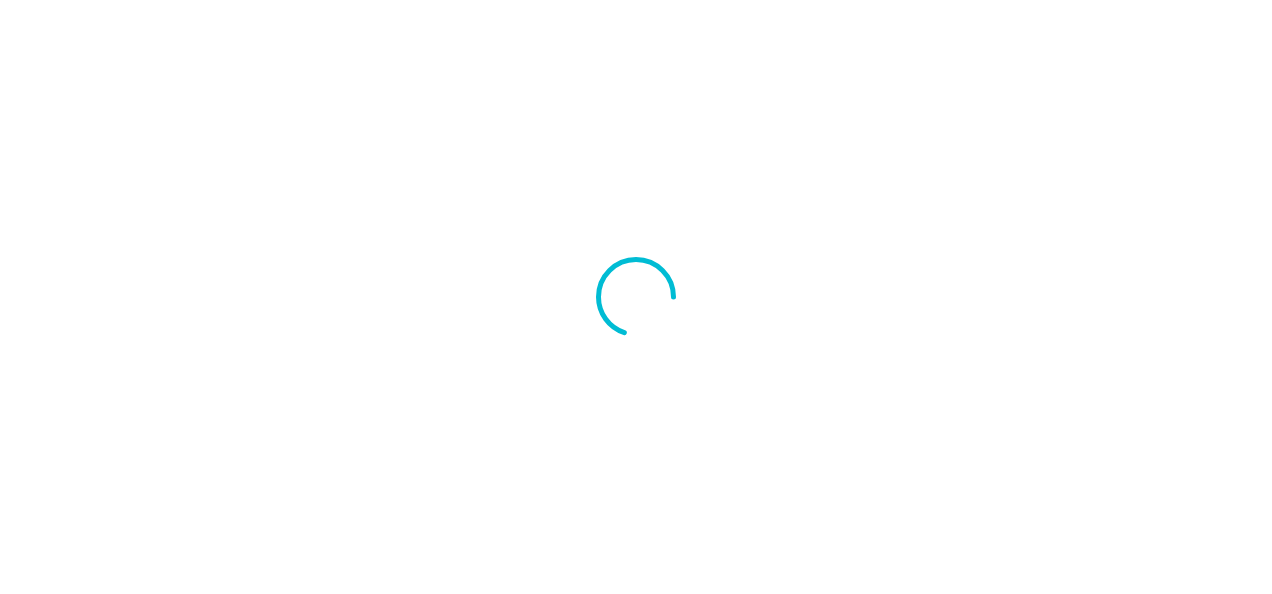 scroll, scrollTop: 0, scrollLeft: 0, axis: both 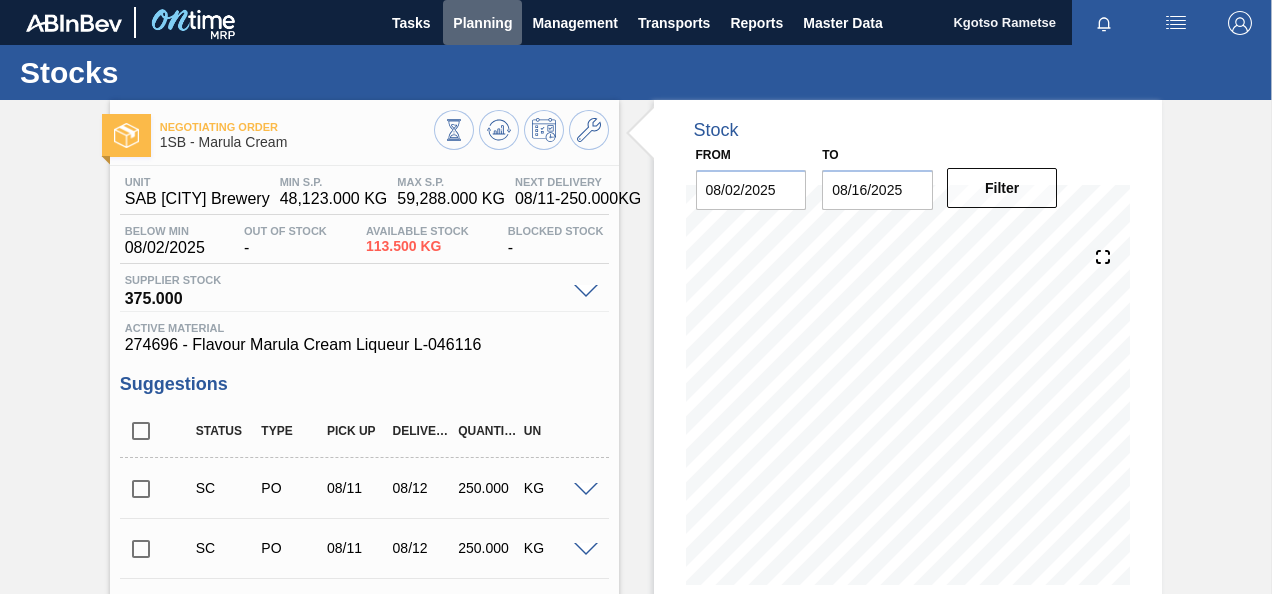 click on "Planning" at bounding box center (482, 23) 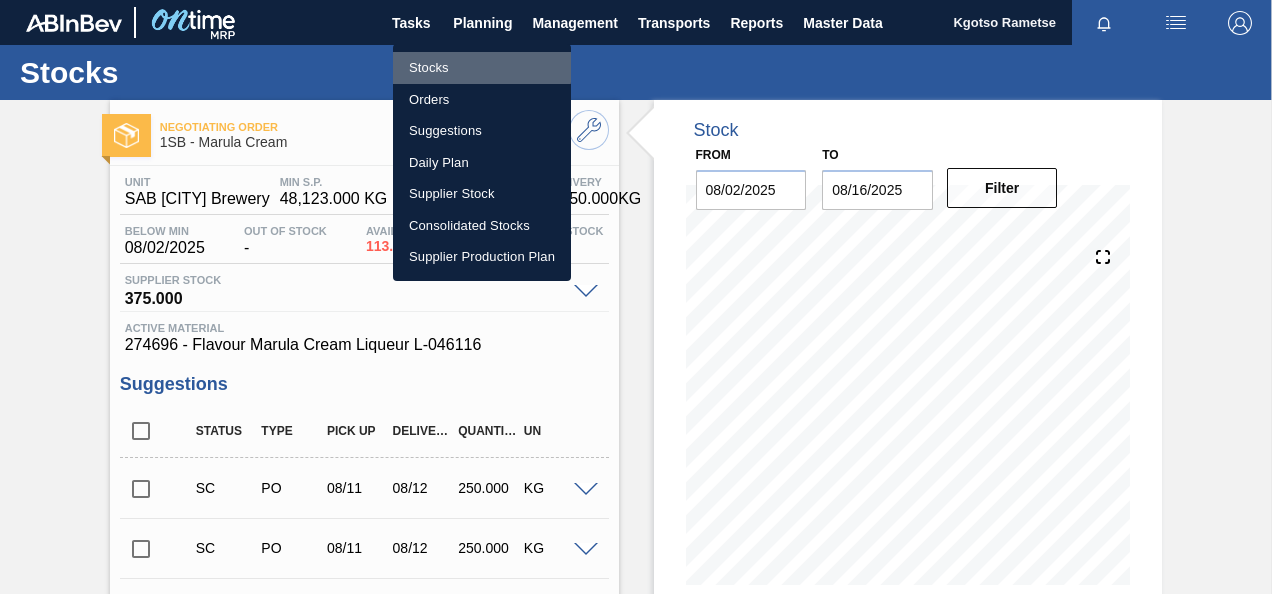 click on "Stocks" at bounding box center [482, 68] 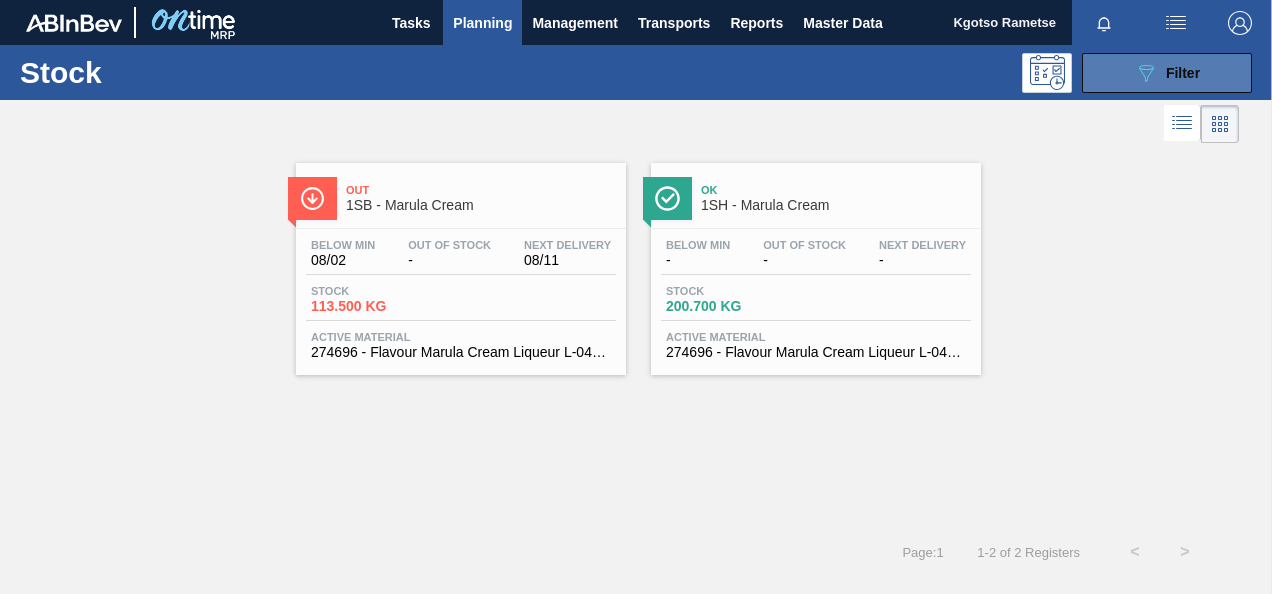 click on "089F7B8B-B2A5-4AFE-B5C0-19BA573D28AC Filter" at bounding box center (1167, 73) 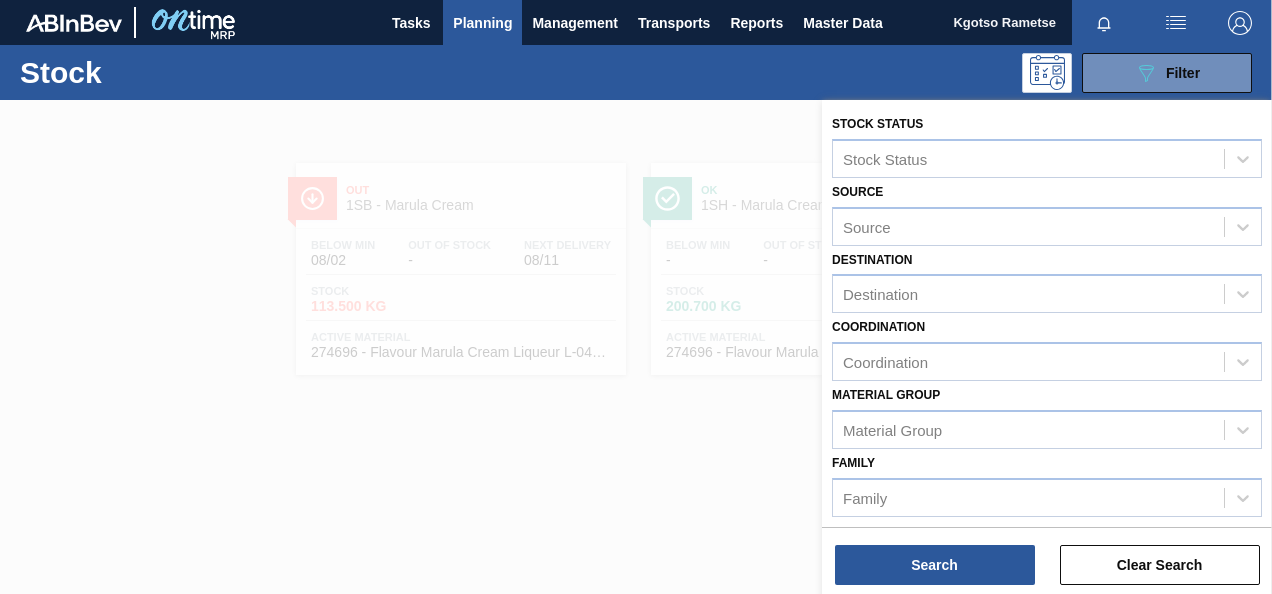 click on "Family Family" at bounding box center [1047, 483] 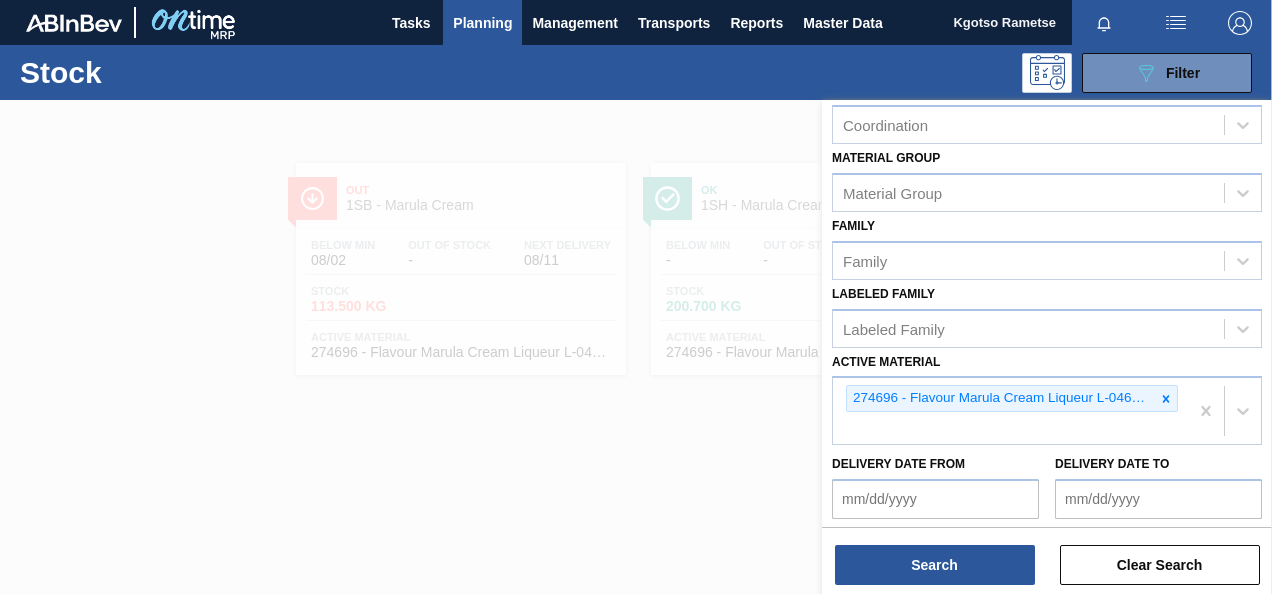 scroll, scrollTop: 320, scrollLeft: 0, axis: vertical 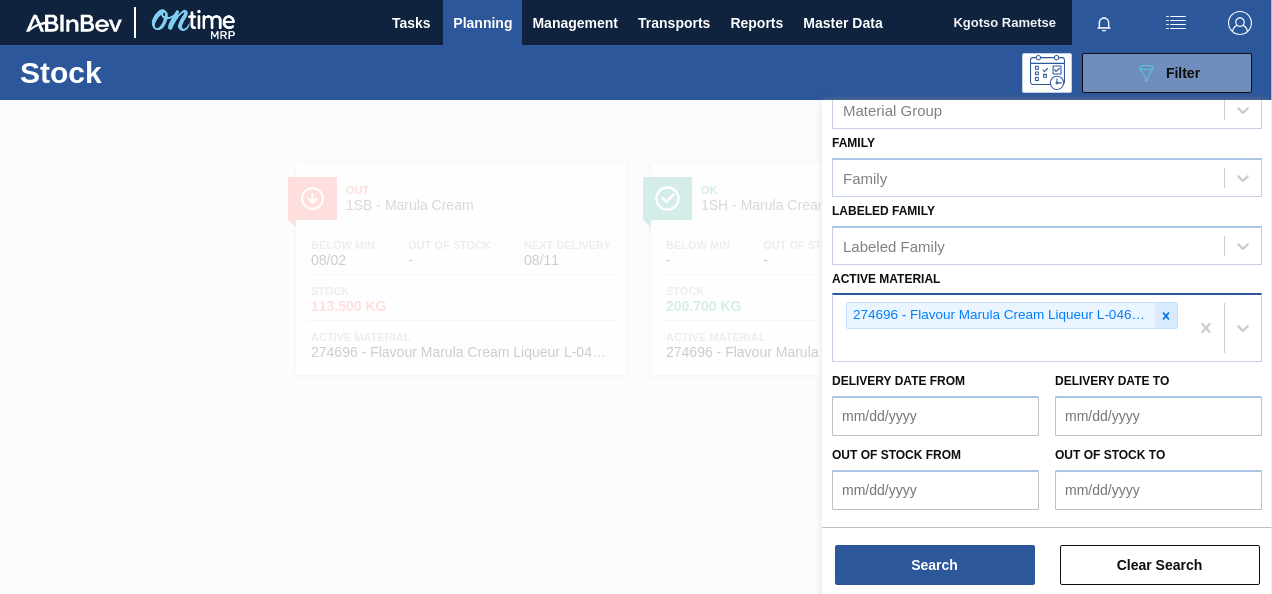 click at bounding box center (1166, 315) 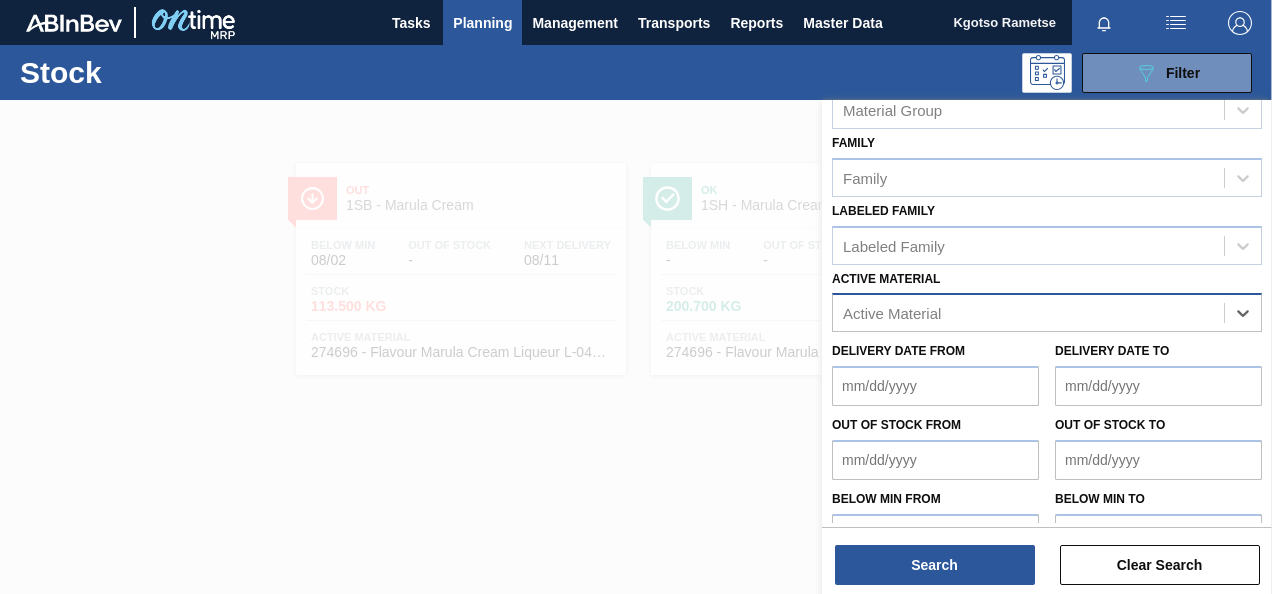 type on "2" 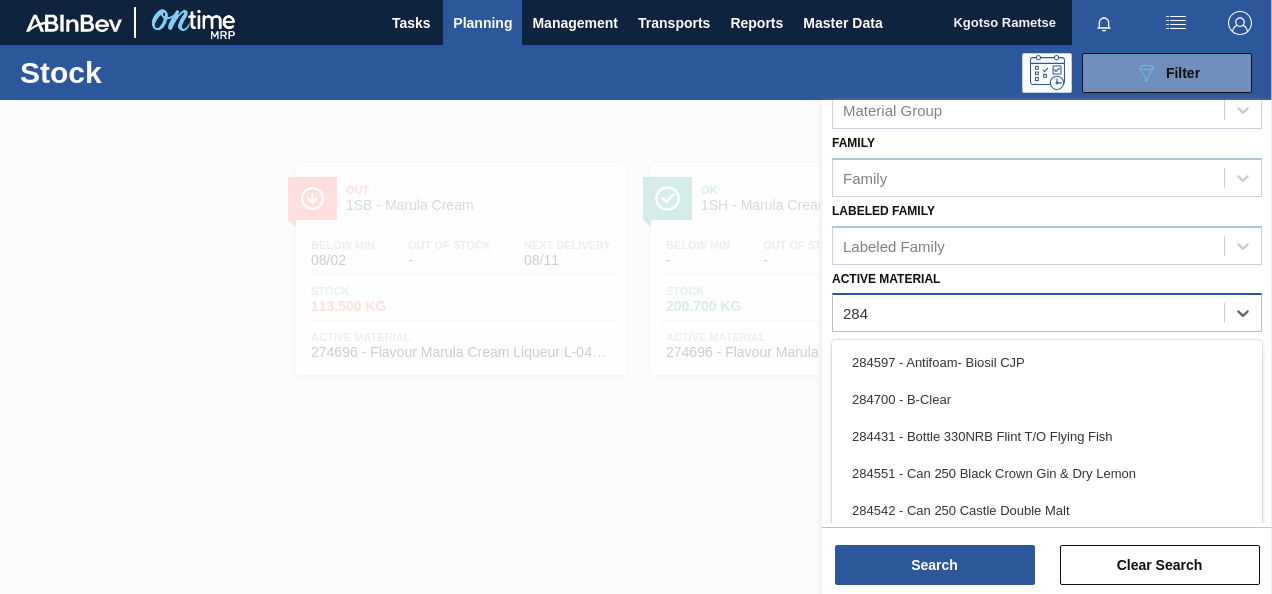 type on "284" 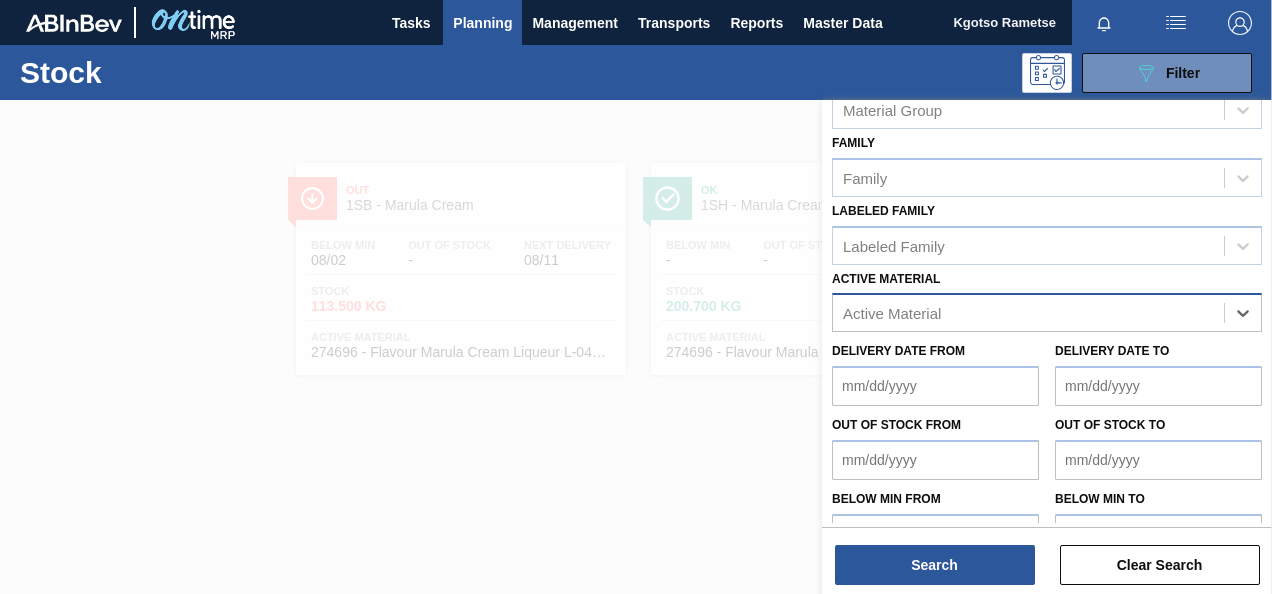 click at bounding box center [636, 397] 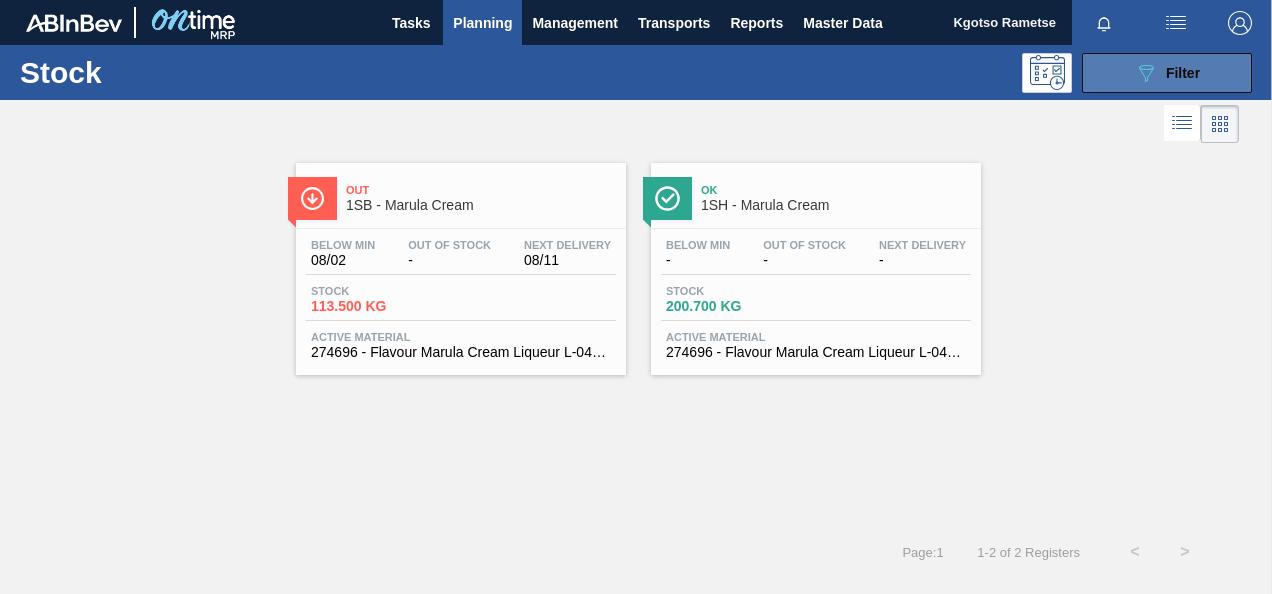 click on "Filter" at bounding box center [1183, 73] 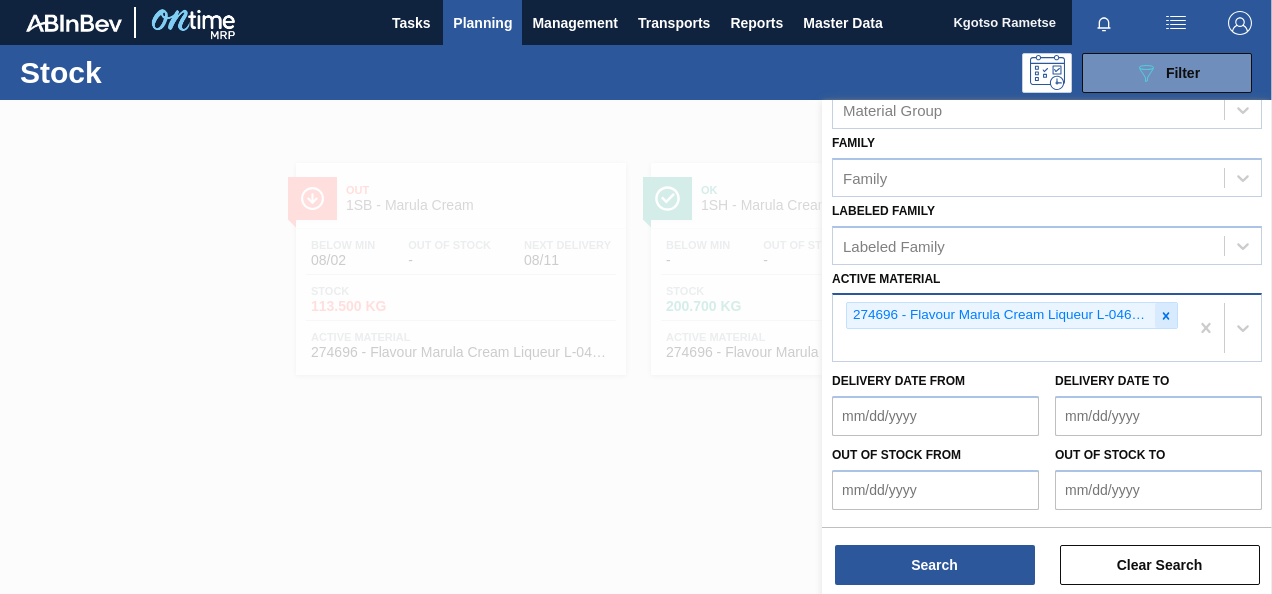 click 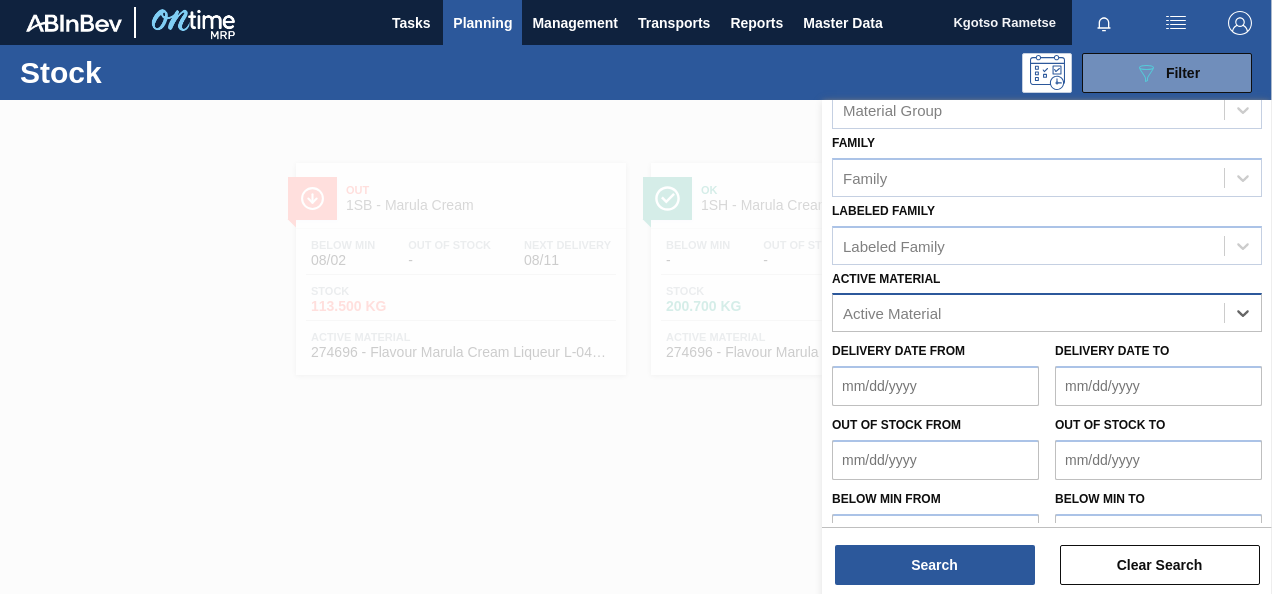 paste on "284745" 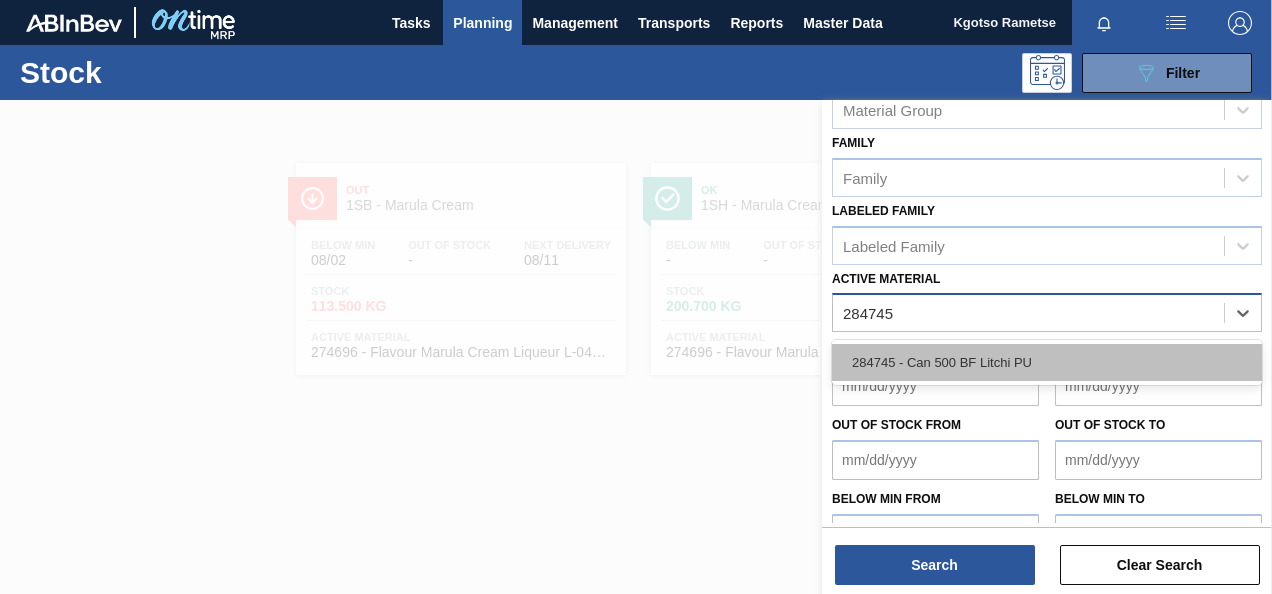 click on "284745 - Can 500 BF Litchi PU" at bounding box center [1047, 362] 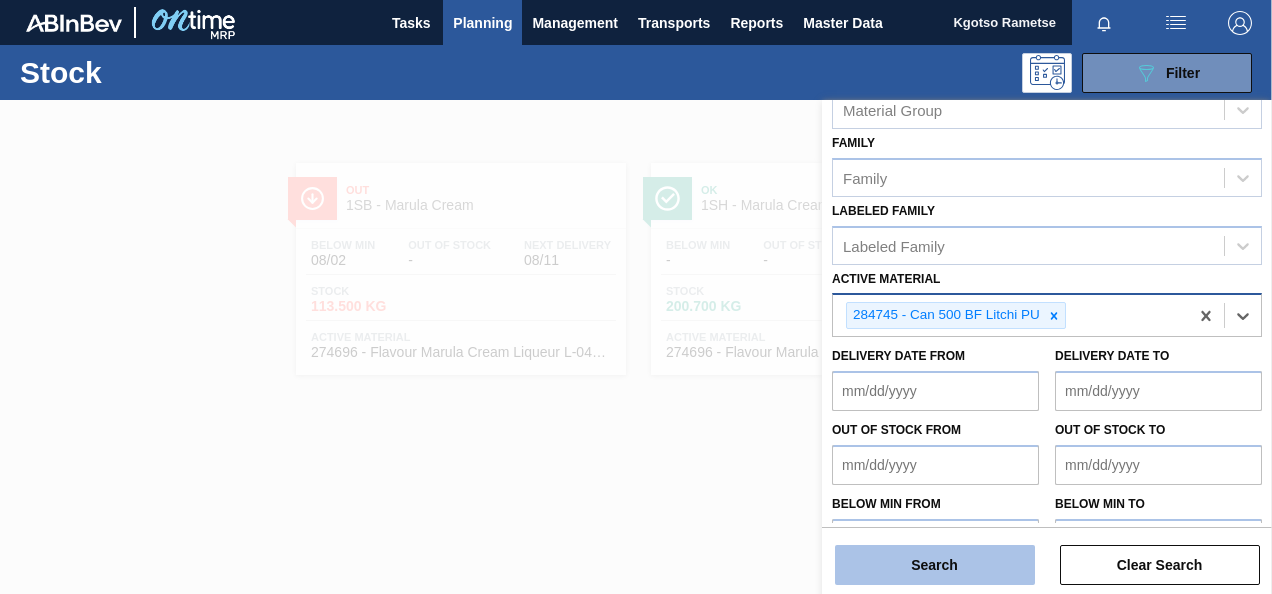 click on "Search" at bounding box center [935, 565] 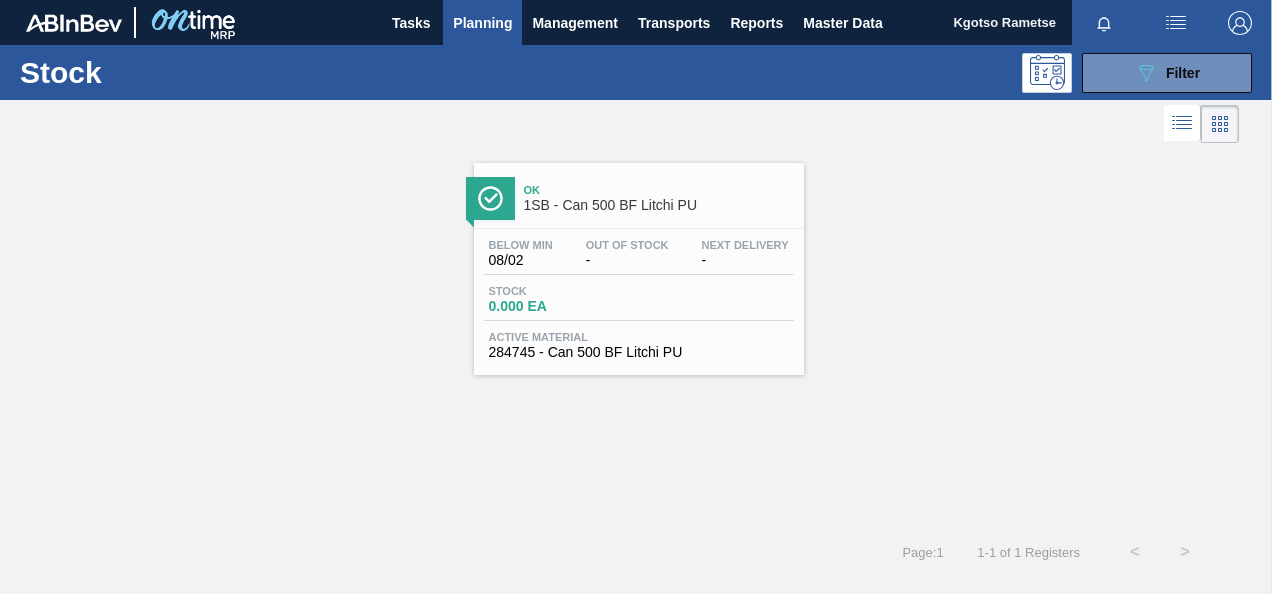 click on "Stock 0.000 EA" at bounding box center [639, 303] 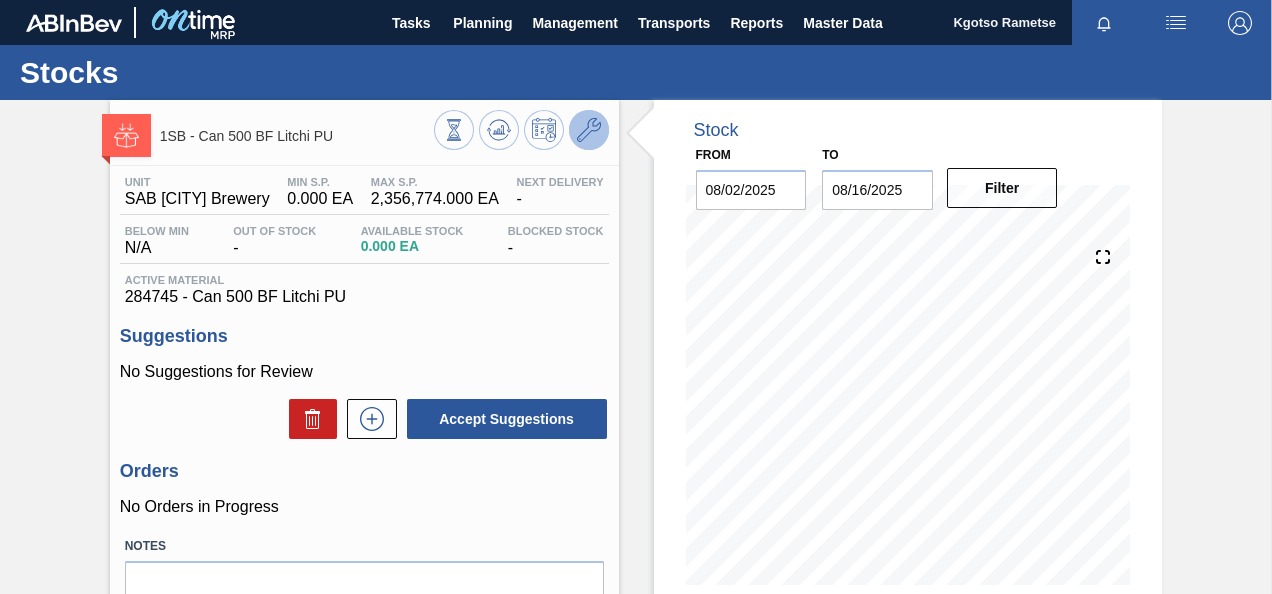 click 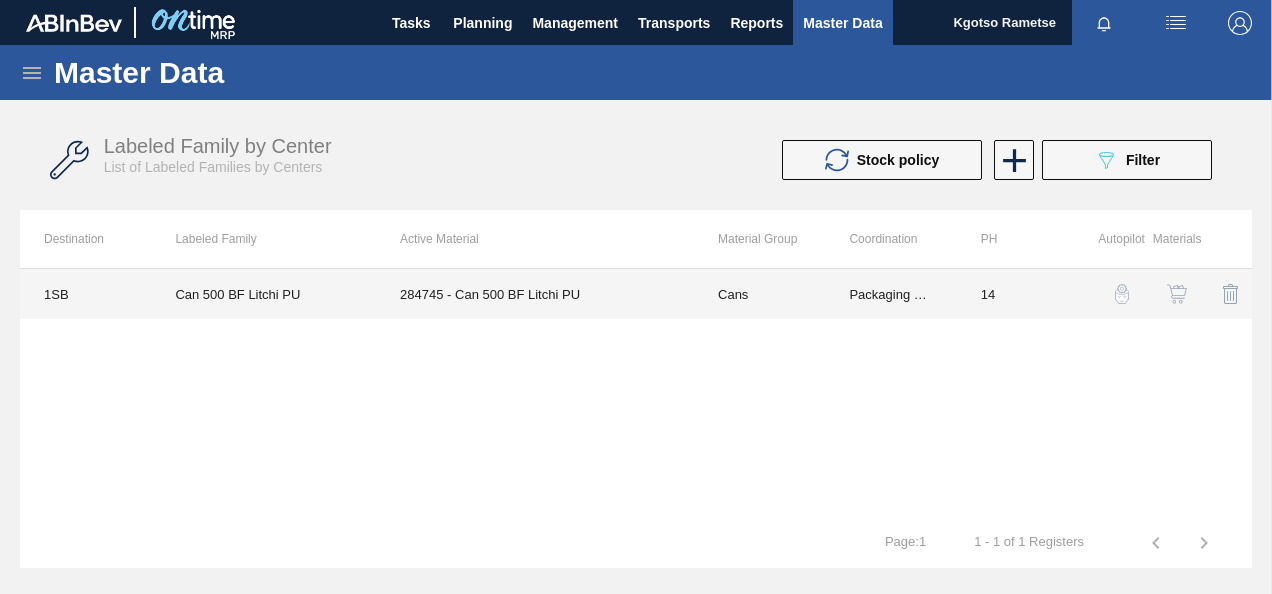 click on "284745 - Can 500 BF Litchi PU" at bounding box center (535, 294) 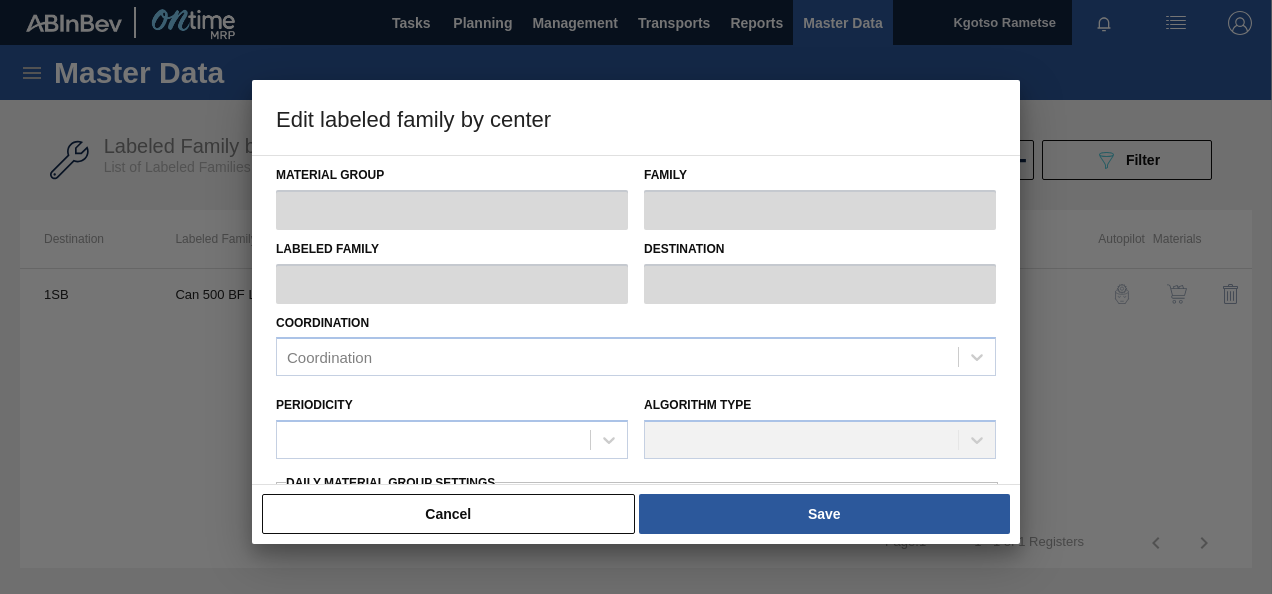 type on "Cans" 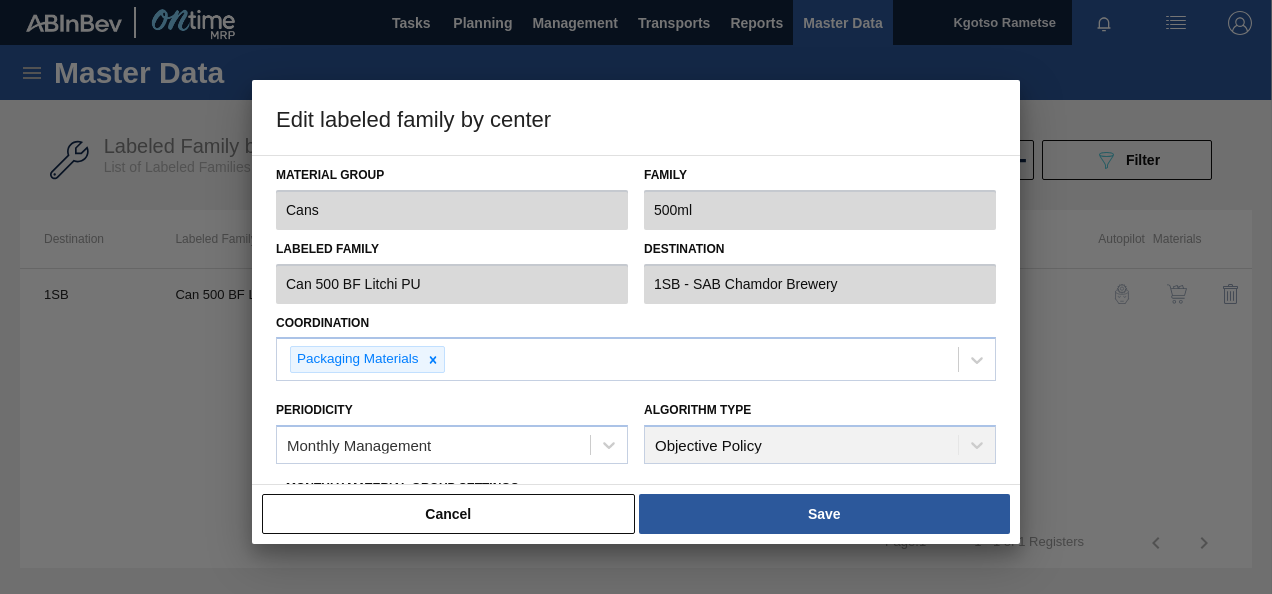 click on "Periodicity Monthly Management" at bounding box center (452, 430) 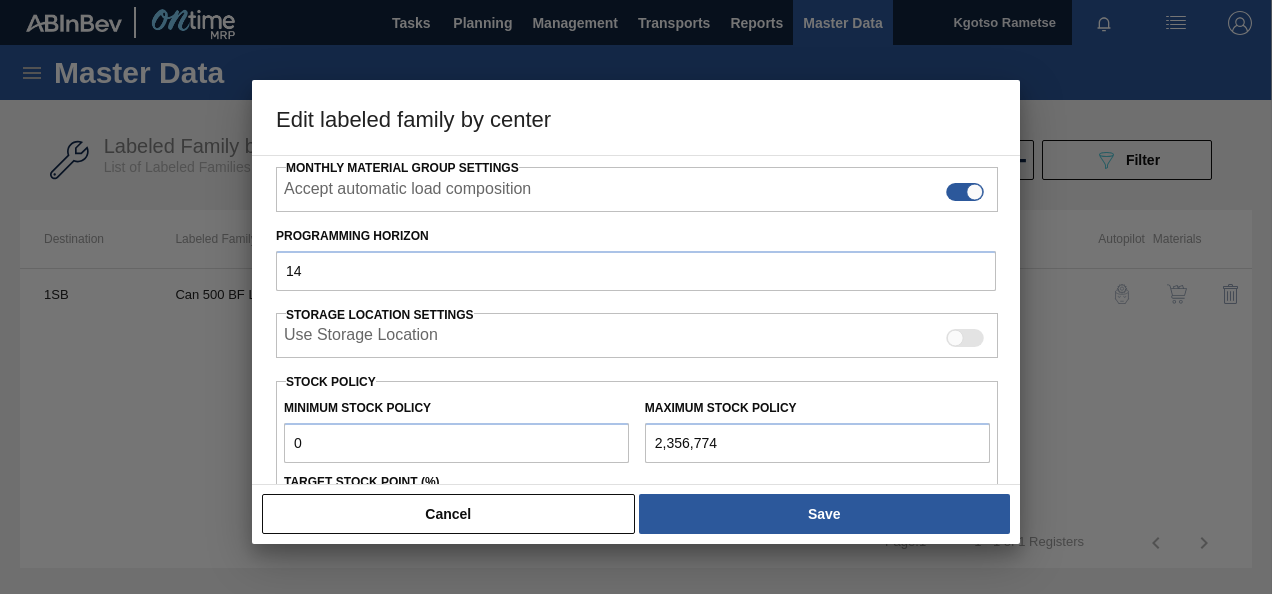 scroll, scrollTop: 360, scrollLeft: 0, axis: vertical 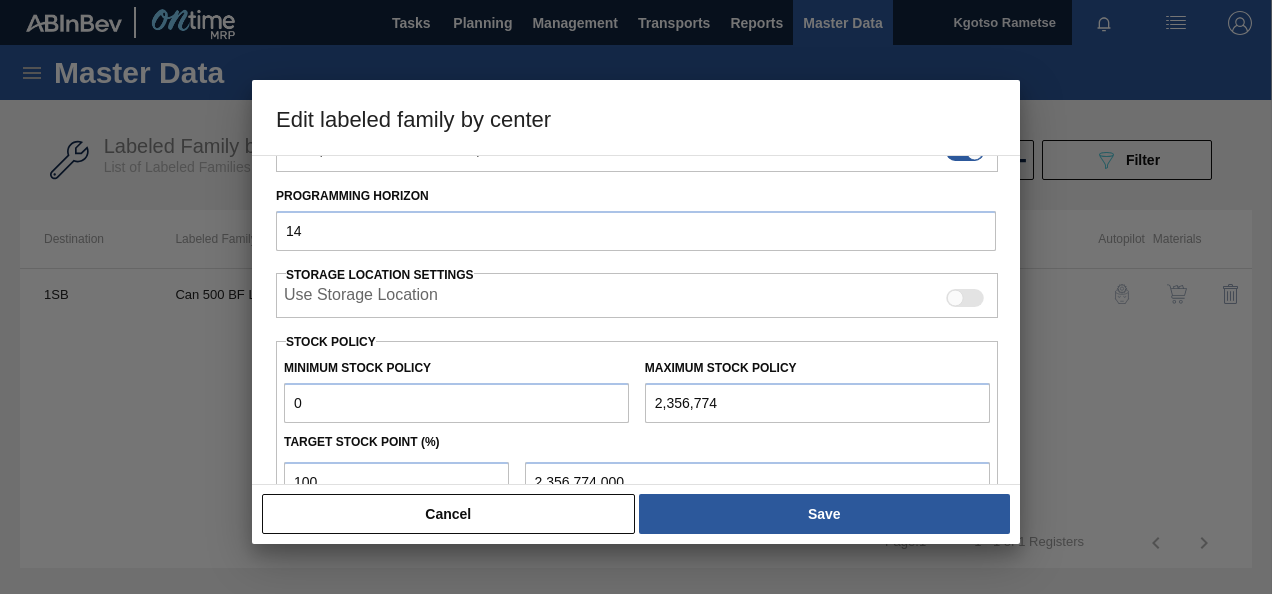 drag, startPoint x: 487, startPoint y: 397, endPoint x: 202, endPoint y: 386, distance: 285.2122 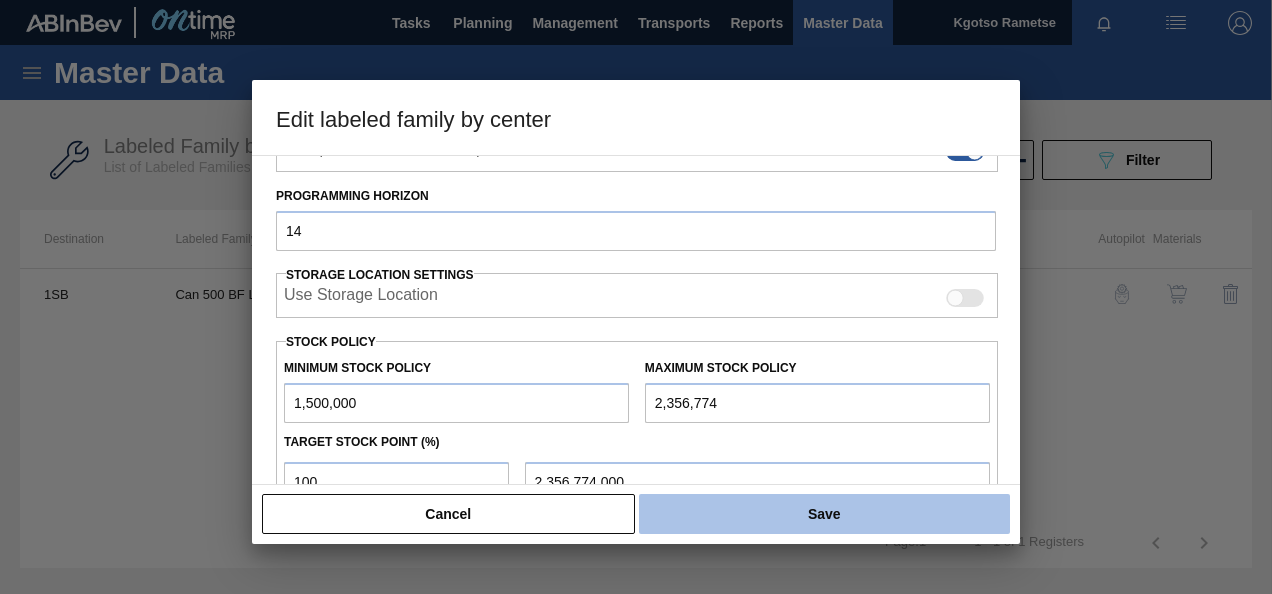 type on "1,500,000" 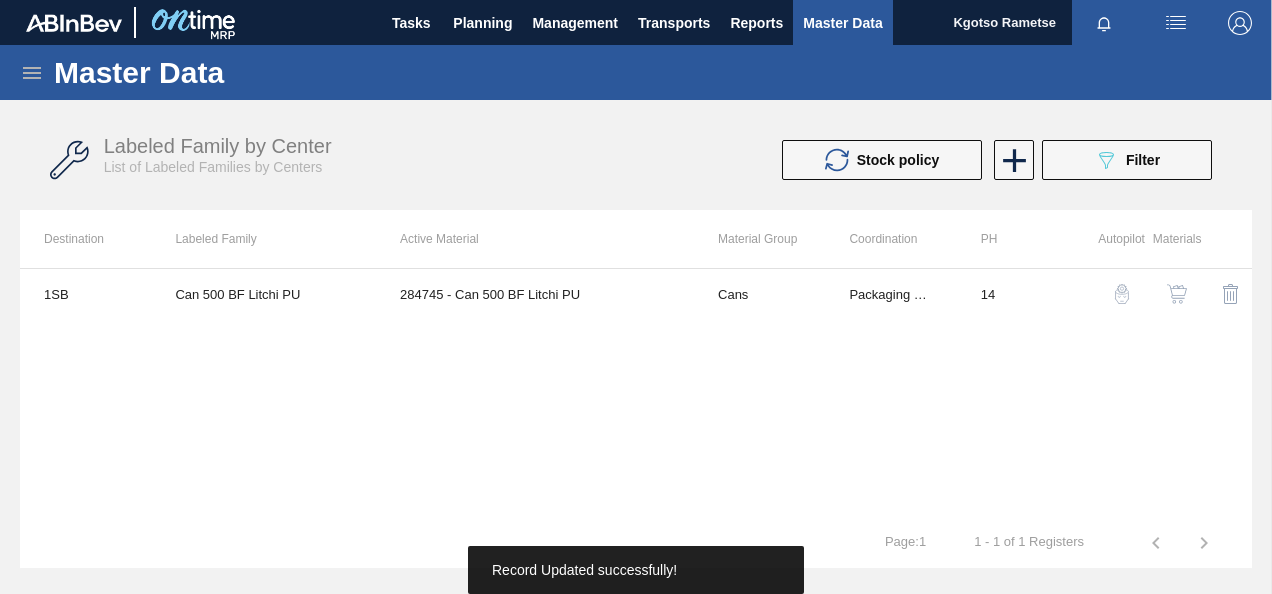 click at bounding box center (1177, 294) 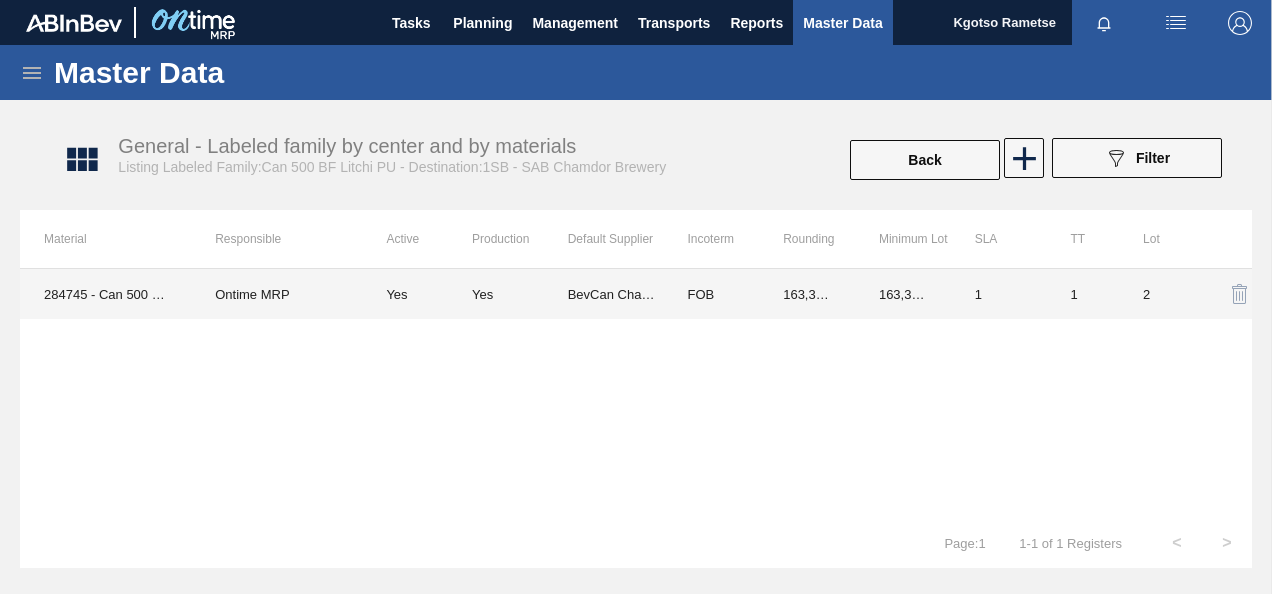 click on "163,380.000" at bounding box center [807, 294] 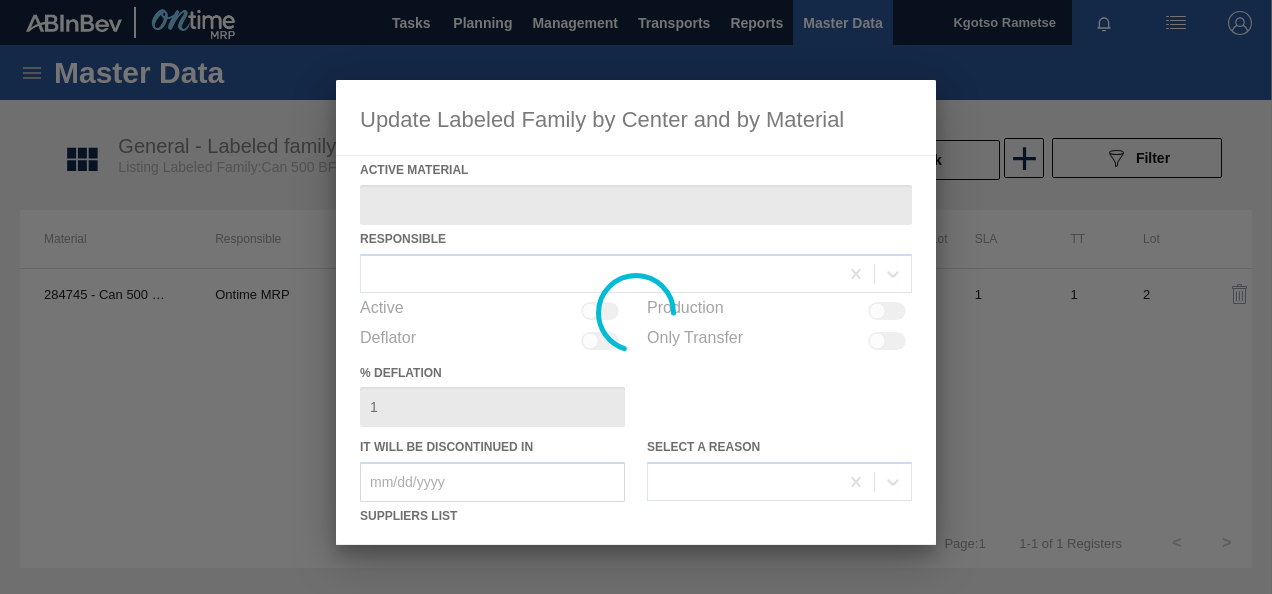 type on "284745 - Can 500 BF Litchi PU" 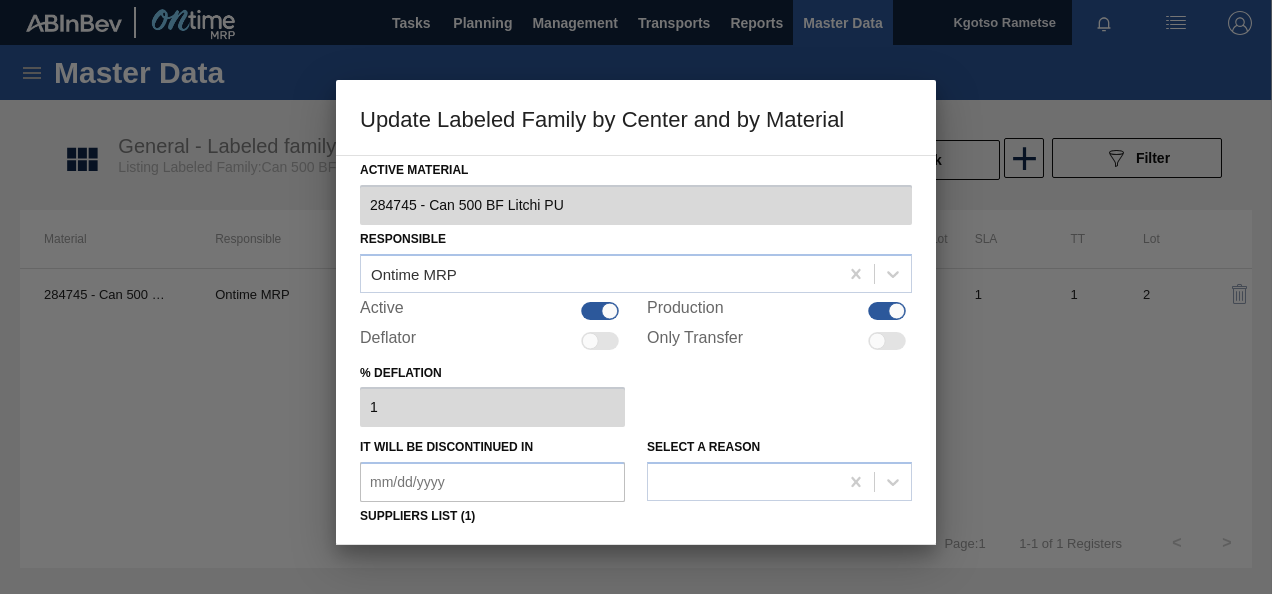 click on "% deflation 1" at bounding box center [636, 393] 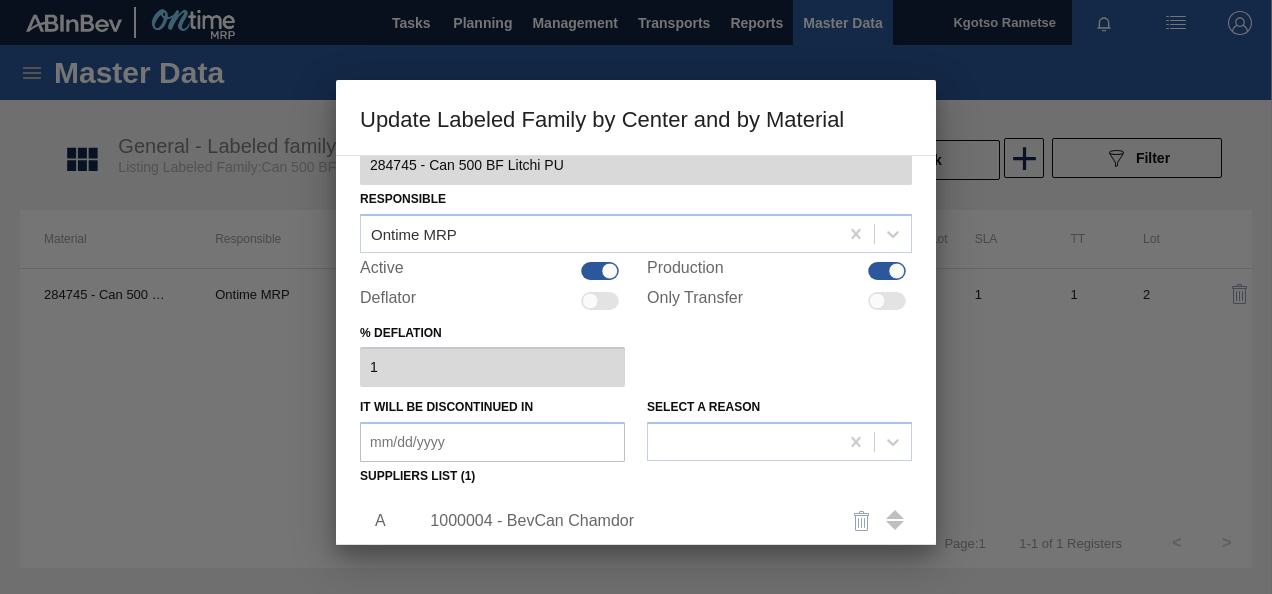 scroll, scrollTop: 160, scrollLeft: 0, axis: vertical 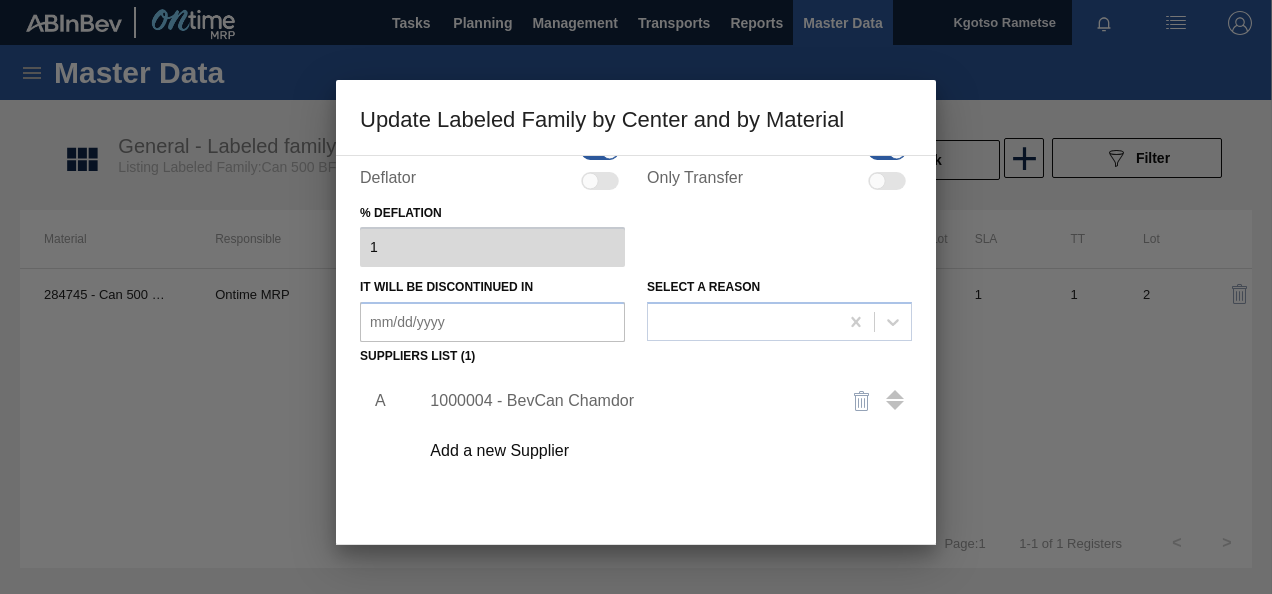 click on "1000004 - BevCan Chamdor" at bounding box center [626, 401] 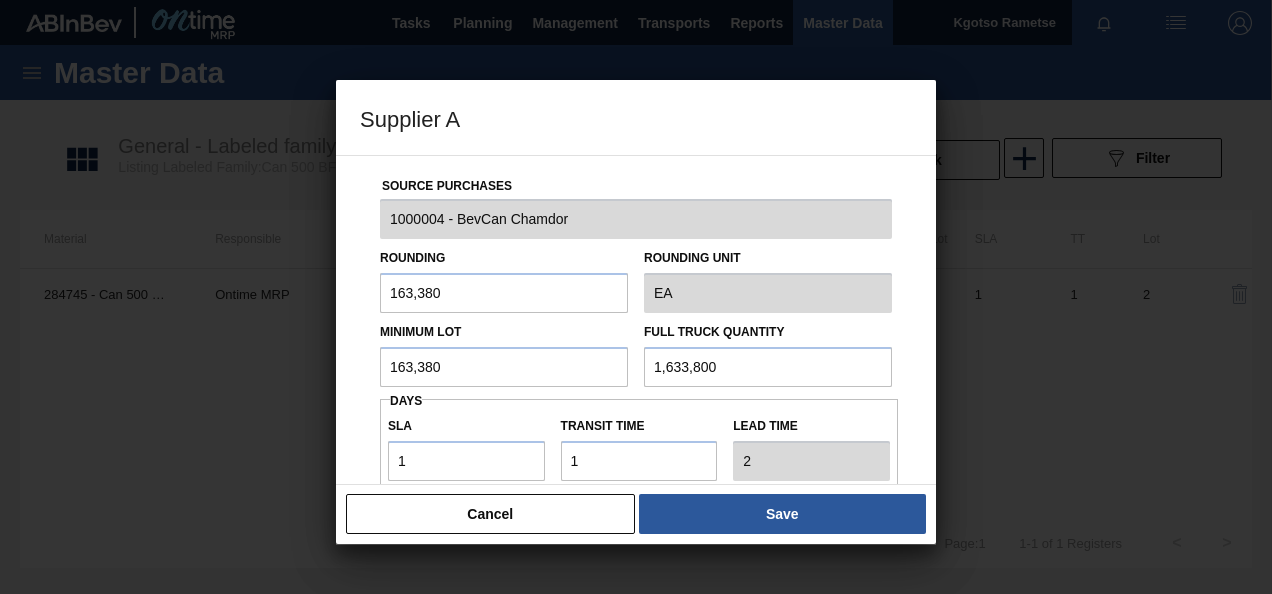 drag, startPoint x: 467, startPoint y: 373, endPoint x: 36, endPoint y: 292, distance: 438.54532 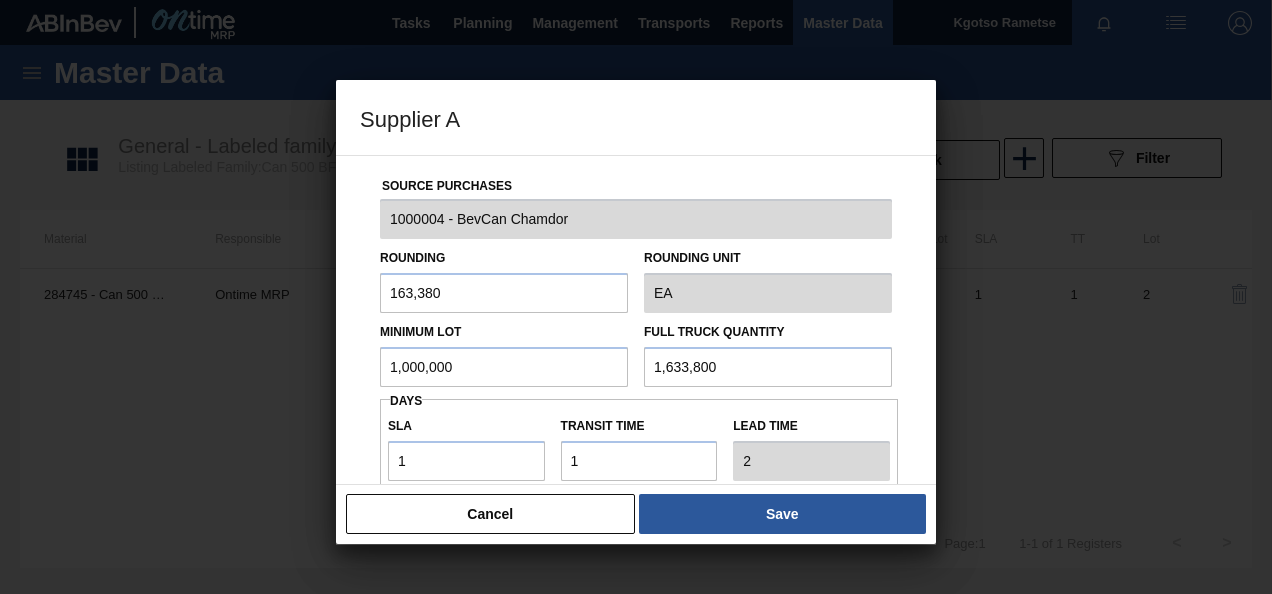 type on "1,000,000" 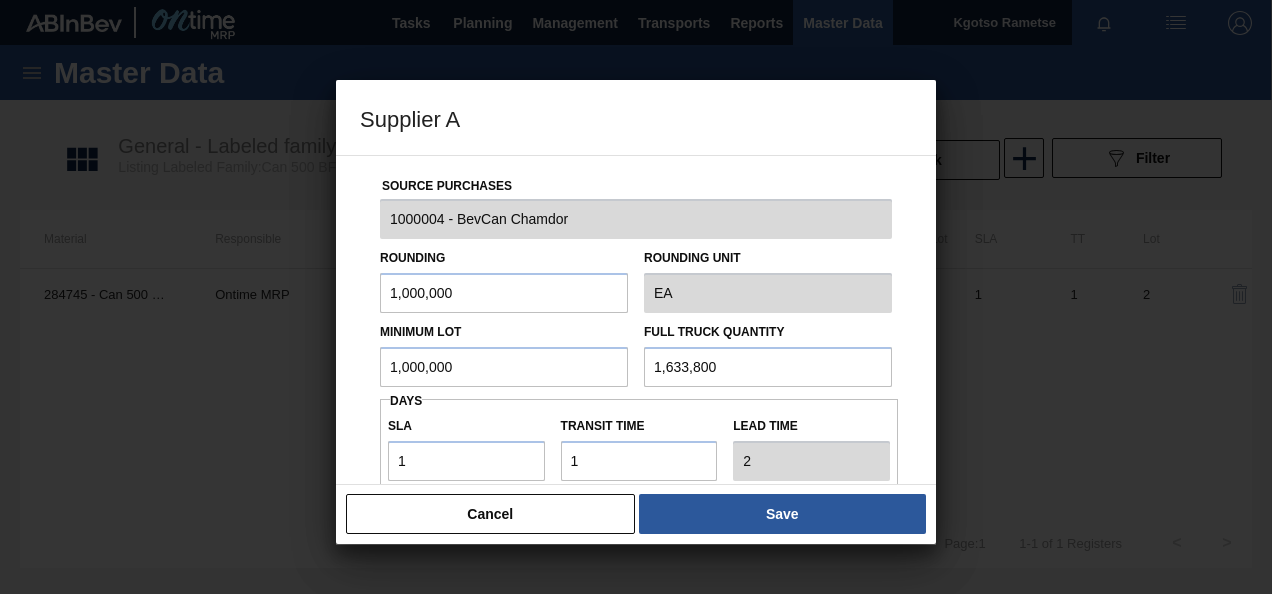 type on "1,000,000" 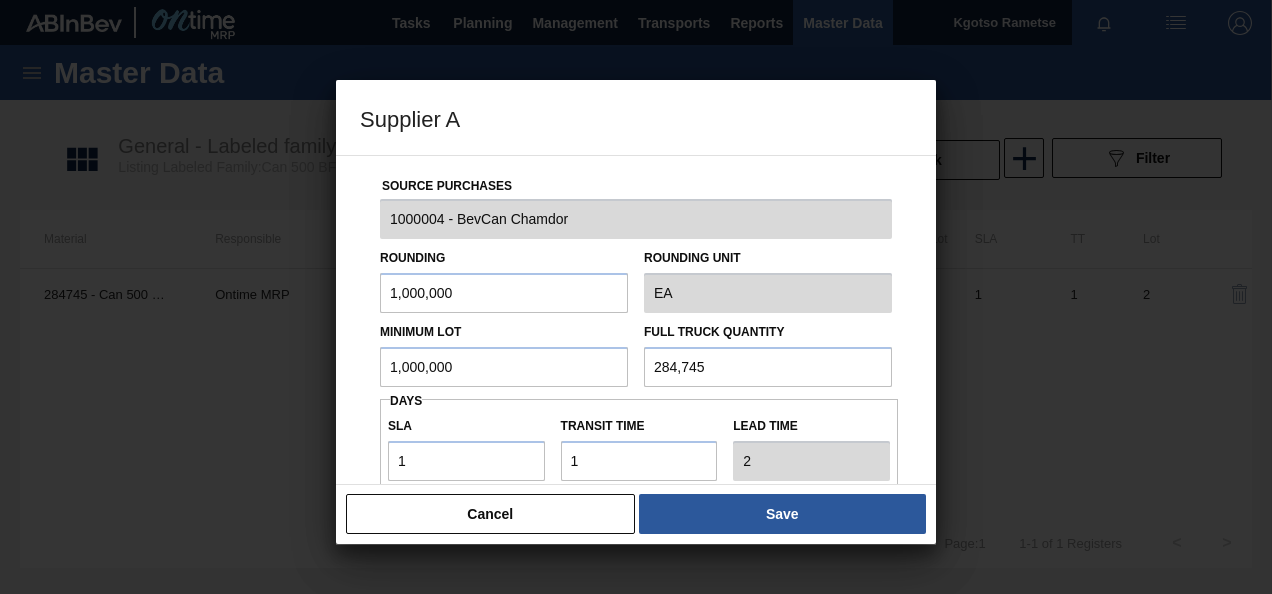 drag, startPoint x: 477, startPoint y: 364, endPoint x: 0, endPoint y: 324, distance: 478.67422 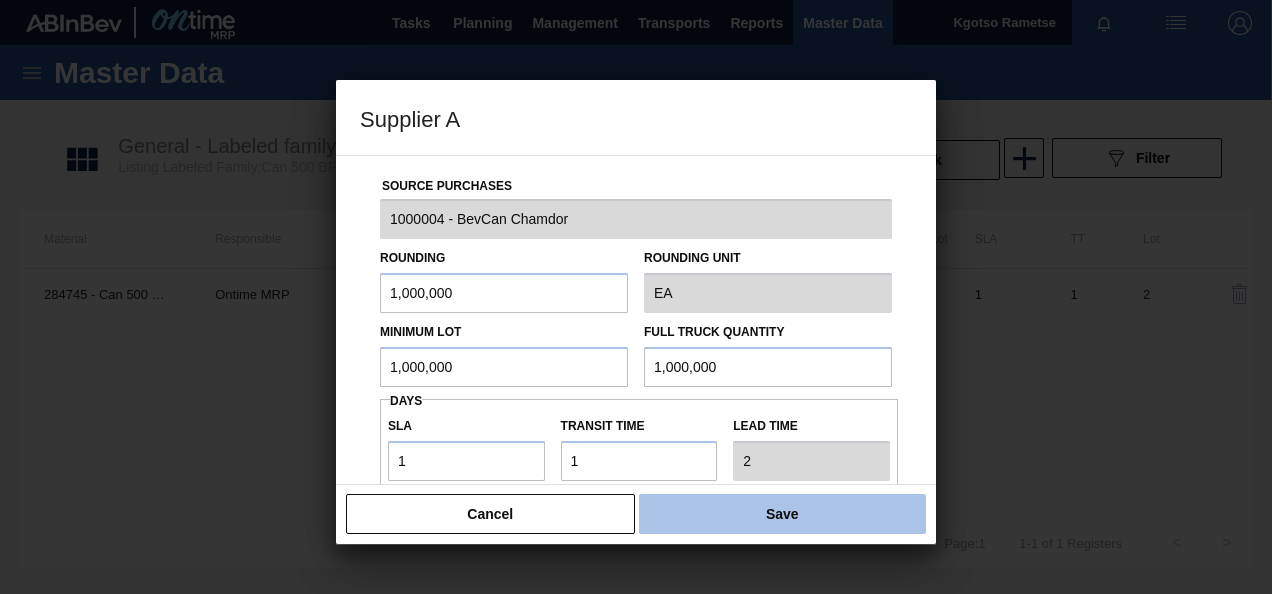 type on "1,000,000" 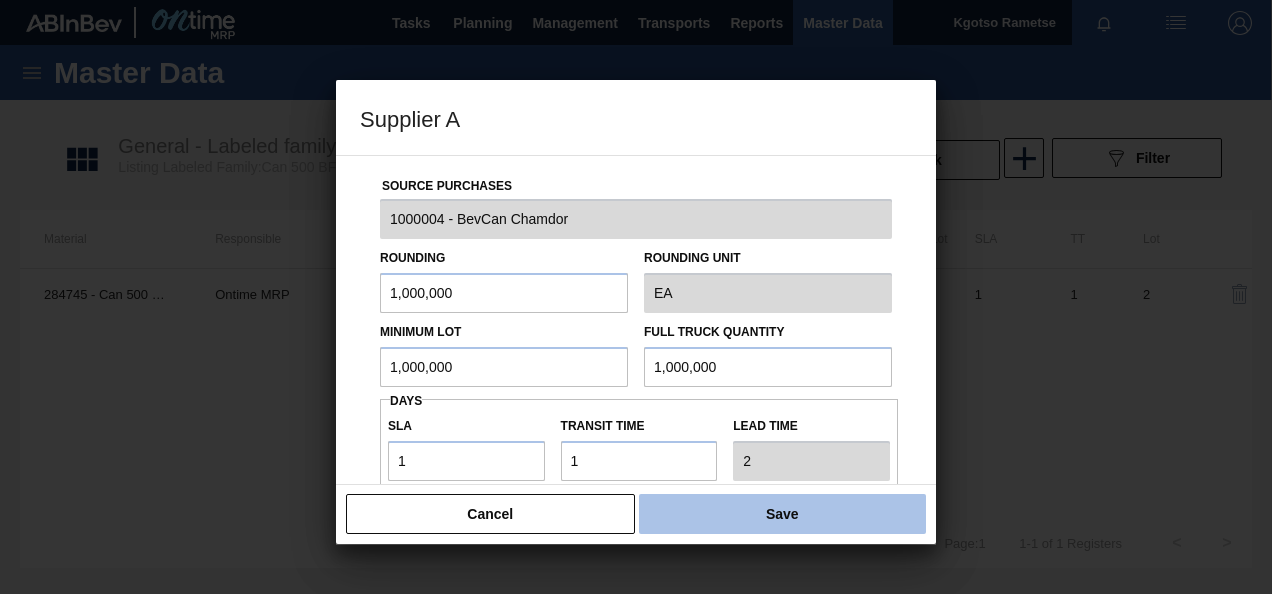 click on "Save" at bounding box center [782, 514] 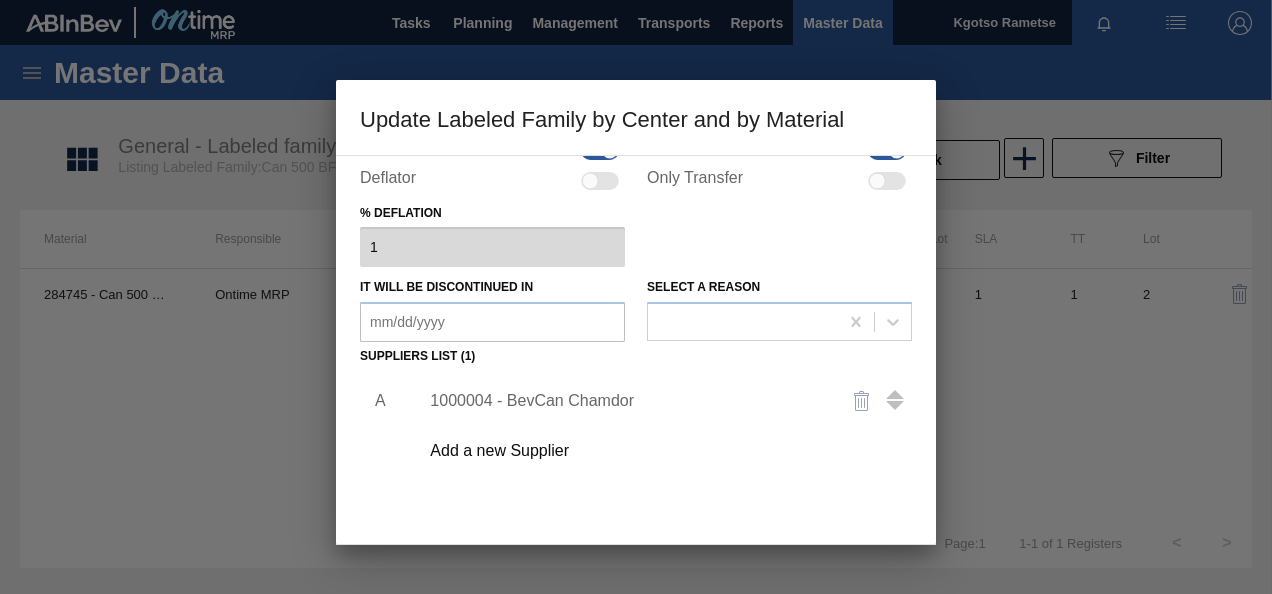 click on "1000004 - BevCan Chamdor" at bounding box center (626, 401) 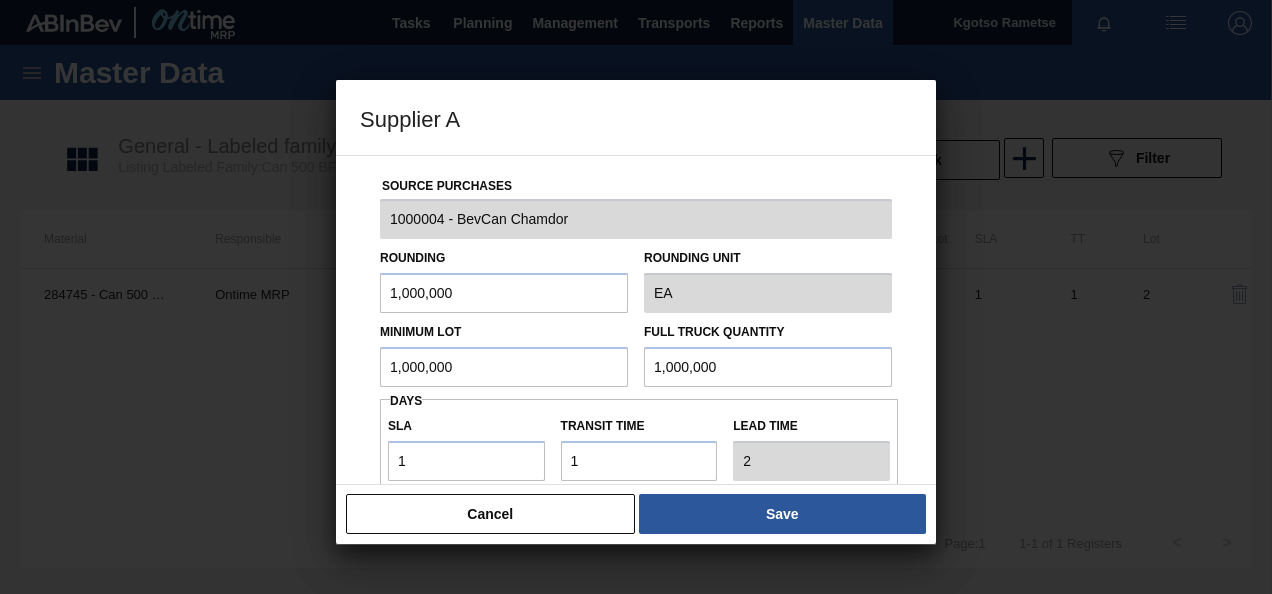 click on "Source Purchases 1000004 - BevCan Chamdor Rounding 1,000,000 Rounding Unit EA Minimum Lot 1,000,000 Full Truck Quantity 1,000,000 Days SLA 1 Transit time Lead time 2 Port to Door Transit Time (days) Incoterm FOB Monthly Material Group Settings Create automatic load composition Accept Orders Automatically" at bounding box center (636, 487) 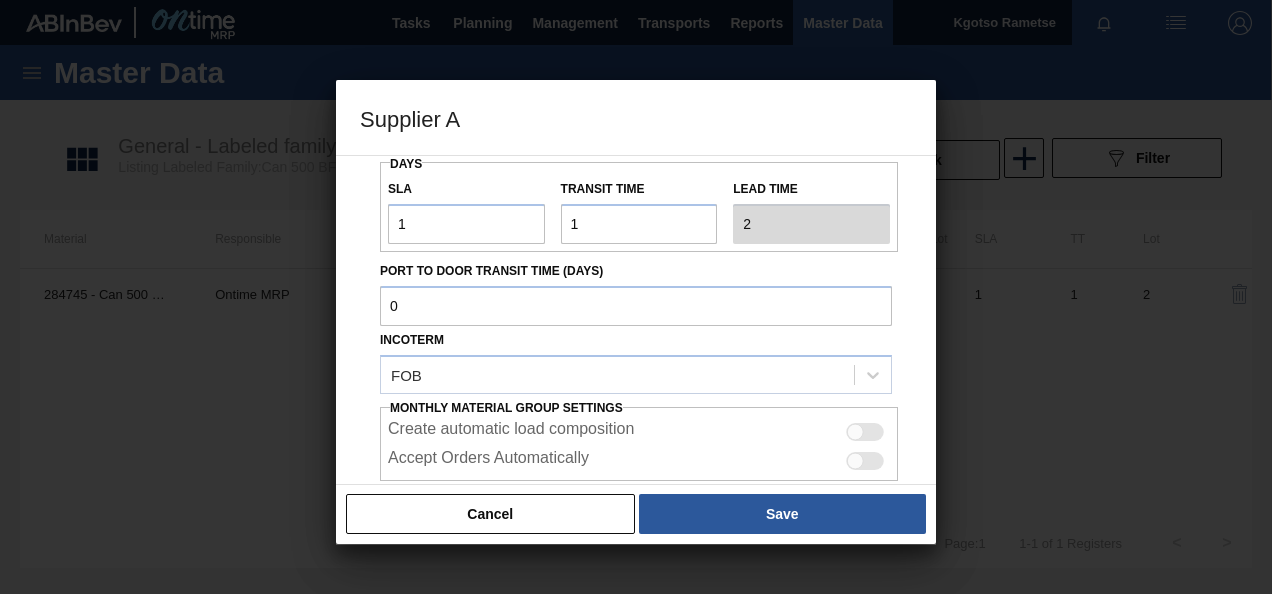 scroll, scrollTop: 355, scrollLeft: 0, axis: vertical 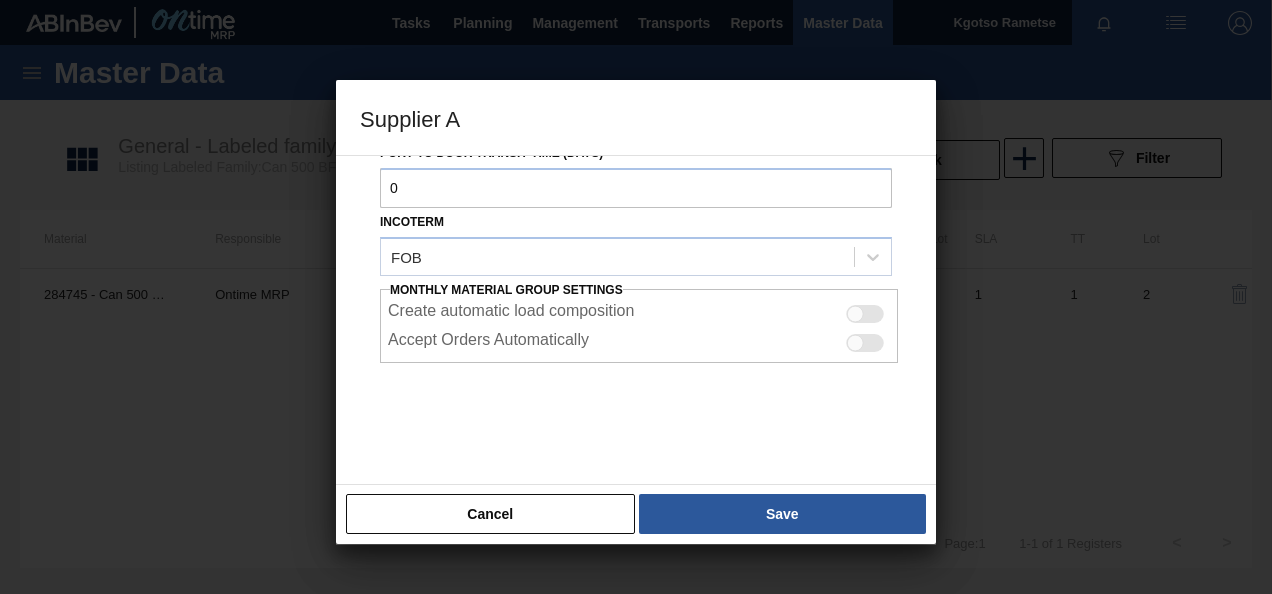 click at bounding box center (855, 313) 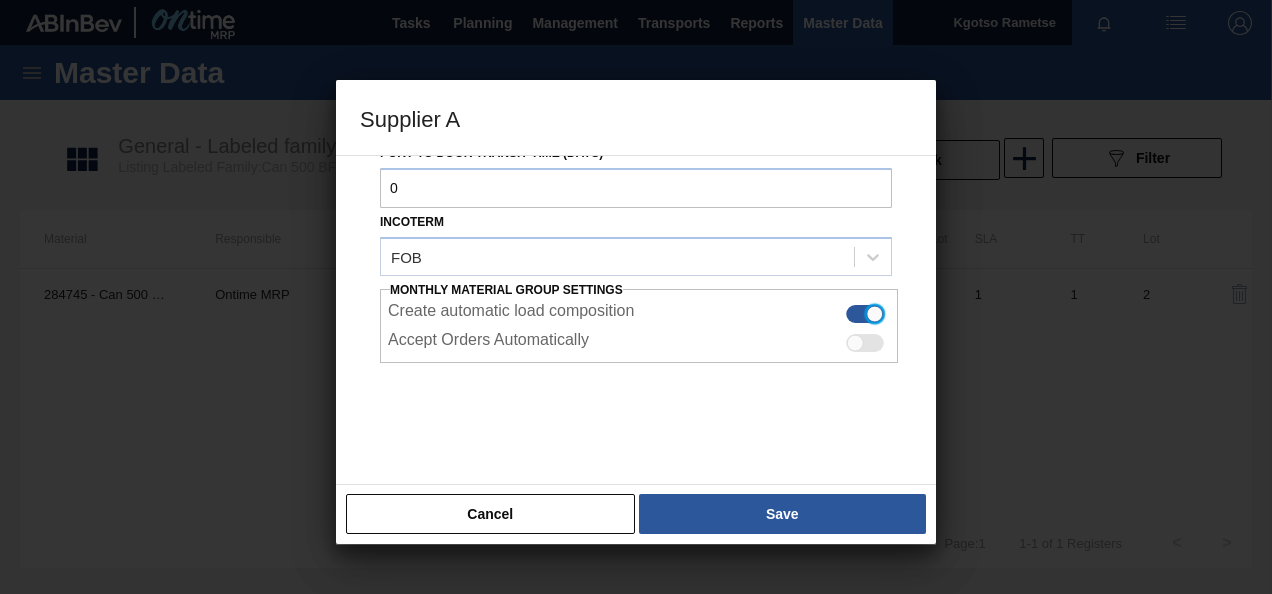 click at bounding box center (865, 343) 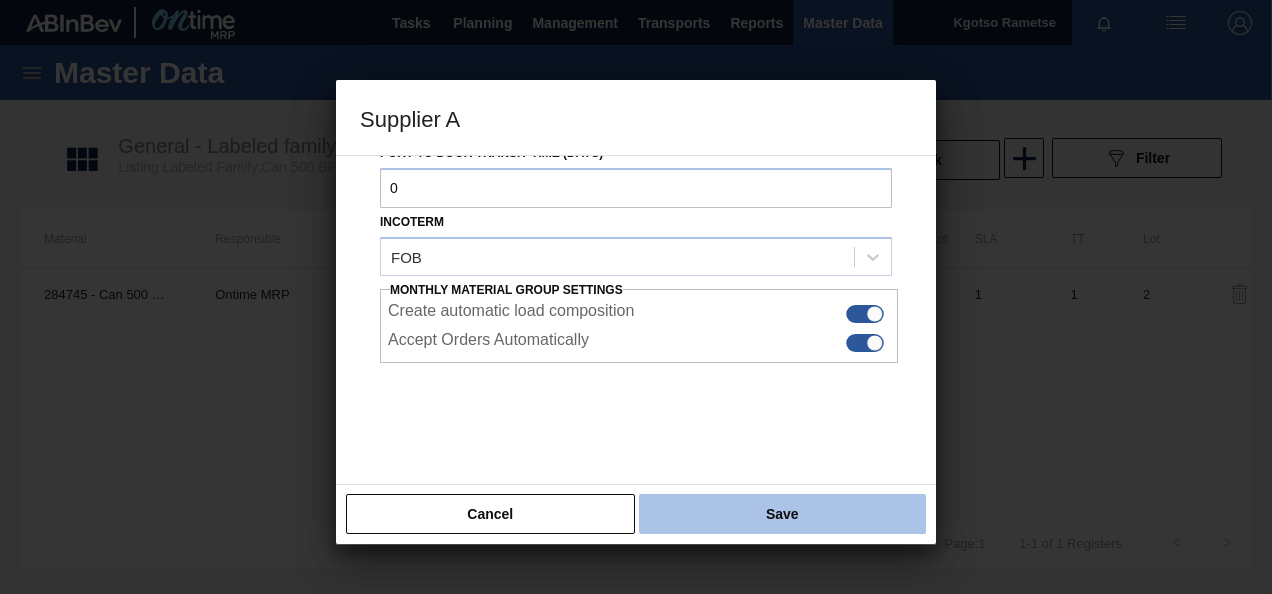 click on "Save" at bounding box center (782, 514) 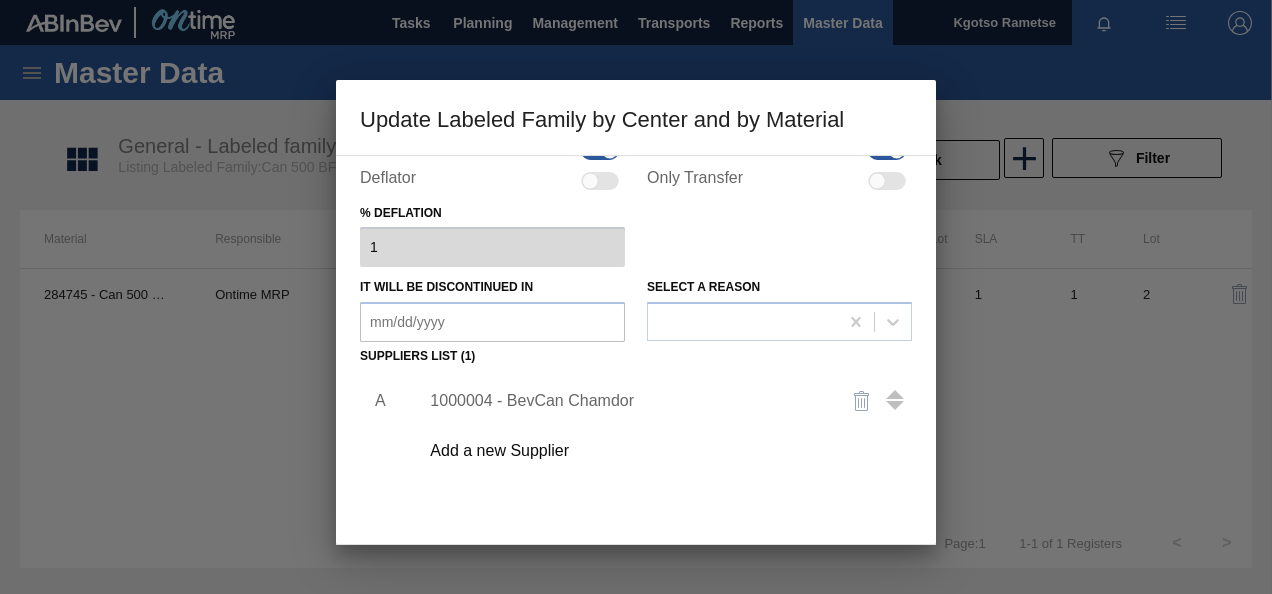 scroll, scrollTop: 306, scrollLeft: 0, axis: vertical 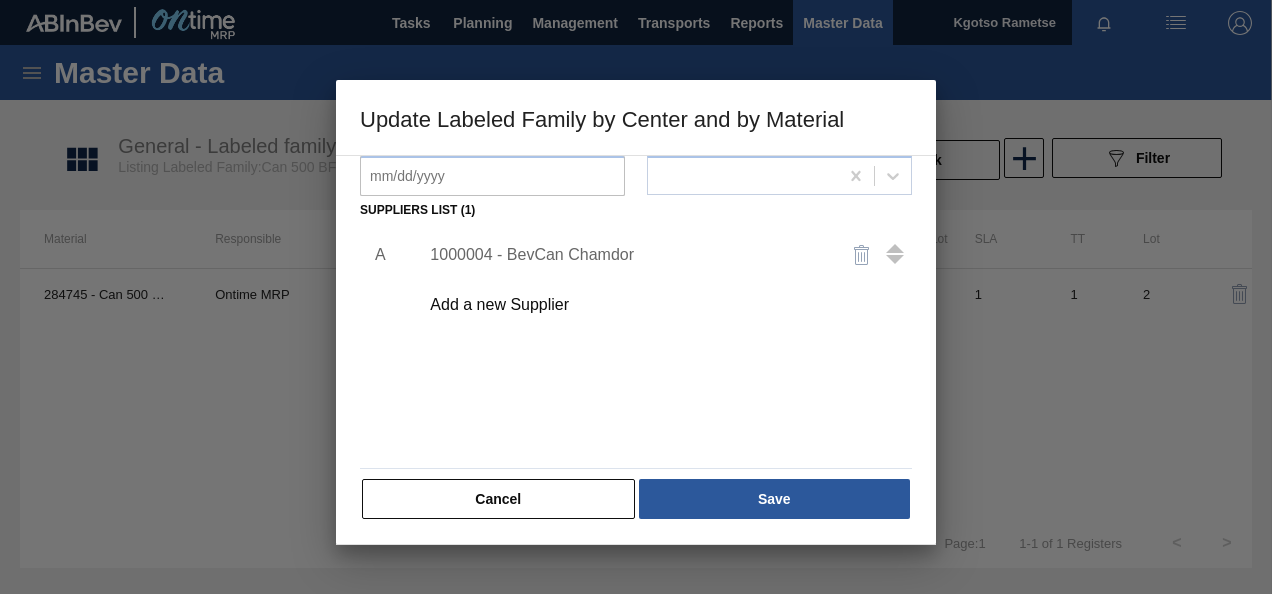 click on "Active Material 284745 - Can 500 BF Litchi PU Responsible Ontime MRP Active Production Deflator Only Transfer % deflation 1 It will be discontinued in Select a reason Suppliers list   (1) A     1000004 - BevCan Chamdor Add a new Supplier Cancel Save" at bounding box center [636, 350] 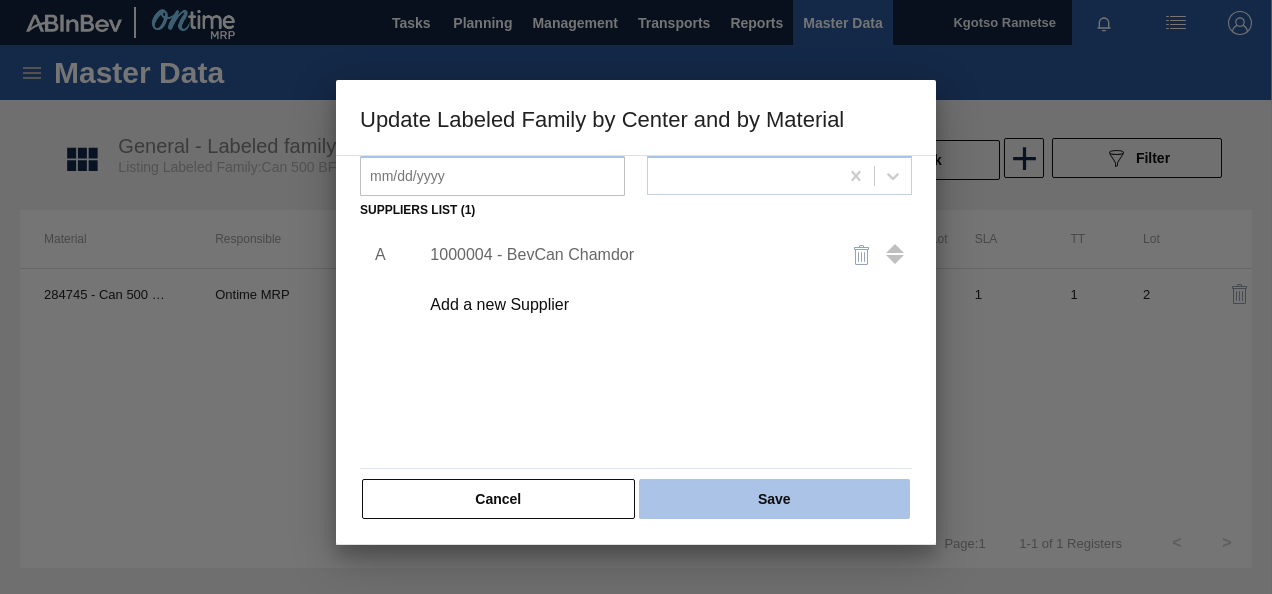 click on "Save" at bounding box center (774, 499) 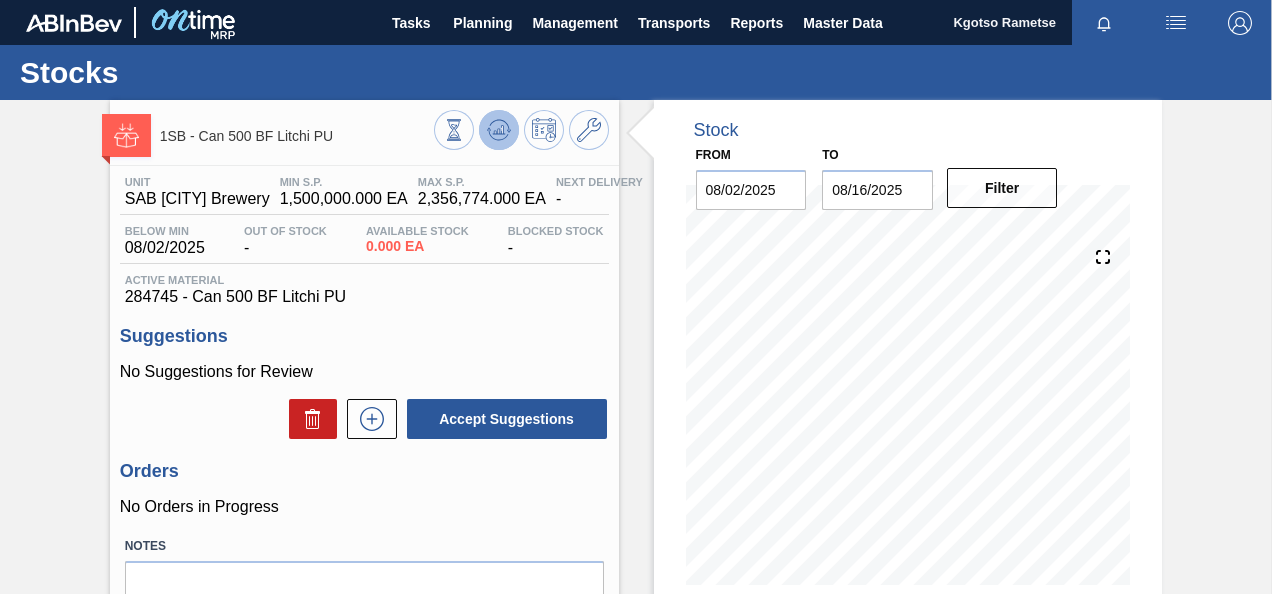 click 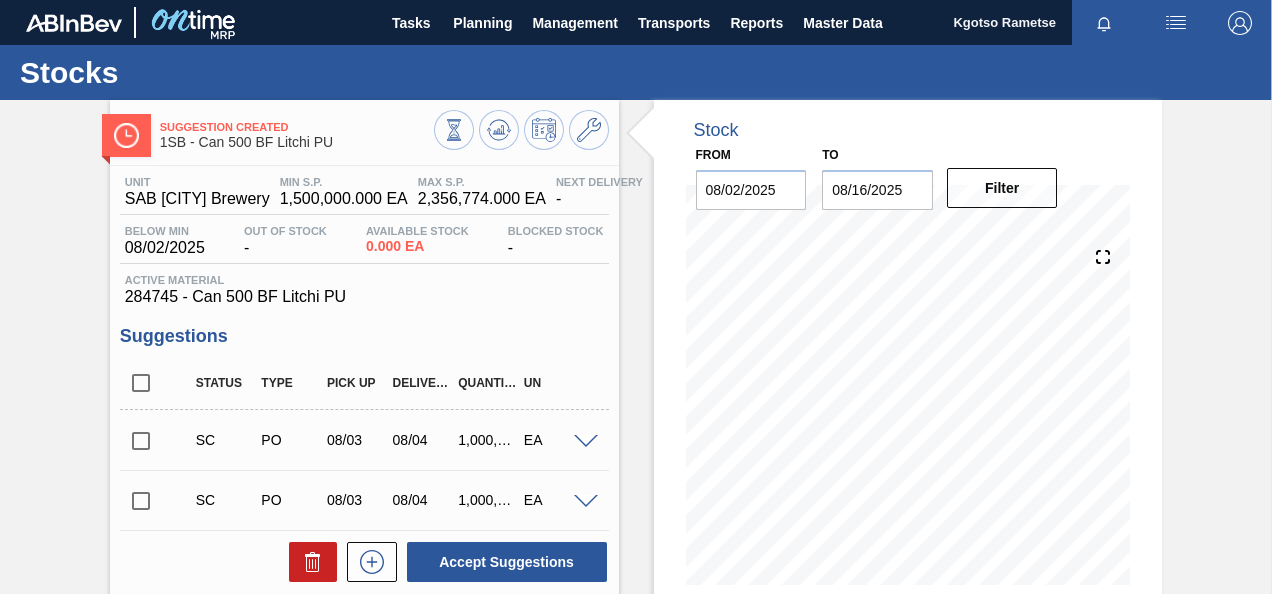 click at bounding box center (141, 441) 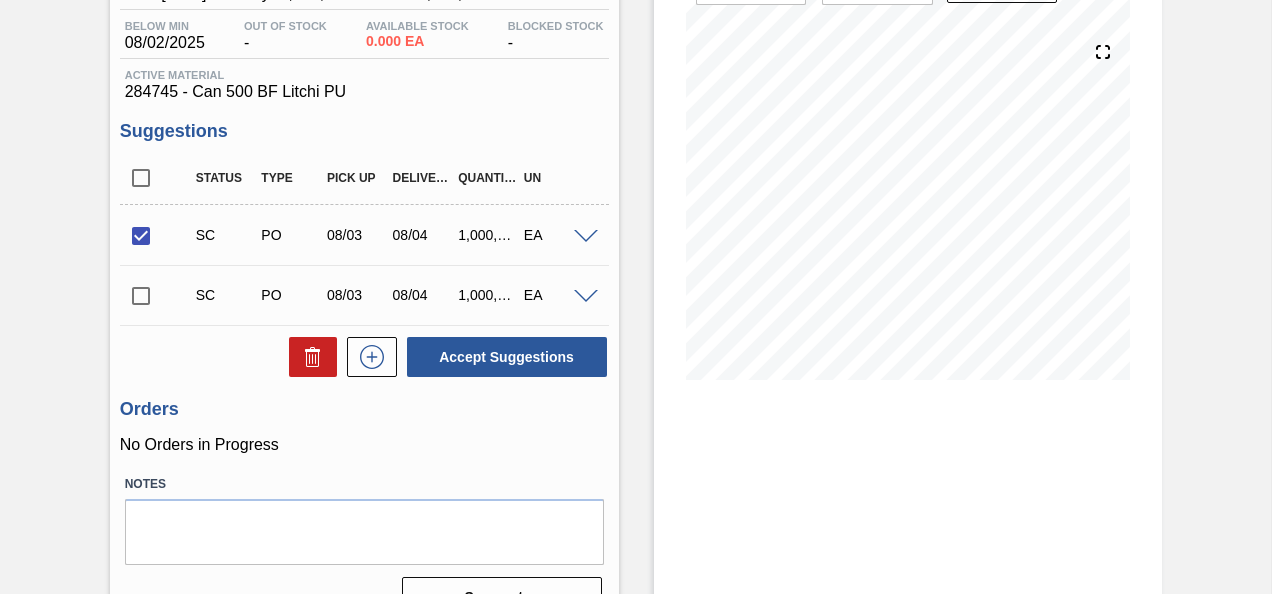 scroll, scrollTop: 266, scrollLeft: 0, axis: vertical 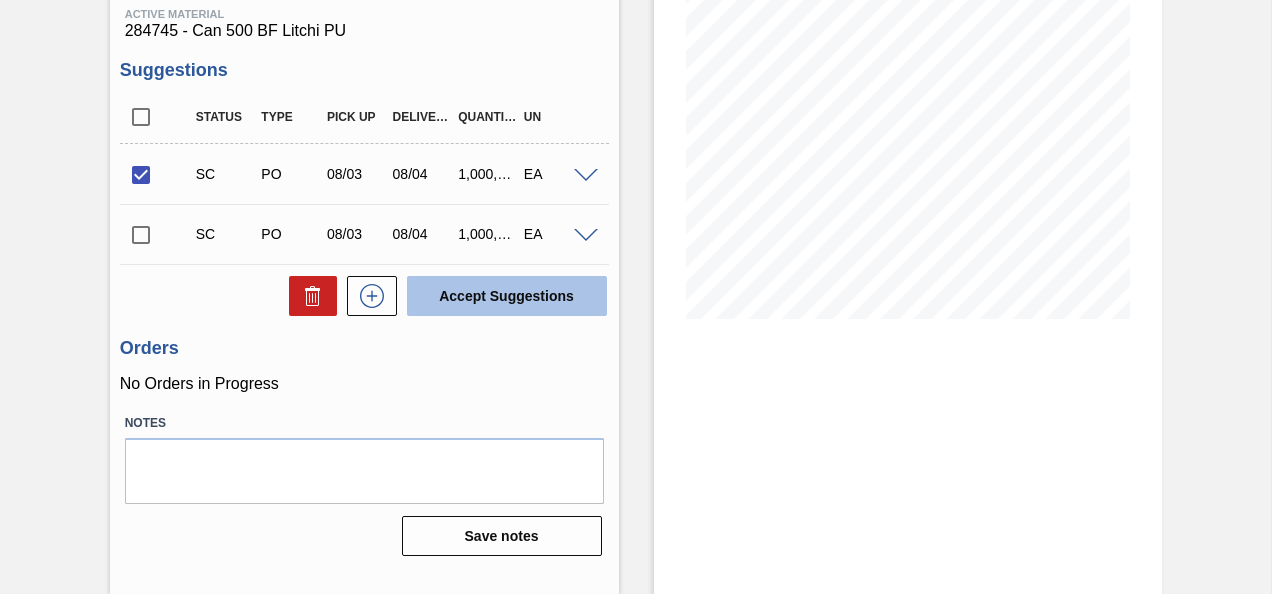 click on "Accept Suggestions" at bounding box center [507, 296] 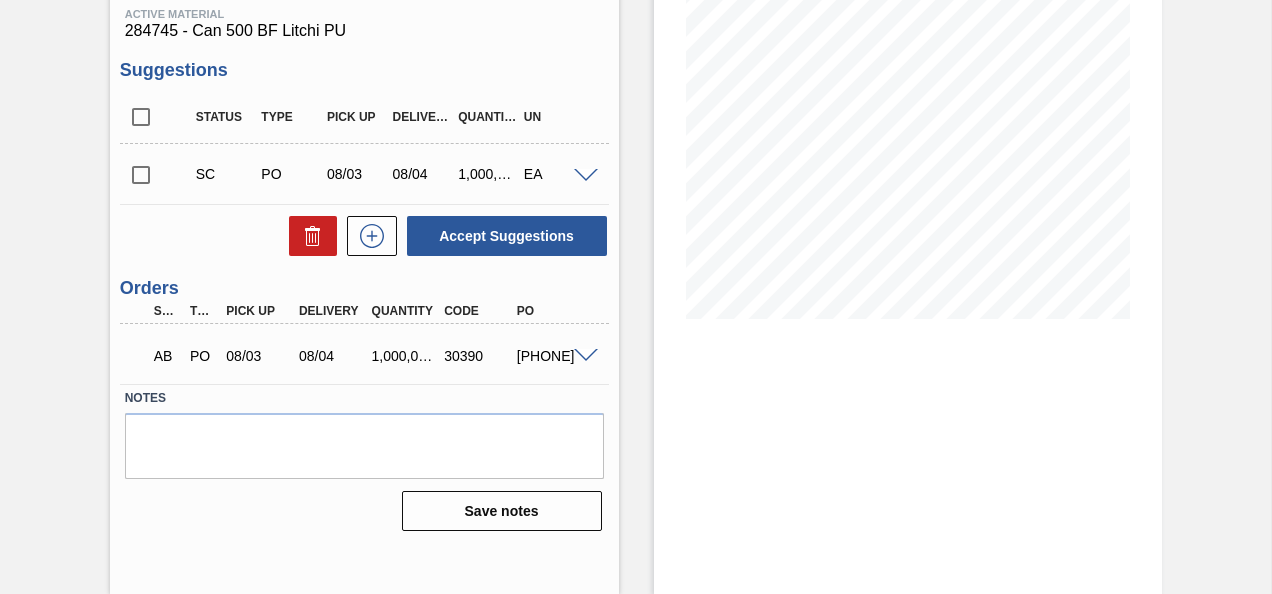 click at bounding box center (586, 356) 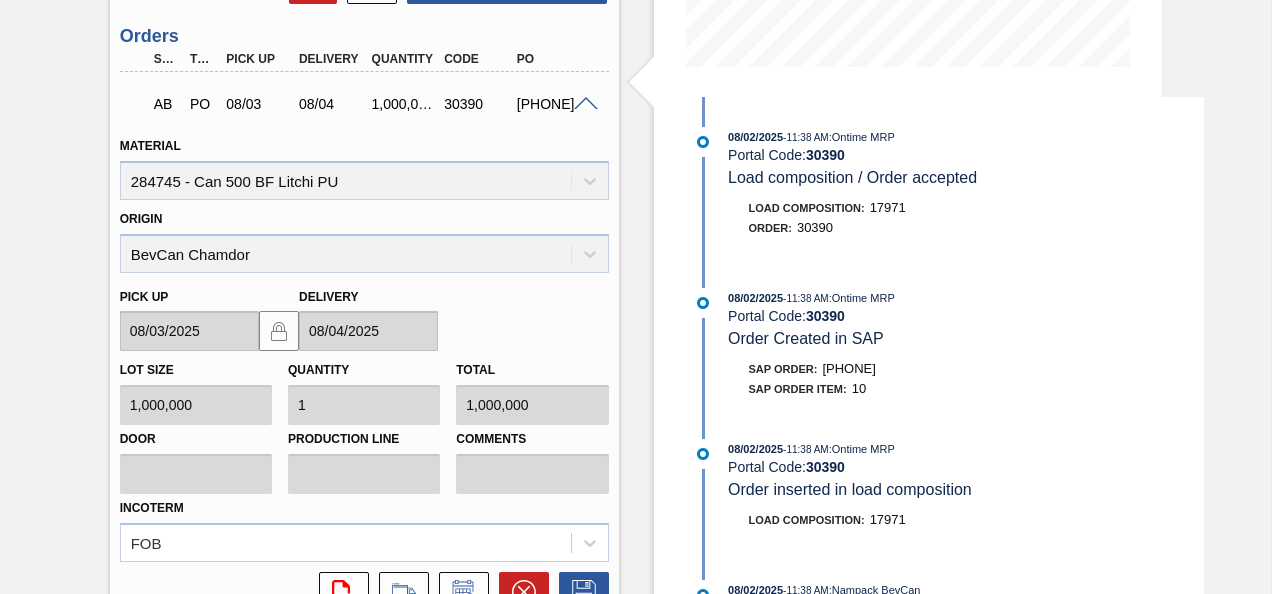 scroll, scrollTop: 524, scrollLeft: 0, axis: vertical 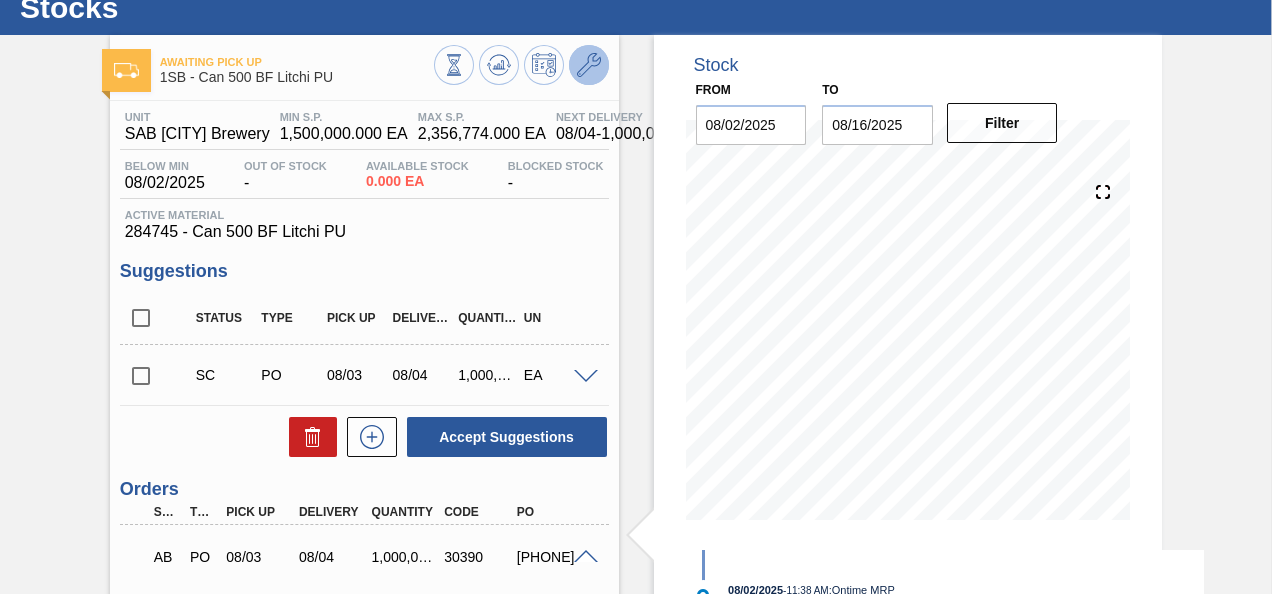 click at bounding box center [589, 65] 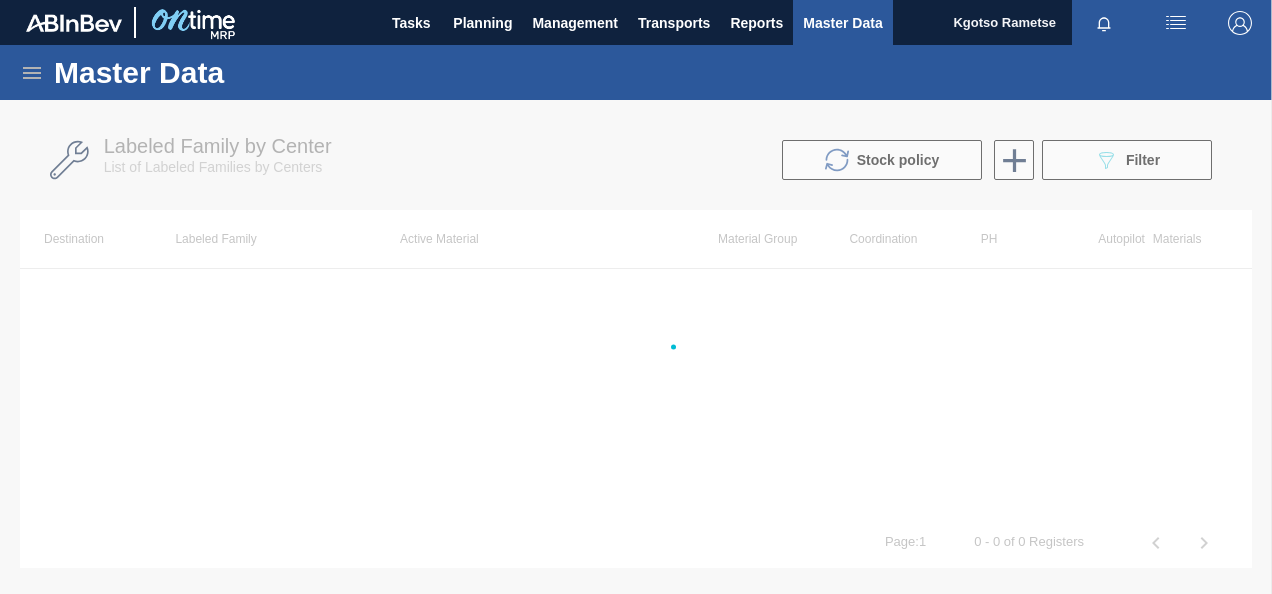 scroll, scrollTop: 0, scrollLeft: 0, axis: both 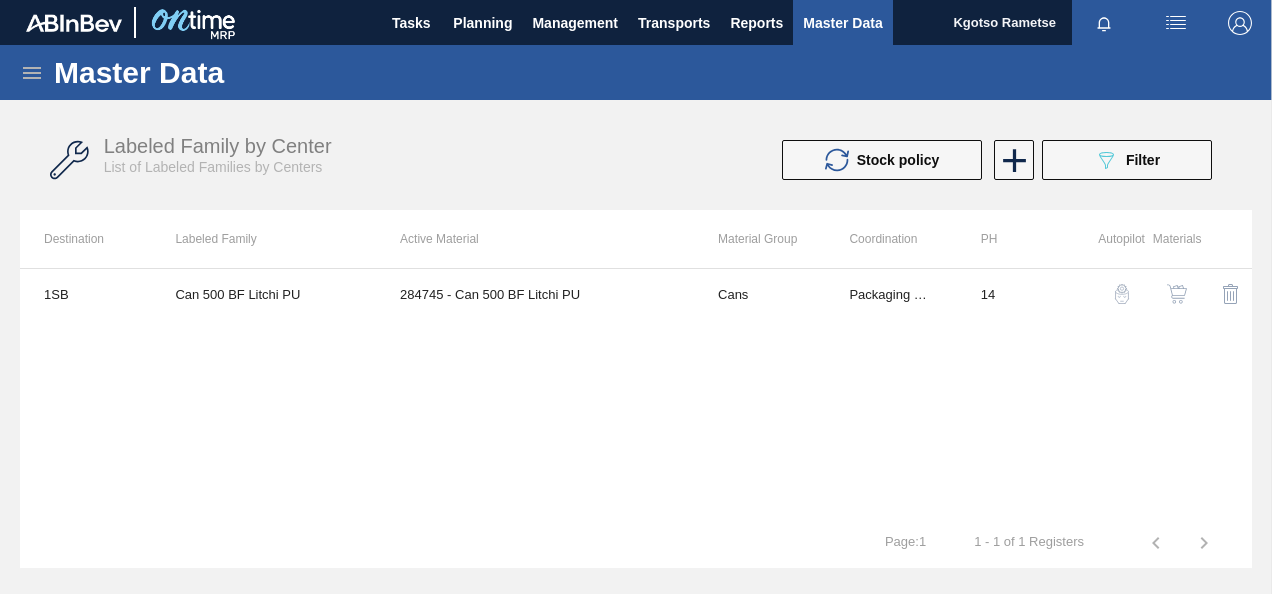 click at bounding box center (1177, 294) 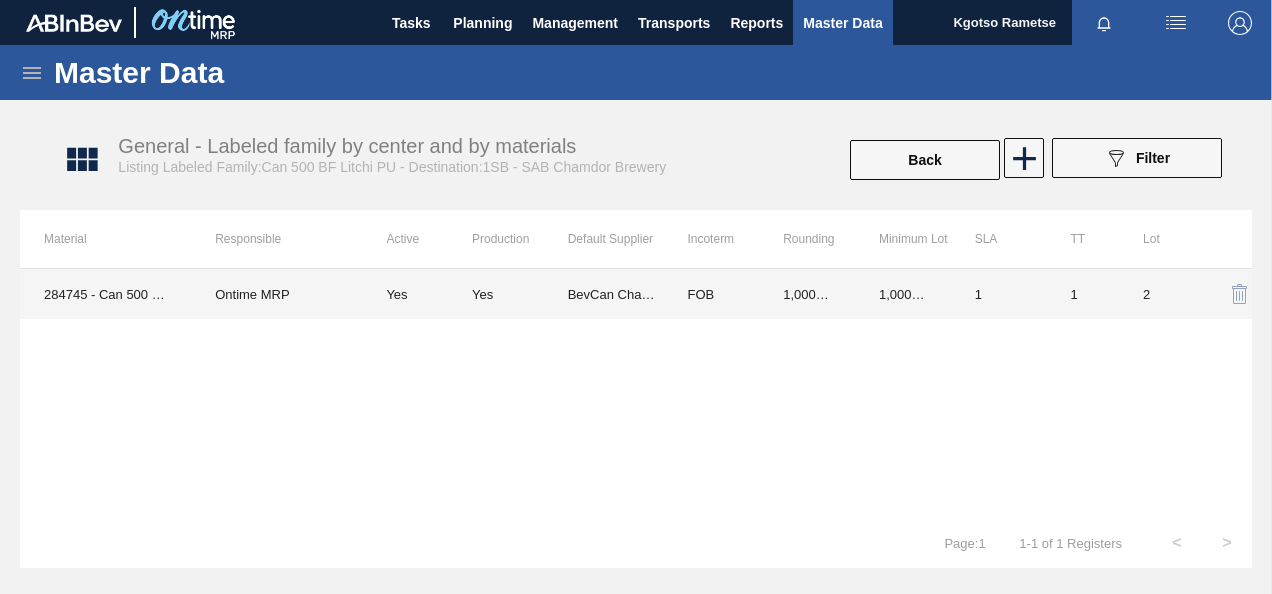 click on "1,000,000.000" at bounding box center (903, 294) 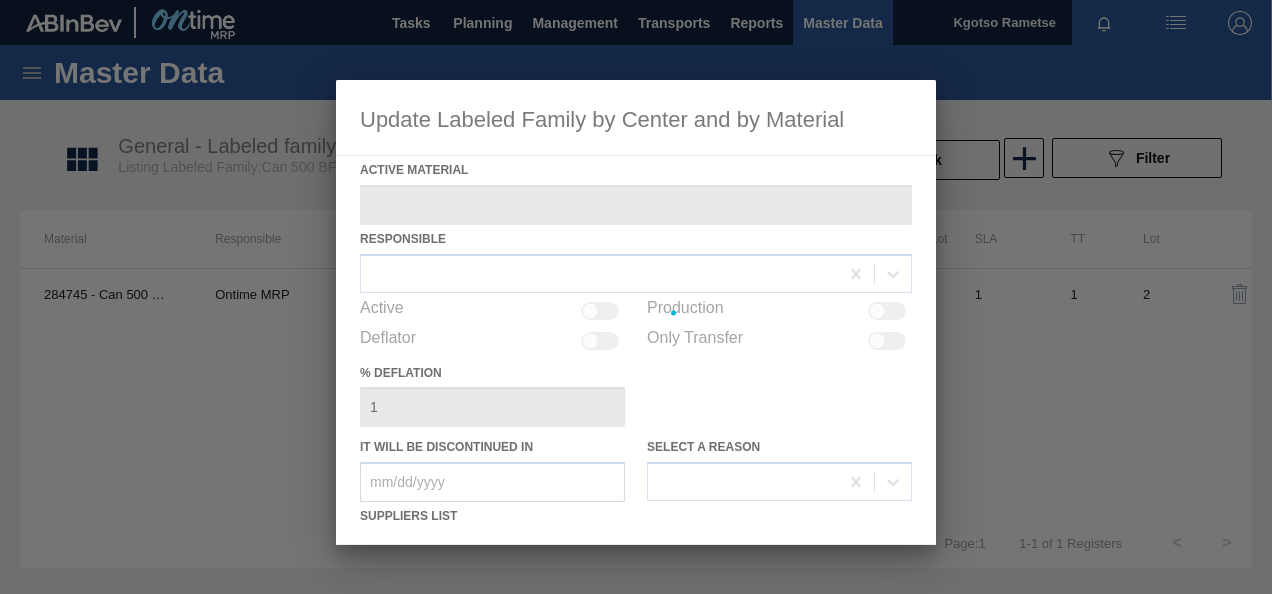 type on "284745 - Can 500 BF Litchi PU" 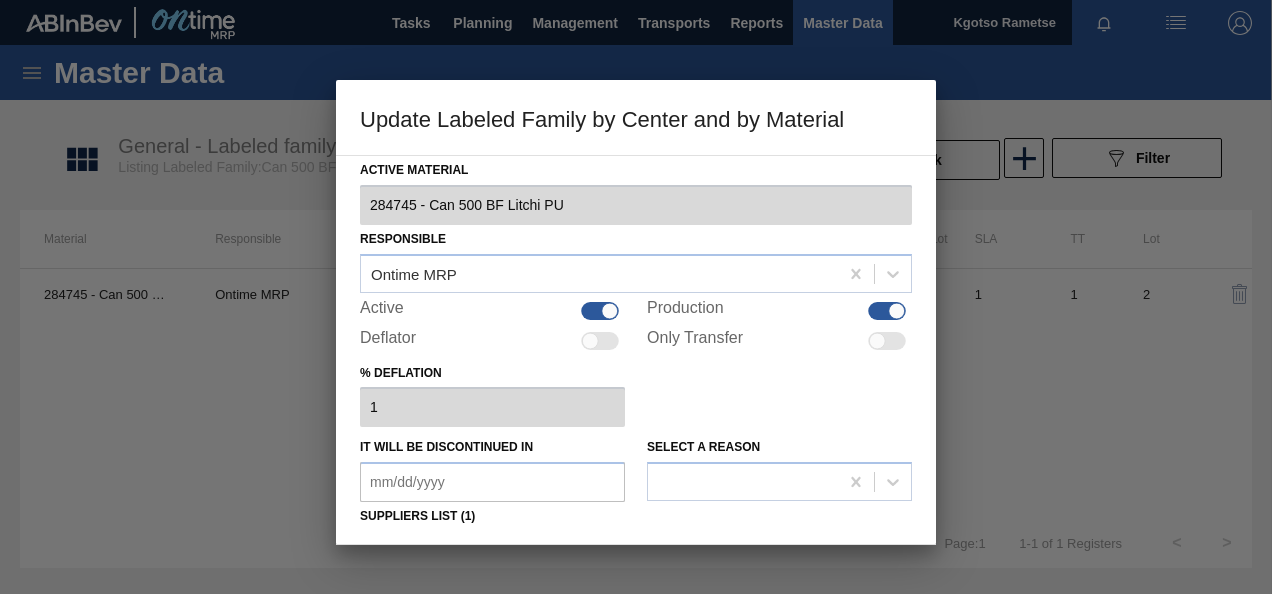click on "Active Material 284745 - Can 500 BF Litchi PU Responsible Ontime MRP Active Production Deflator Only Transfer % deflation 1 It will be discontinued in Select a reason Suppliers list   (1) A     1000004 - BevCan Chamdor Add a new Supplier Cancel Save" at bounding box center [636, 491] 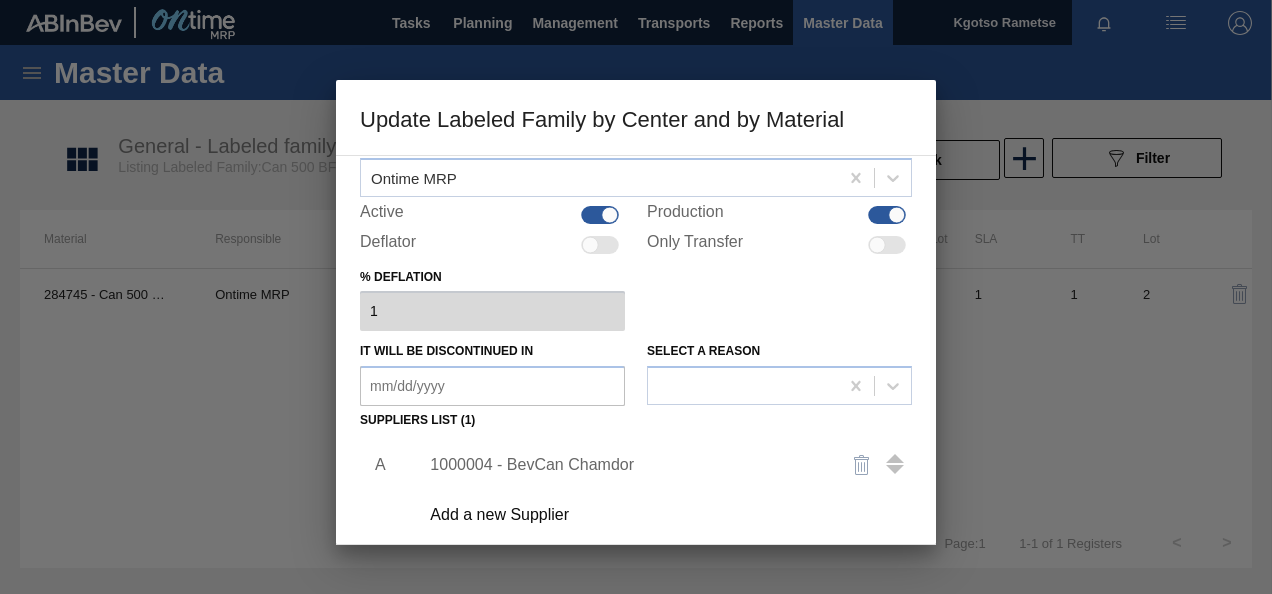 scroll, scrollTop: 120, scrollLeft: 0, axis: vertical 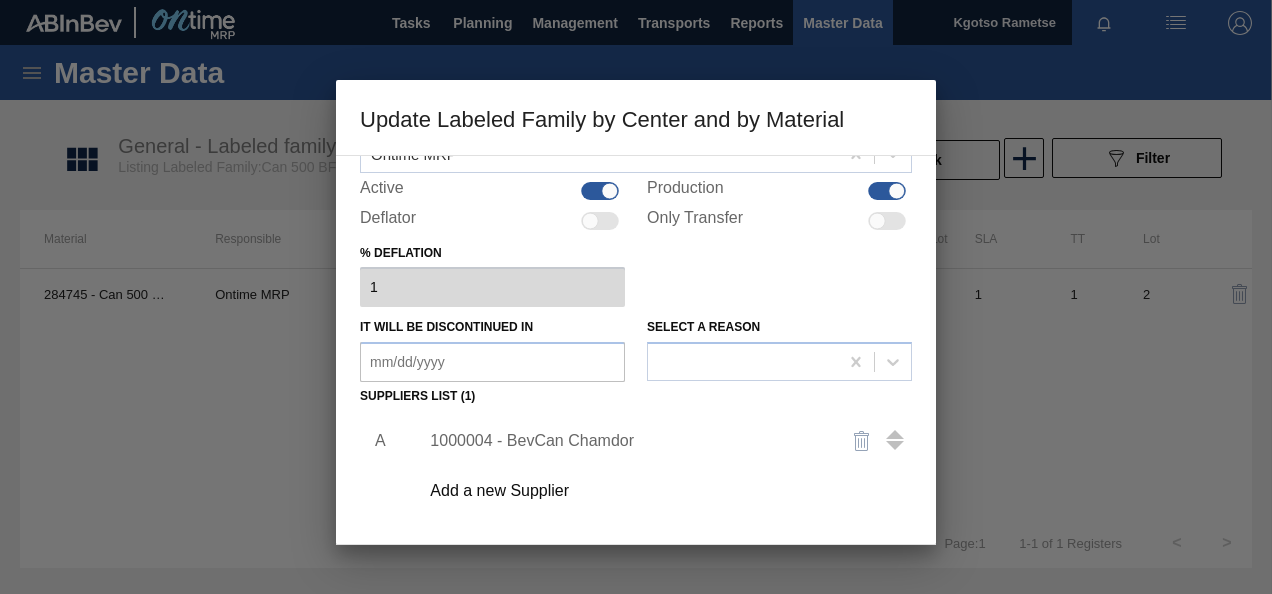 click on "1000004 - BevCan Chamdor" at bounding box center [626, 441] 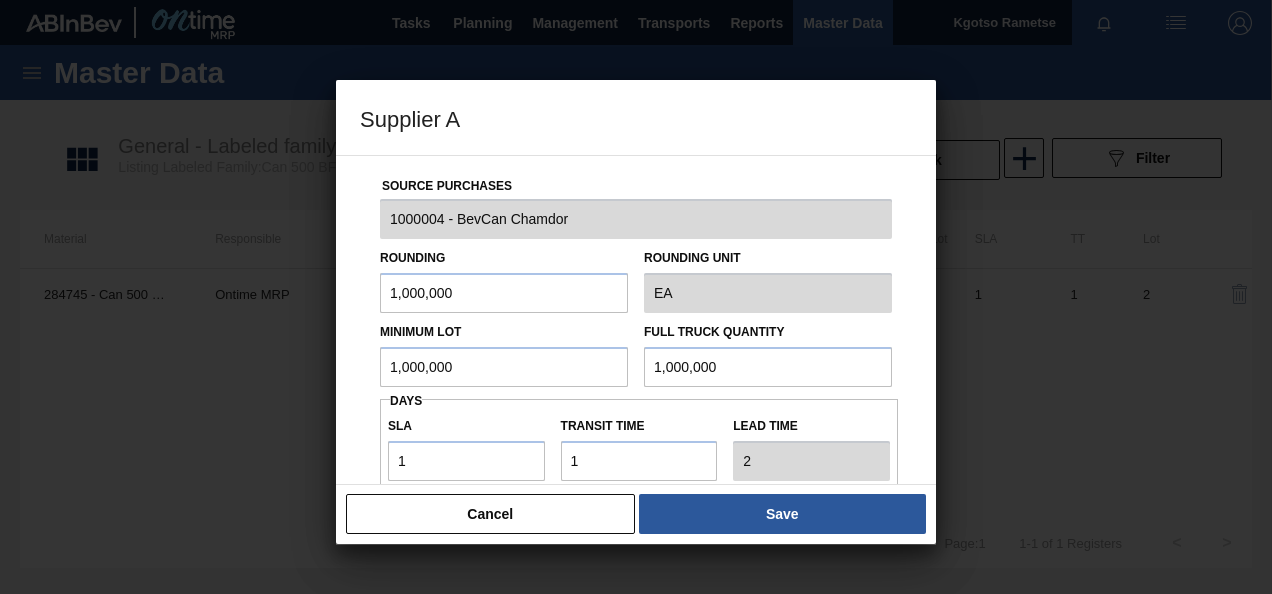 click on "Transit time" at bounding box center (639, 446) 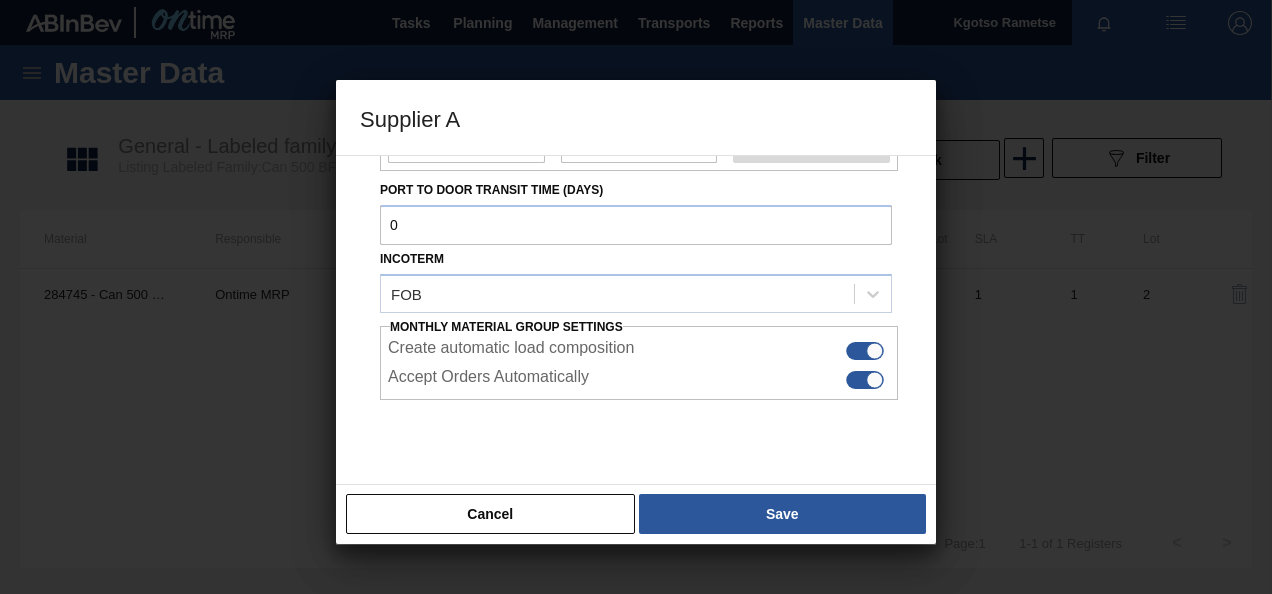 scroll, scrollTop: 320, scrollLeft: 0, axis: vertical 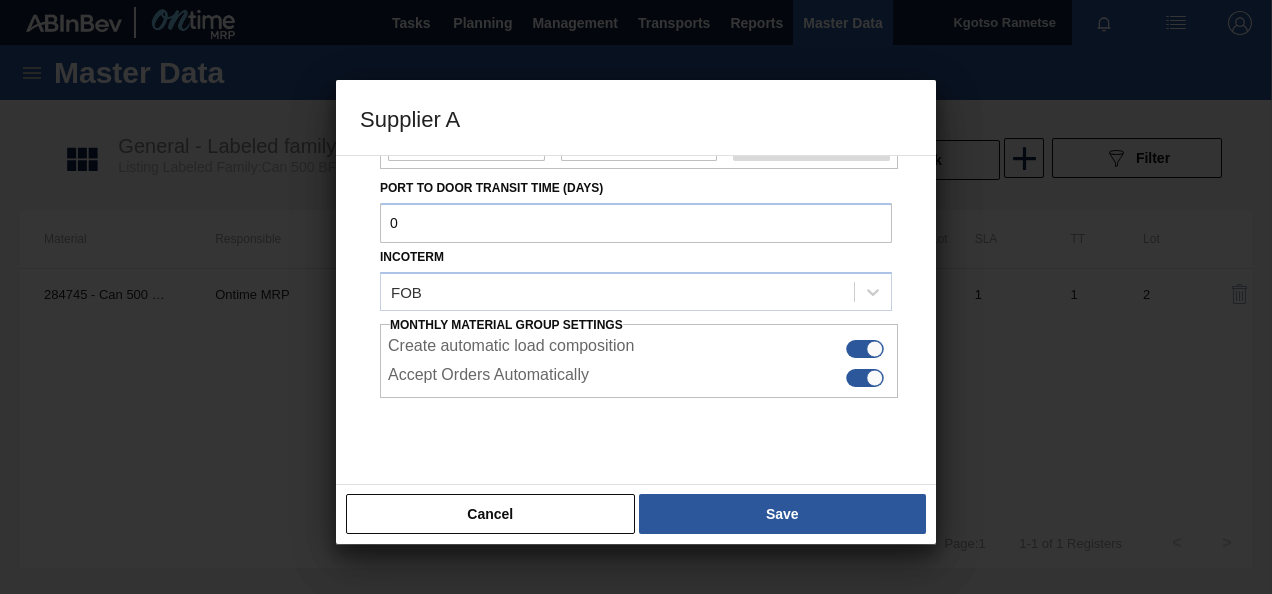 click at bounding box center (865, 349) 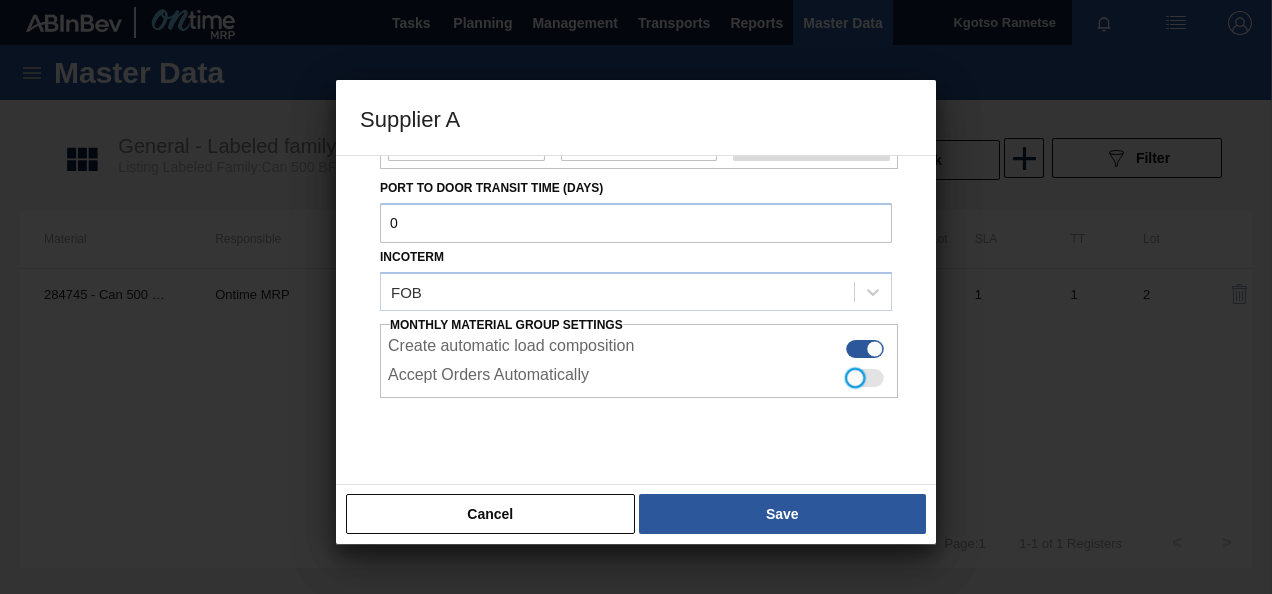 click at bounding box center (865, 349) 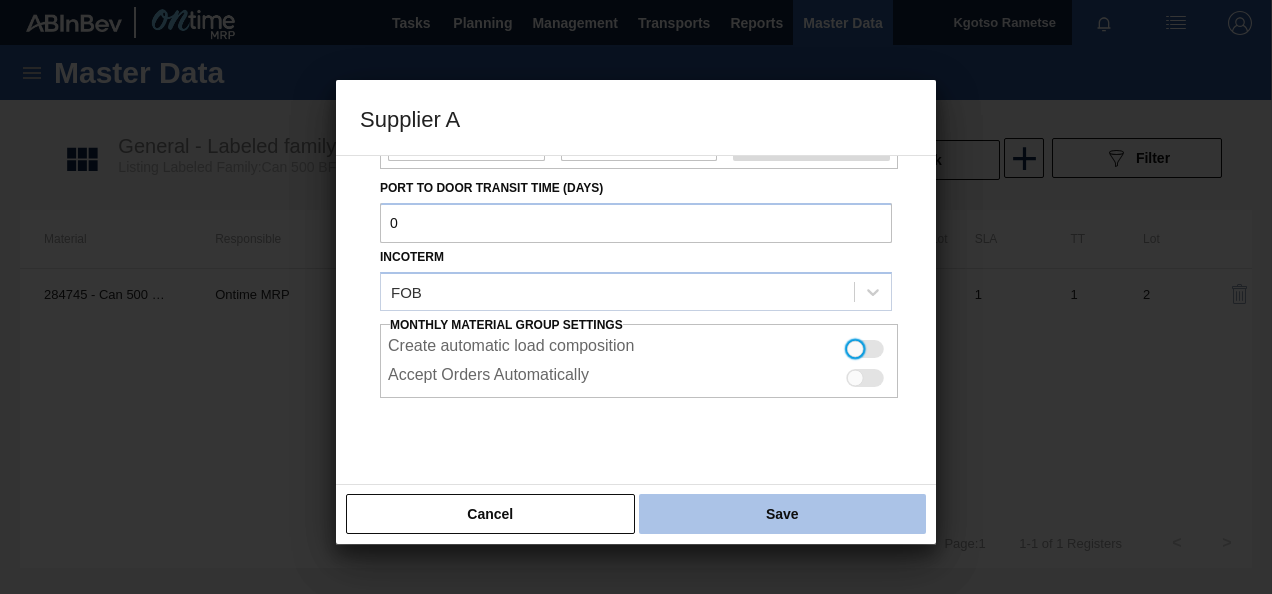click on "Save" at bounding box center [782, 514] 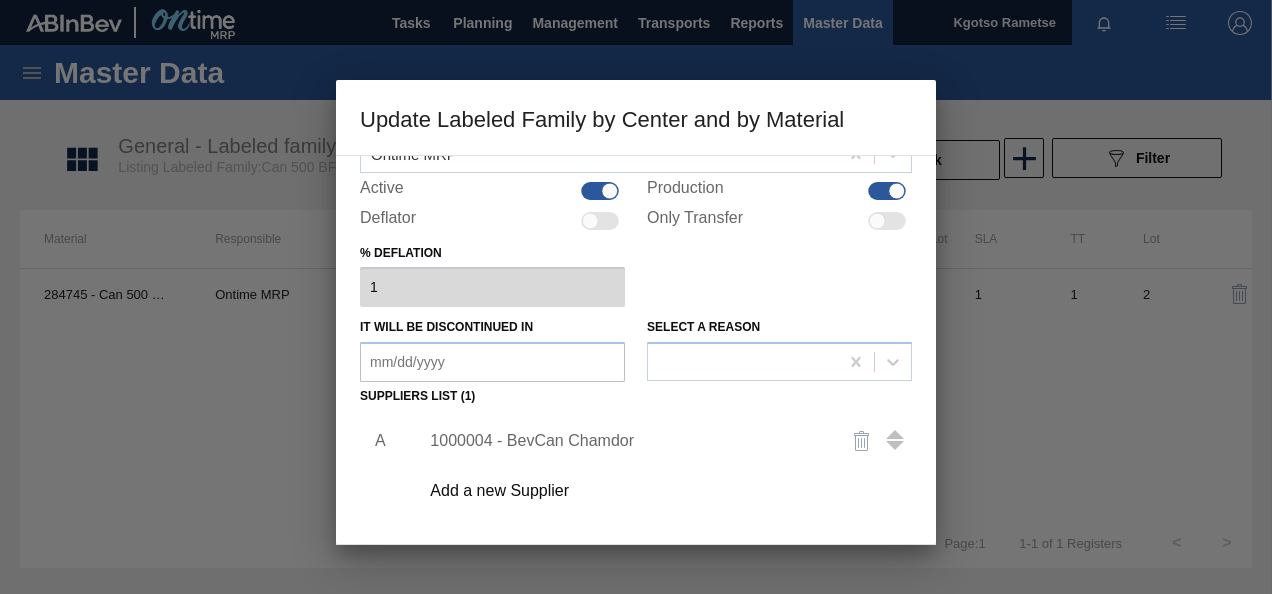 click on "Add a new Supplier" at bounding box center [659, 491] 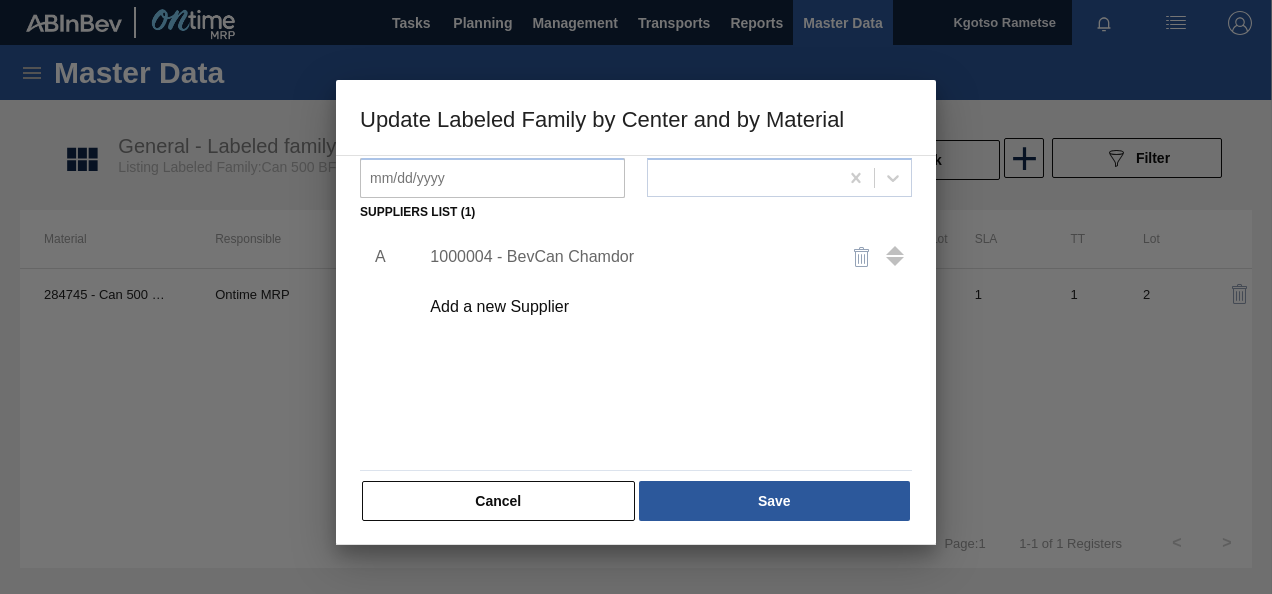 scroll, scrollTop: 306, scrollLeft: 0, axis: vertical 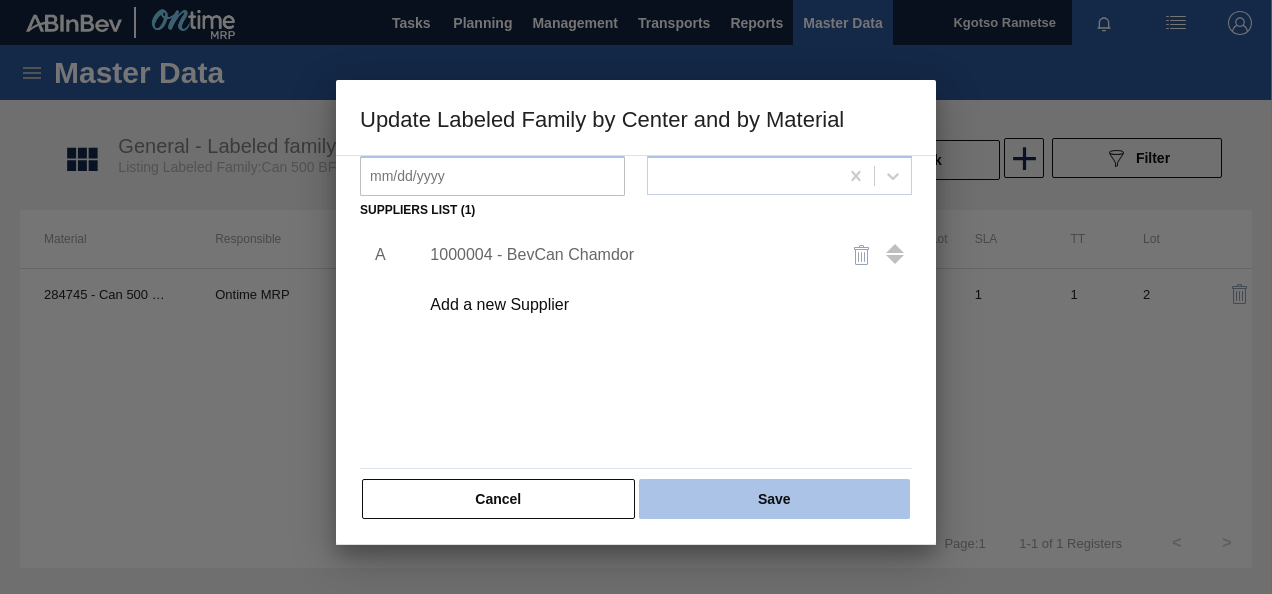 click on "Save" at bounding box center (774, 499) 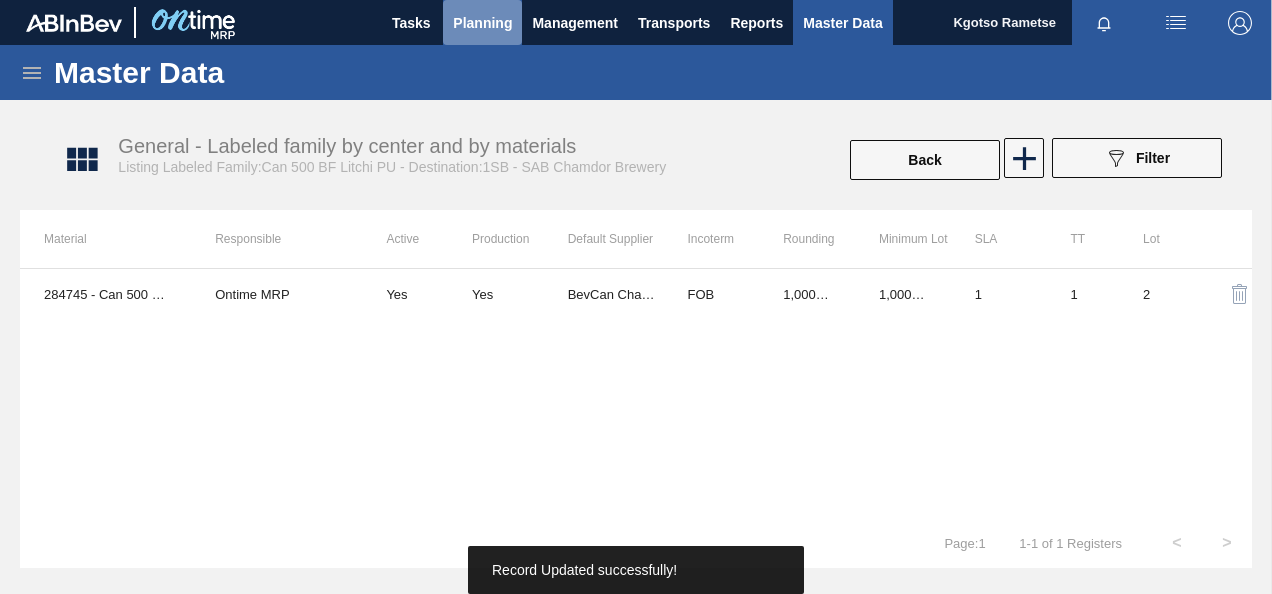 click on "Planning" at bounding box center [482, 23] 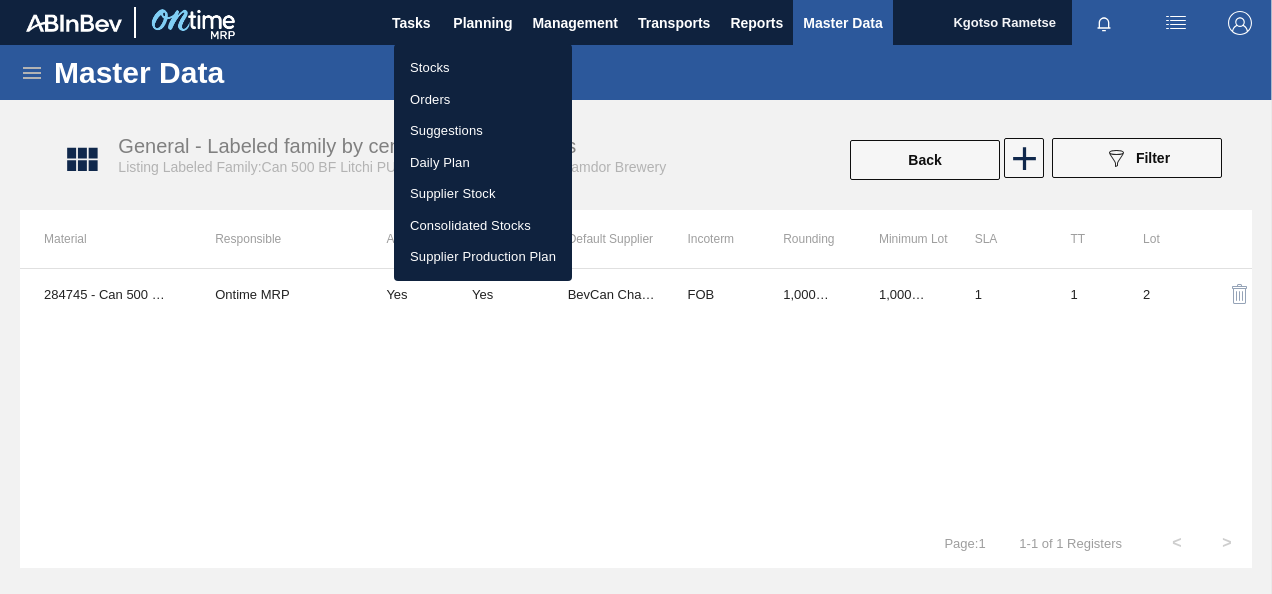 click on "Stocks" at bounding box center (483, 68) 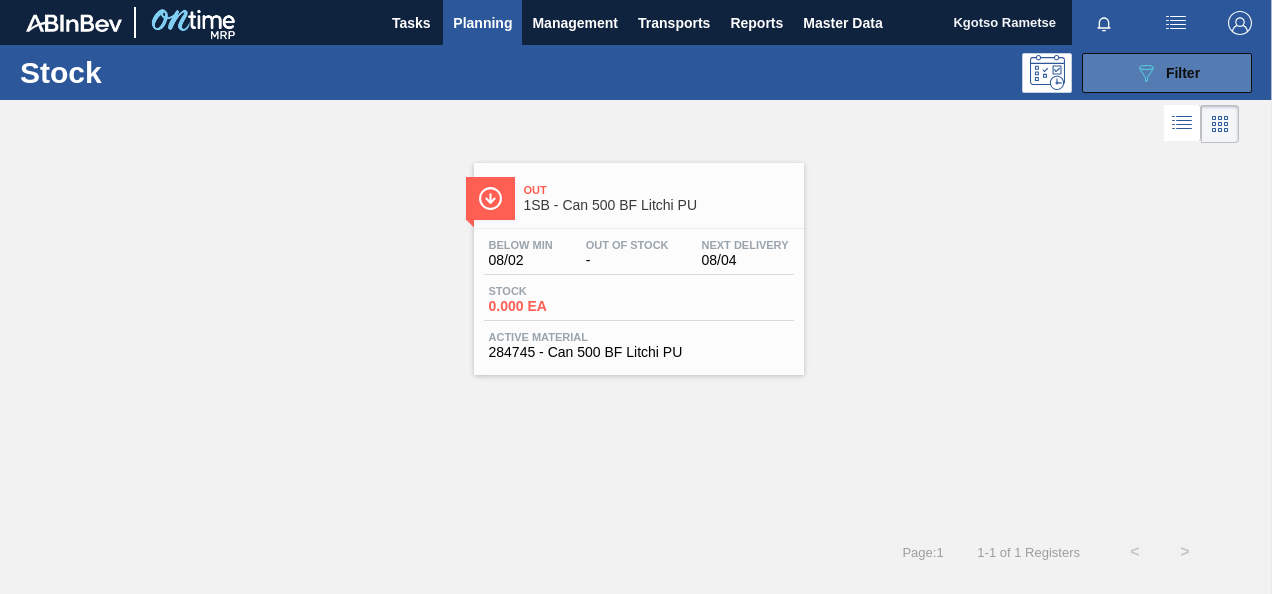 click on "089F7B8B-B2A5-4AFE-B5C0-19BA573D28AC Filter" at bounding box center (1167, 73) 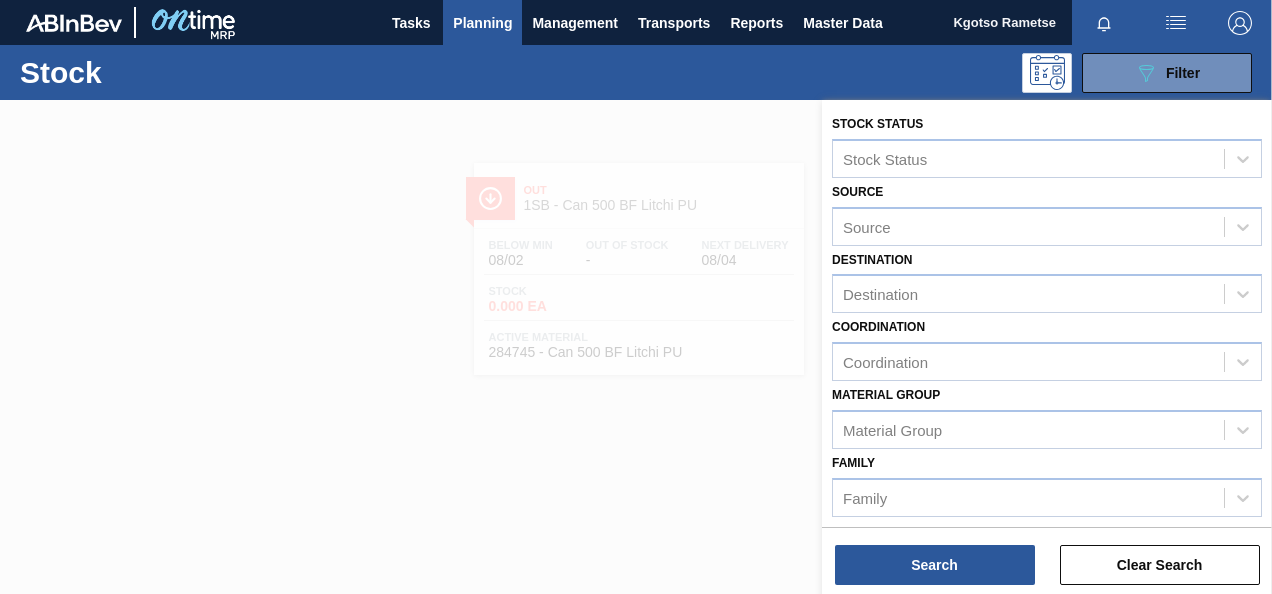 click on "Family Family" at bounding box center (1047, 483) 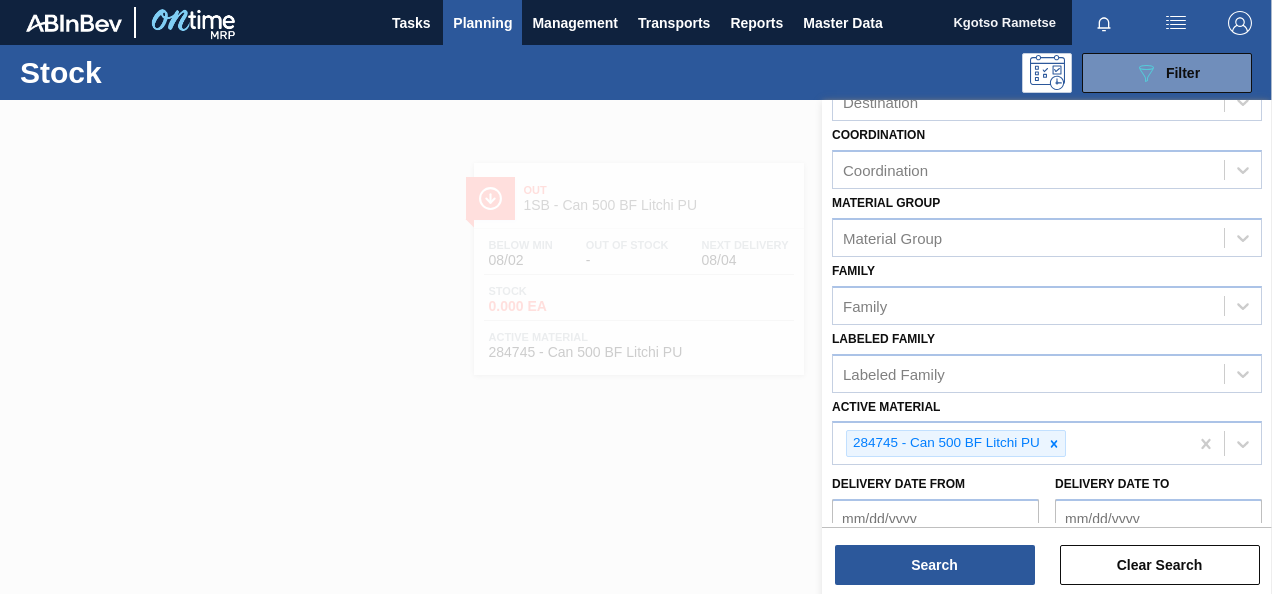 scroll, scrollTop: 200, scrollLeft: 0, axis: vertical 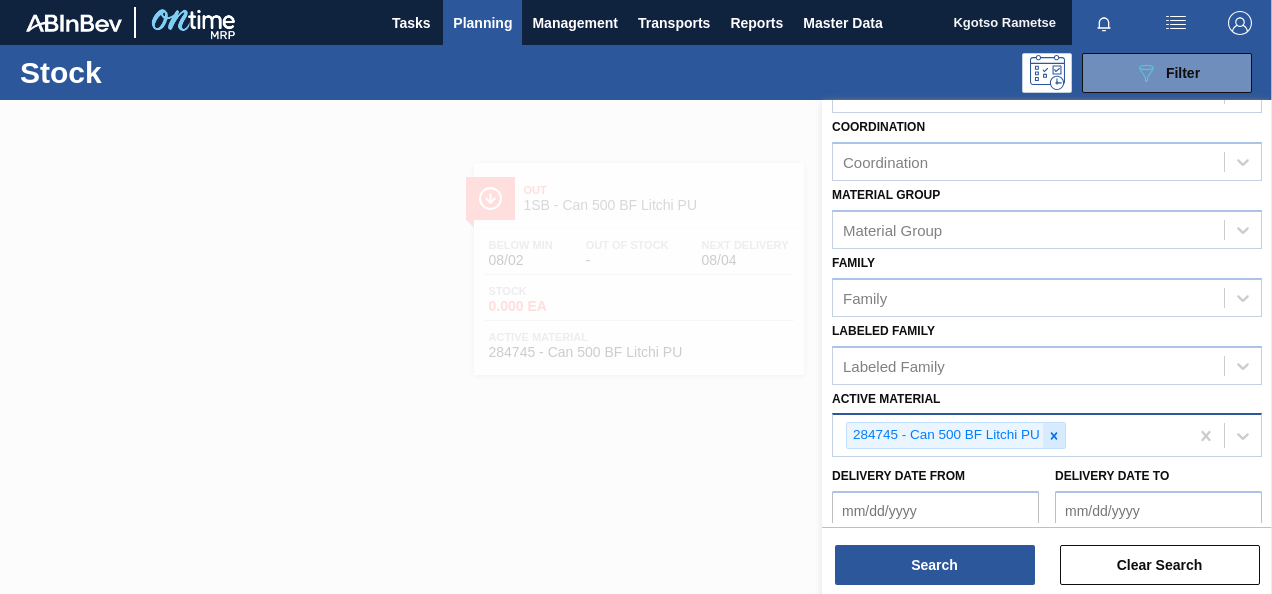 click at bounding box center [1054, 435] 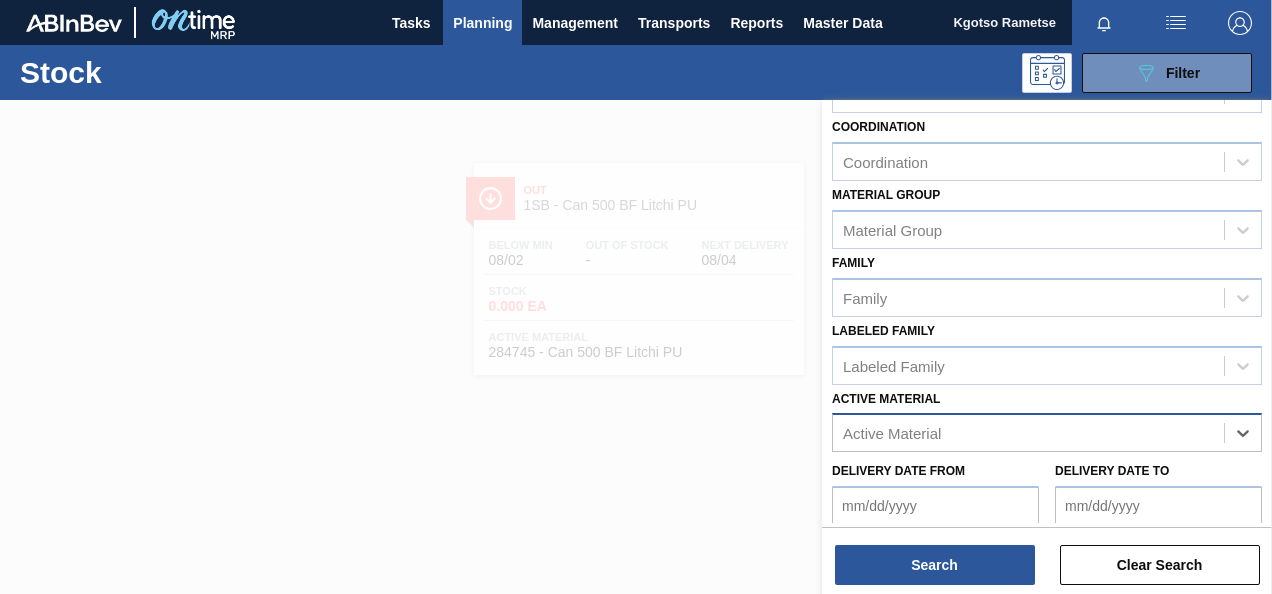 paste on "285064" 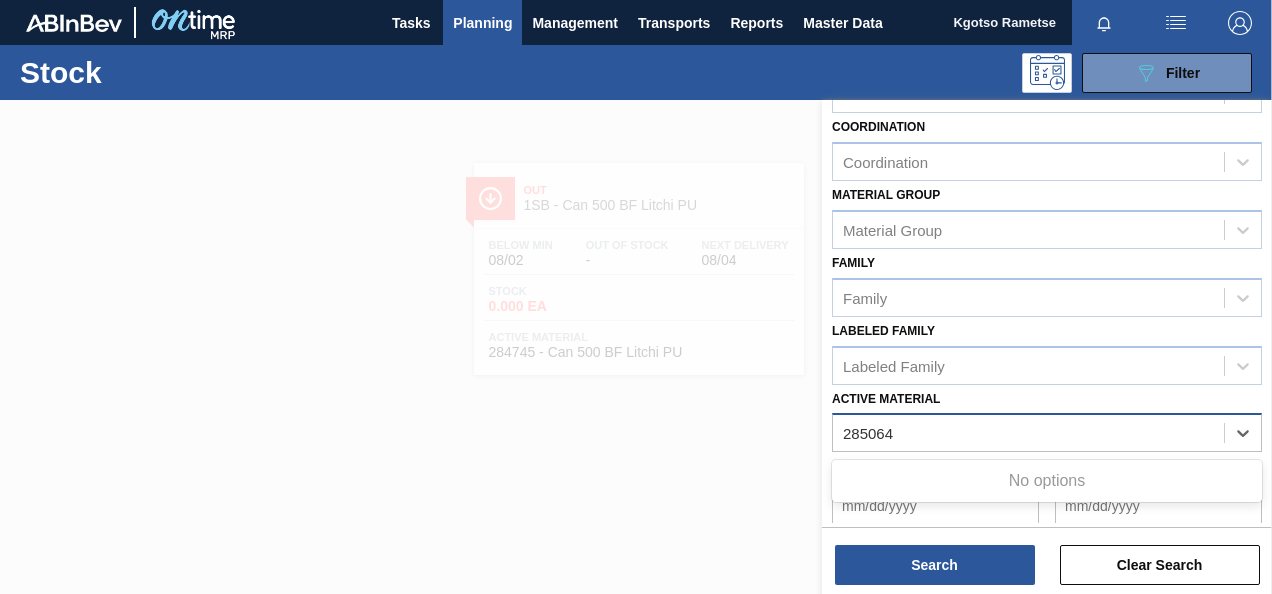 click on "285064" at bounding box center (869, 433) 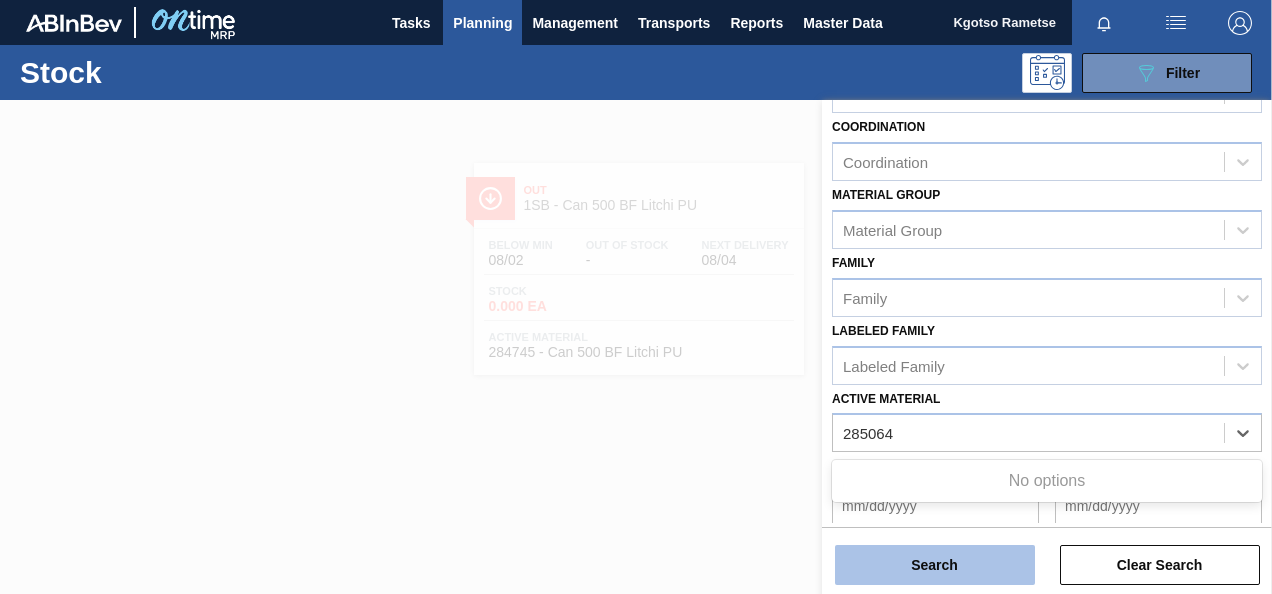 type on "285064" 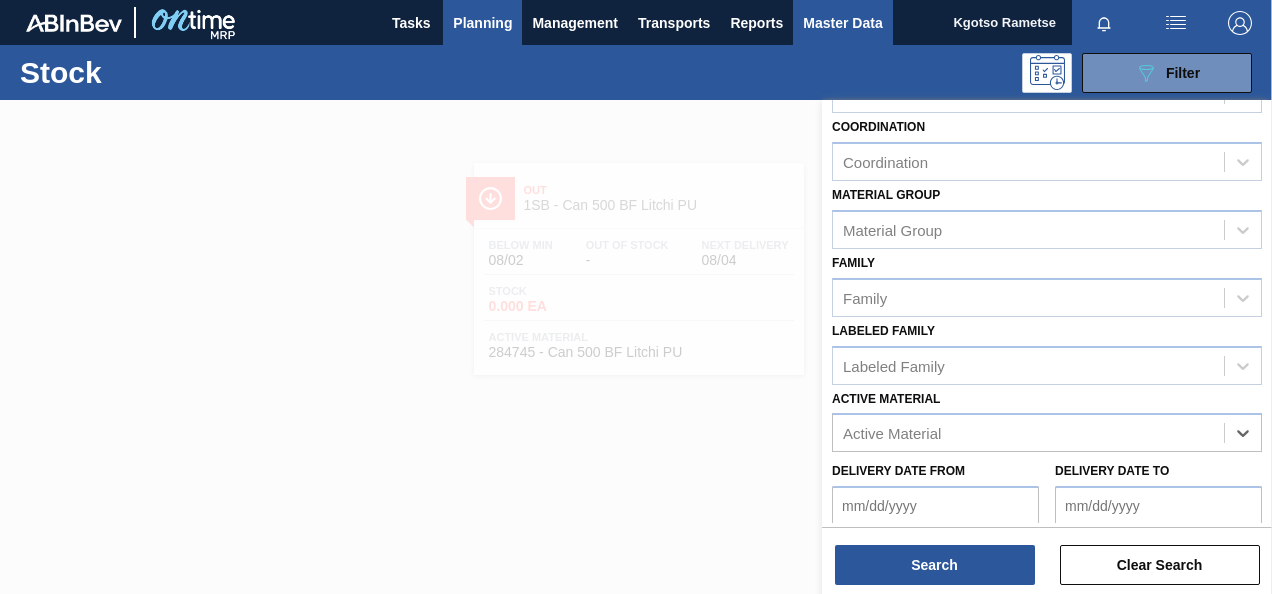click on "Master Data" at bounding box center [842, 23] 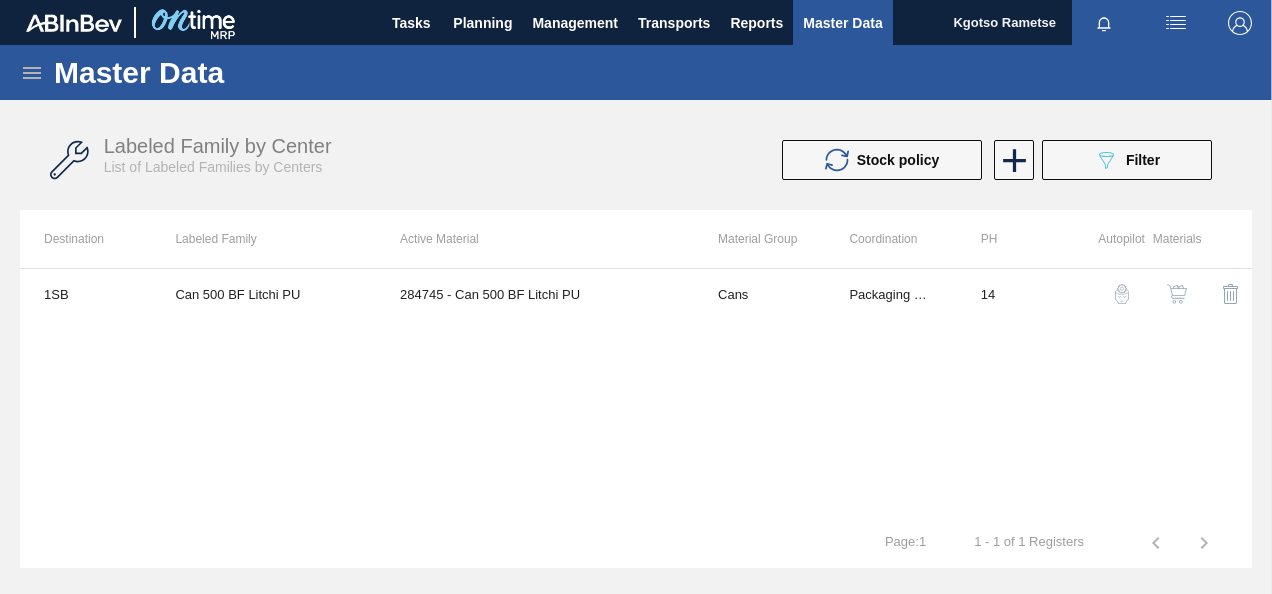 click on "Master Data" at bounding box center [636, 72] 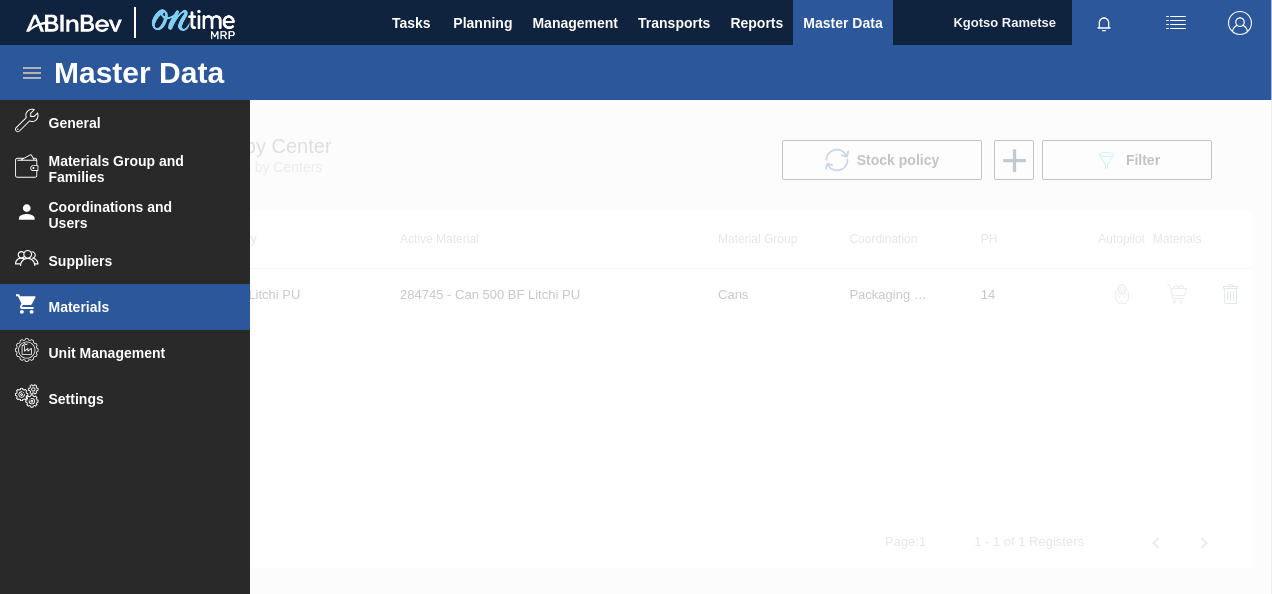 click on "Materials" at bounding box center [125, 307] 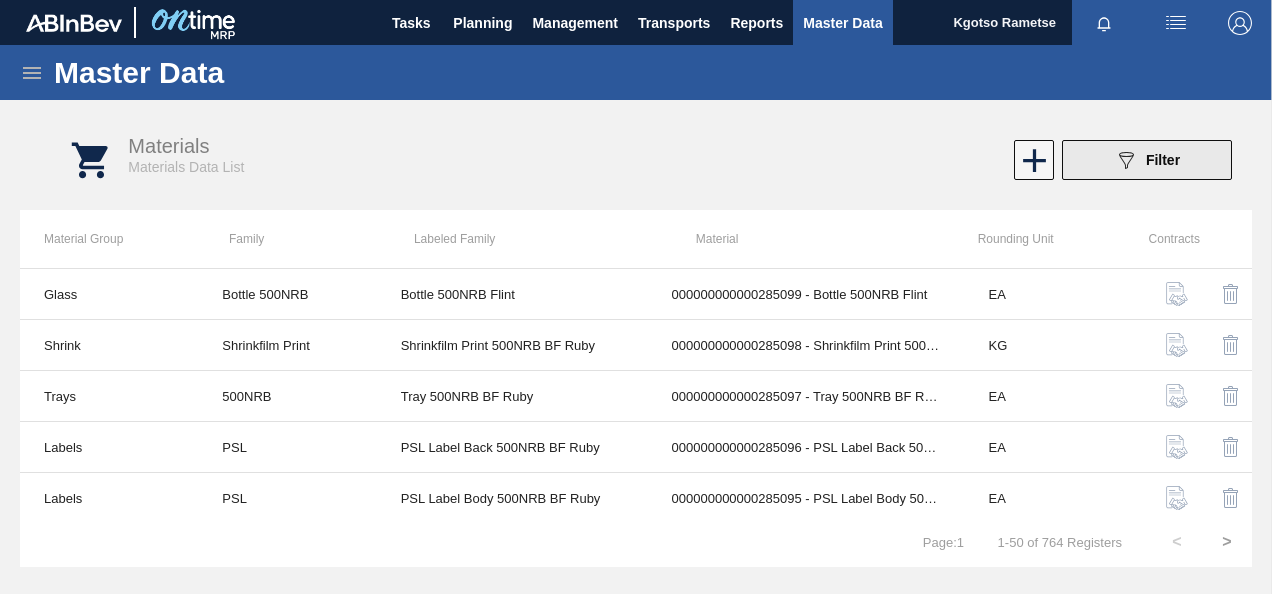 click on "089F7B8B-B2A5-4AFE-B5C0-19BA573D28AC Filter" at bounding box center (1147, 160) 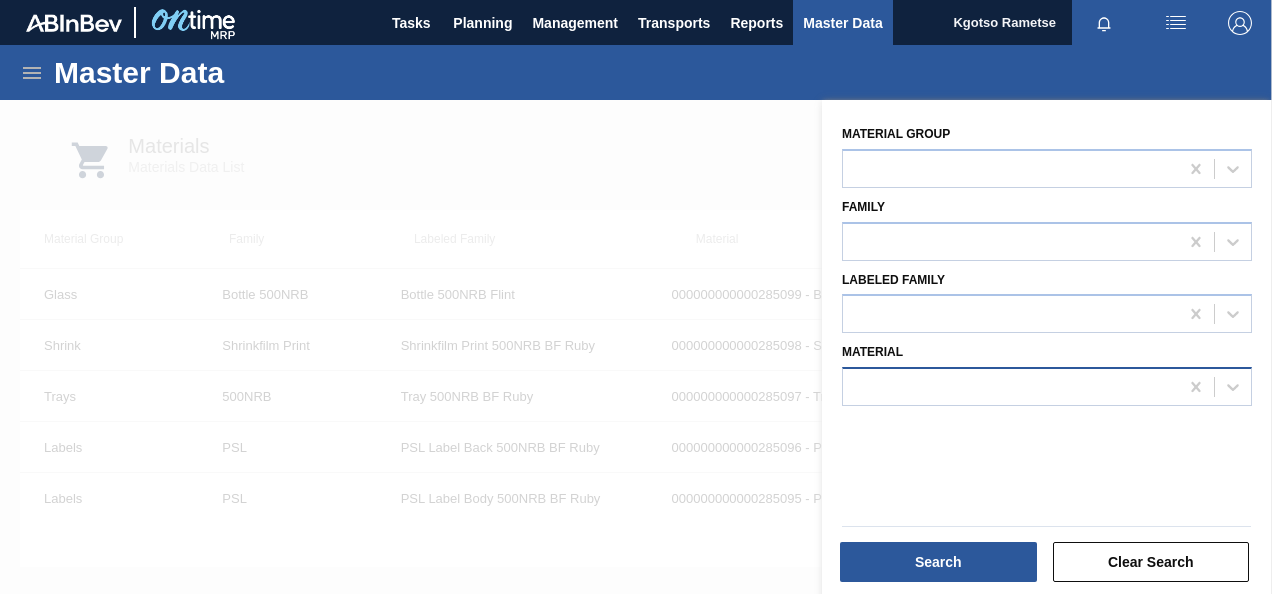 click at bounding box center [1010, 387] 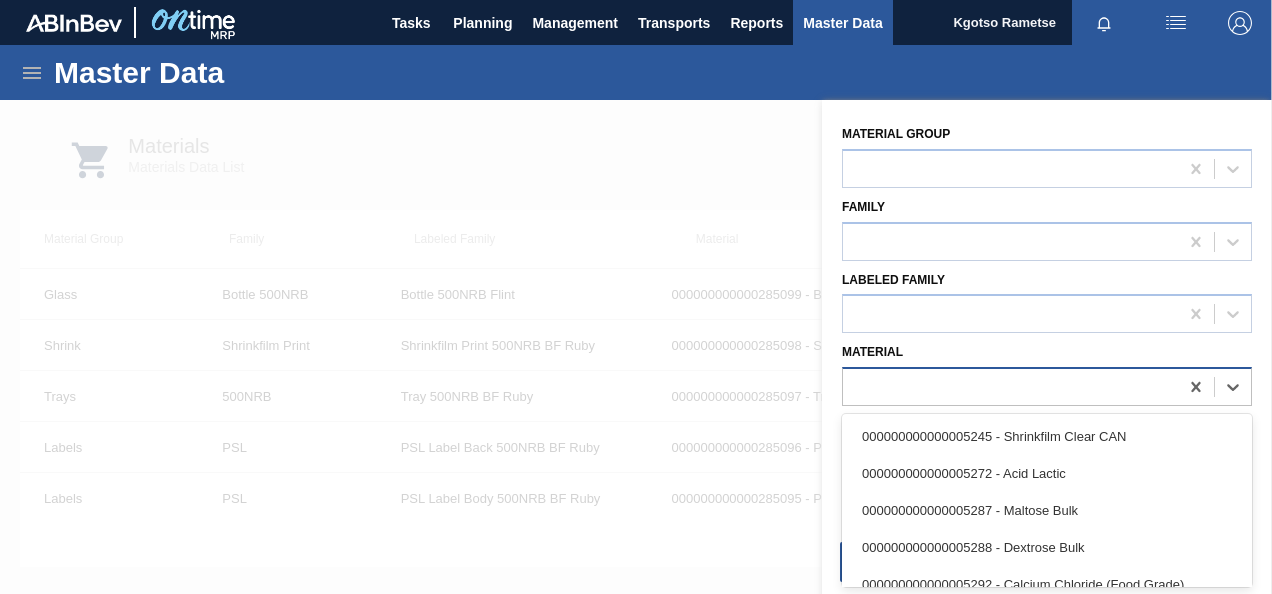 paste on "285064" 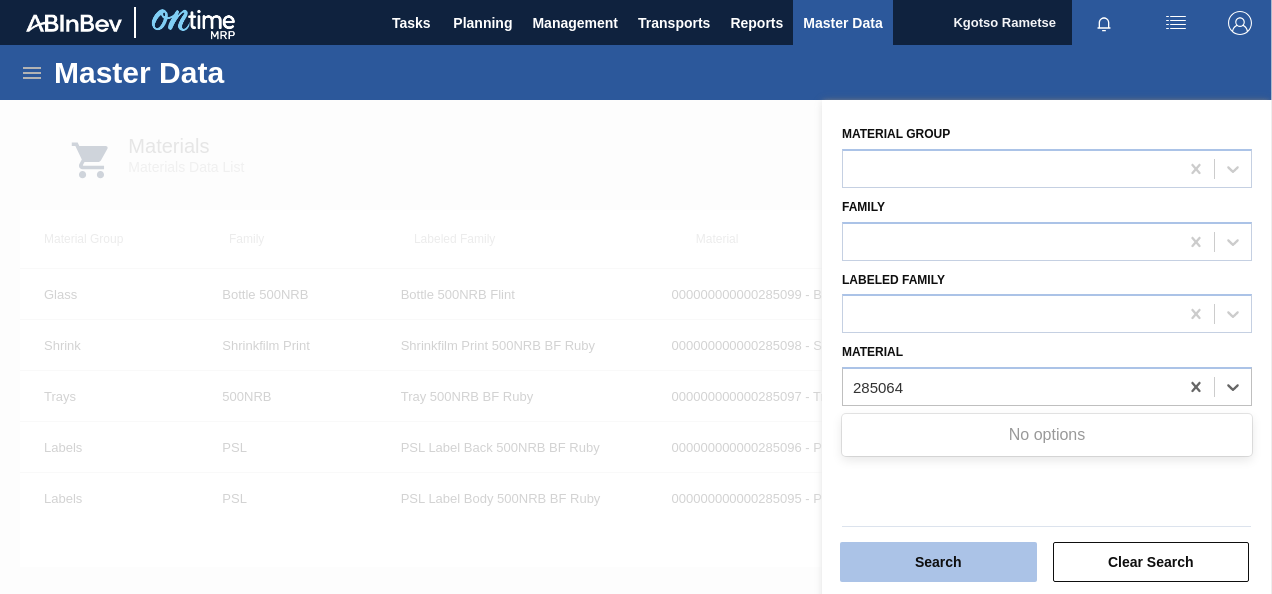 type on "285064" 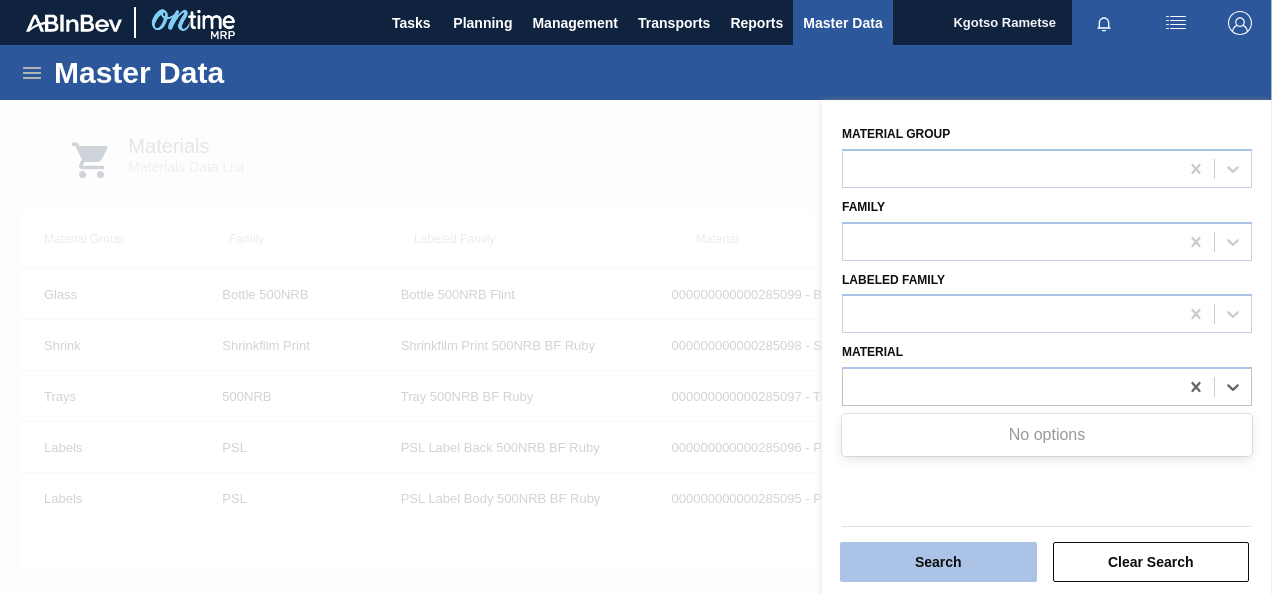 click on "Search" at bounding box center [938, 562] 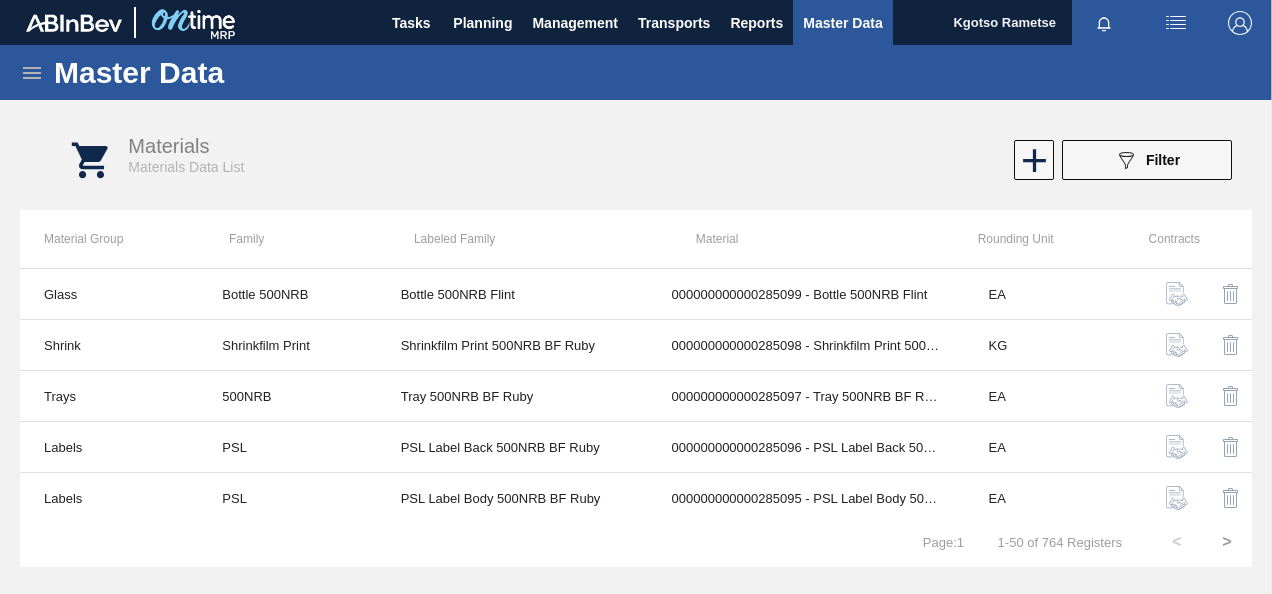 click 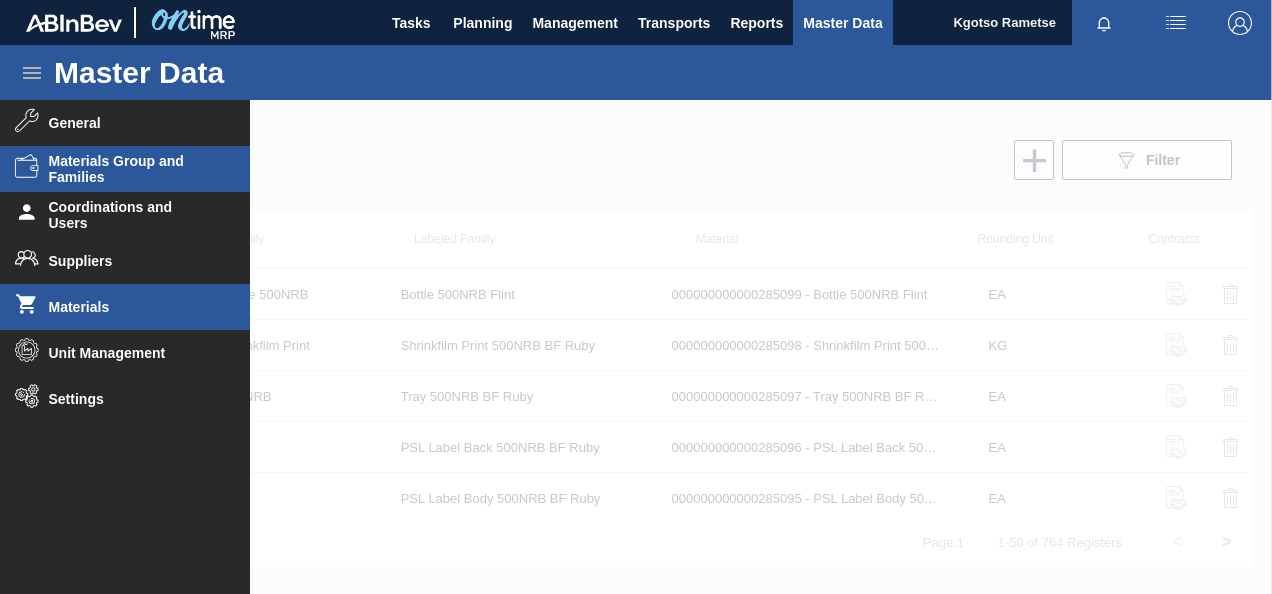 click on "Materials Group and Families" at bounding box center (131, 169) 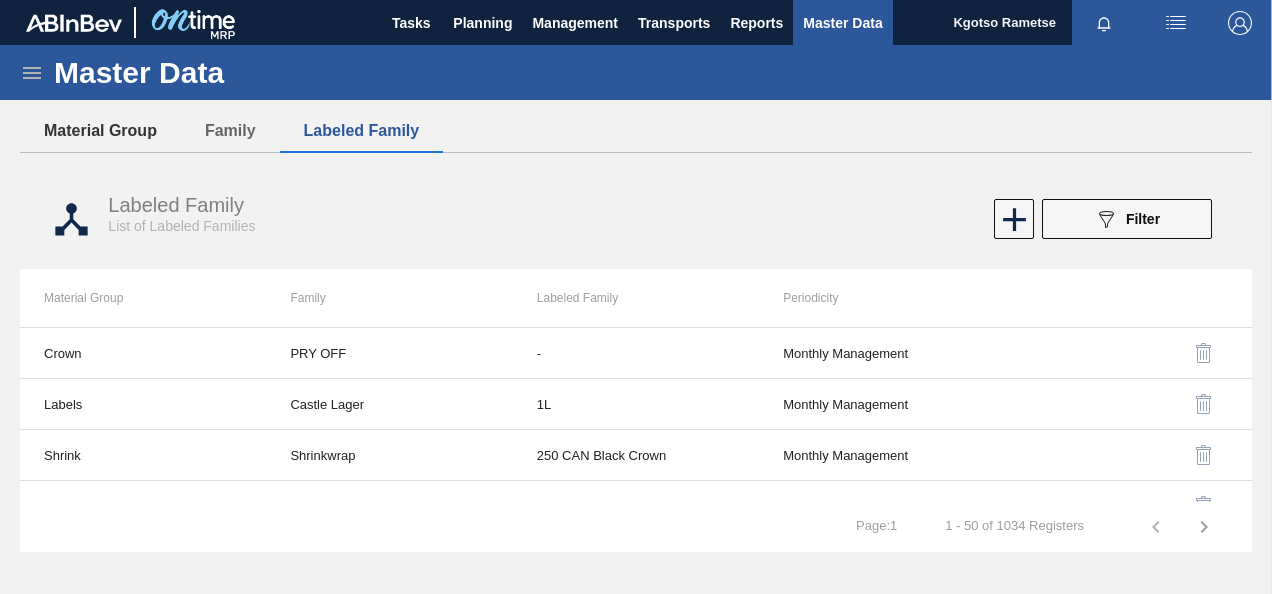 click on "Material Group" at bounding box center (100, 131) 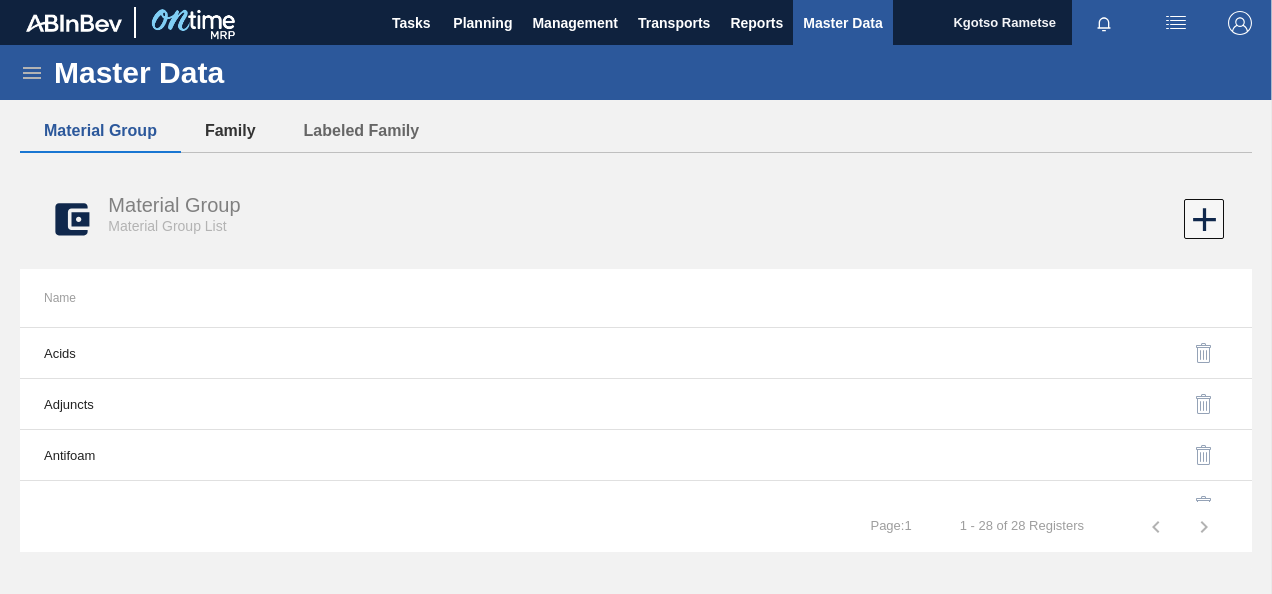 click on "Family" at bounding box center (230, 131) 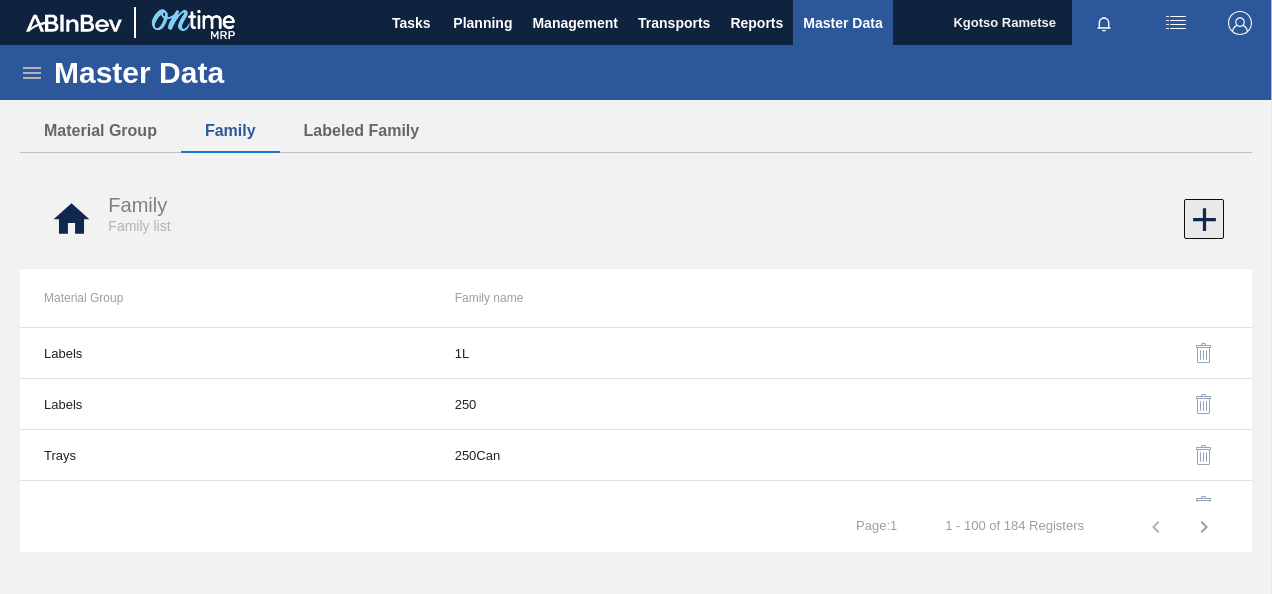 type 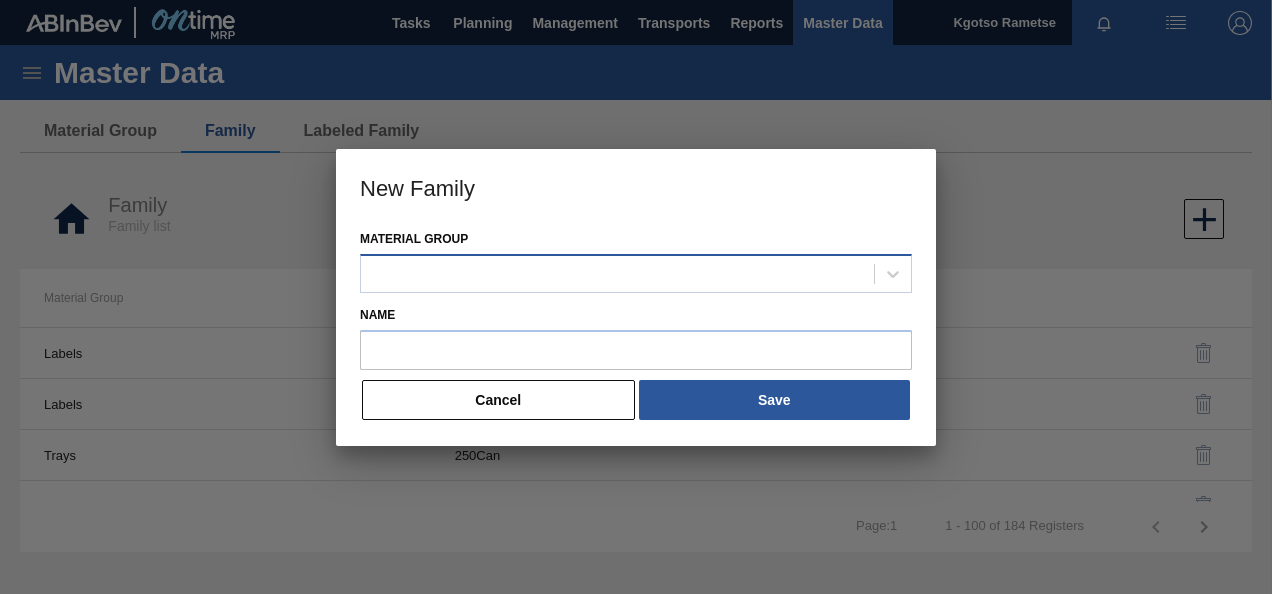 click at bounding box center (617, 273) 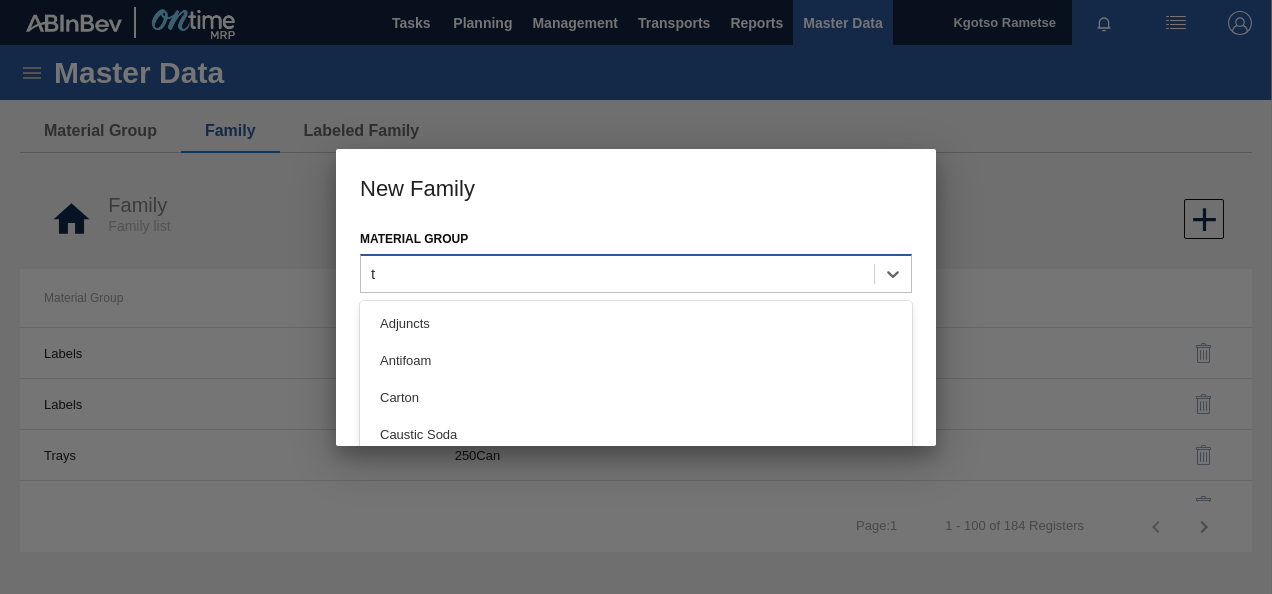 type on "tr" 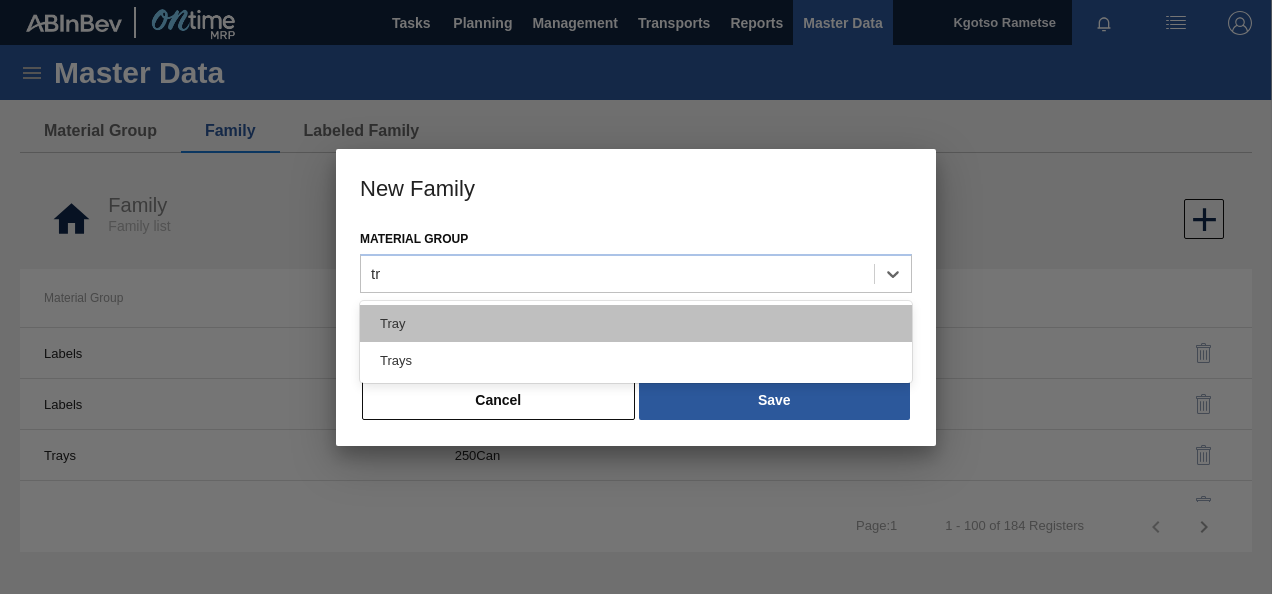 click on "Tray" at bounding box center [636, 323] 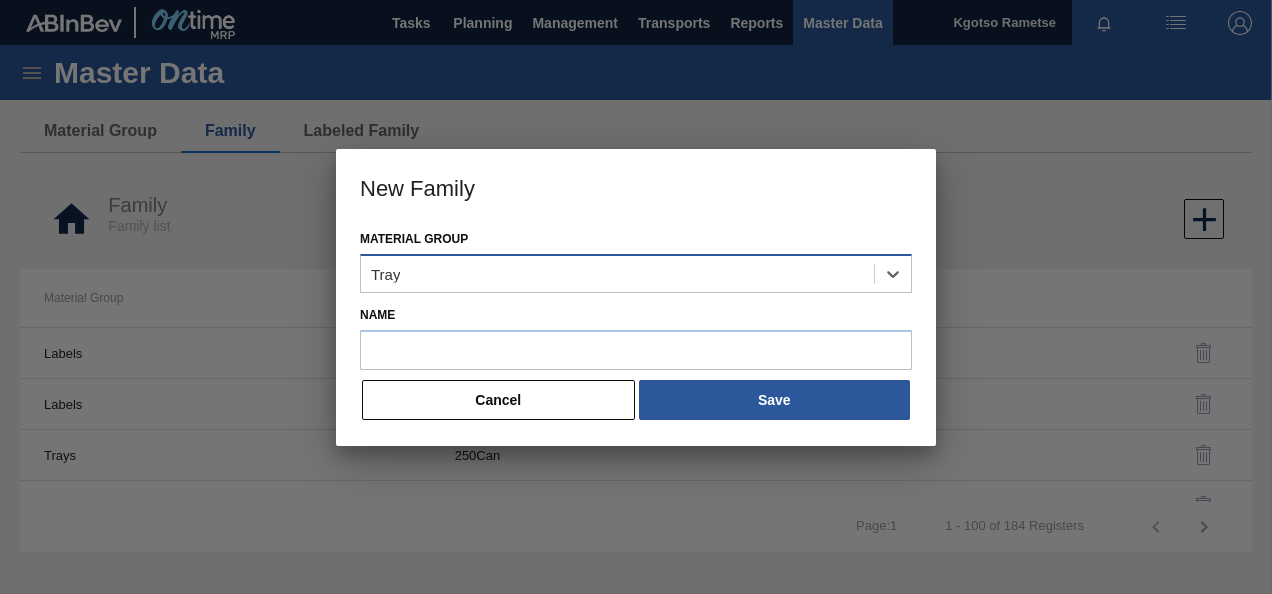 click on "Tray" at bounding box center (636, 273) 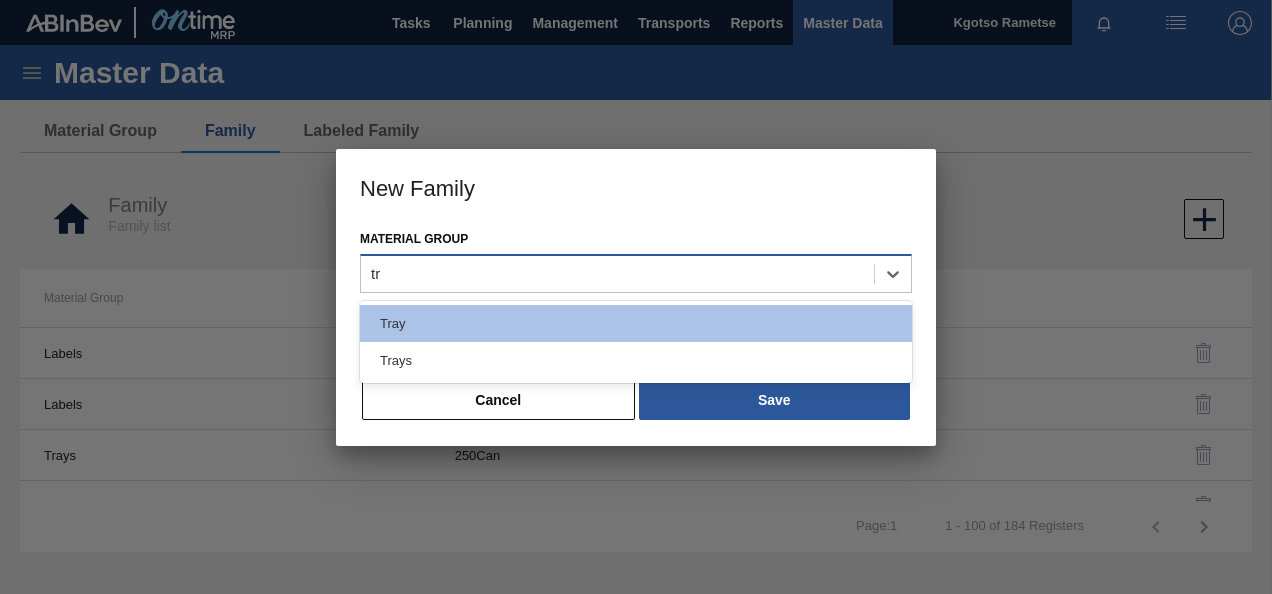 type on "tra" 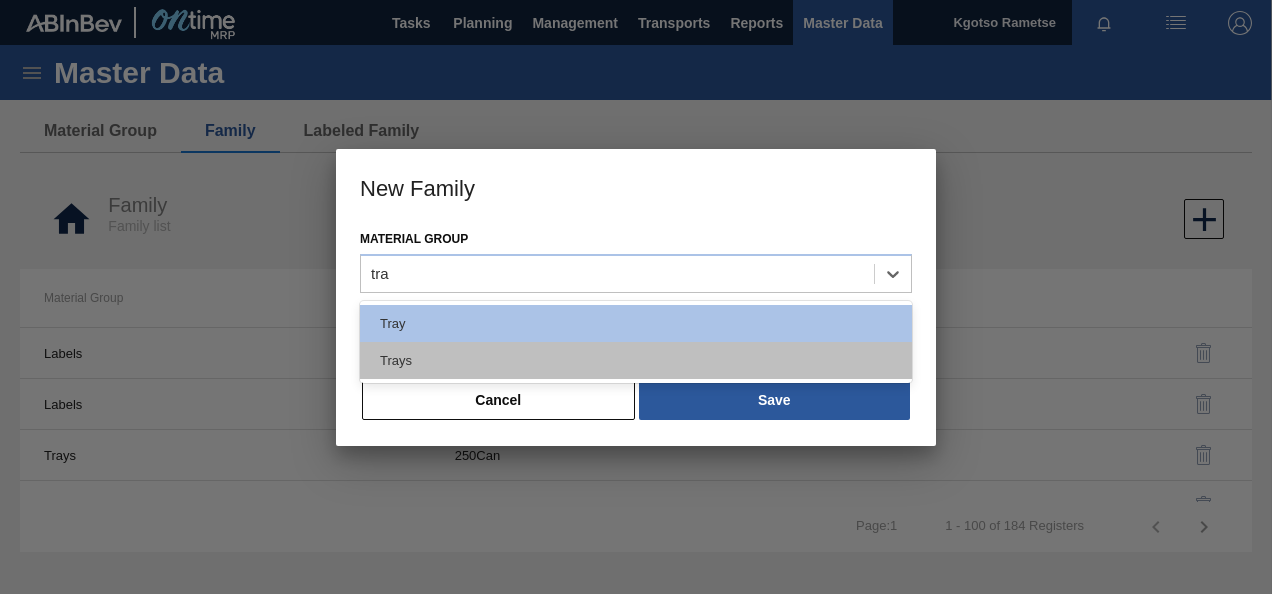 click on "Trays" at bounding box center (636, 360) 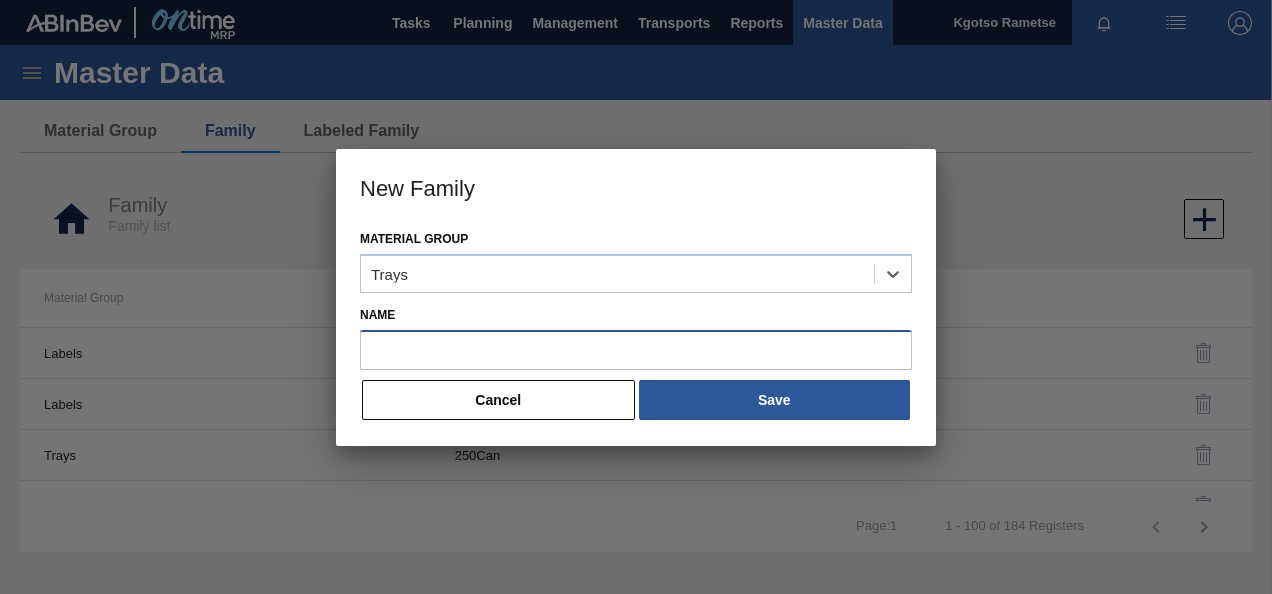click on "Name" at bounding box center [636, 350] 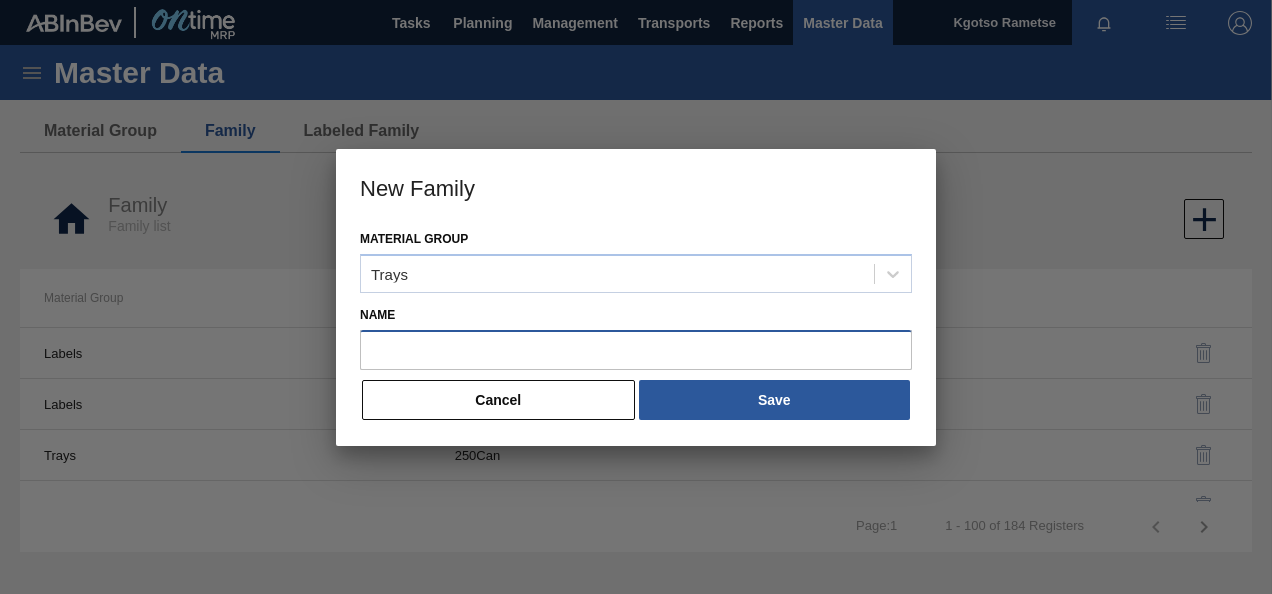 paste on "Tray 500CAN" 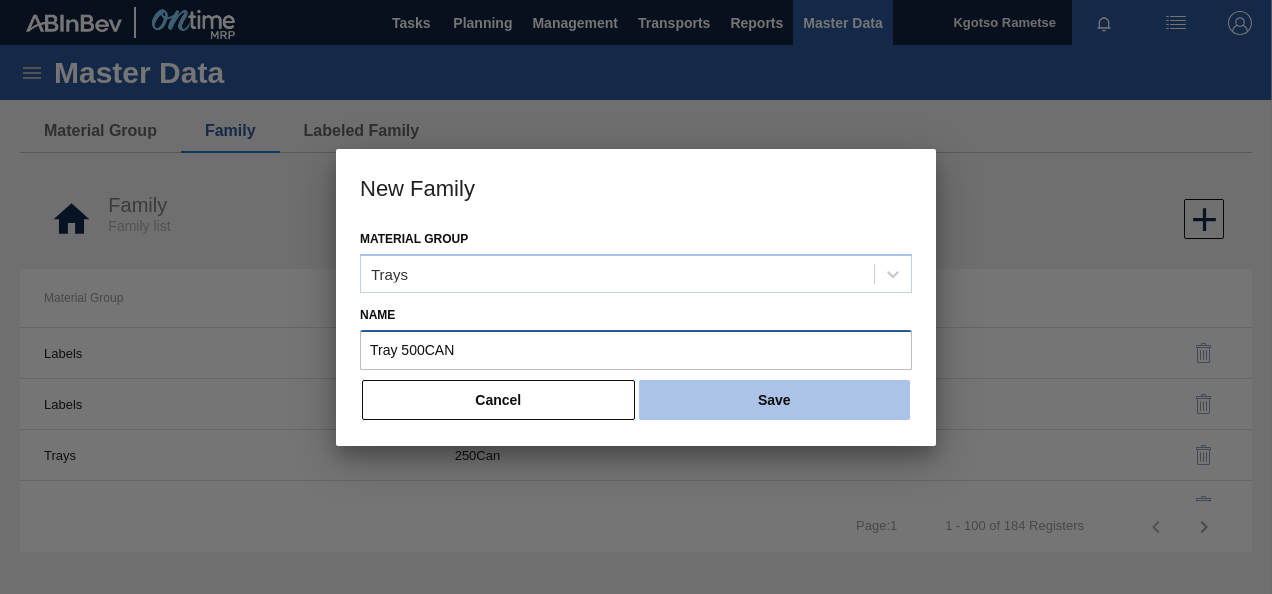 type on "Tray 500CAN" 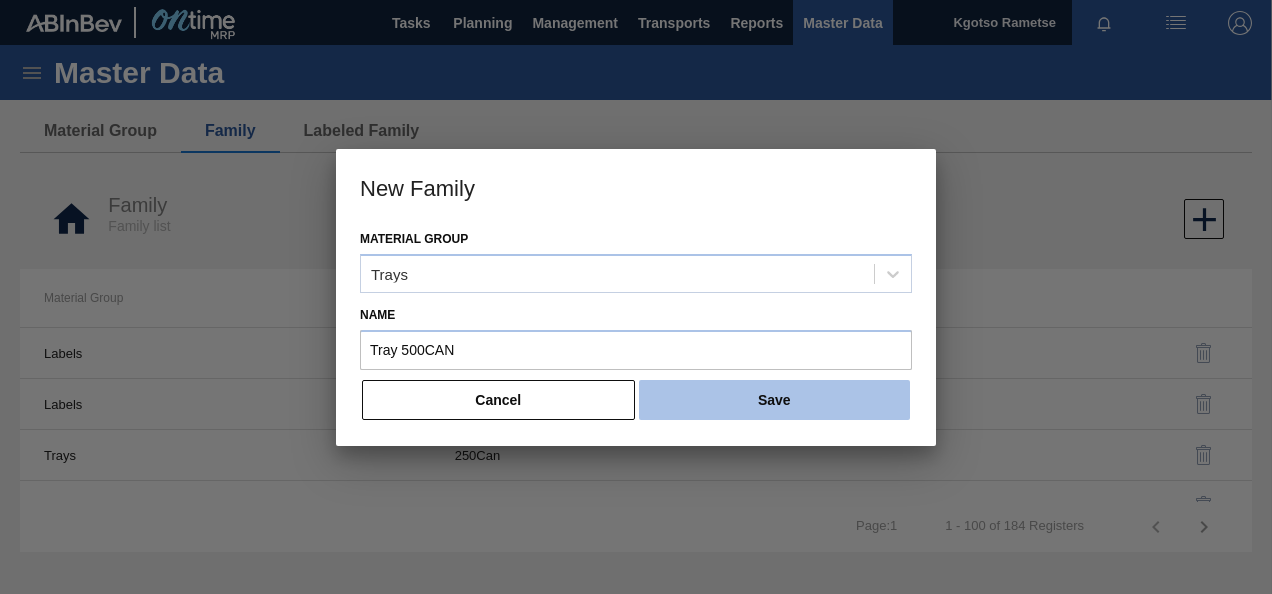 click on "Save" at bounding box center [774, 400] 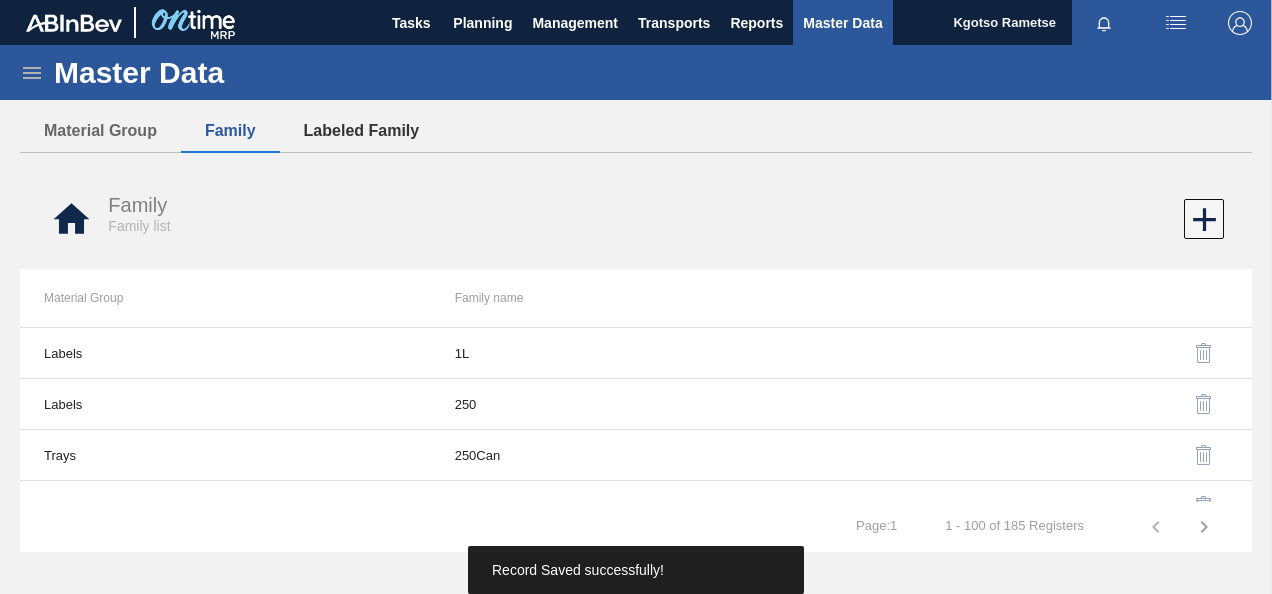 click on "Labeled Family" at bounding box center [362, 131] 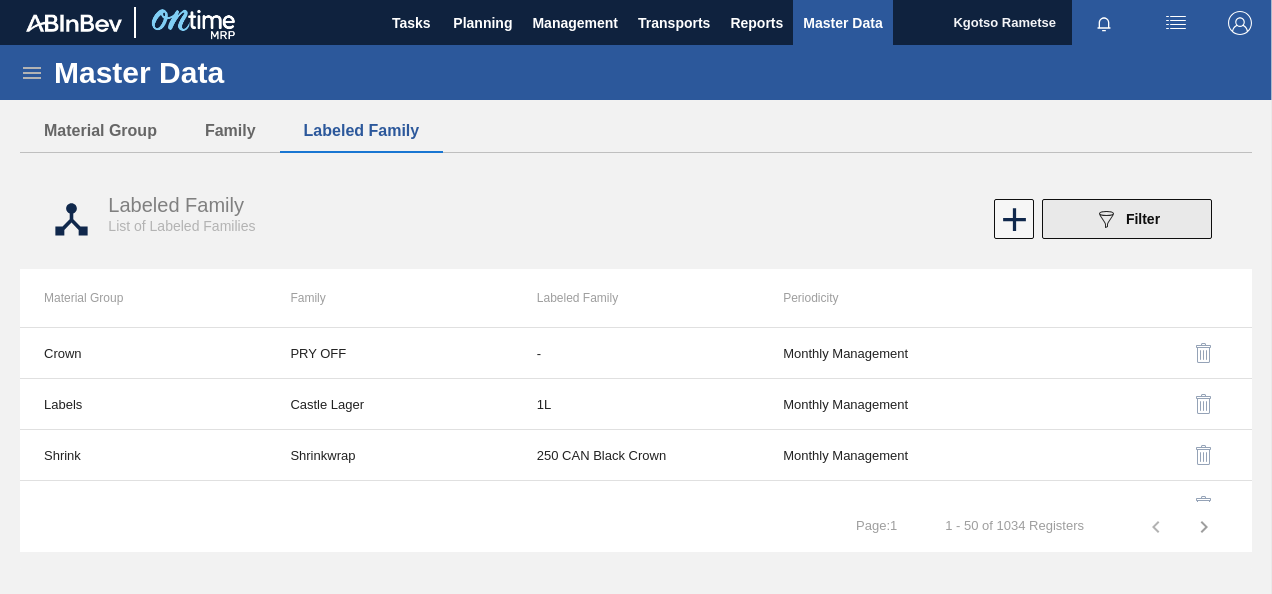 click on "089F7B8B-B2A5-4AFE-B5C0-19BA573D28AC Filter" at bounding box center (1127, 219) 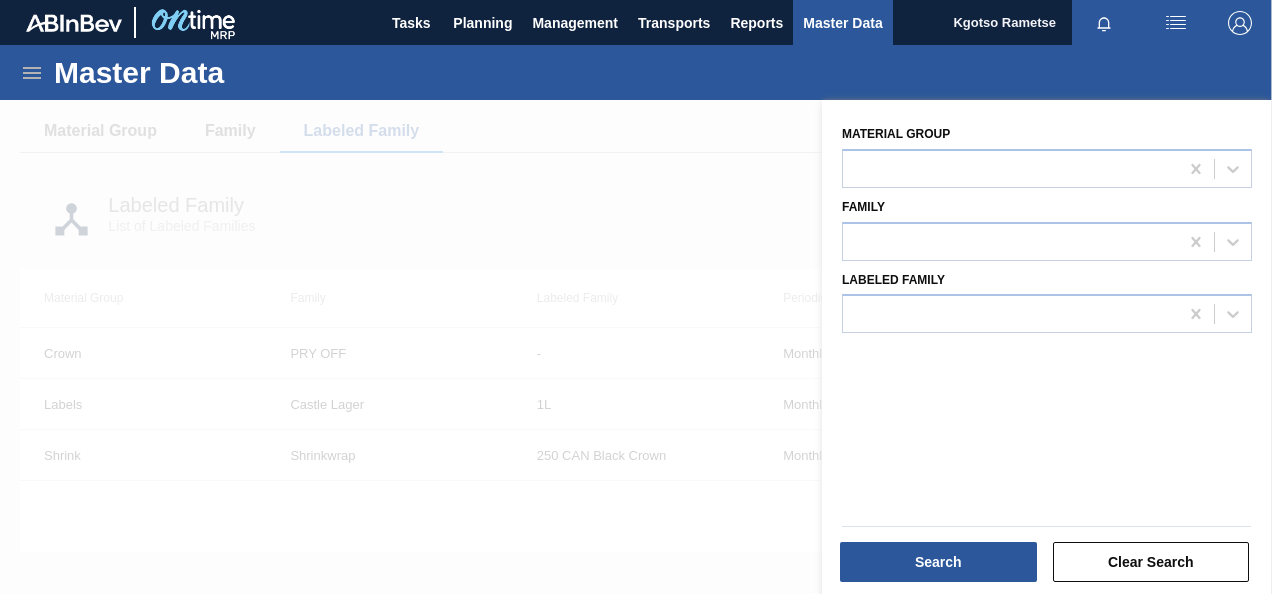 click at bounding box center (636, 397) 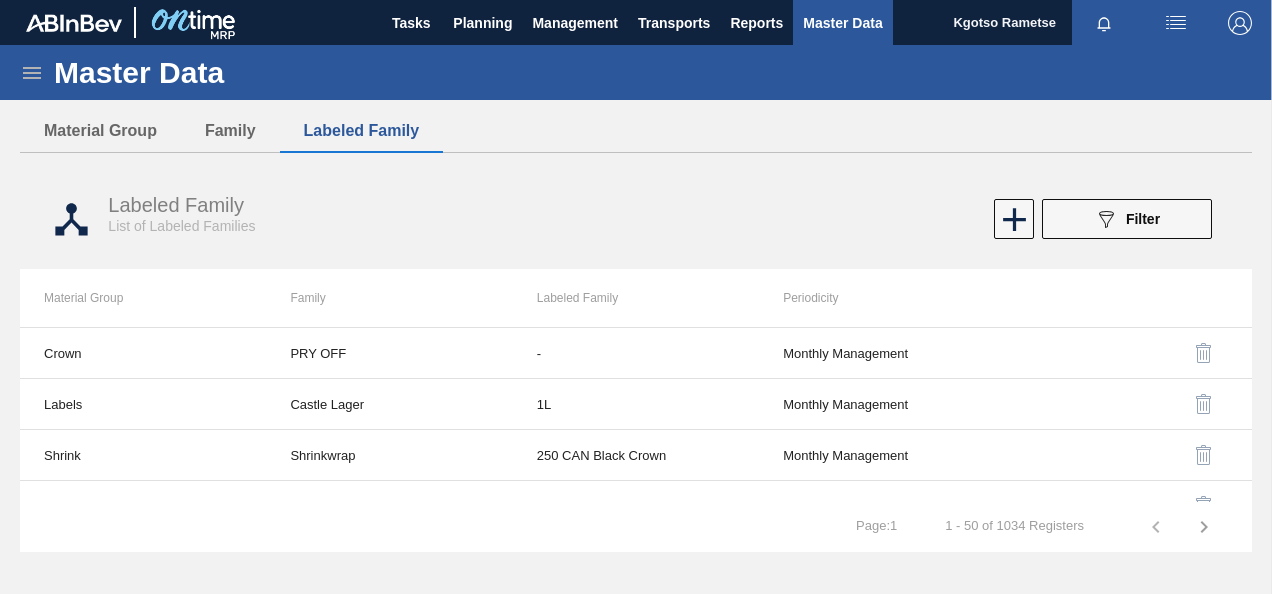 click on "089F7B8B-B2A5-4AFE-B5C0-19BA573D28AC Filter" at bounding box center [940, 219] 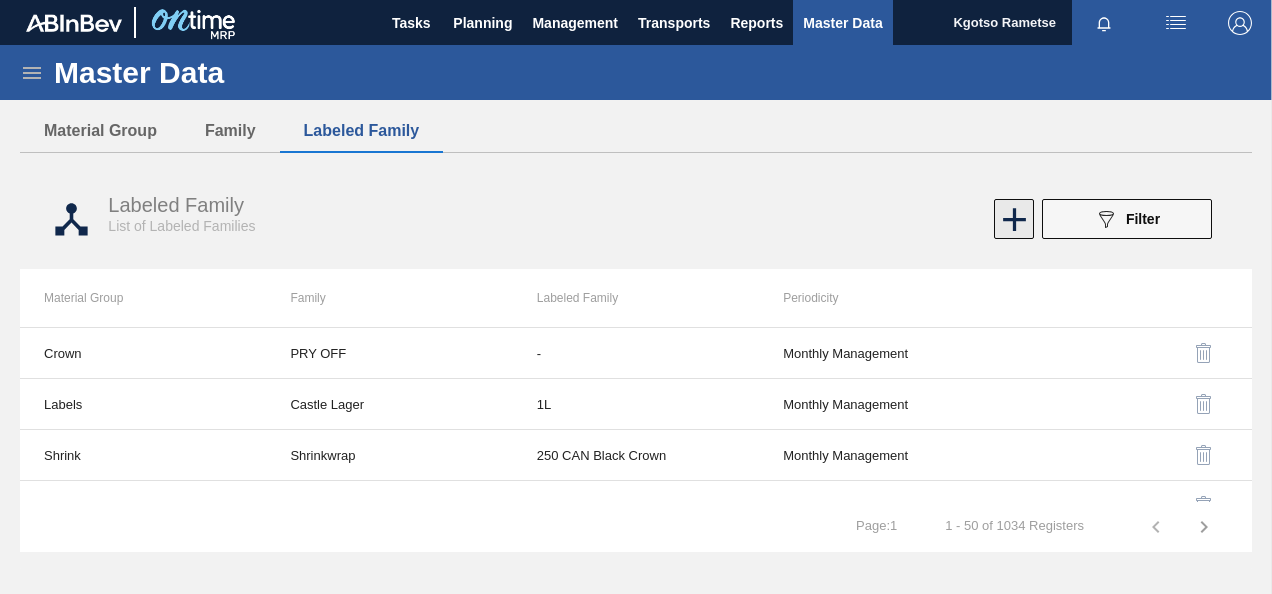 click 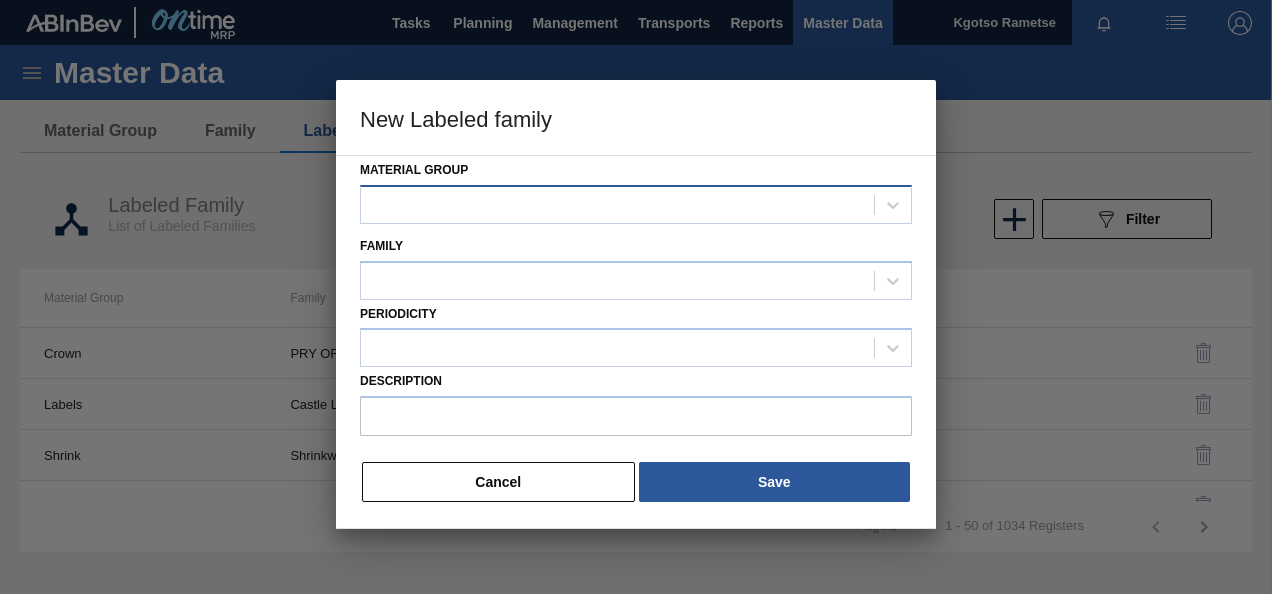 click at bounding box center (617, 204) 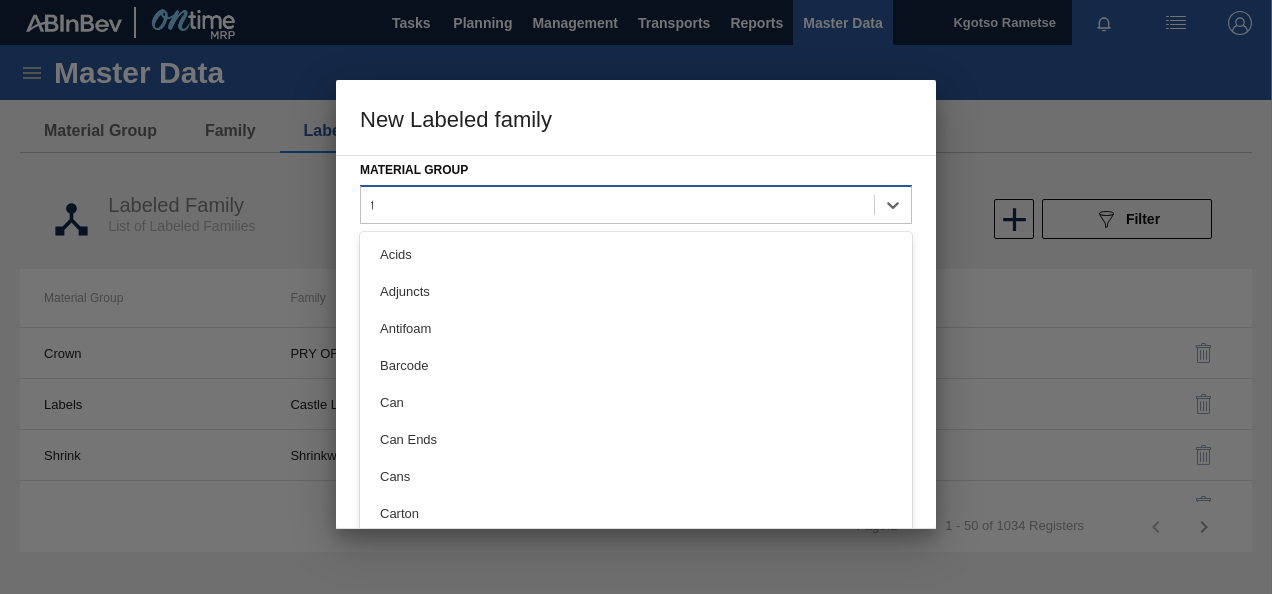 type on "tr" 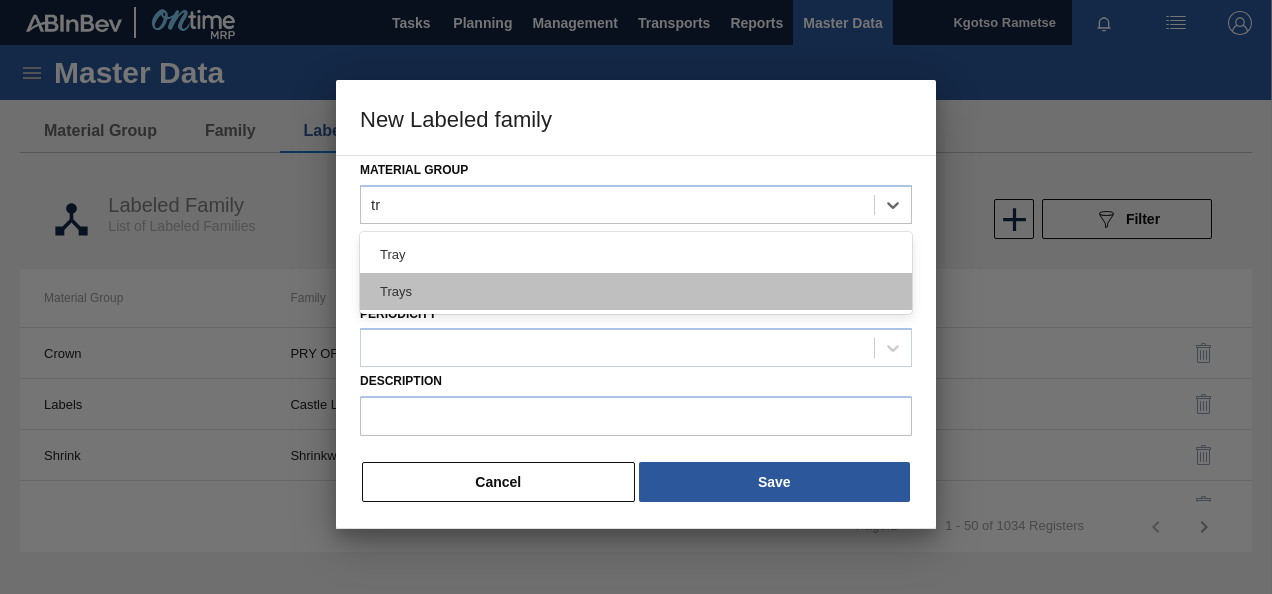 click on "Trays" at bounding box center (636, 291) 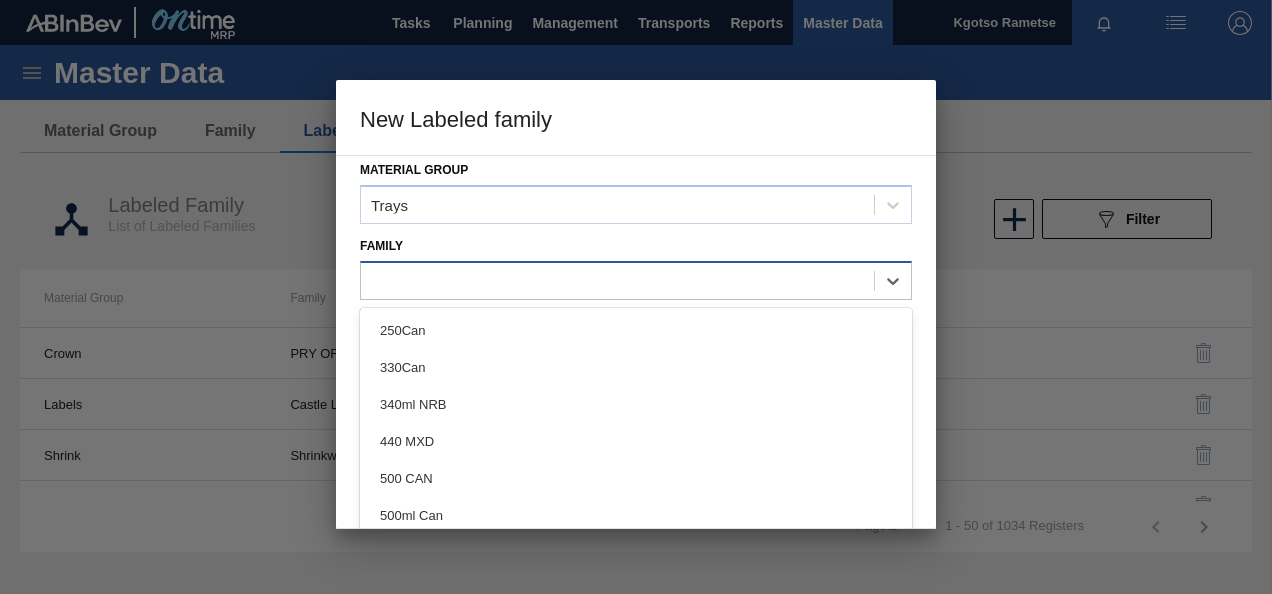 click at bounding box center (617, 280) 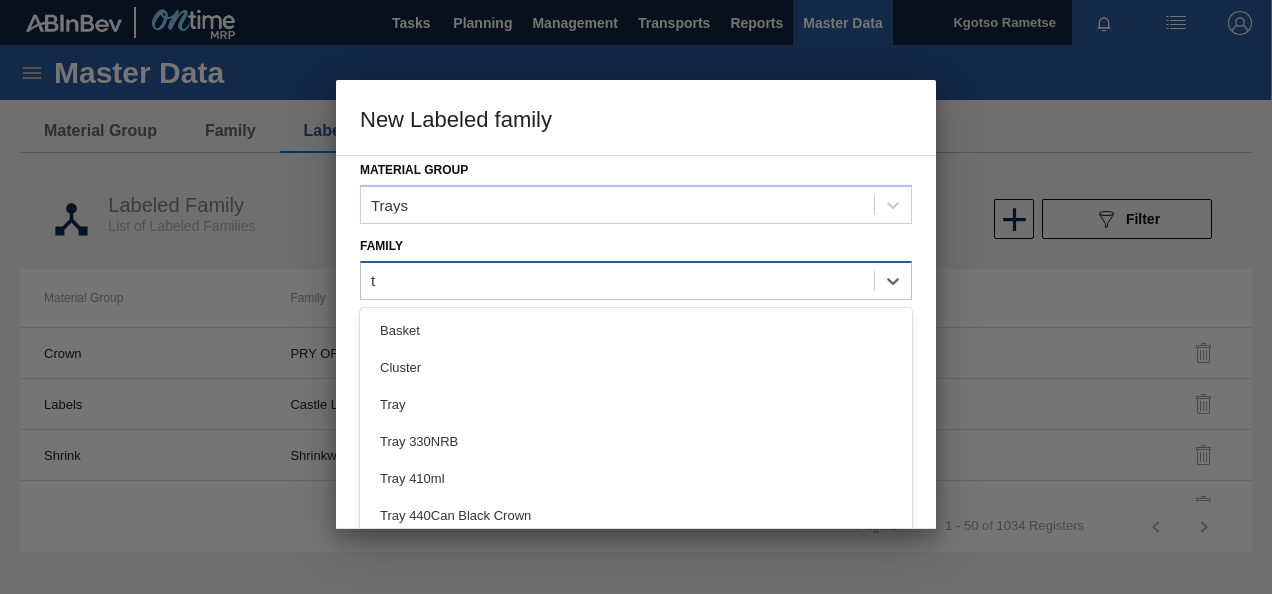 type on "tr" 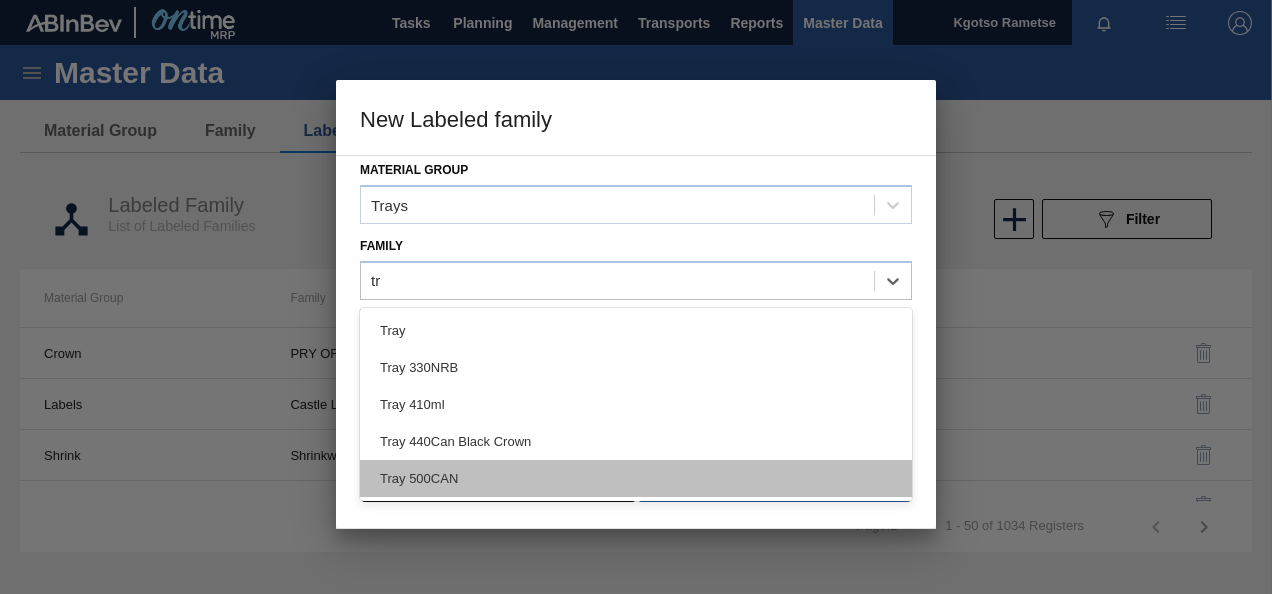 click on "Tray 500CAN" at bounding box center [636, 478] 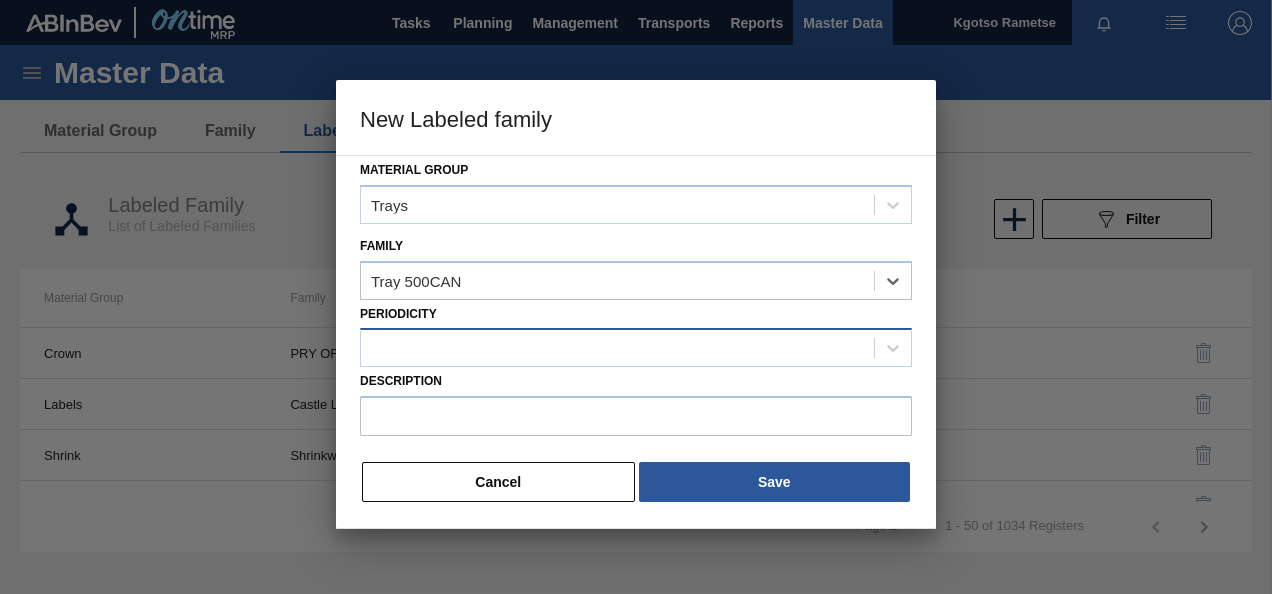 click at bounding box center [617, 348] 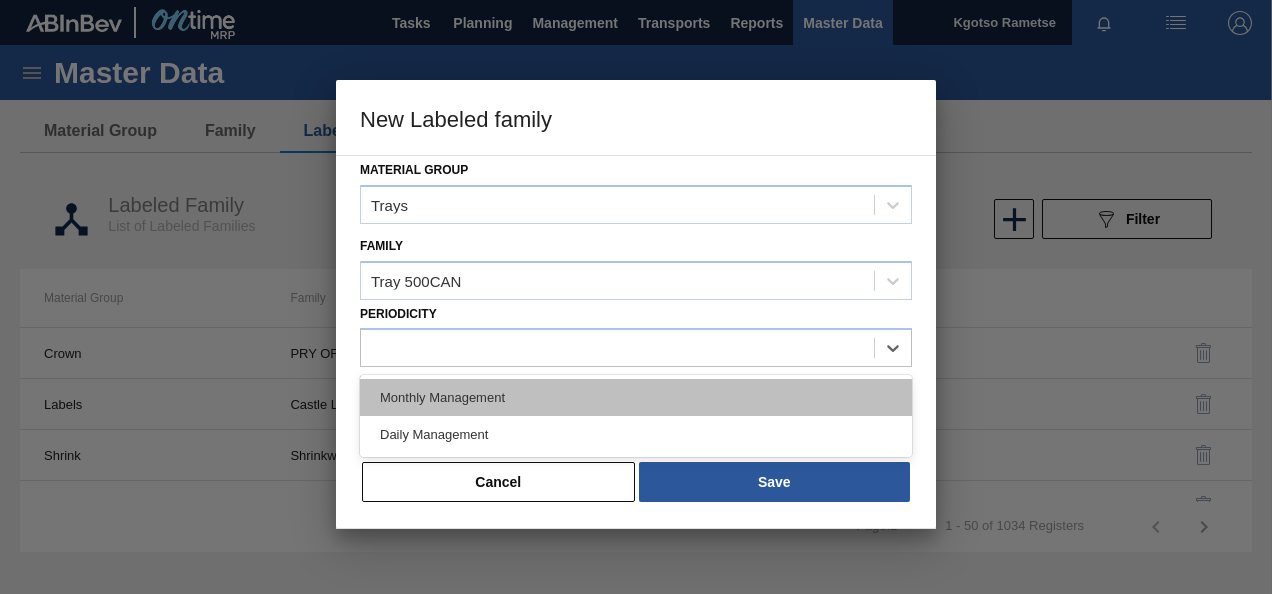 click on "Monthly Management" at bounding box center [636, 397] 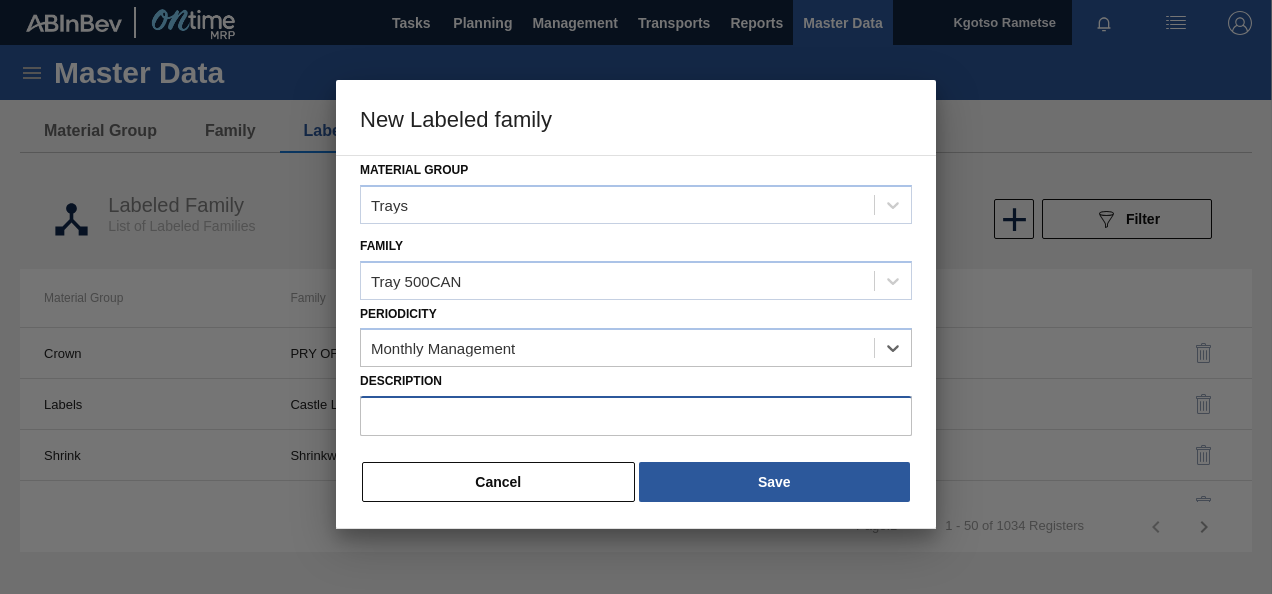 click on "Description" at bounding box center (636, 416) 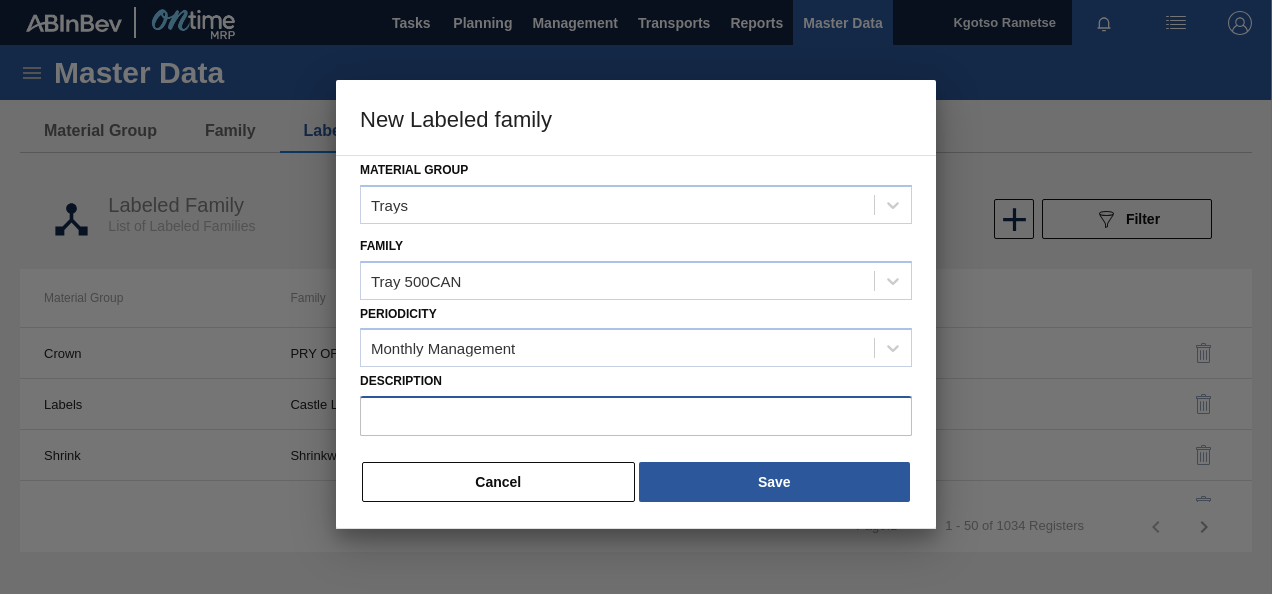 paste on "Tray 500CAN" 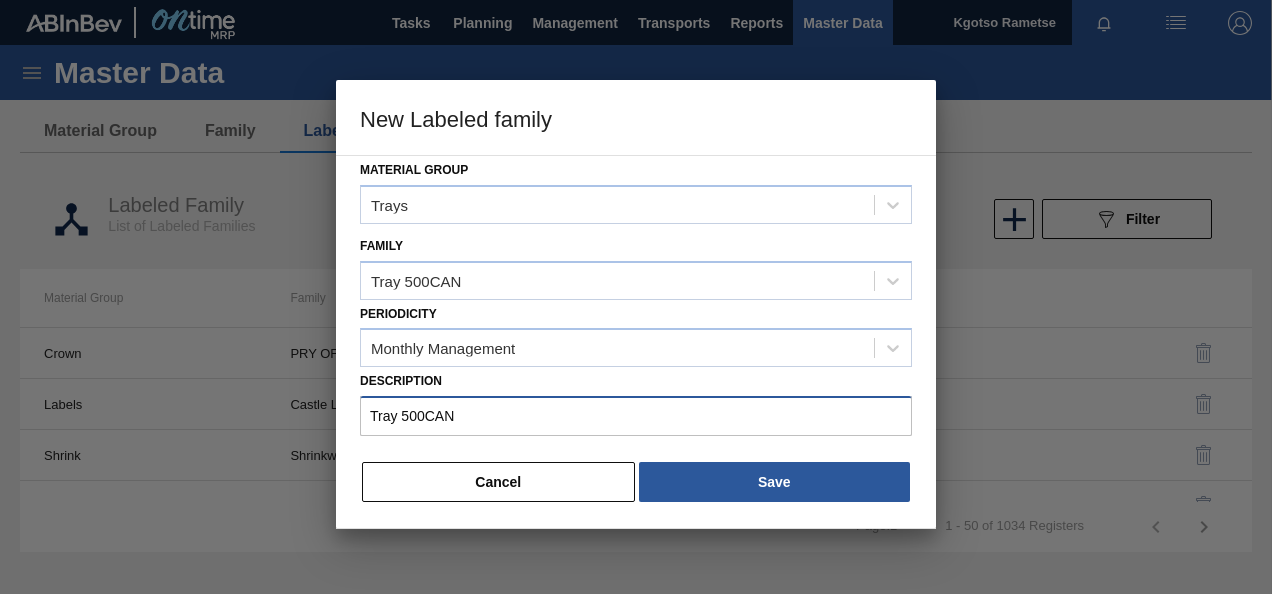 drag, startPoint x: 470, startPoint y: 416, endPoint x: 370, endPoint y: 414, distance: 100.02 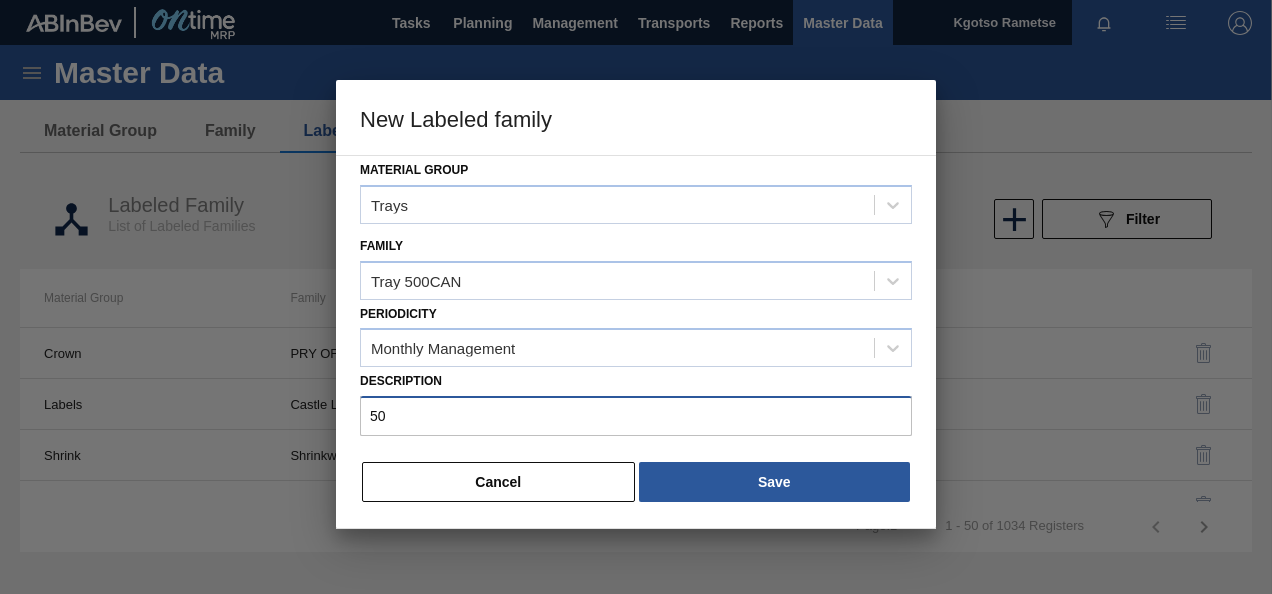 type on "5" 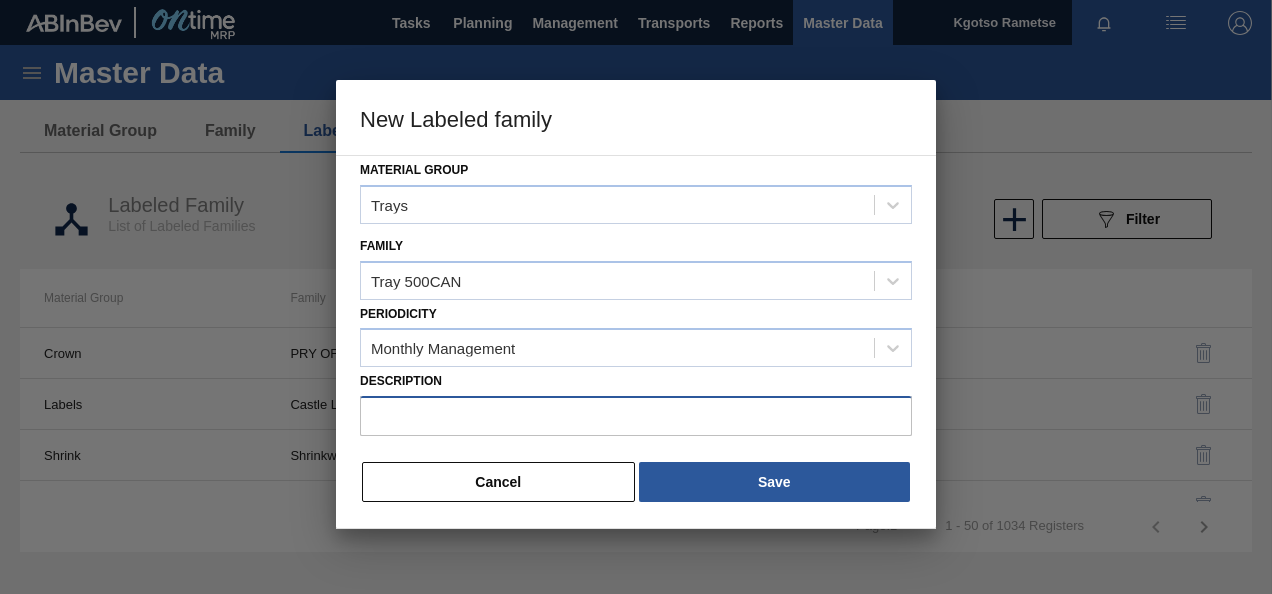 paste on "Tray 500CAN BF Litchi Seche 4x6 PU" 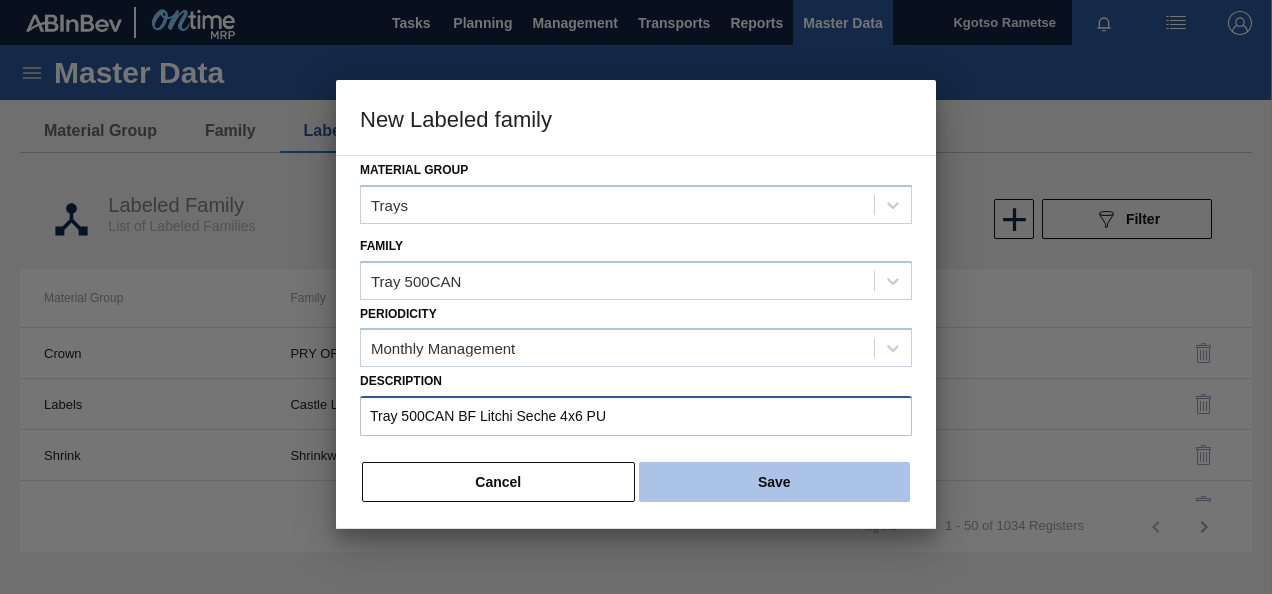 type on "Tray 500CAN BF Litchi Seche 4x6 PU" 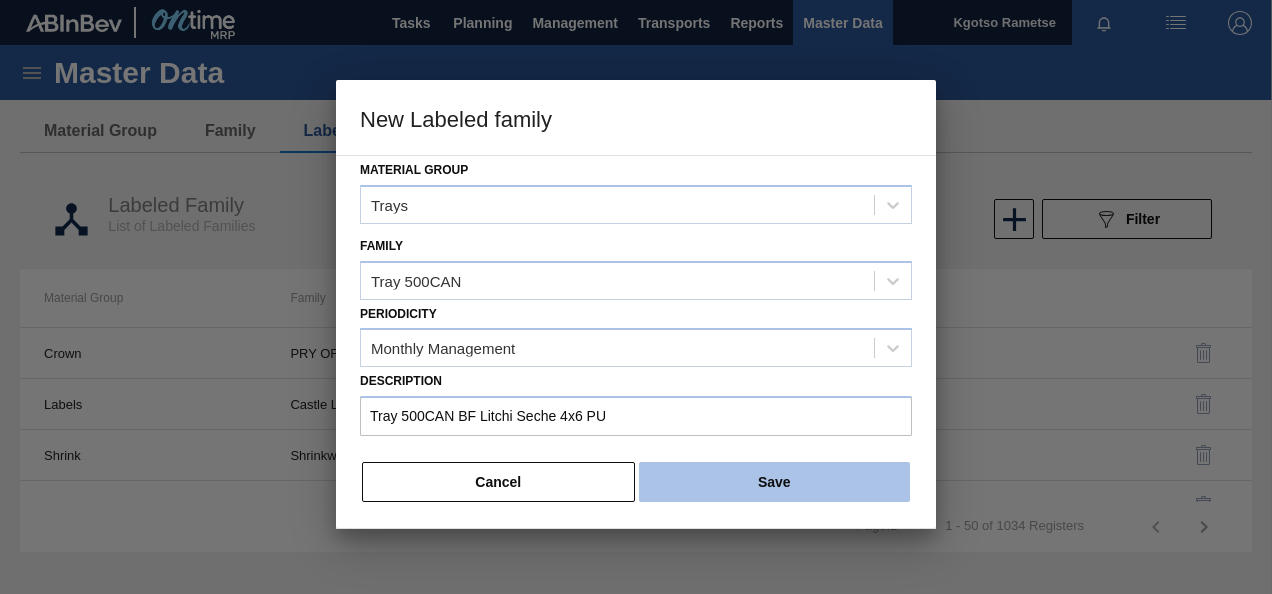 click on "Save" at bounding box center [774, 482] 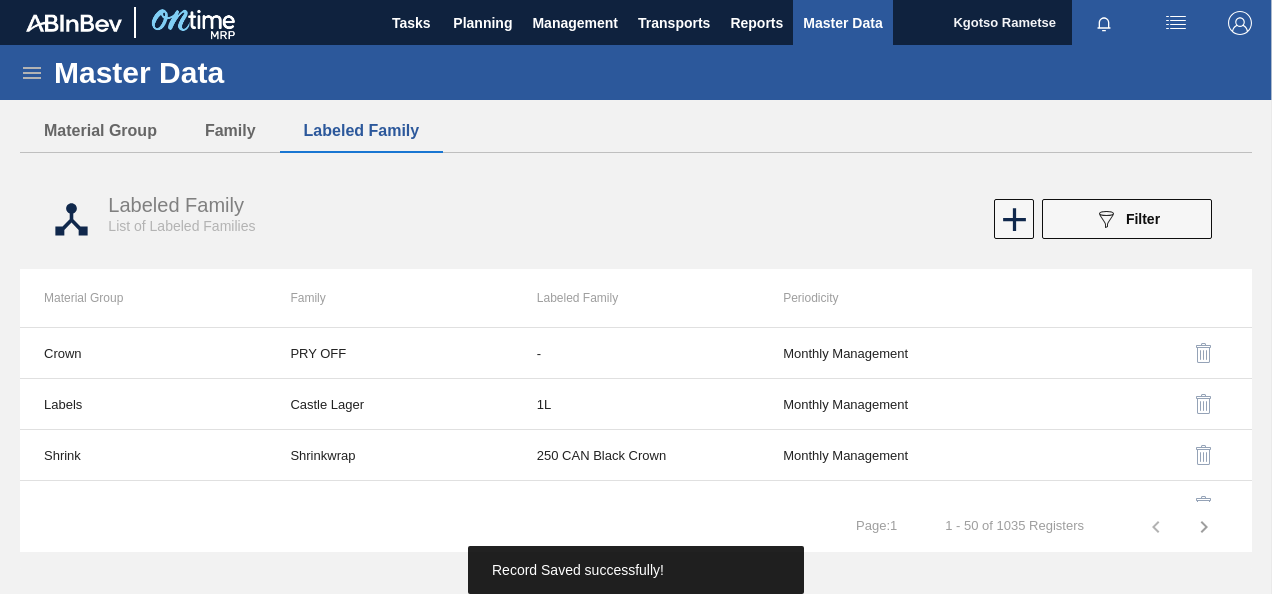 click on "Master Data" at bounding box center [636, 72] 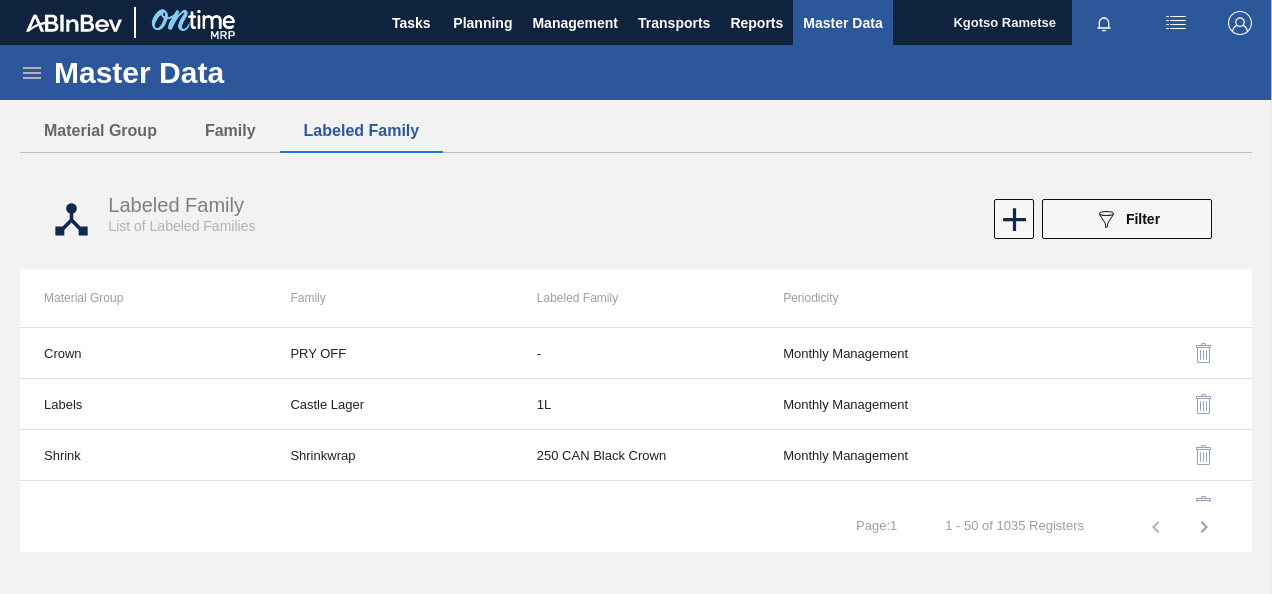 click on "Master Data" at bounding box center [636, 72] 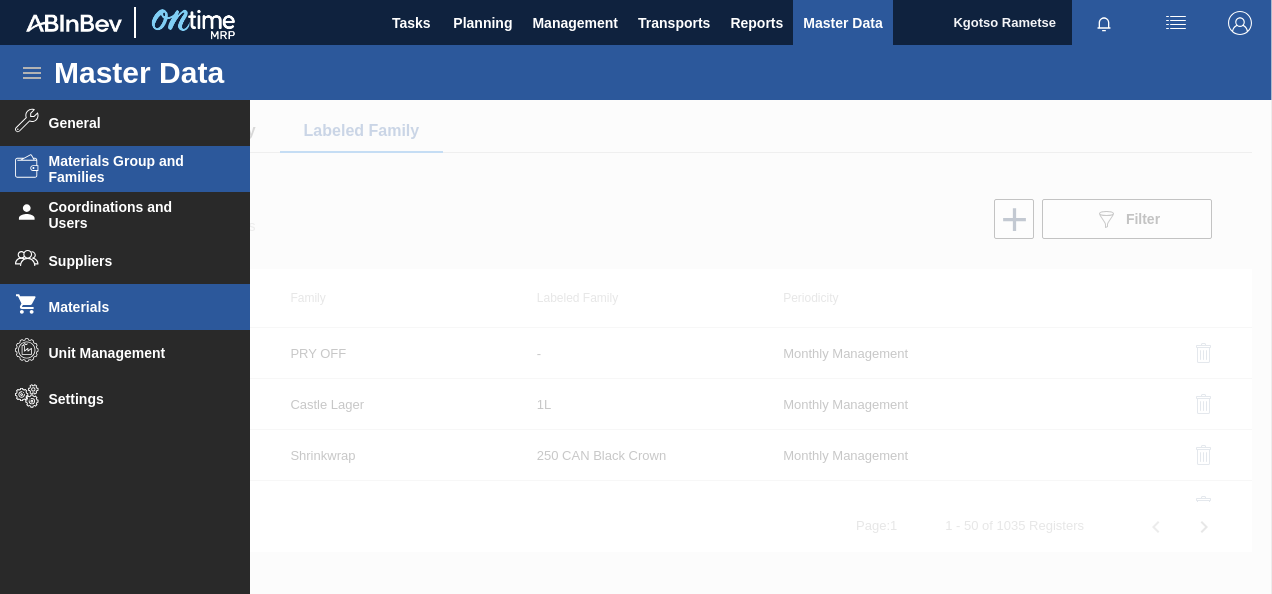 click on "Materials" at bounding box center [131, 307] 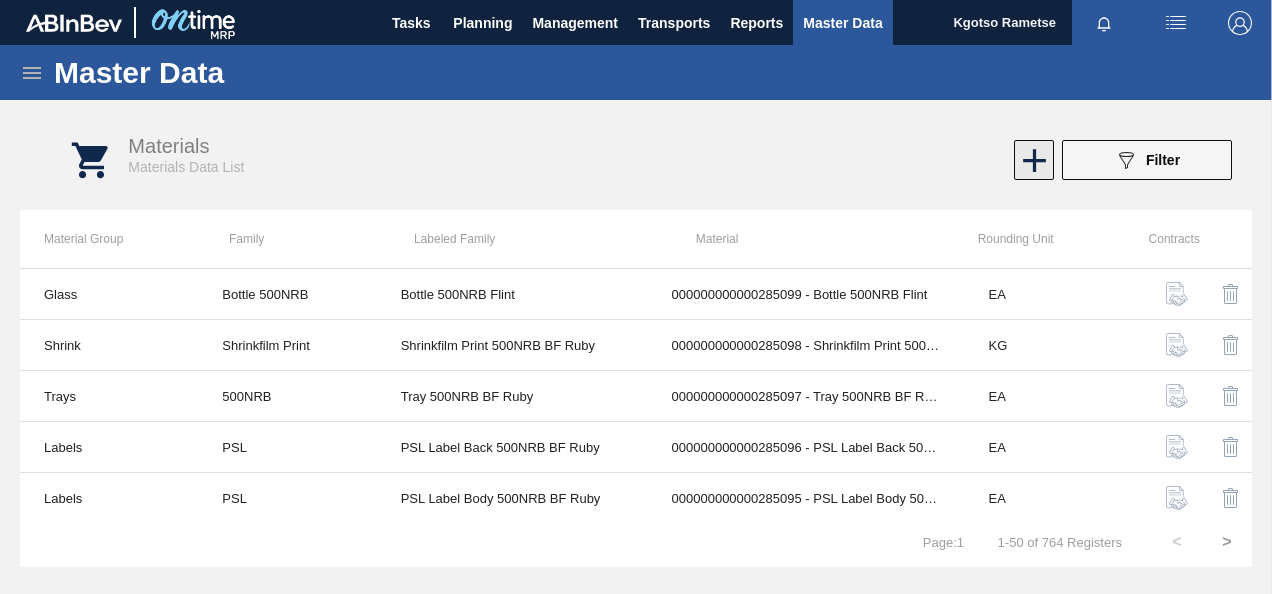 click 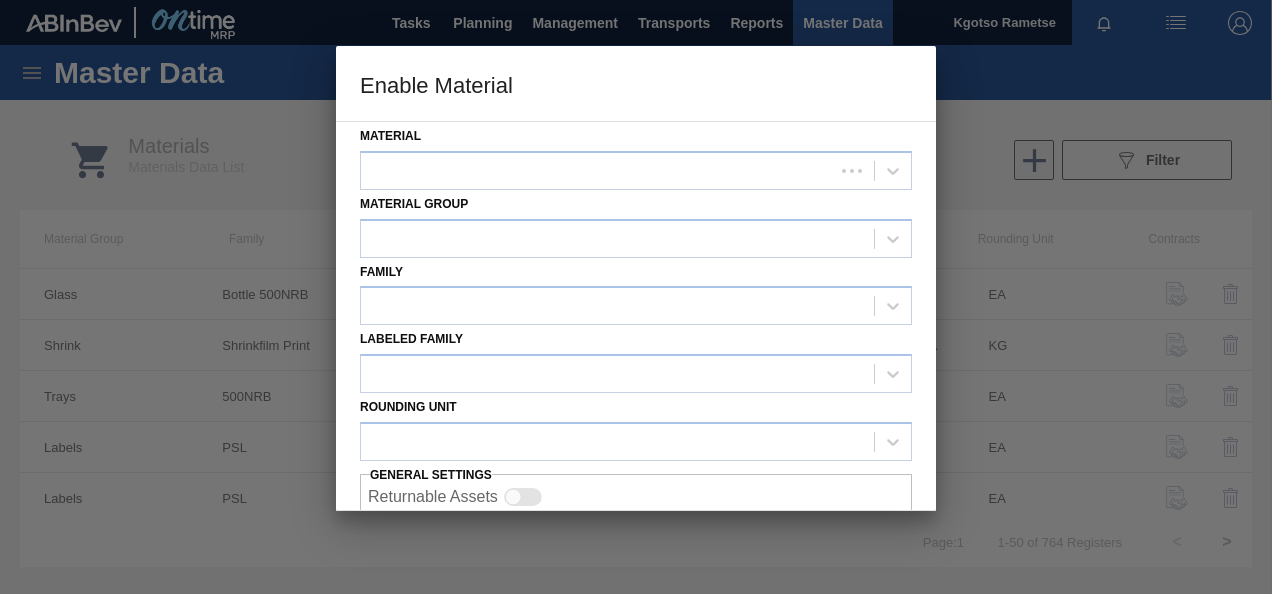 type 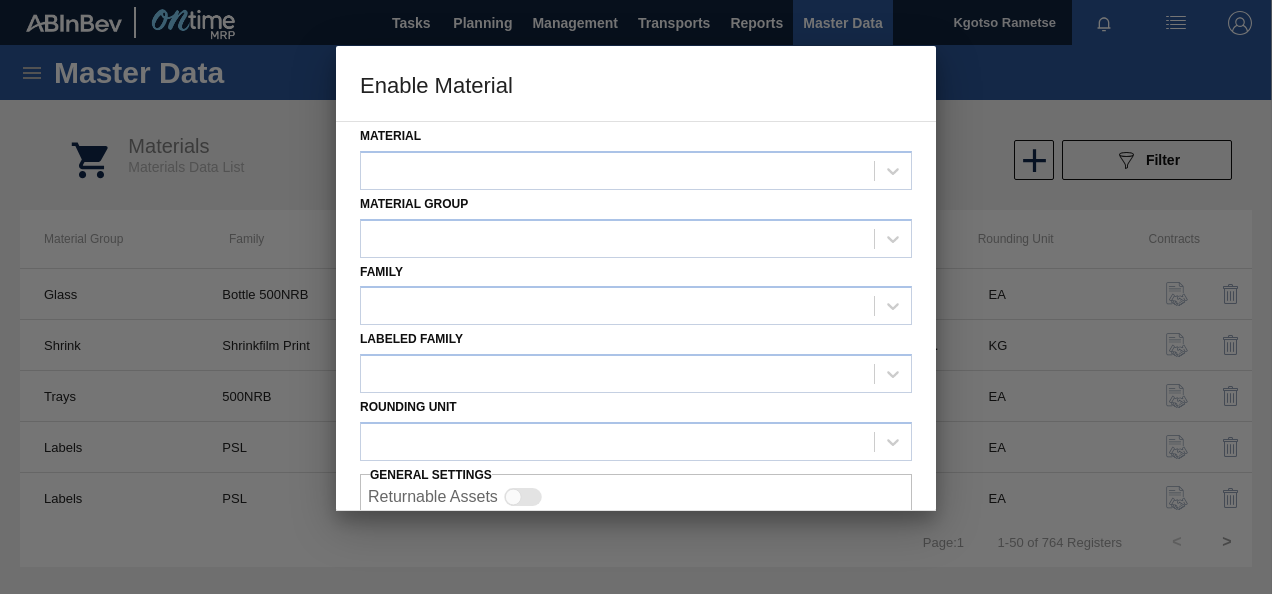 click on "Material Material Group Family Labeled Family Rounding Unit General settings Returnable Assets Cancel Save" at bounding box center (636, 316) 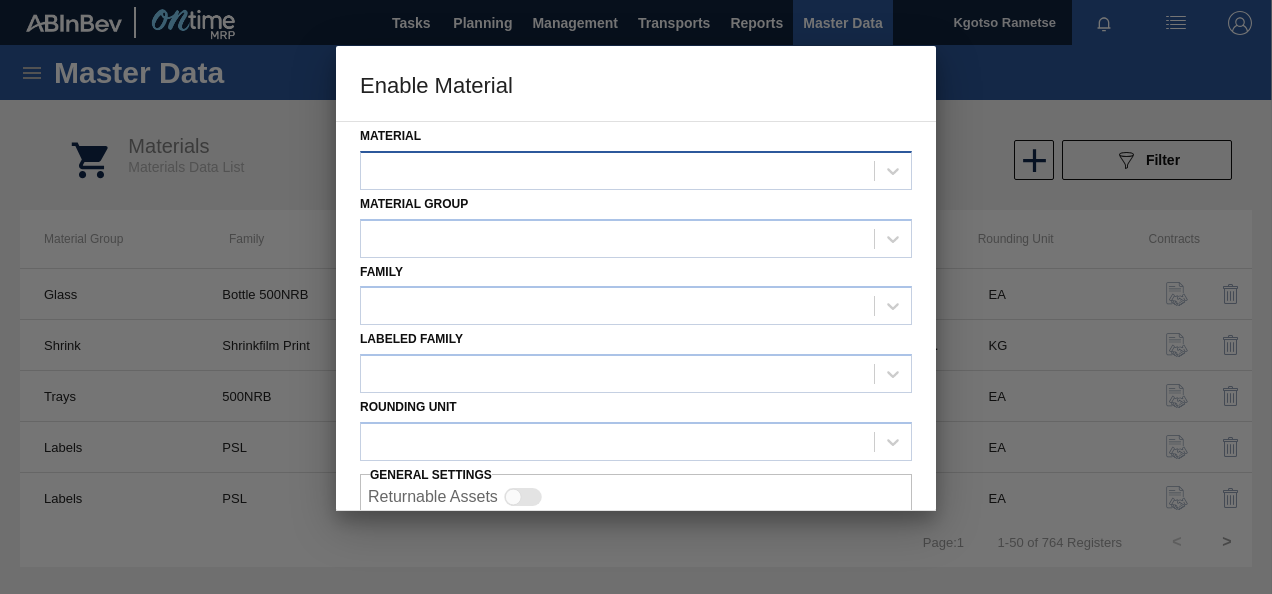 click at bounding box center [617, 170] 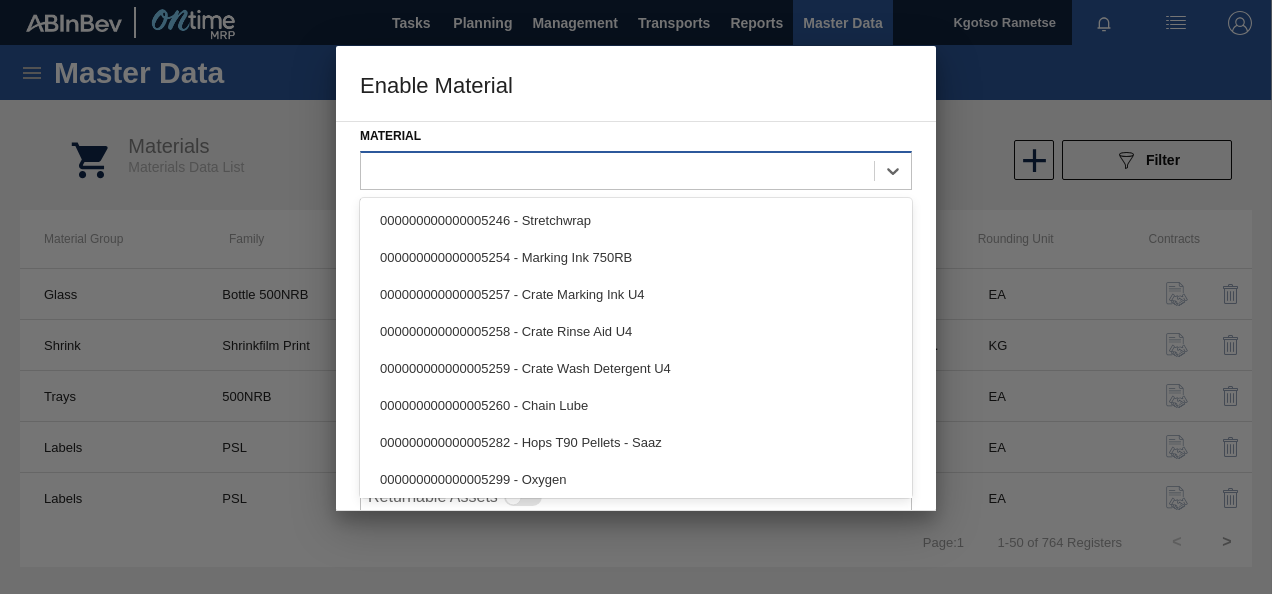 paste on "285064" 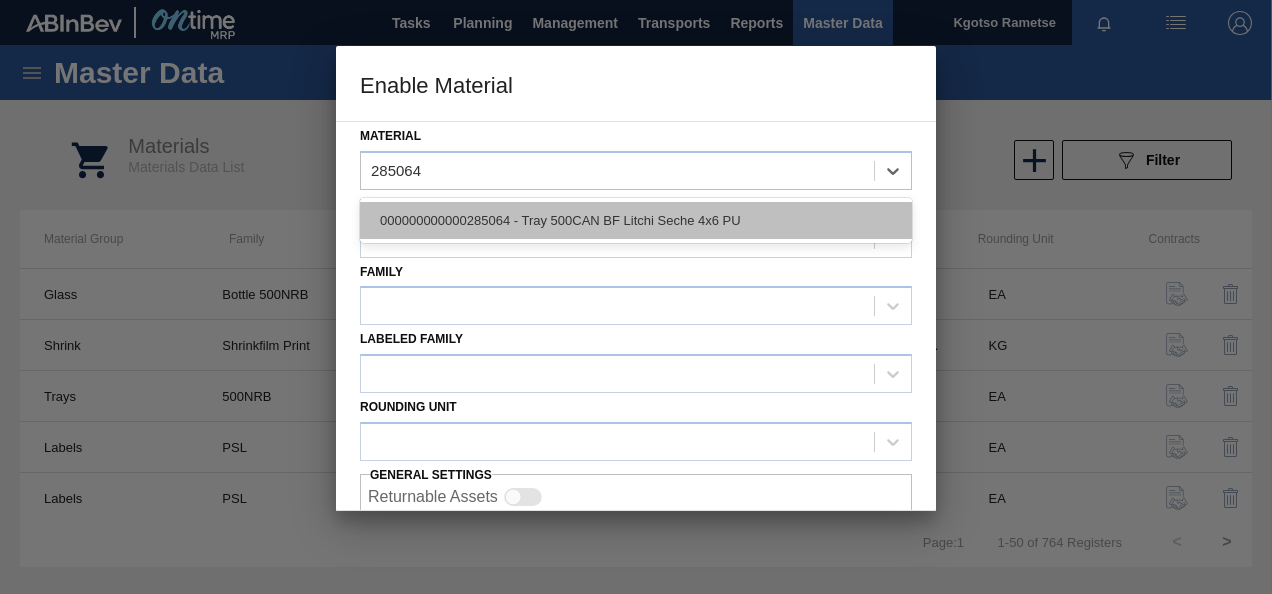 click on "000000000000285064 - Tray 500CAN BF Litchi Seche 4x6 PU" at bounding box center (636, 220) 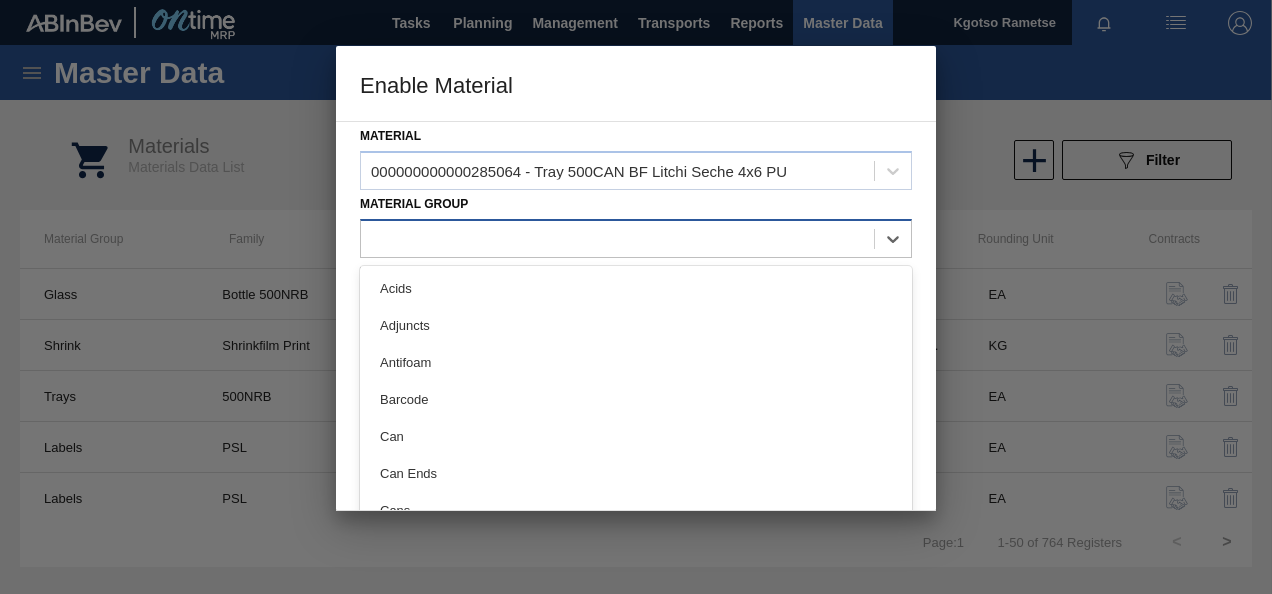 click at bounding box center [617, 238] 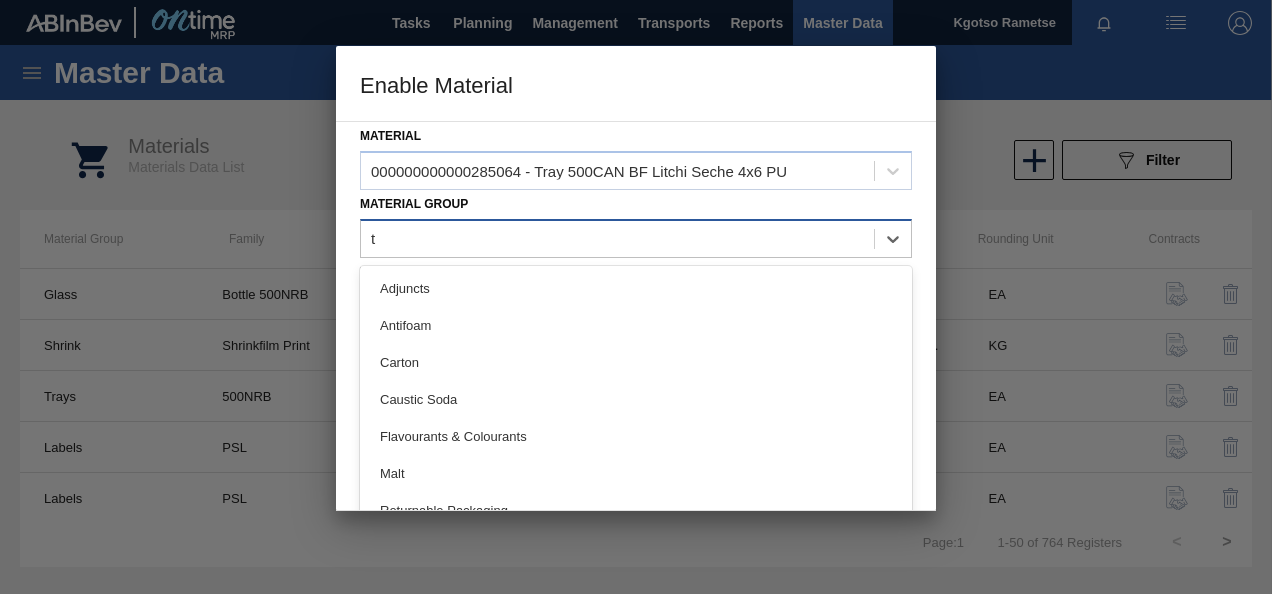type on "tr" 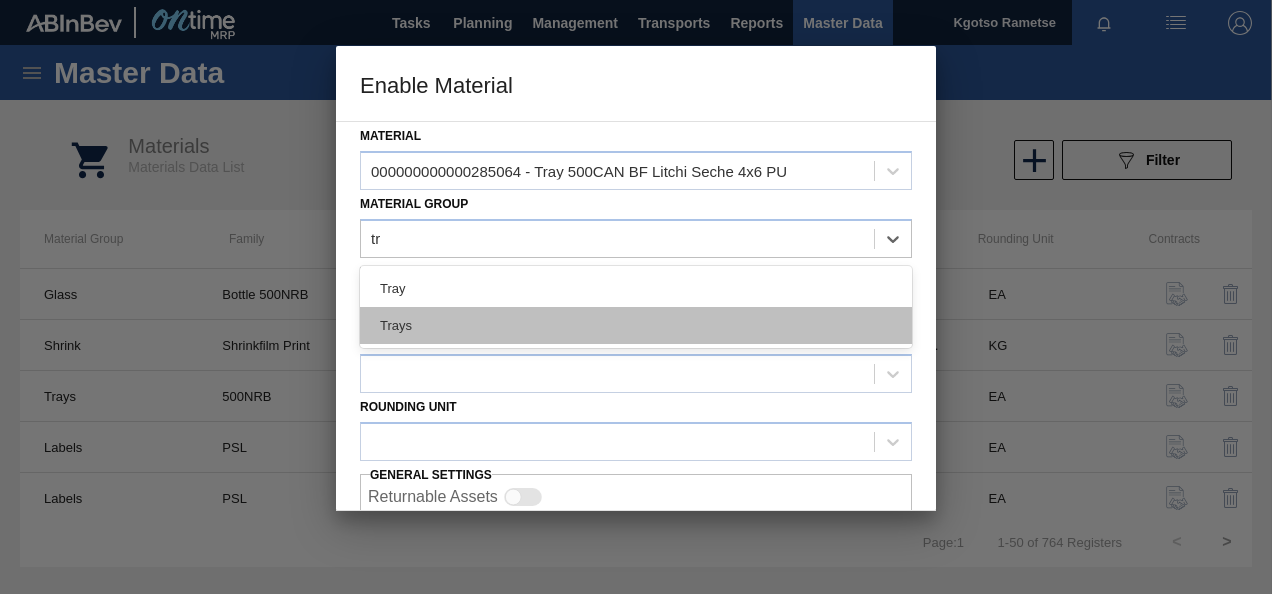click on "Trays" at bounding box center (636, 325) 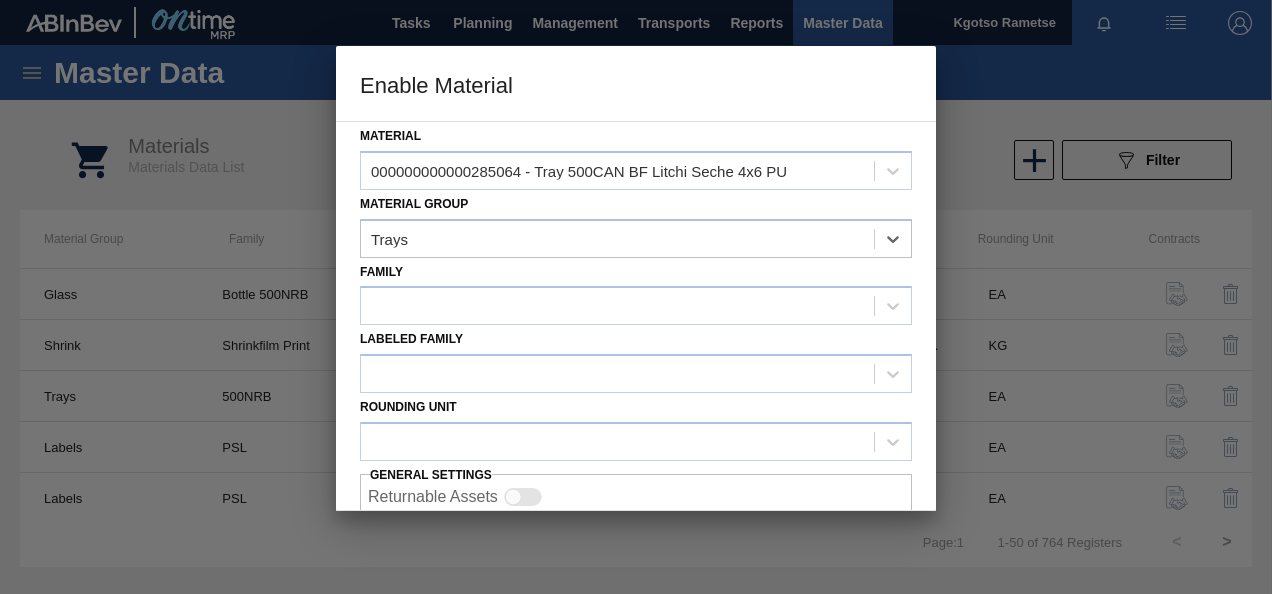 click at bounding box center [617, 306] 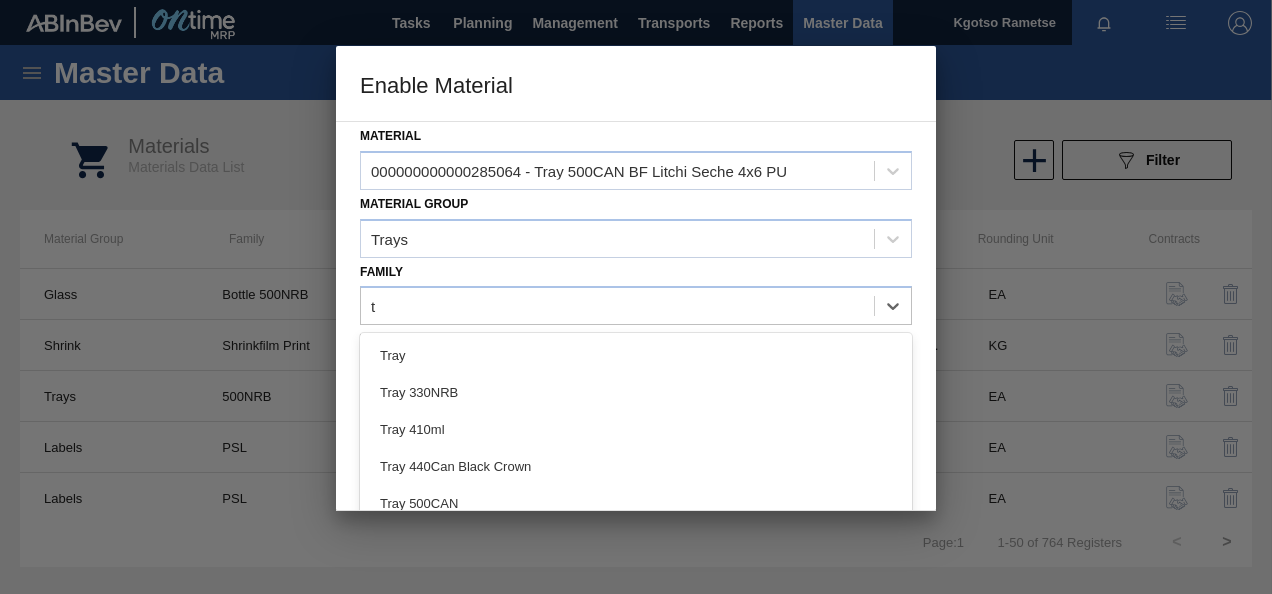 type on "tr" 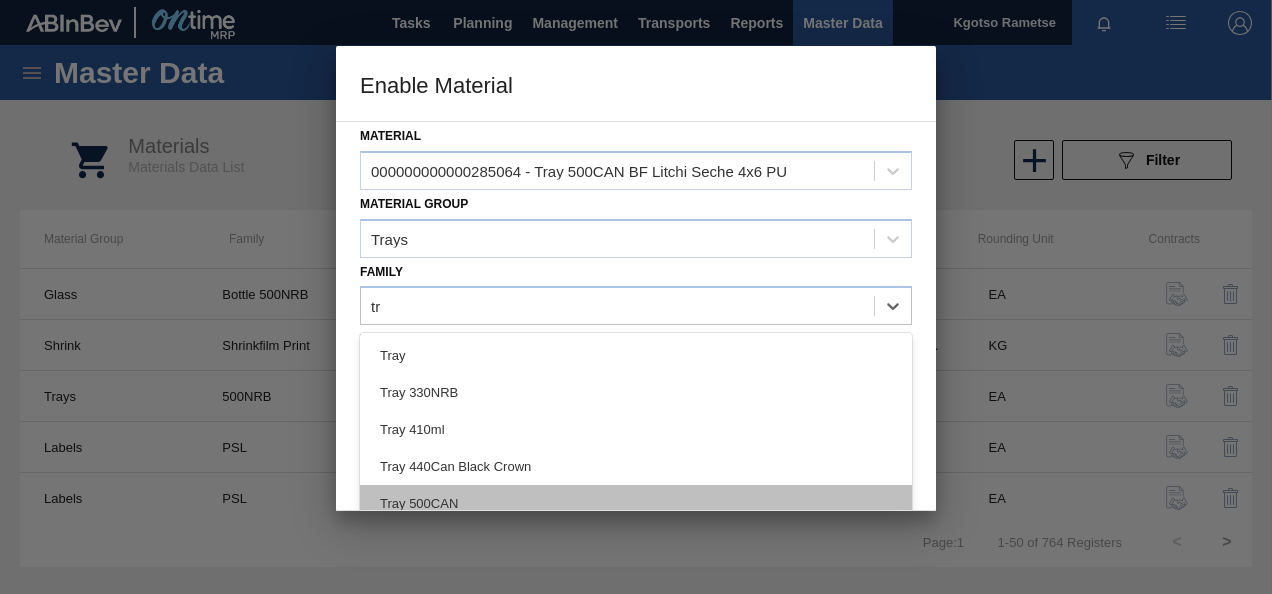 click on "Tray 500CAN" at bounding box center [636, 503] 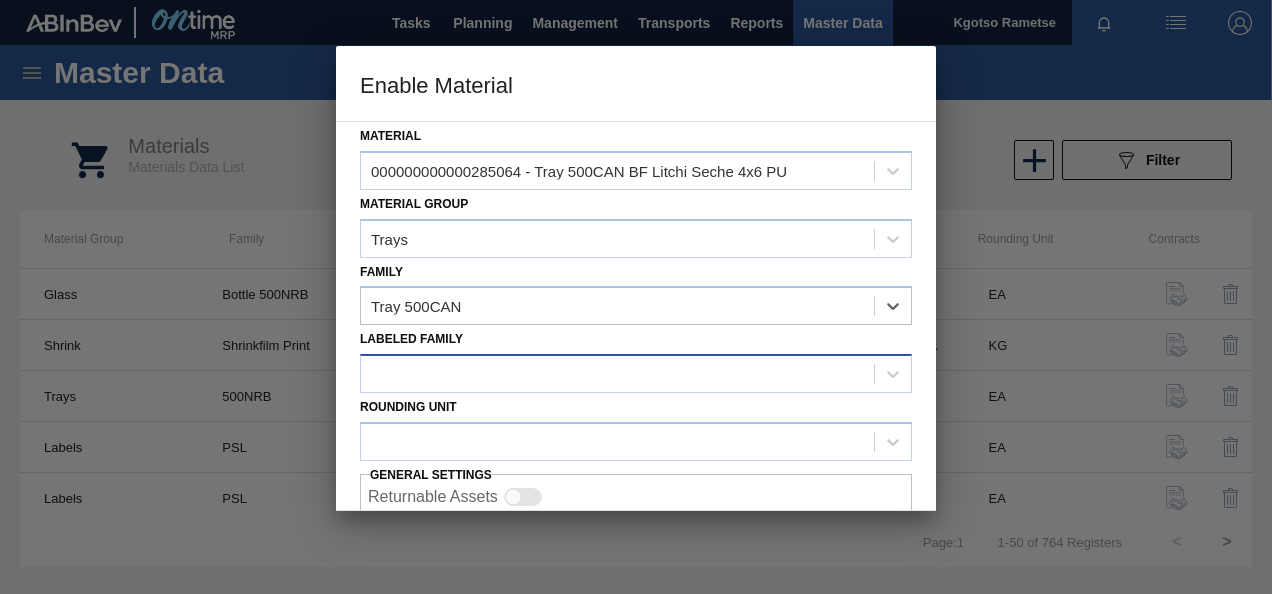 click at bounding box center [617, 374] 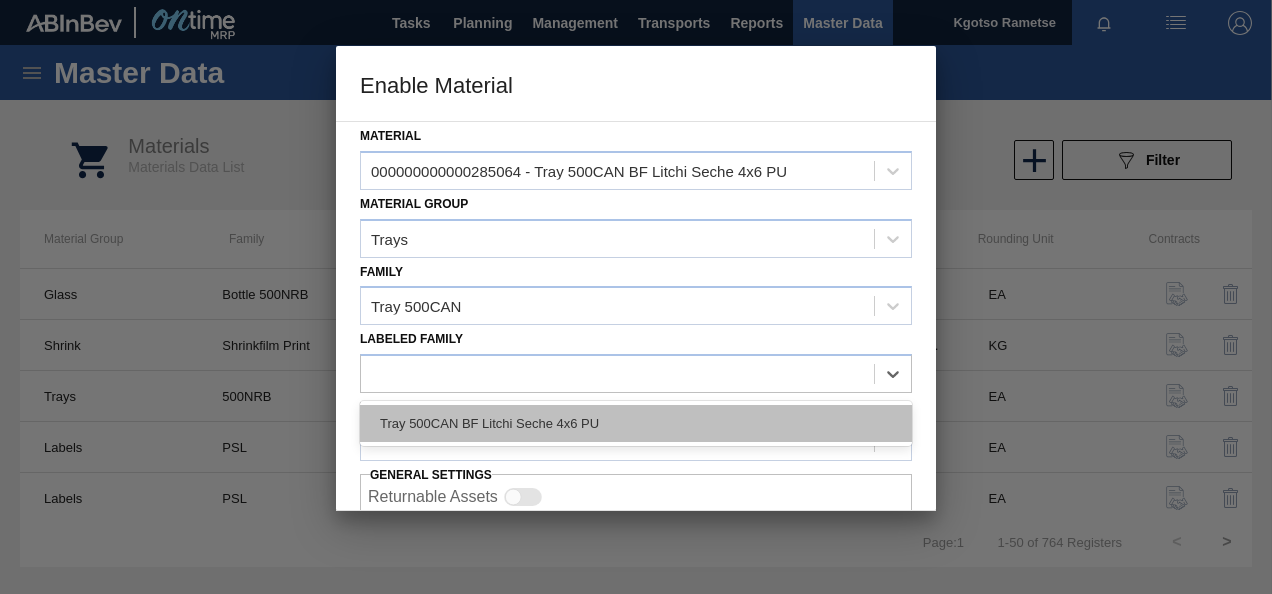 click on "Tray 500CAN BF Litchi Seche 4x6 PU" at bounding box center [636, 423] 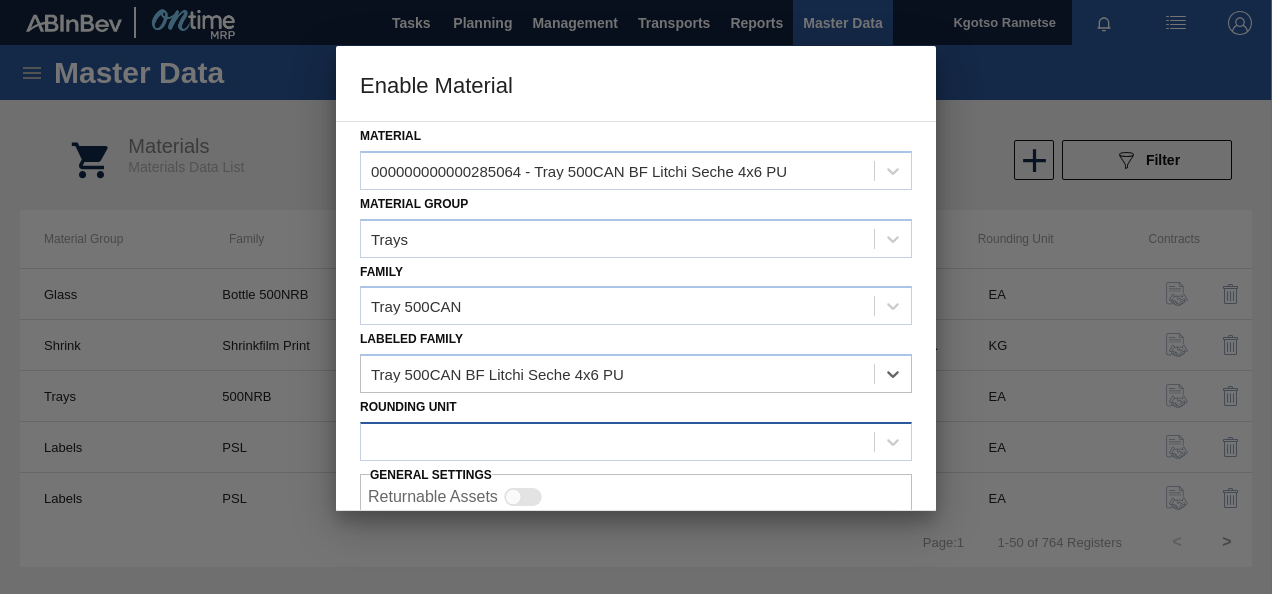 click at bounding box center [617, 441] 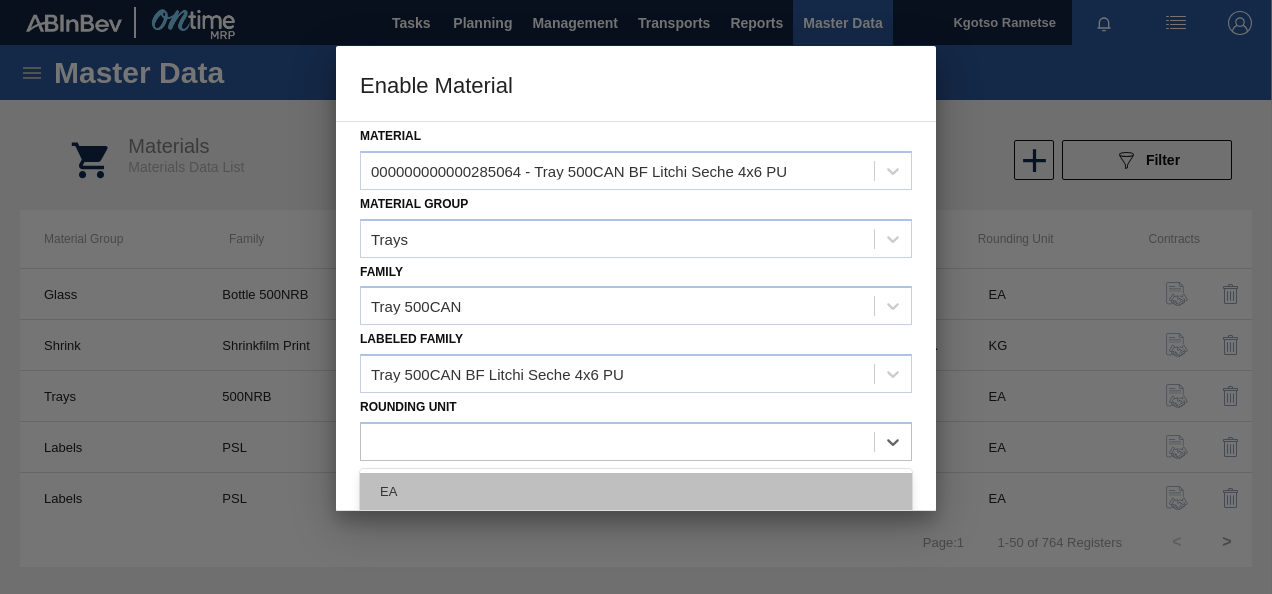click on "EA" at bounding box center [636, 491] 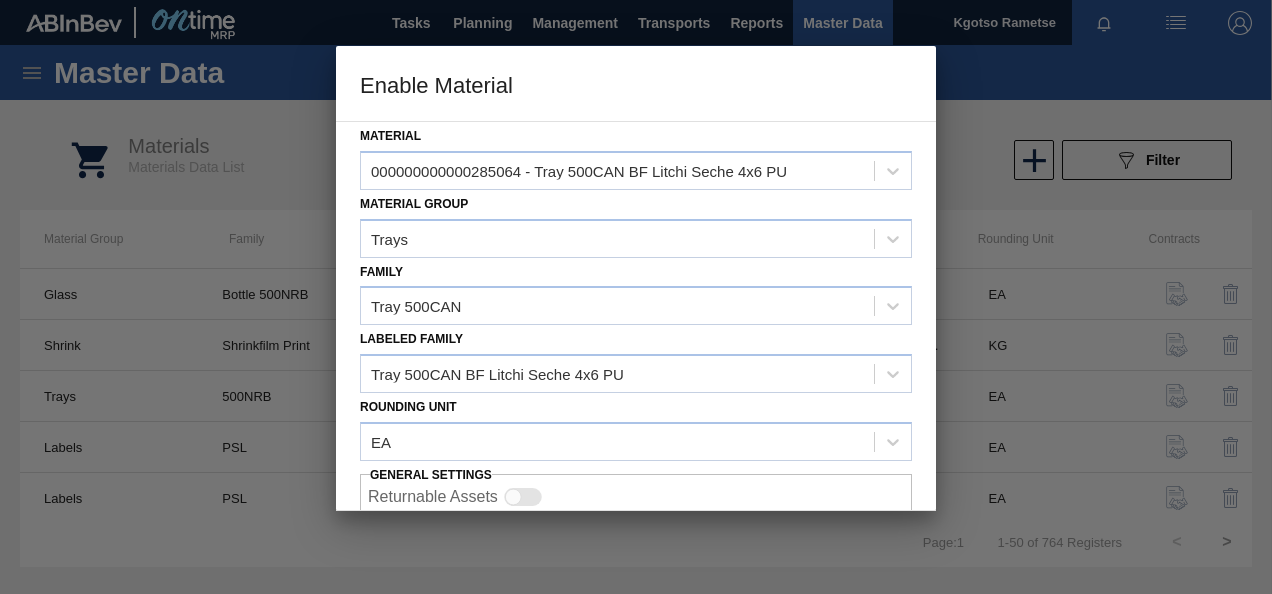 click on "Material 000000000000285064 - Tray 500CAN BF Litchi Seche 4x6 PU Material Group Trays Family Tray 500CAN Labeled Family Tray 500CAN BF Litchi Seche 4x6 PU Rounding Unit EA General settings Returnable Assets Cancel Save" at bounding box center (636, 316) 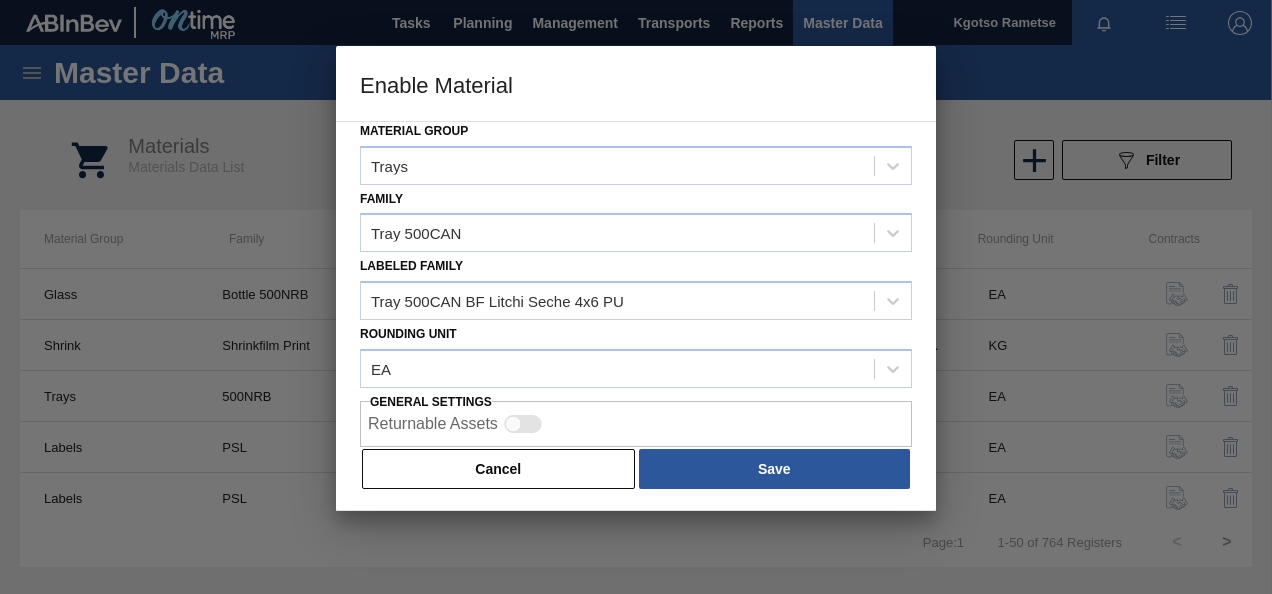 scroll, scrollTop: 74, scrollLeft: 0, axis: vertical 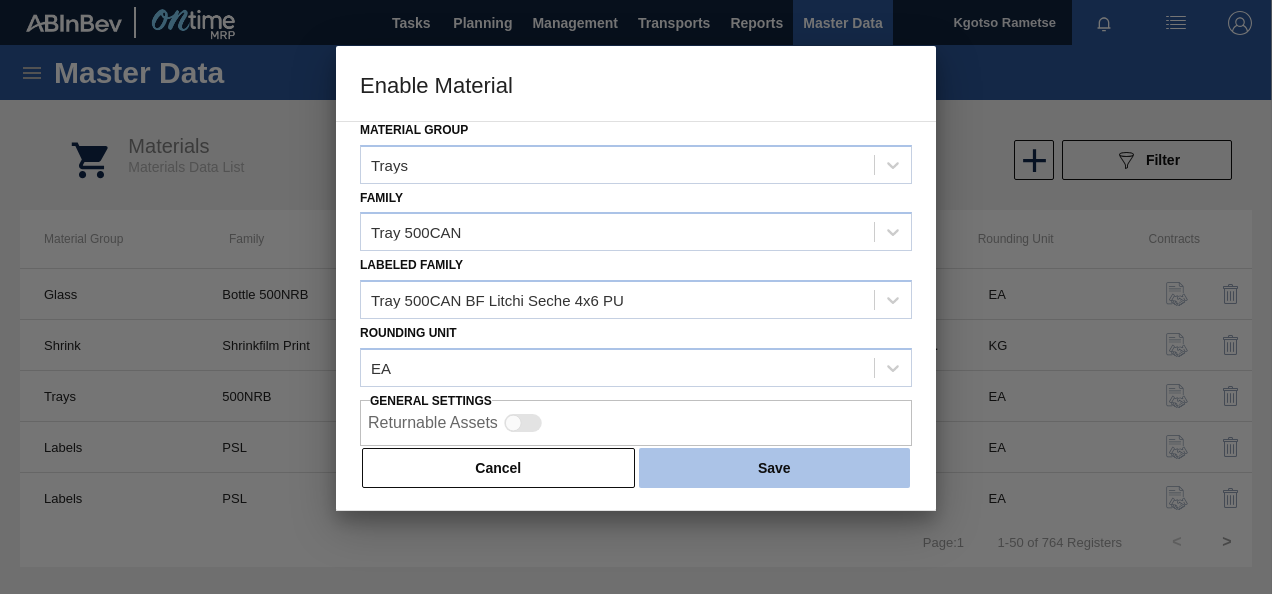 click on "Save" at bounding box center [774, 468] 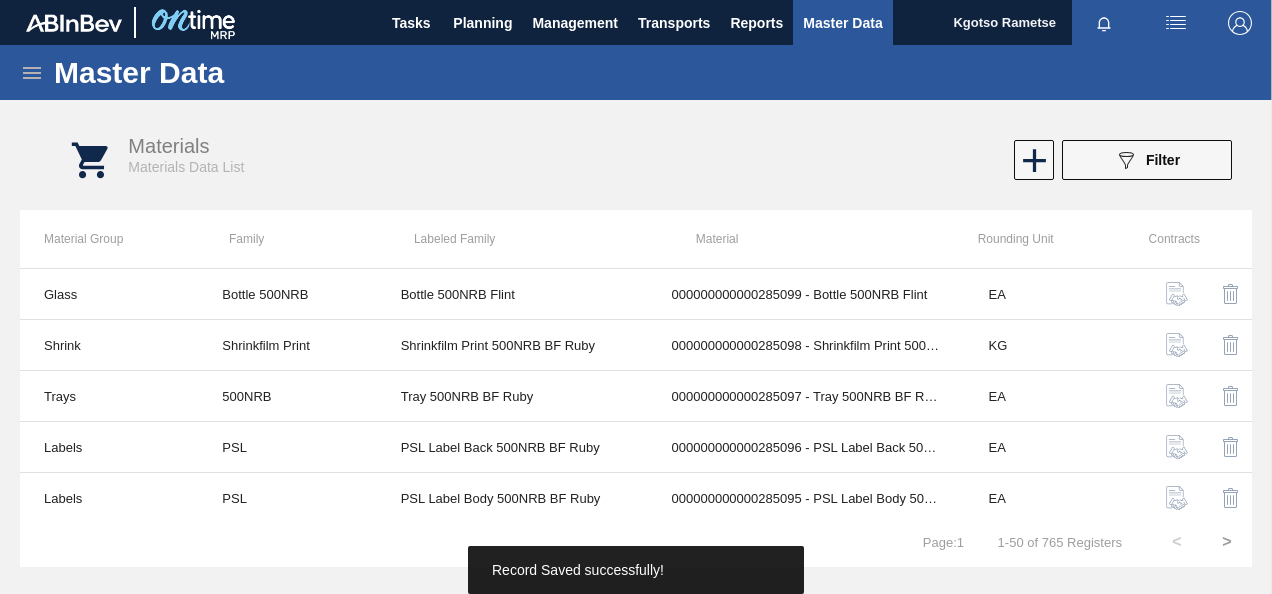 click 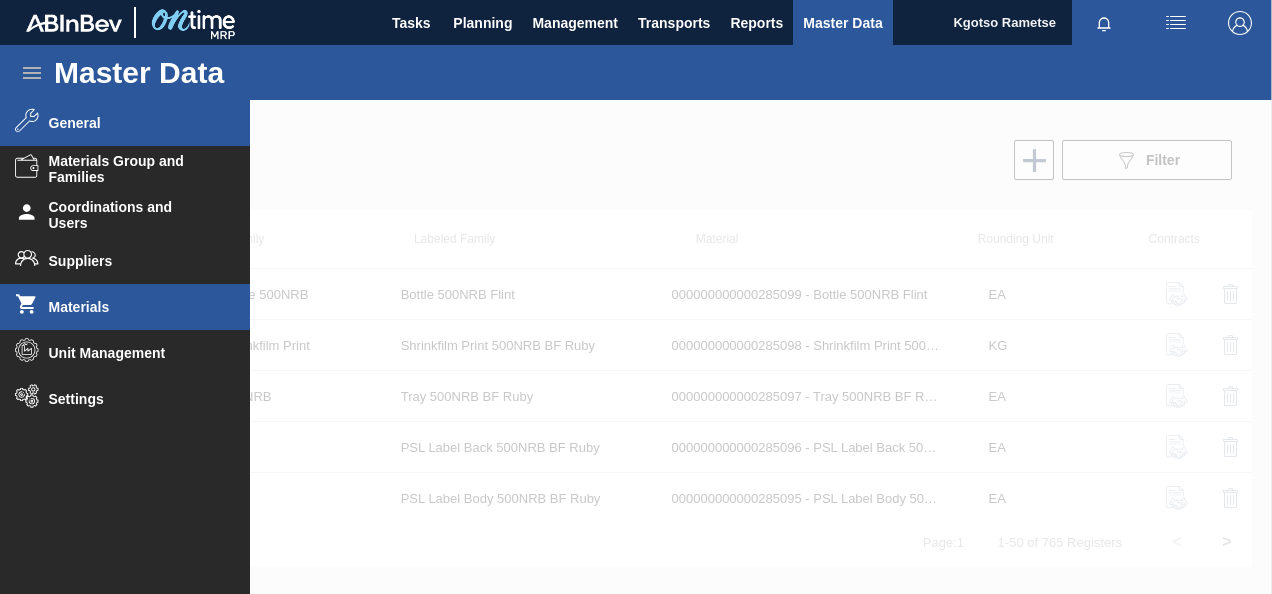 click on "General" at bounding box center (131, 123) 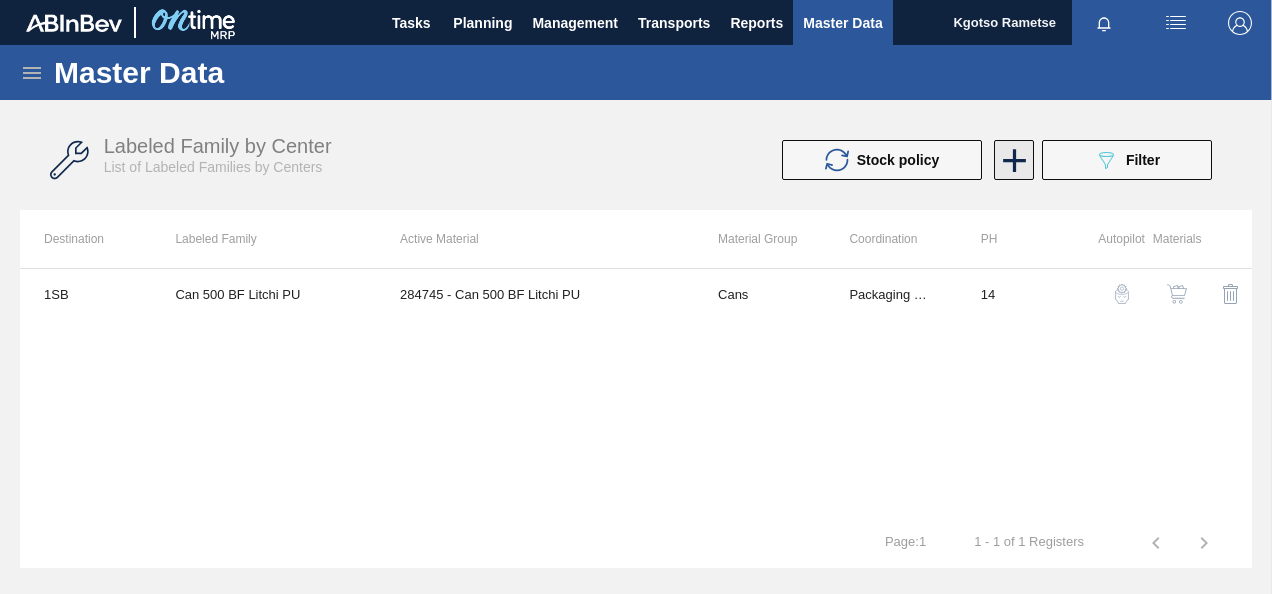 click 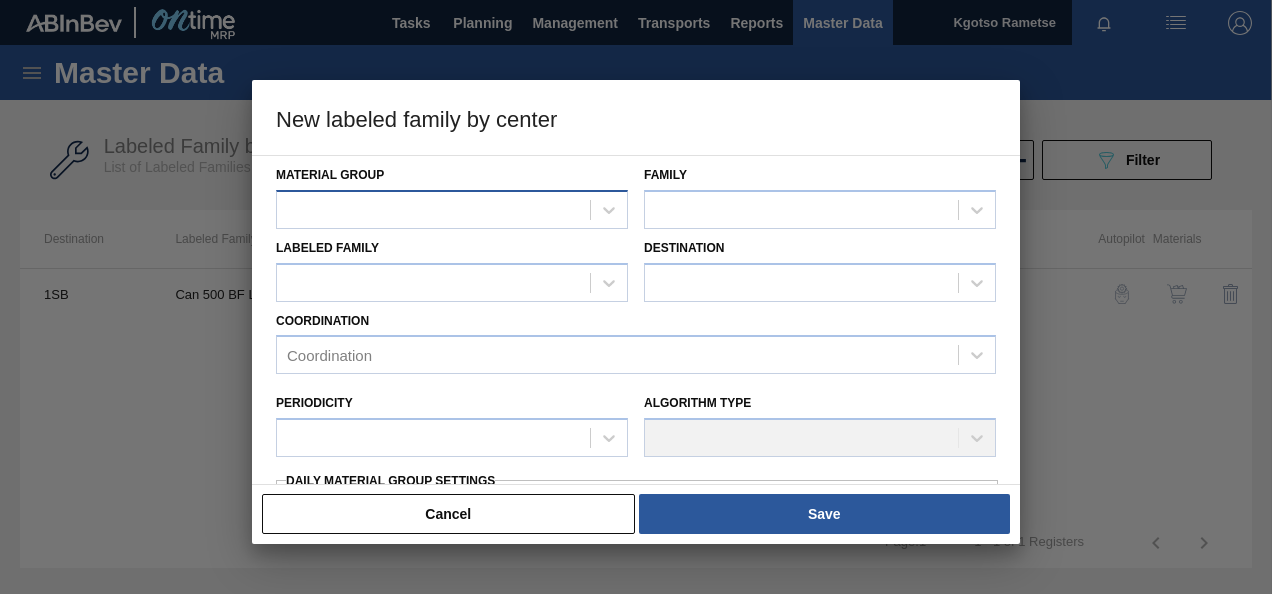 click at bounding box center (433, 209) 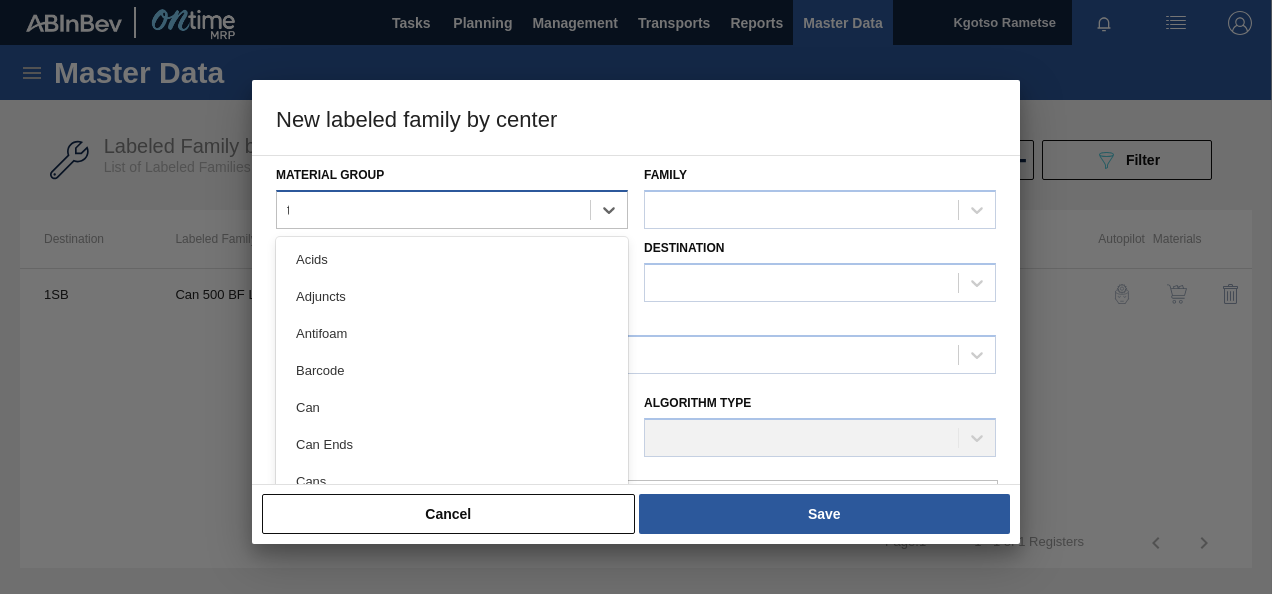 type on "tr" 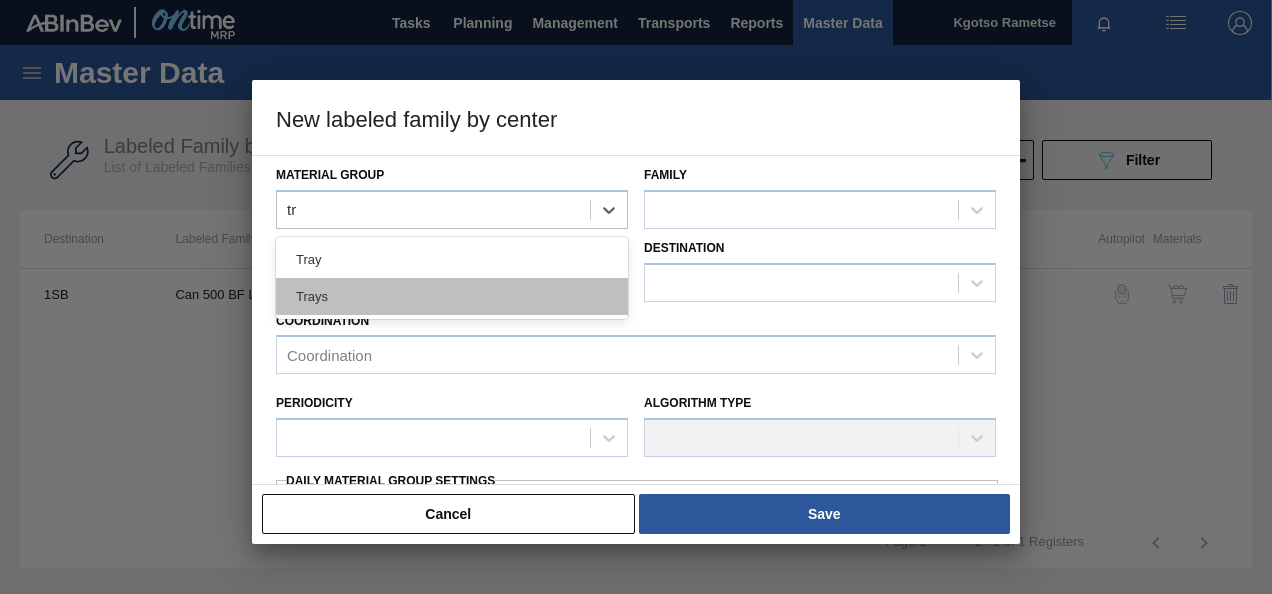 click on "Trays" at bounding box center [452, 296] 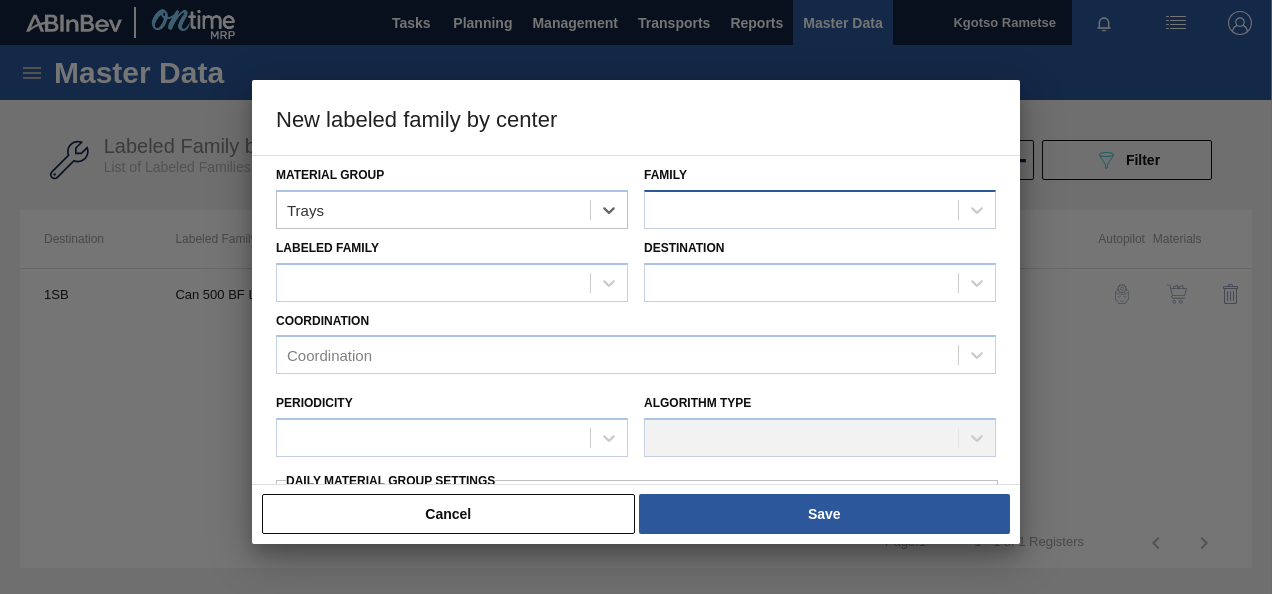 click at bounding box center [801, 209] 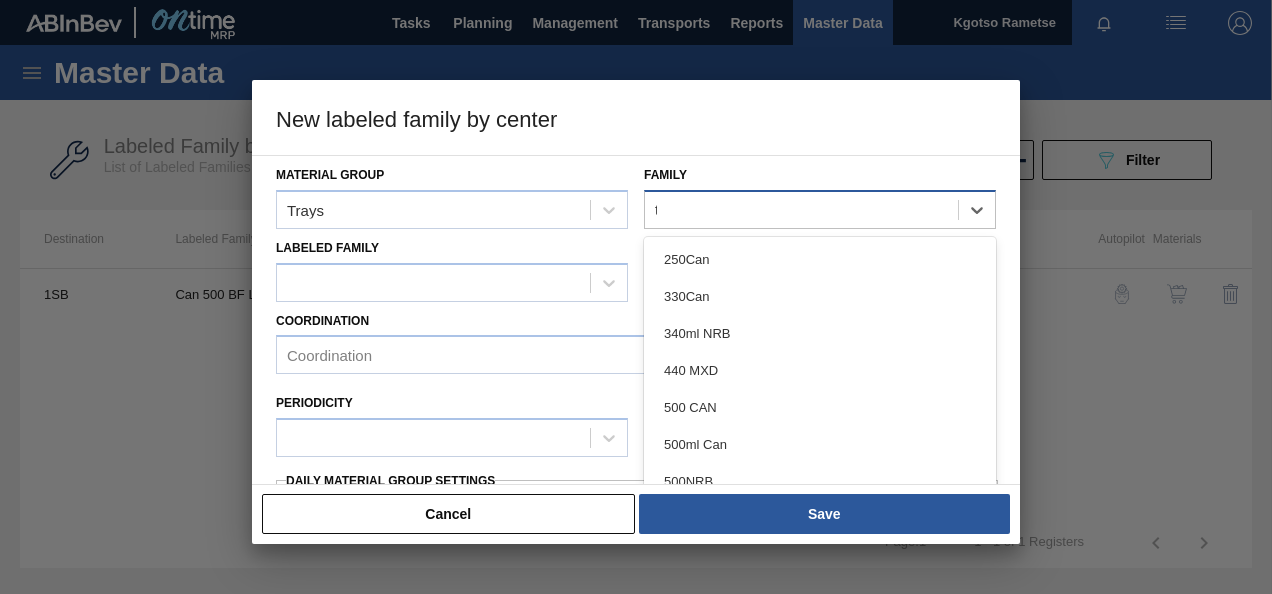 type on "tr" 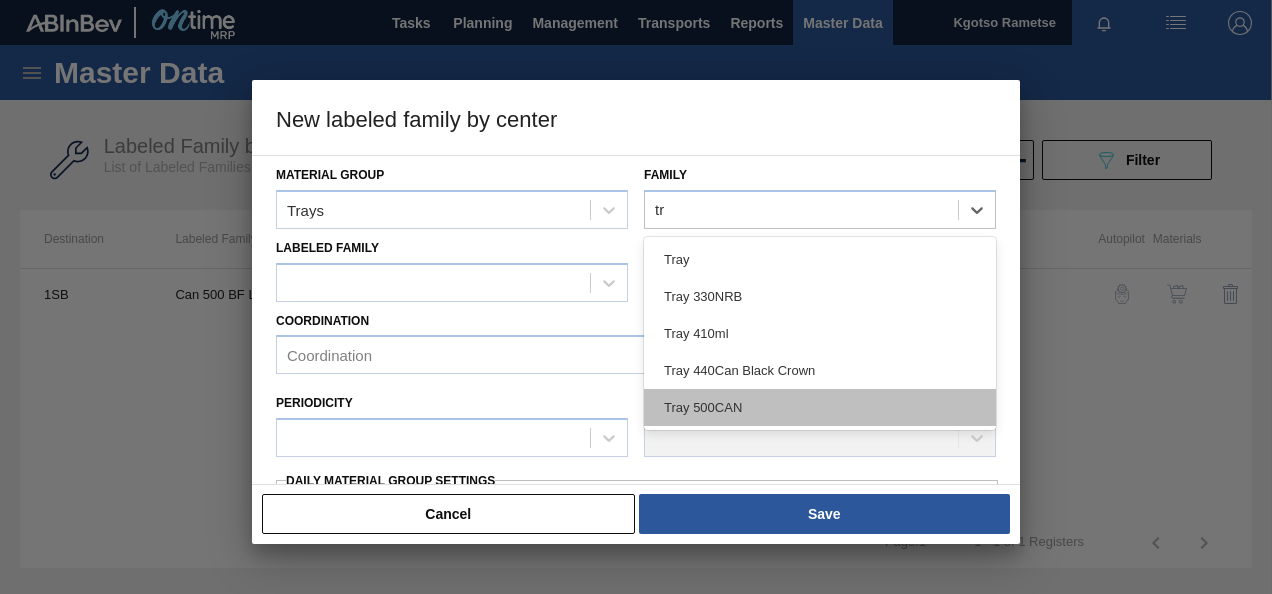 click on "Tray 500CAN" at bounding box center [820, 407] 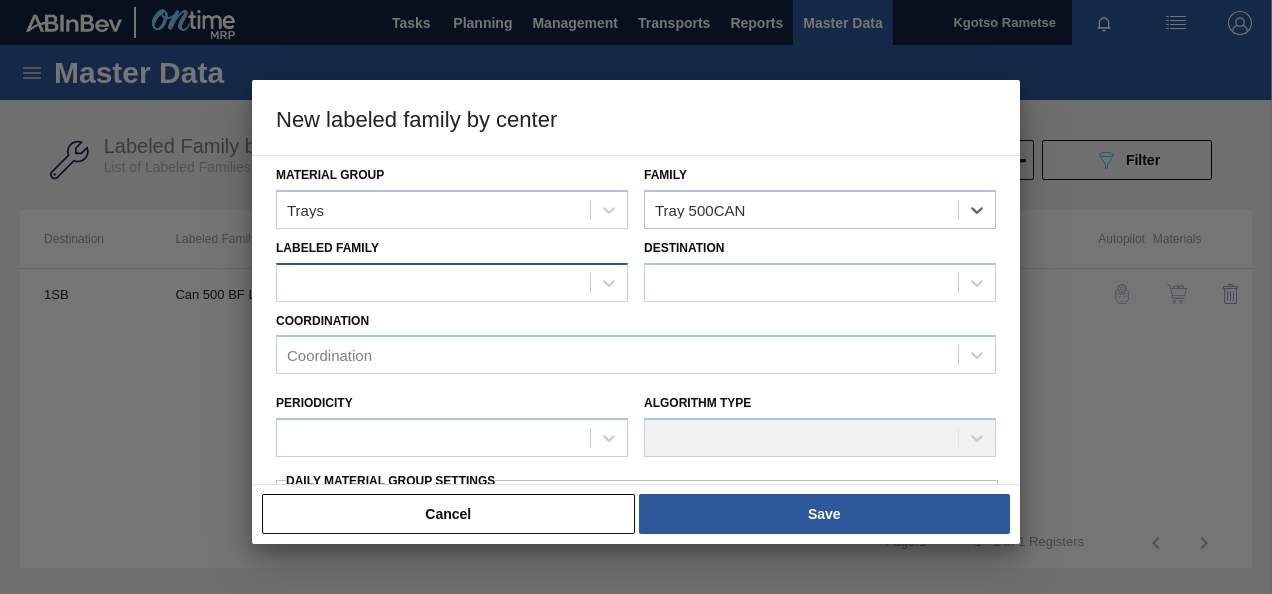 click at bounding box center [433, 282] 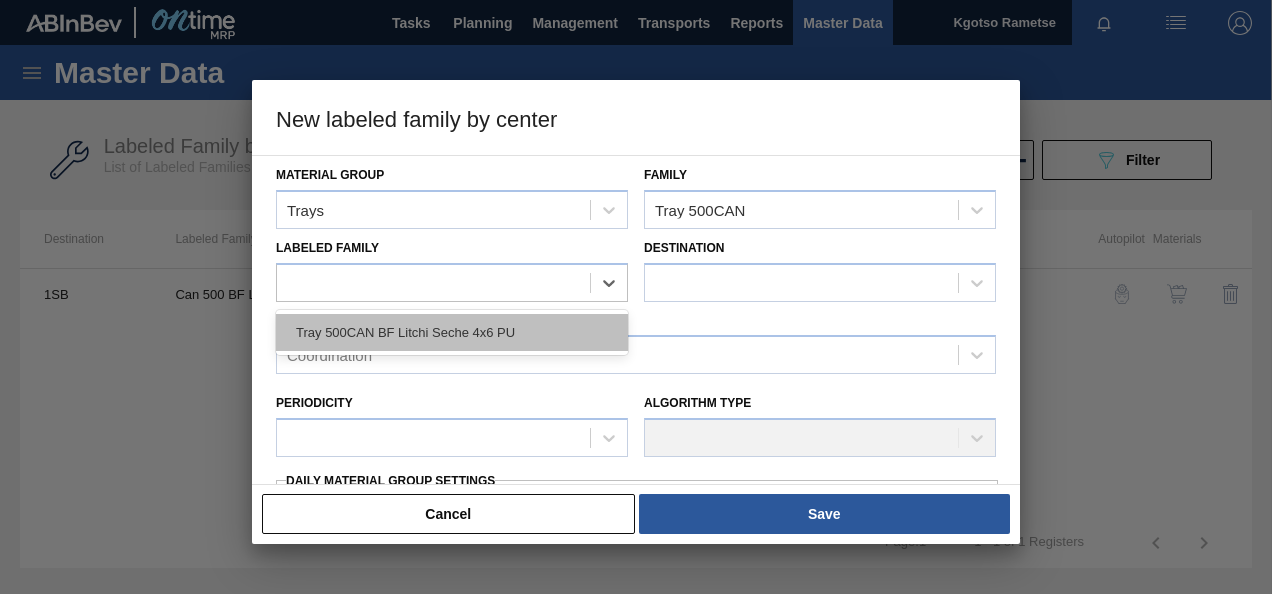 click on "Tray 500CAN BF Litchi Seche 4x6 PU" at bounding box center (452, 332) 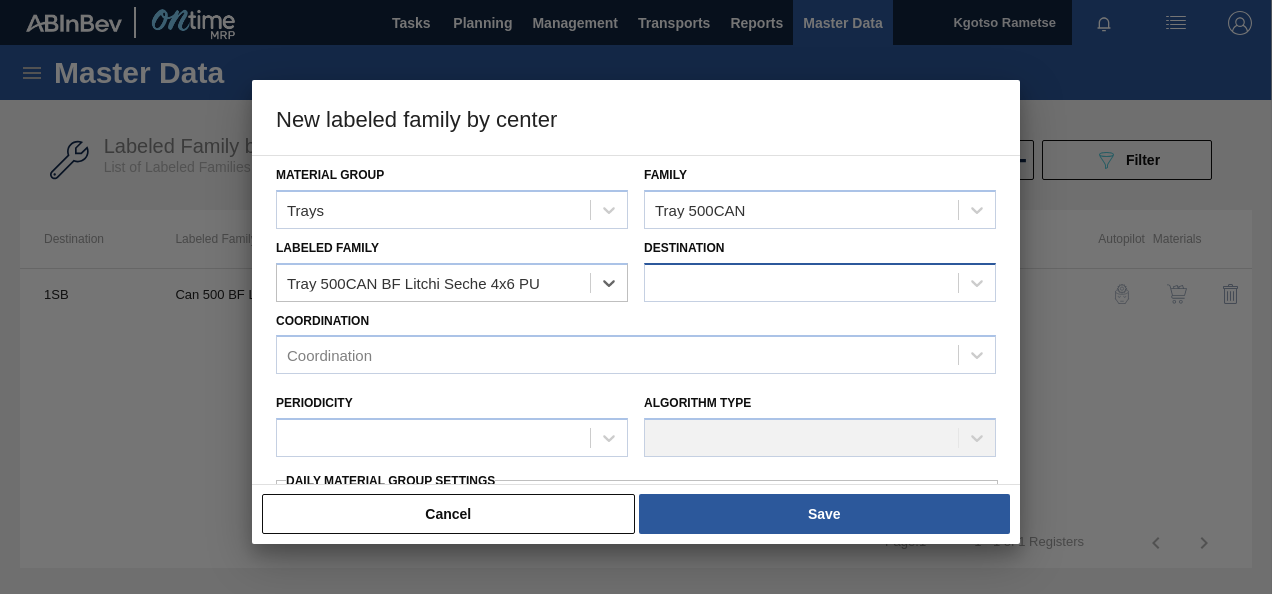checkbox on "false" 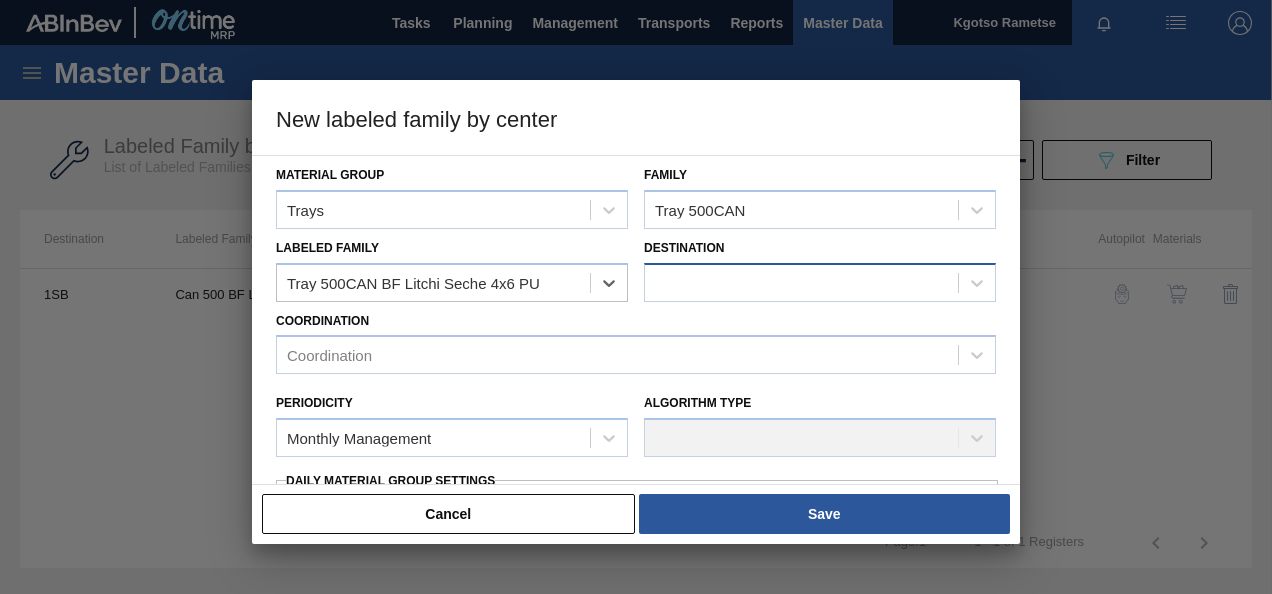 click at bounding box center [801, 282] 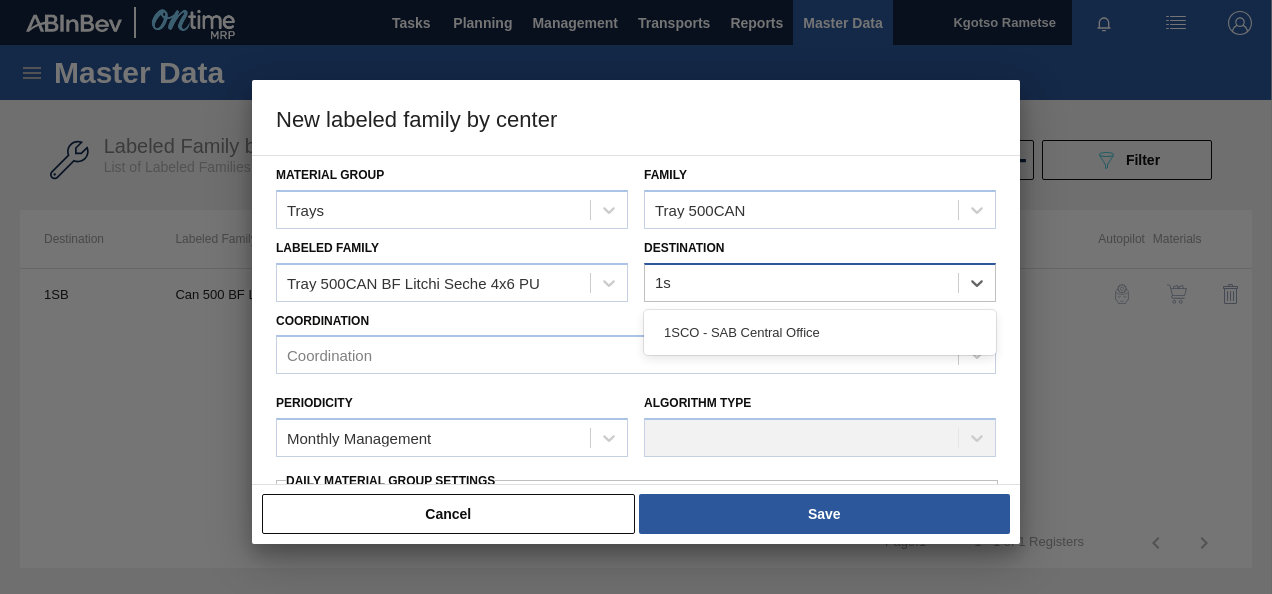 type on "1sb" 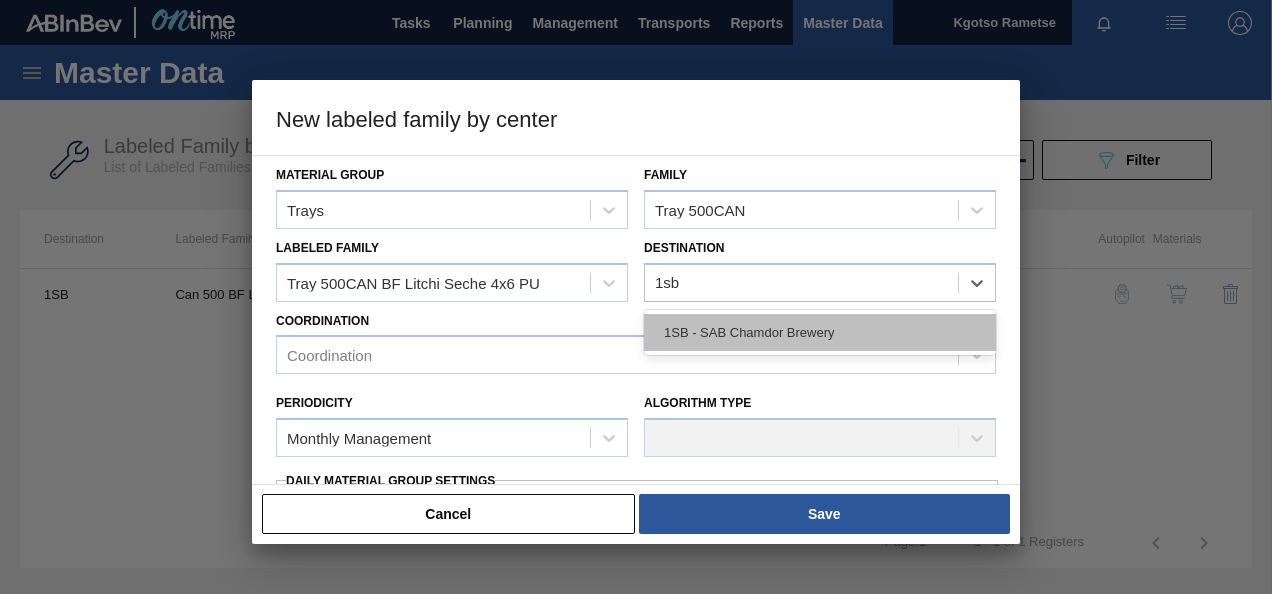 click on "1SB - SAB Chamdor Brewery" at bounding box center (820, 332) 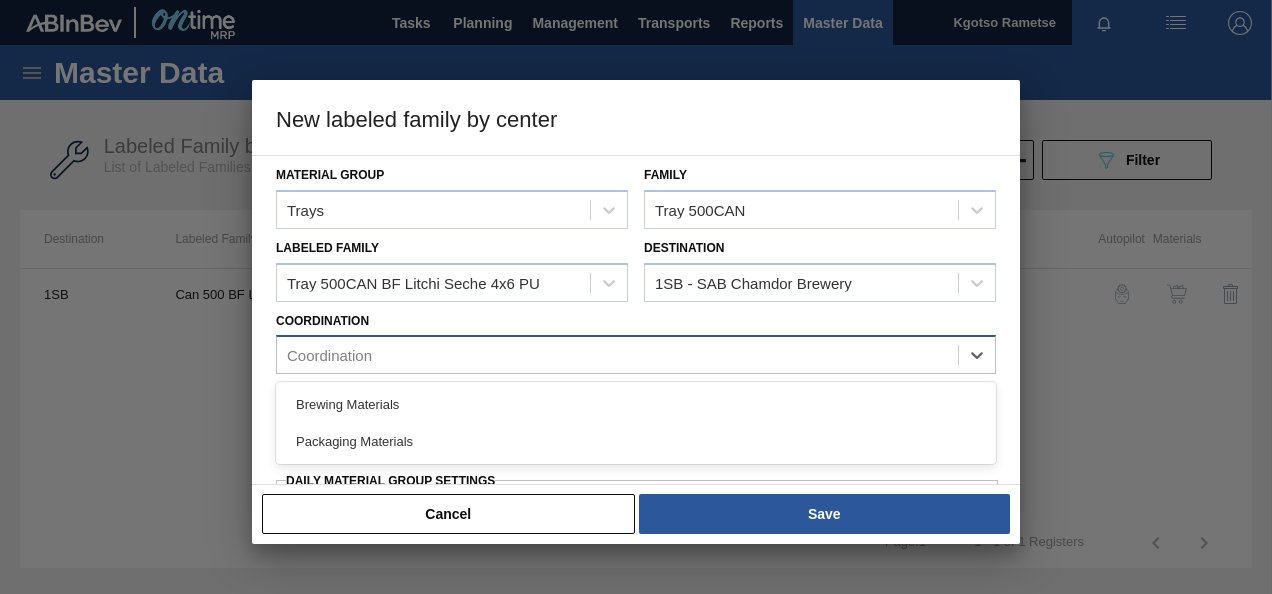 click on "Coordination" at bounding box center [617, 355] 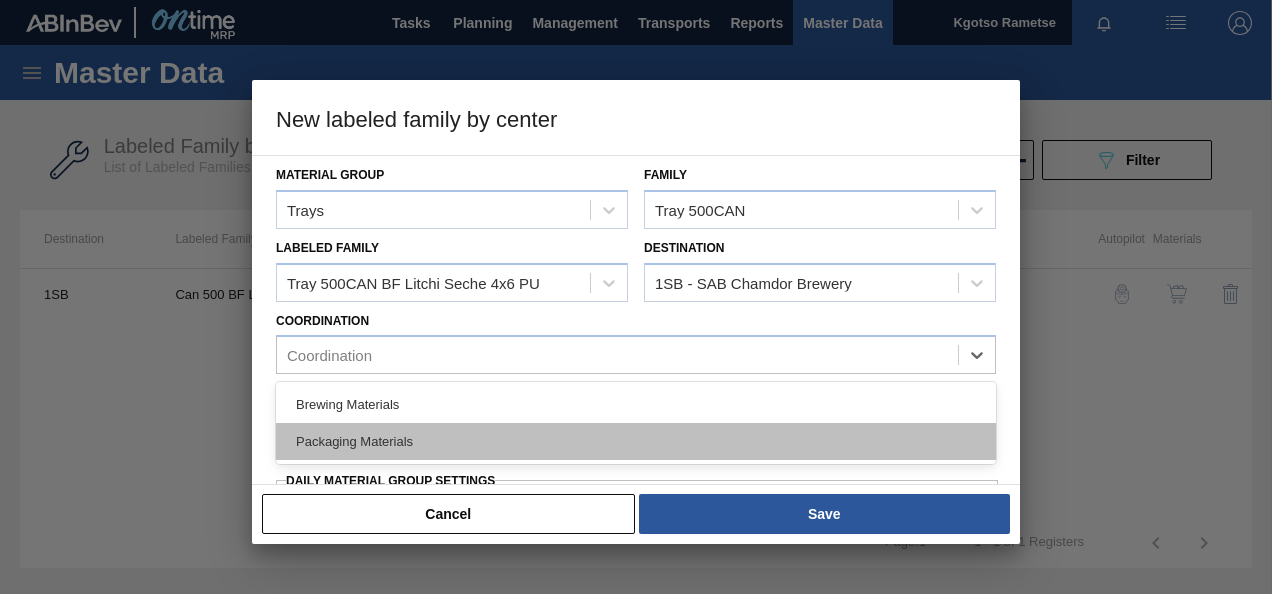click on "Packaging Materials" at bounding box center [636, 441] 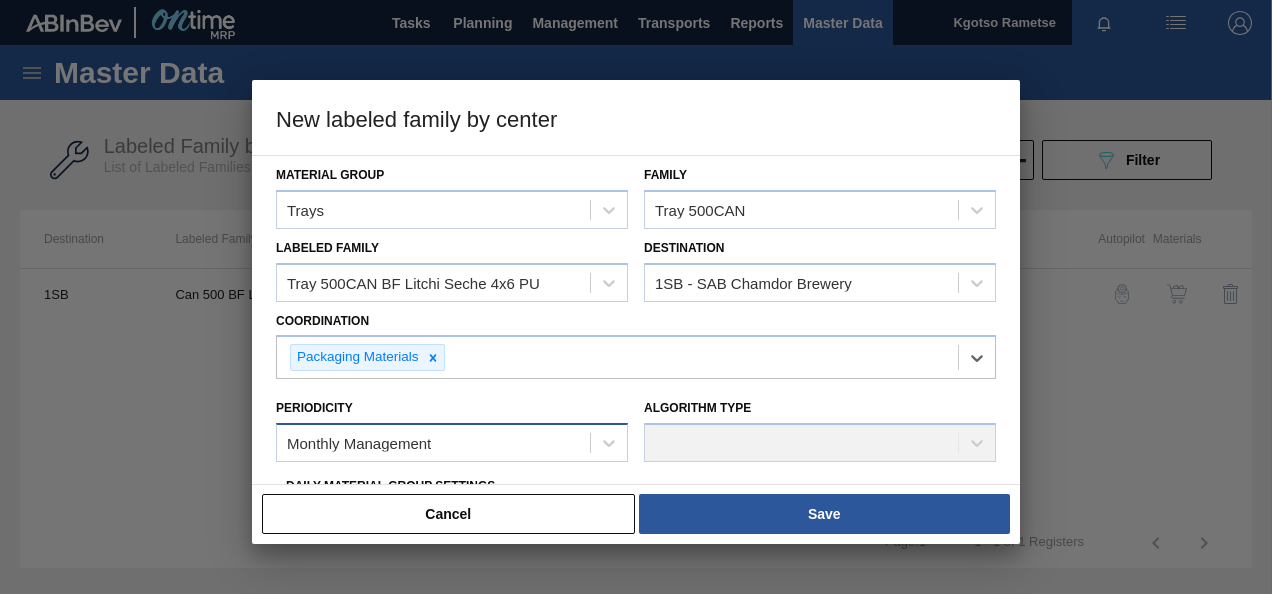 click on "Monthly Management" at bounding box center [359, 443] 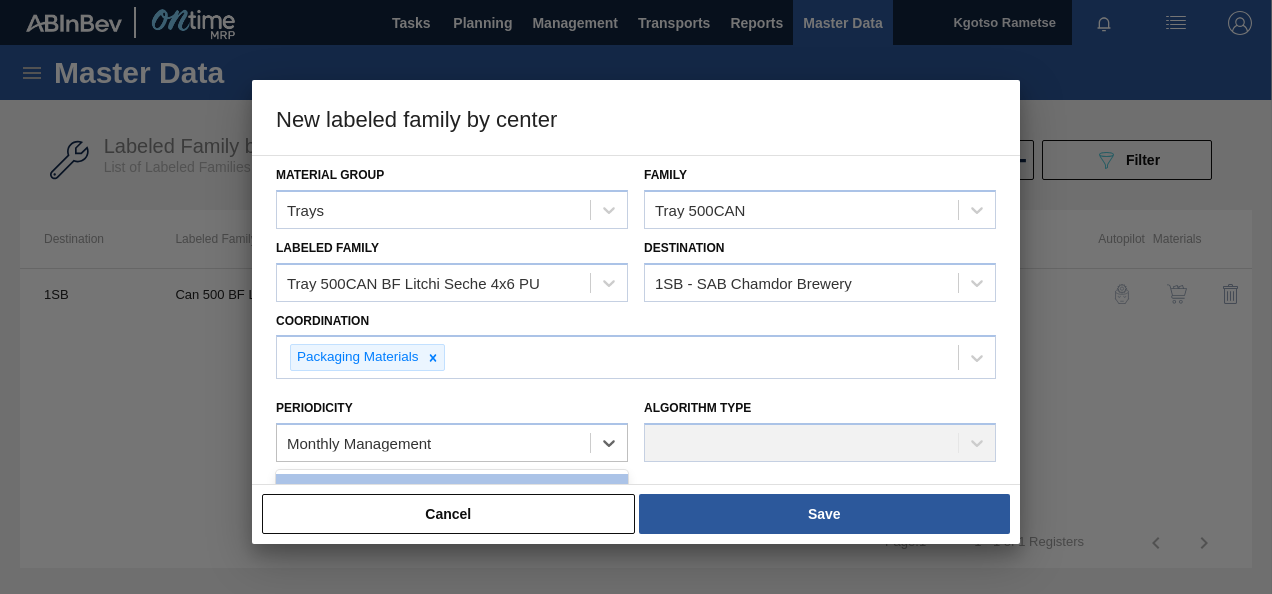 click on "Periodicity option Monthly Management focused, 1 of 2. 2 results available. Use Up and Down to choose options, press Enter to select the currently focused option, press Escape to exit the menu, press Tab to select the option and exit the menu. Monthly Management Monthly Management Daily Management" at bounding box center [452, 428] 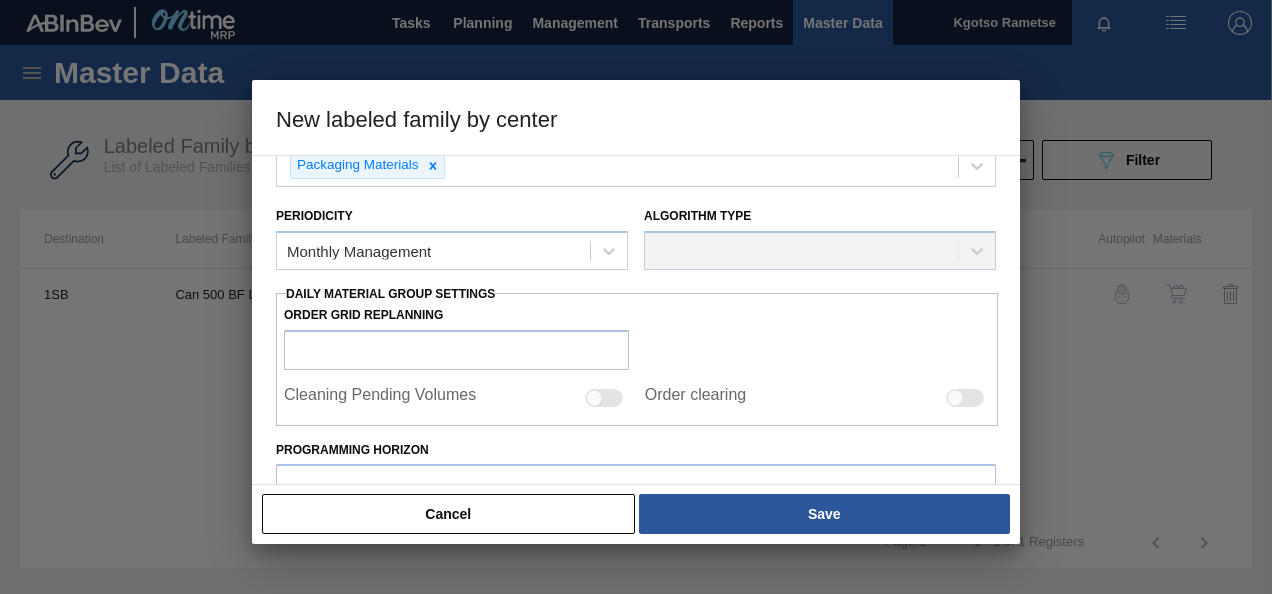 scroll, scrollTop: 200, scrollLeft: 0, axis: vertical 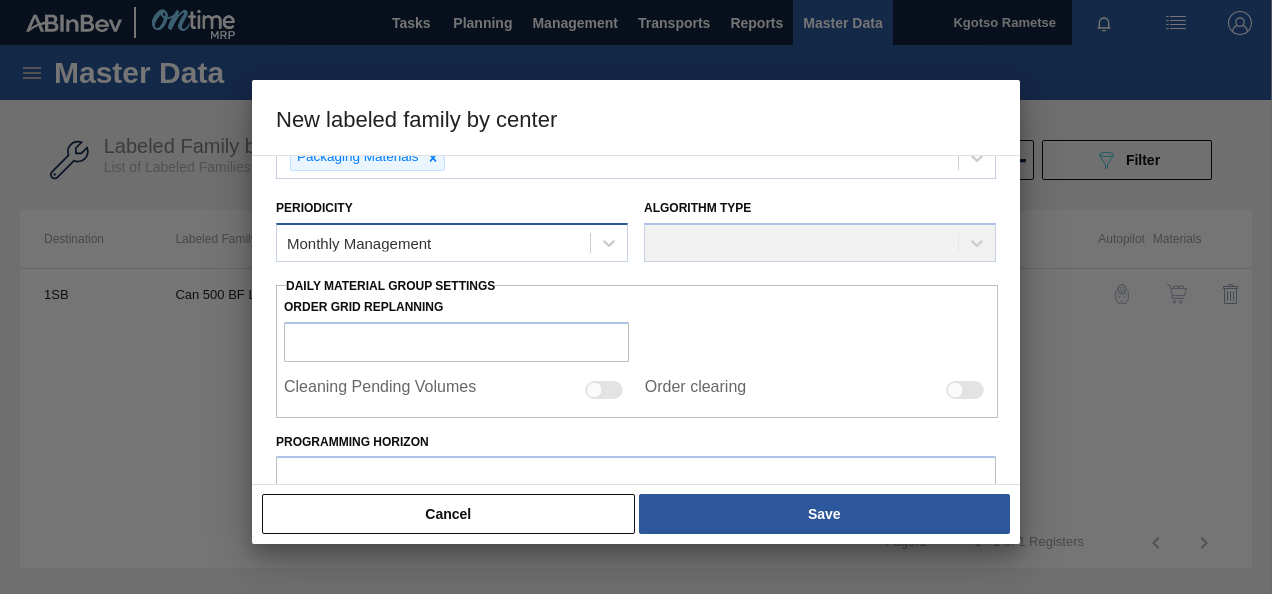 click on "Monthly Management" at bounding box center (359, 243) 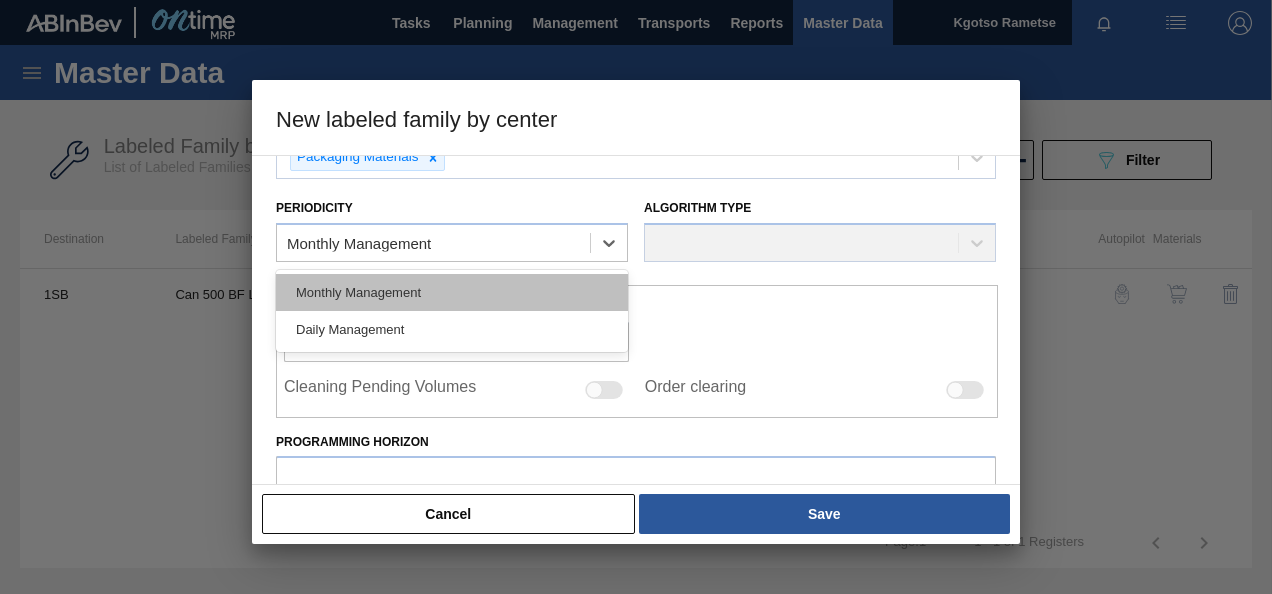 click on "Monthly Management" at bounding box center [452, 292] 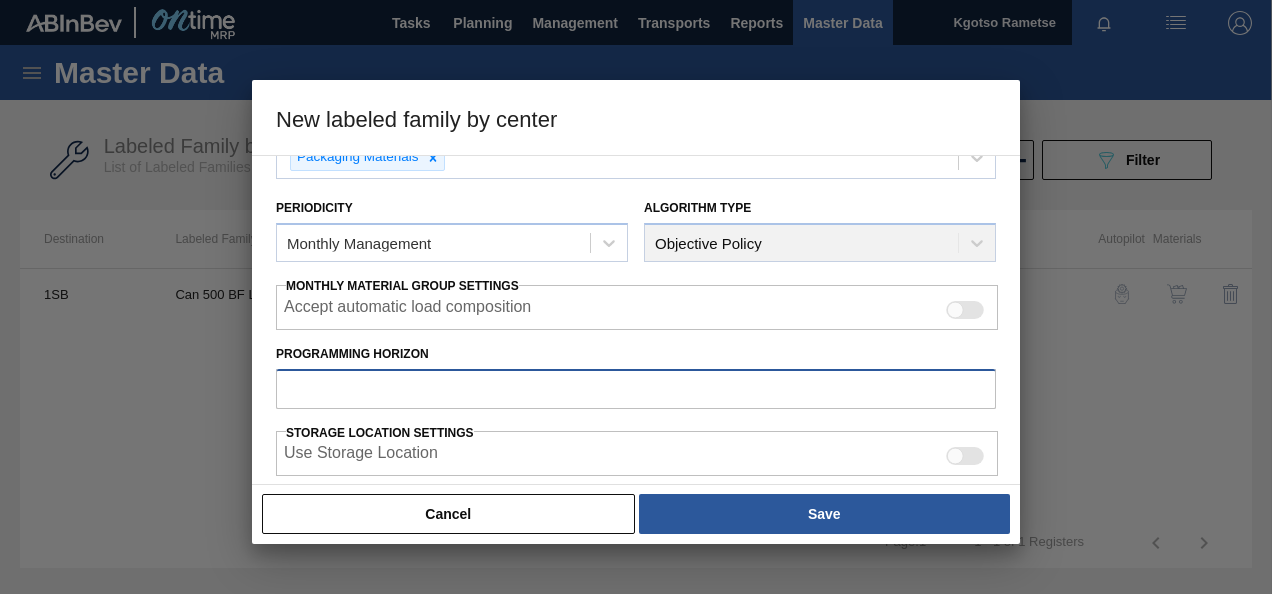 click on "Programming Horizon" at bounding box center (636, 389) 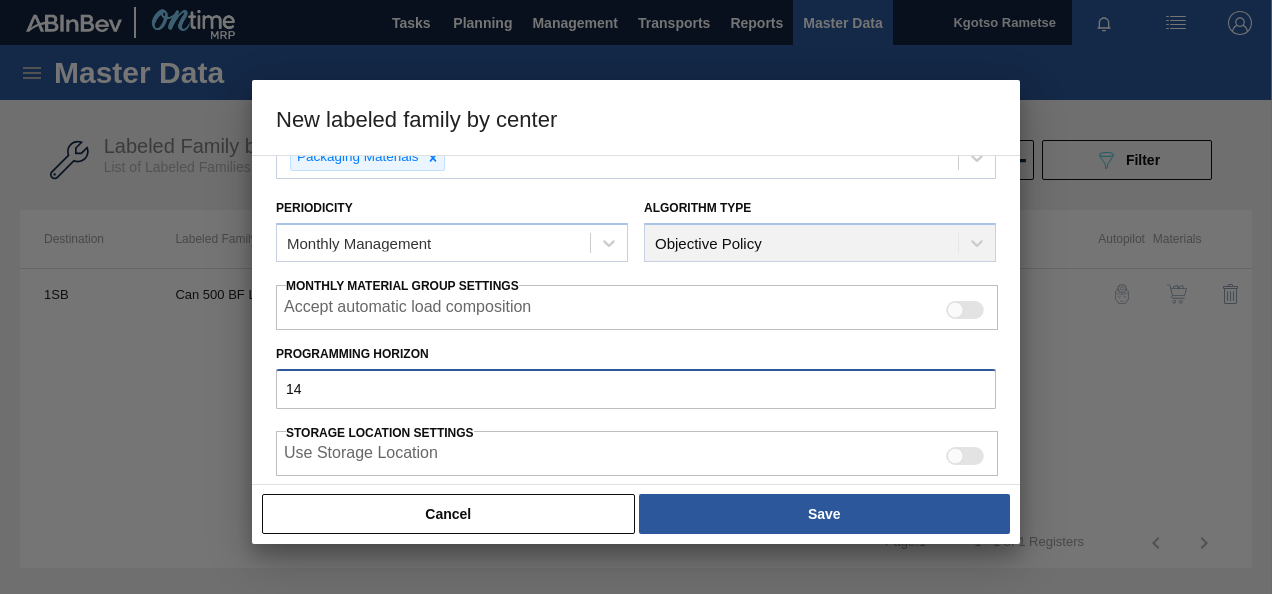 type on "14" 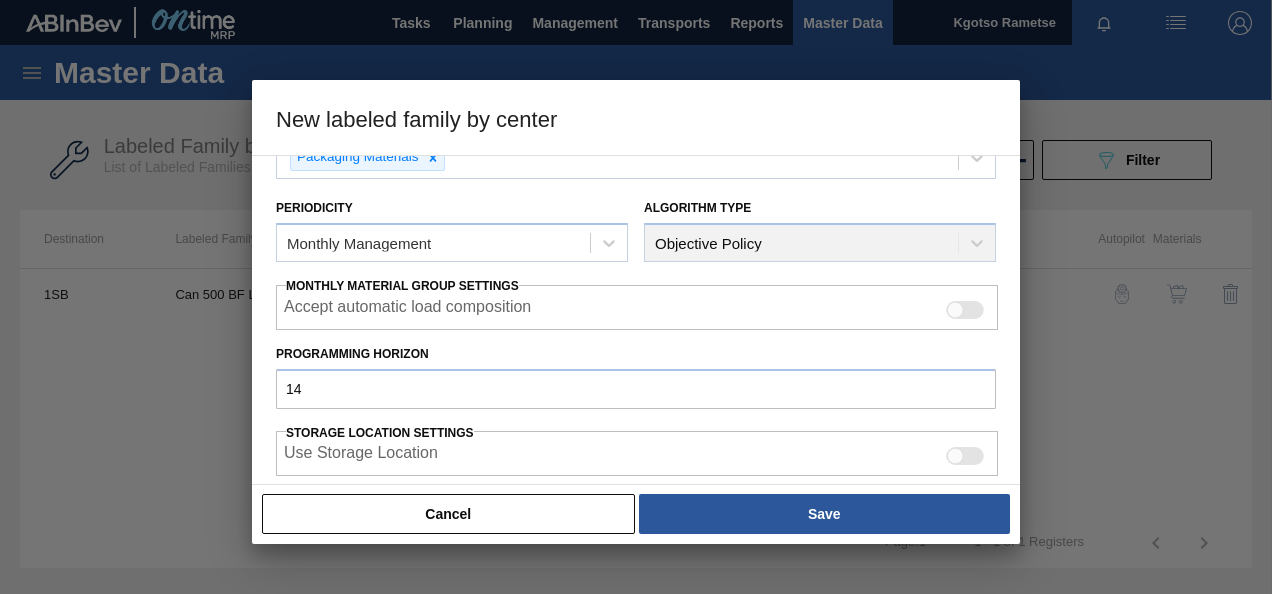 click on "Material Group Trays Family Tray 500CAN Labeled Family Tray 500CAN BF Litchi Seche 4x6 PU Destination 1SB - SAB Chamdor Brewery Coordination Packaging Materials Periodicity Monthly Management Algorithm Type Objective Policy Monthly Material Group Settings Accept automatic load composition Programming Horizon 14 Storage Location Settings Use Storage Location   Stock Policy   Minimum Stock Policy Maximum Stock Policy Target Stock Point (%) NaN General settings External Suggestions Future necessity OOR Relevance Break in full truck Delivery Date Replanning" at bounding box center [636, 320] 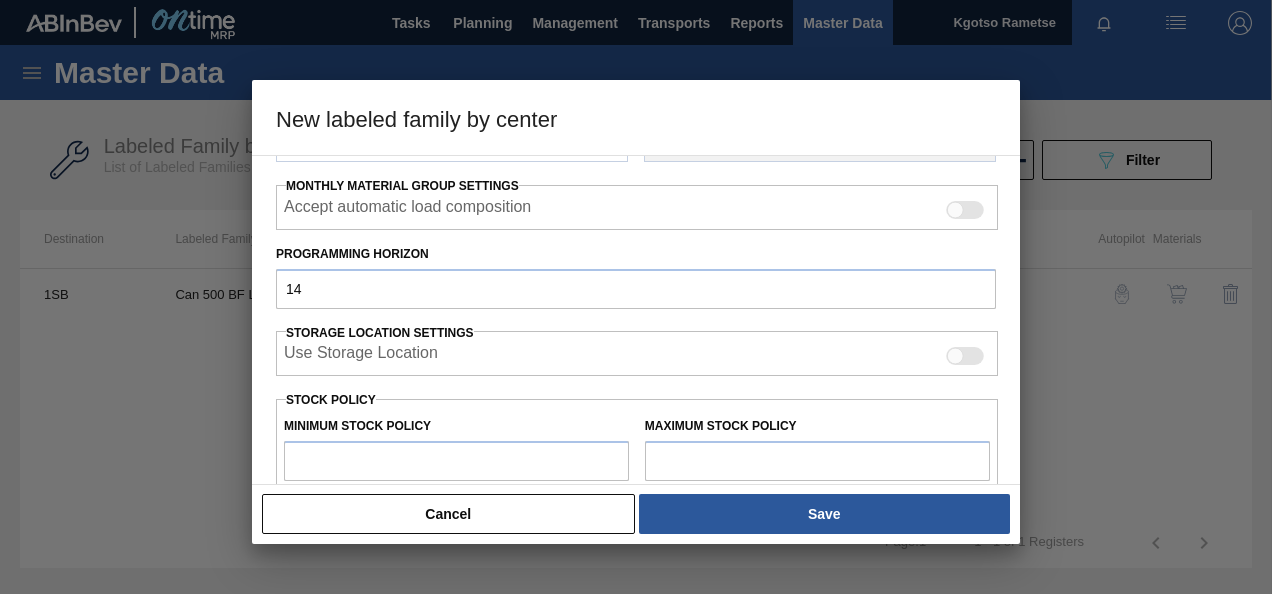 scroll, scrollTop: 360, scrollLeft: 0, axis: vertical 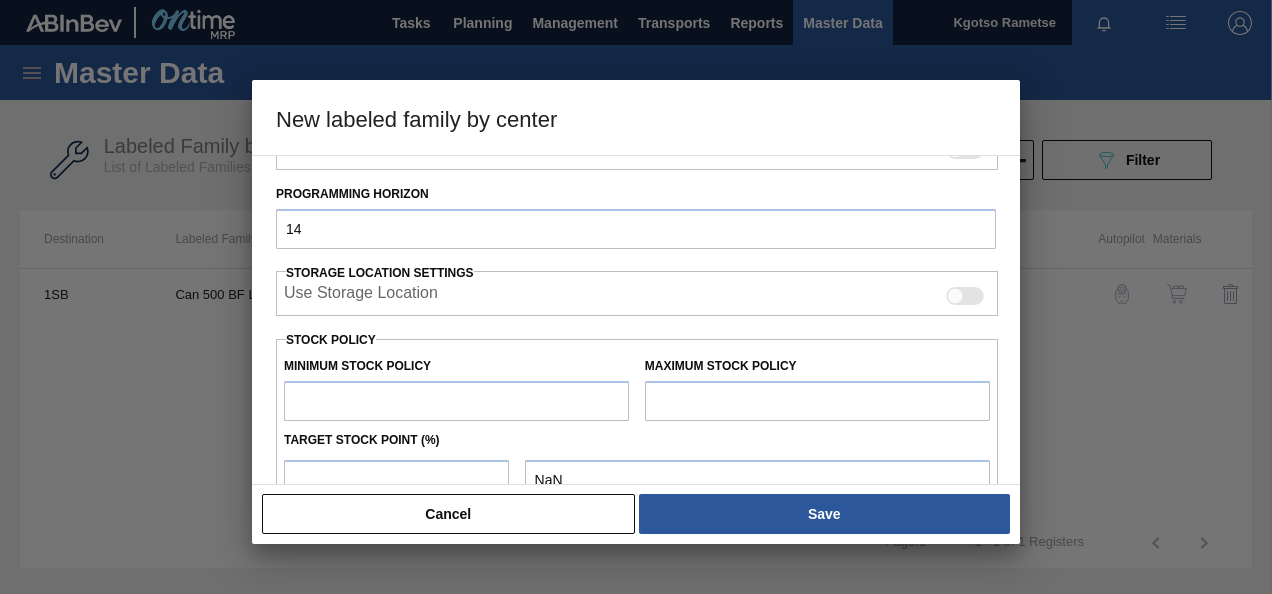 click at bounding box center (456, 401) 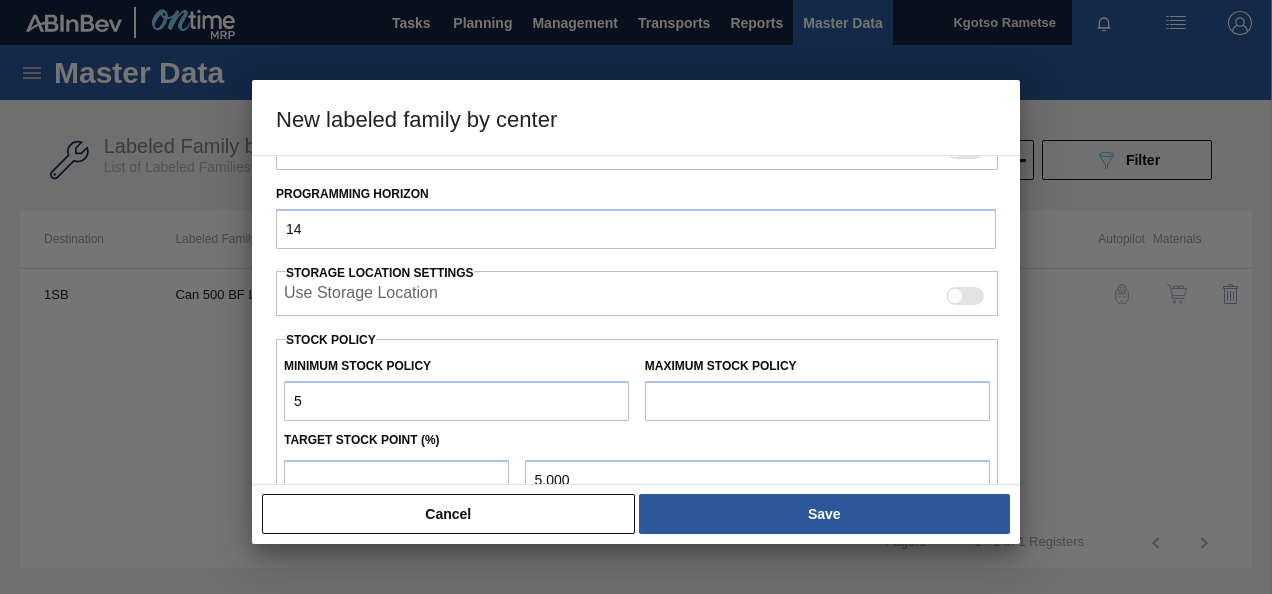 type on "50" 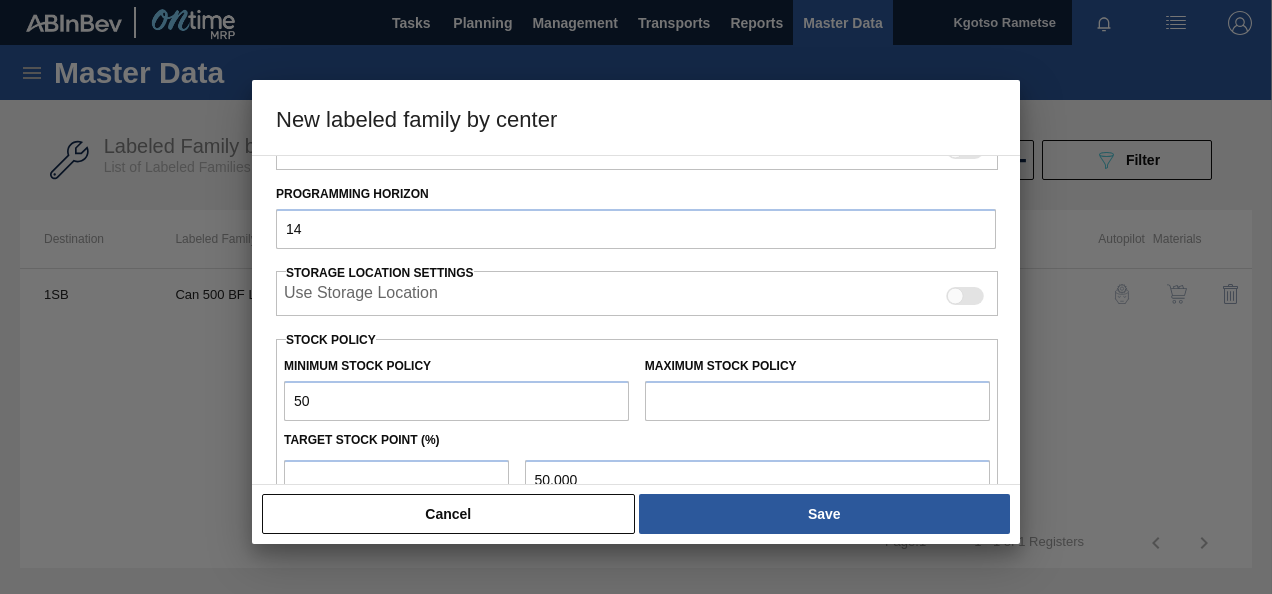 type on "500" 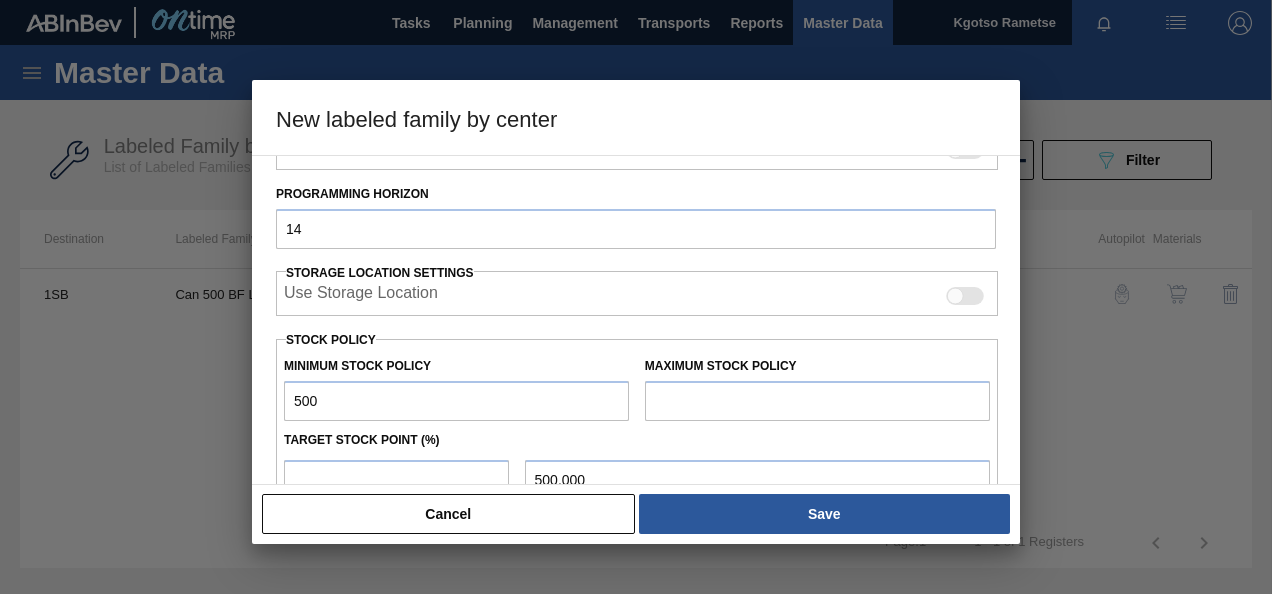 type on "5,000" 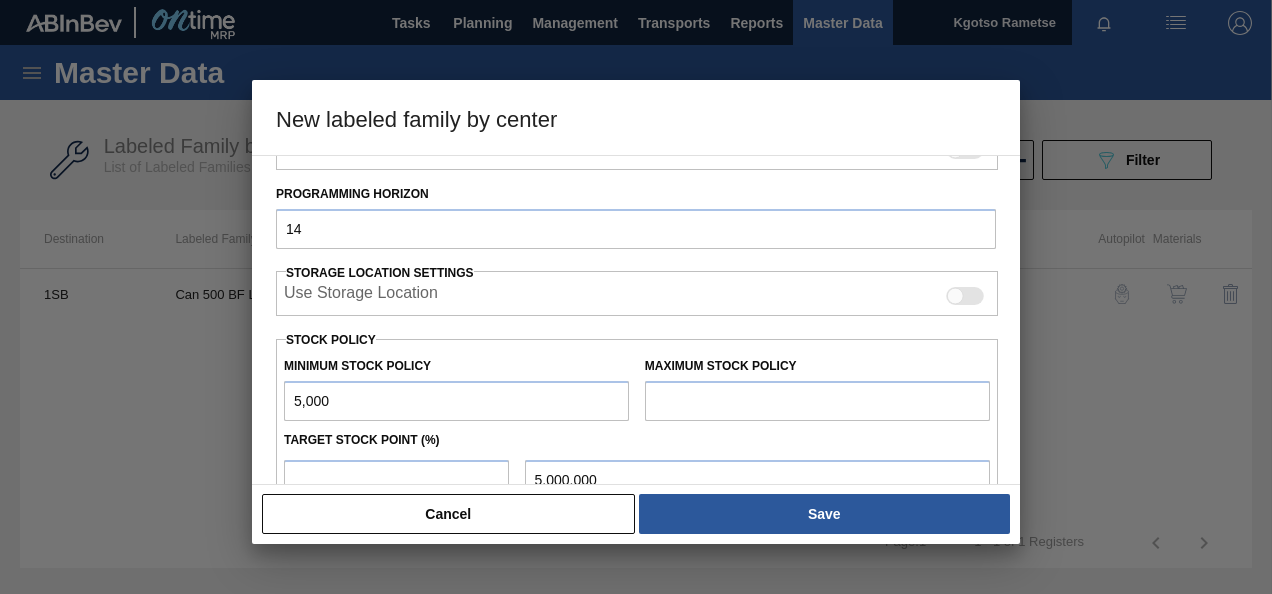 type on "50,000" 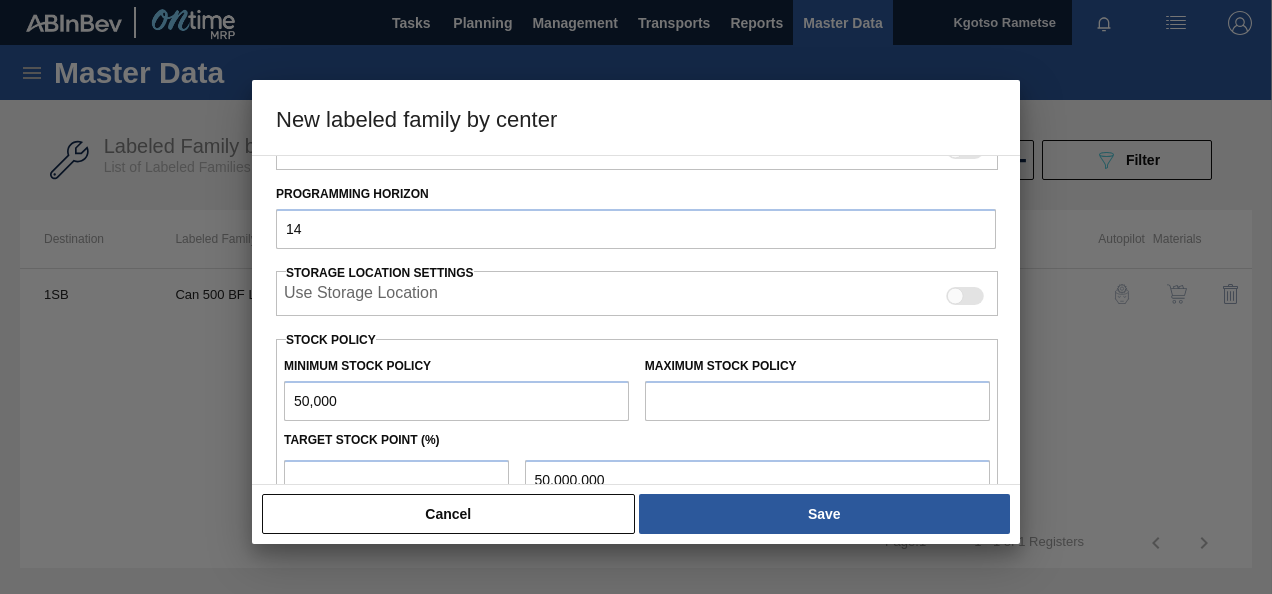 type on "500,000" 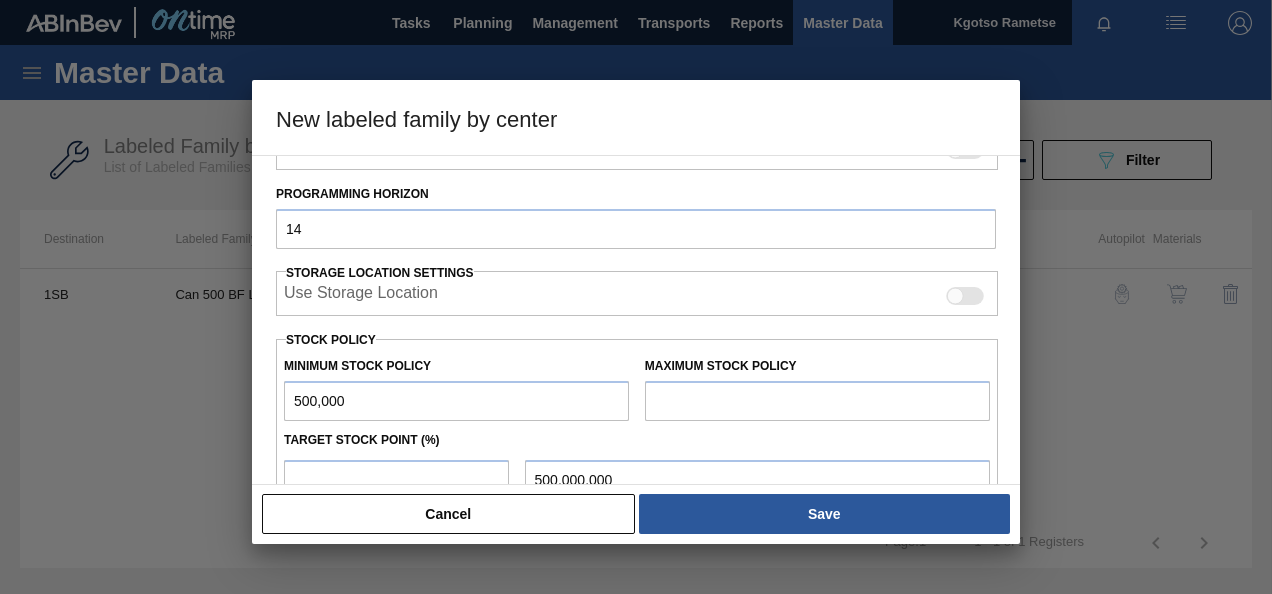 type on "5,000,000" 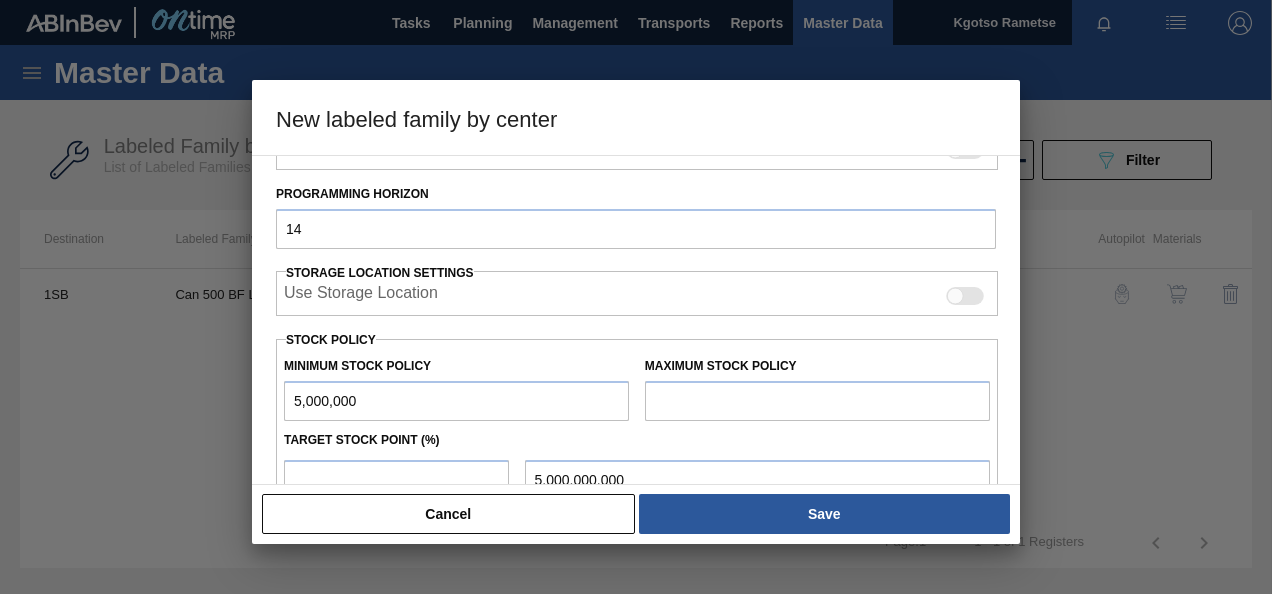 type on "500,000" 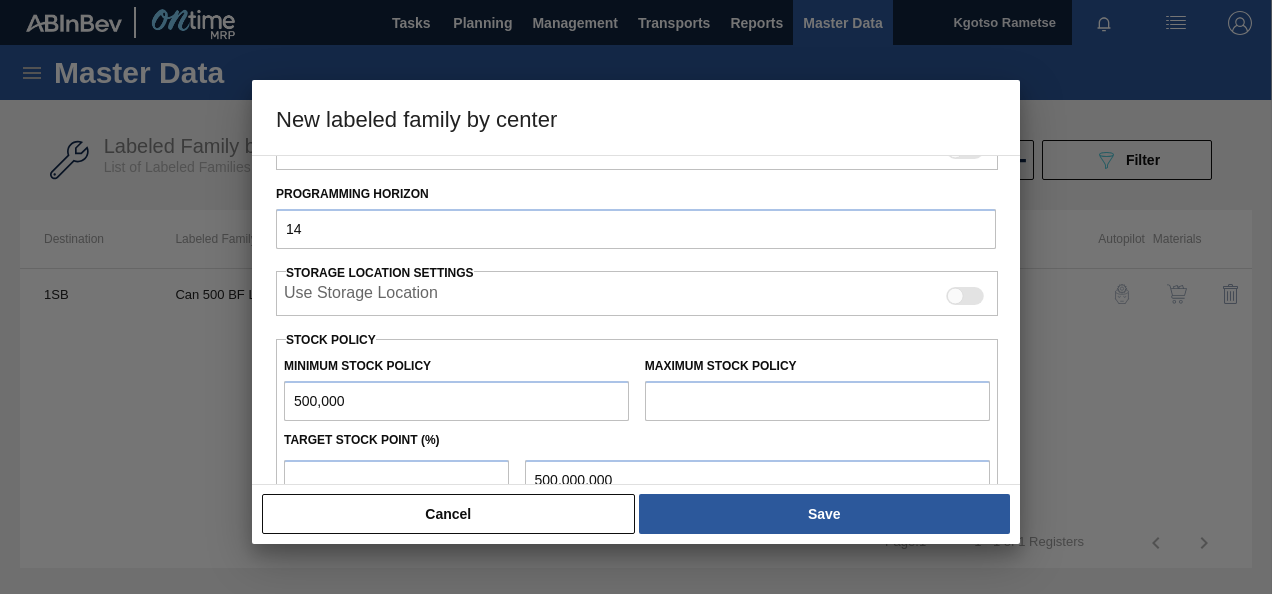 type on "500,000" 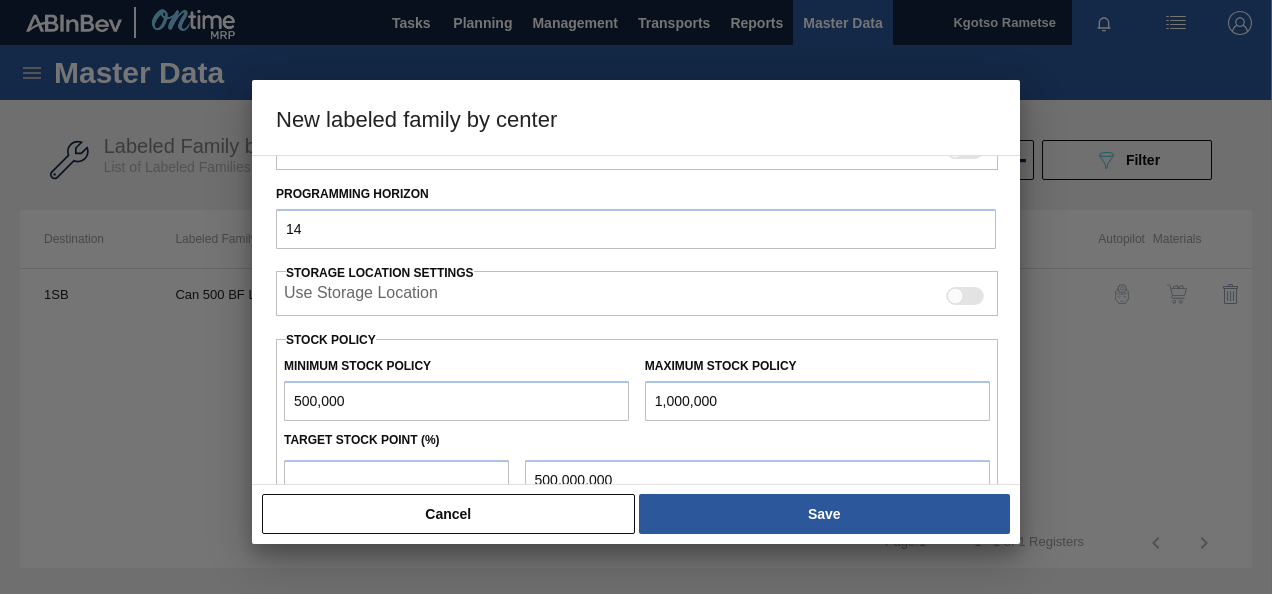 type on "1,000,000" 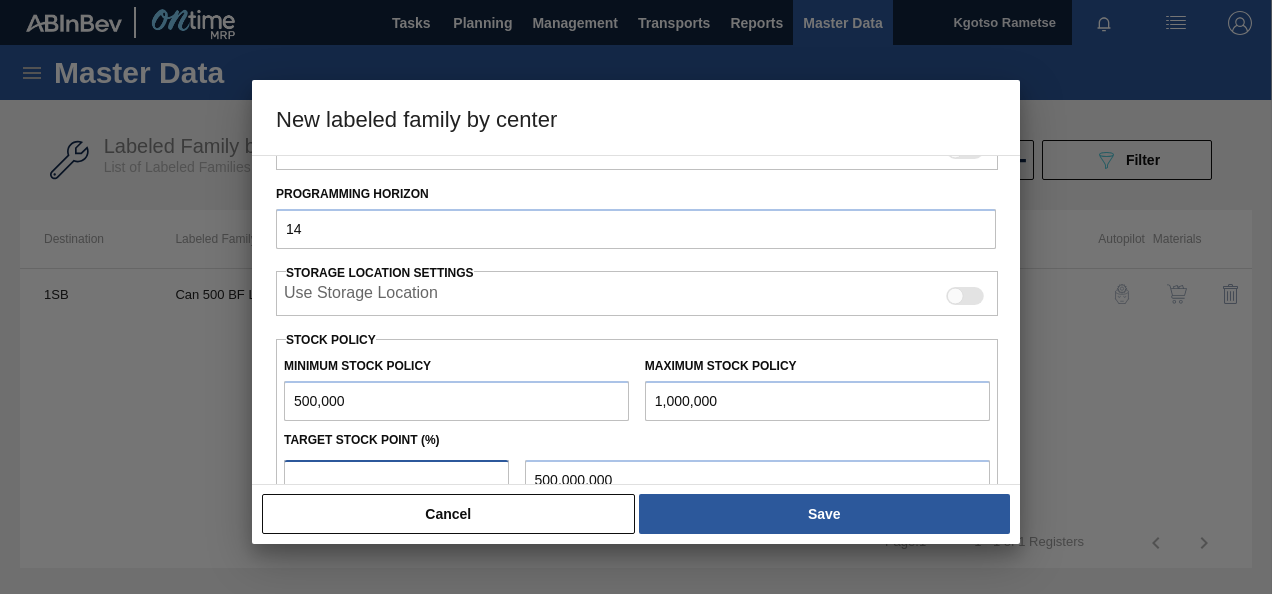 click at bounding box center [396, 480] 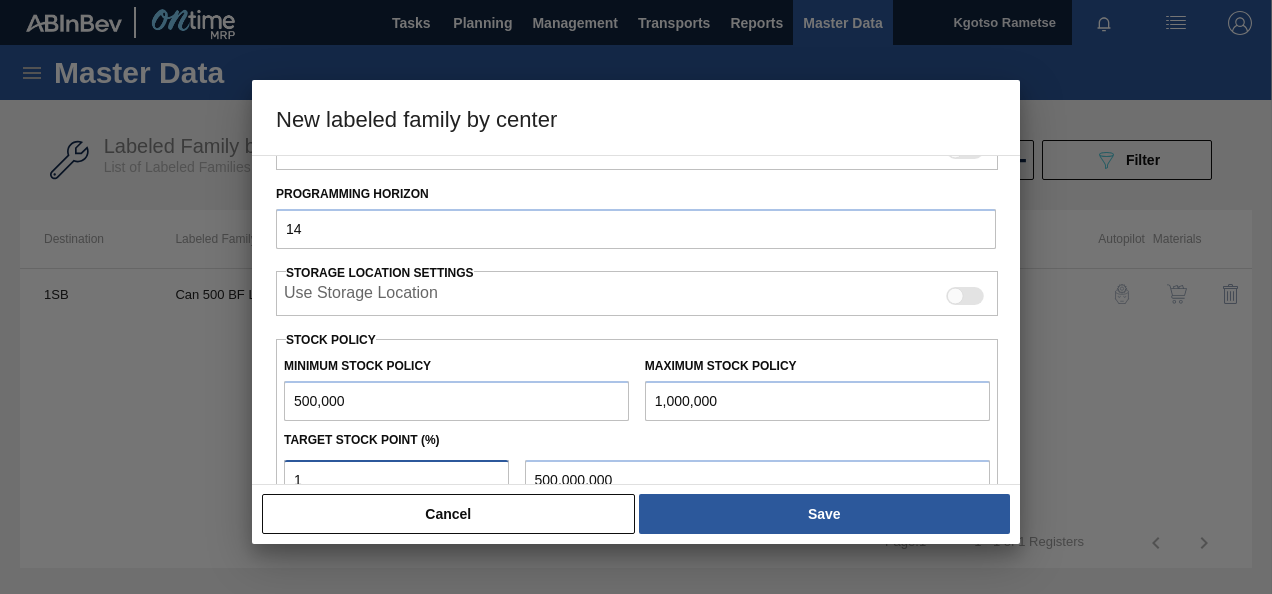 type on "505,000.000" 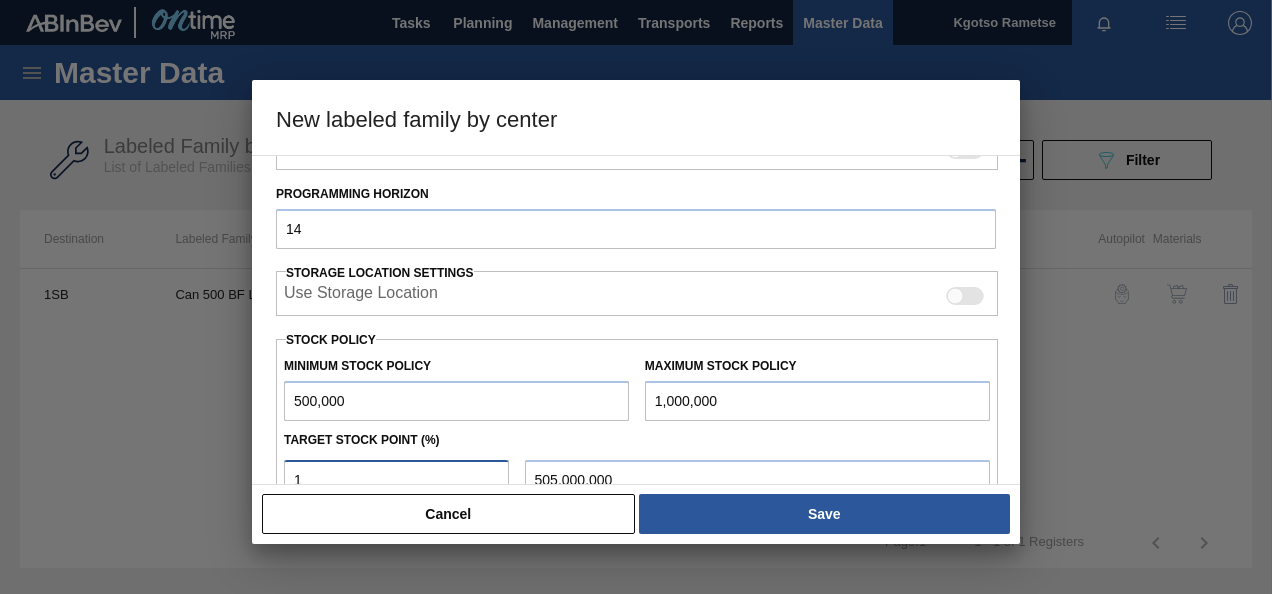 type on "10" 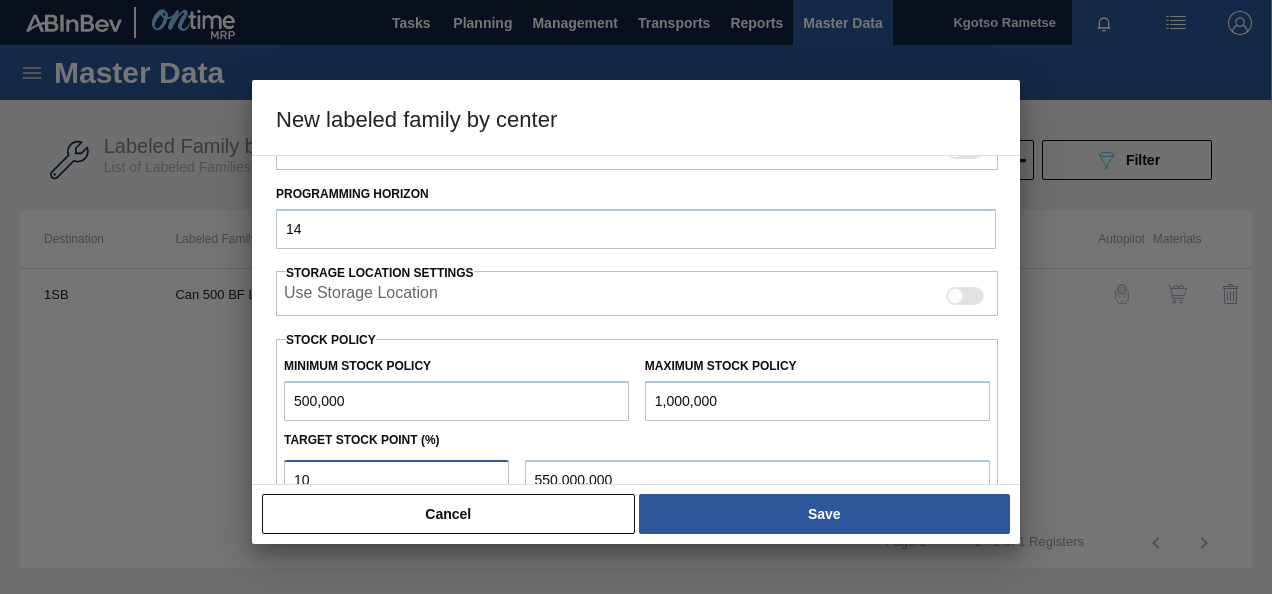 type on "100" 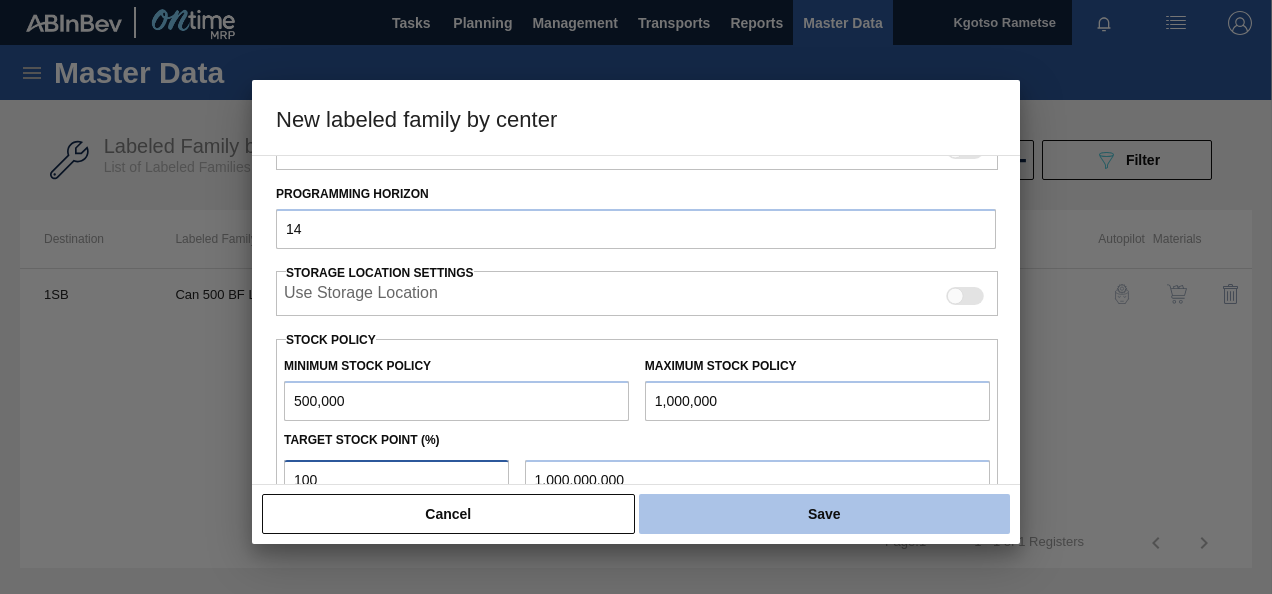 type on "100" 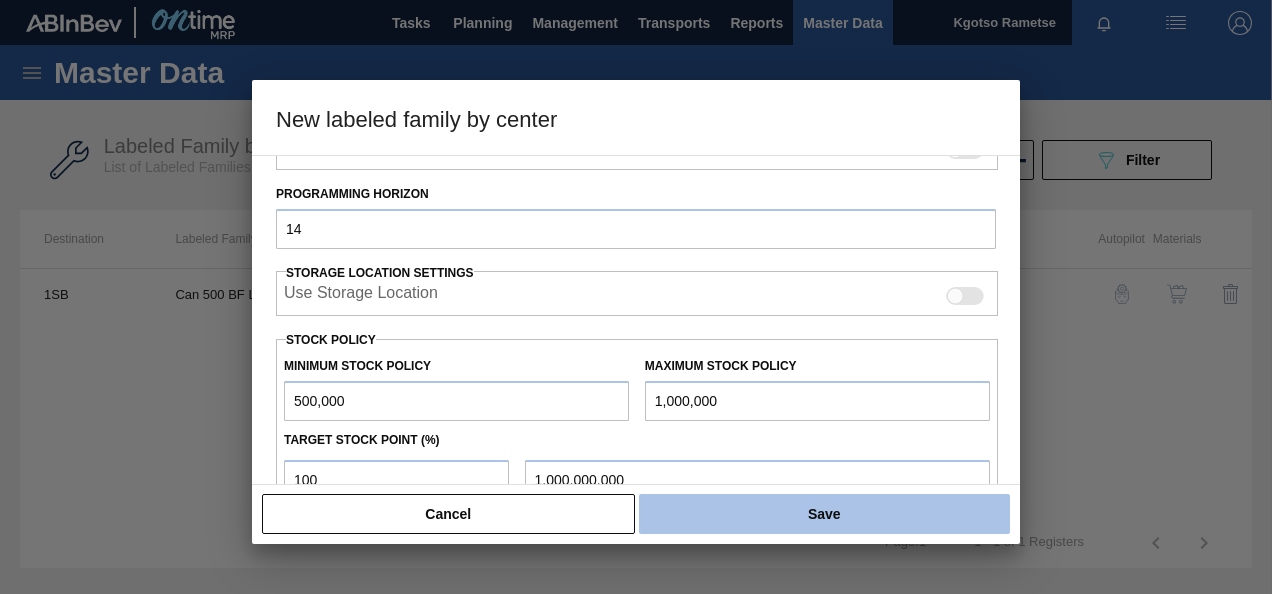 click on "Save" at bounding box center (824, 514) 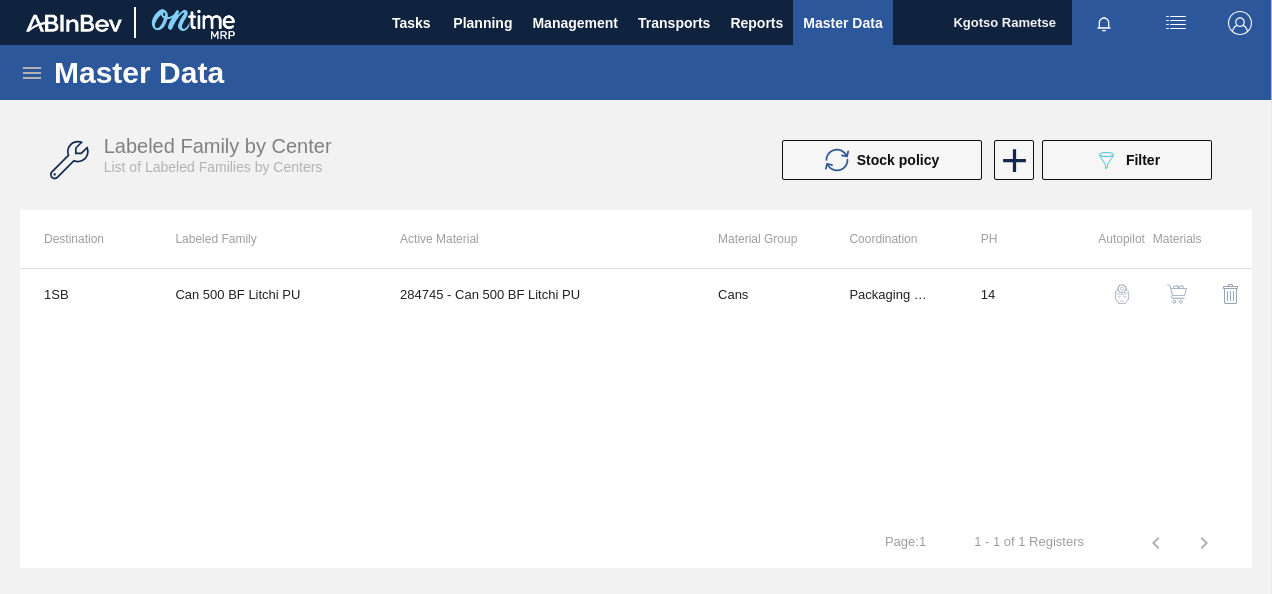 click on "089F7B8B-B2A5-4AFE-B5C0-19BA573D28AC Filter" at bounding box center (1127, 160) 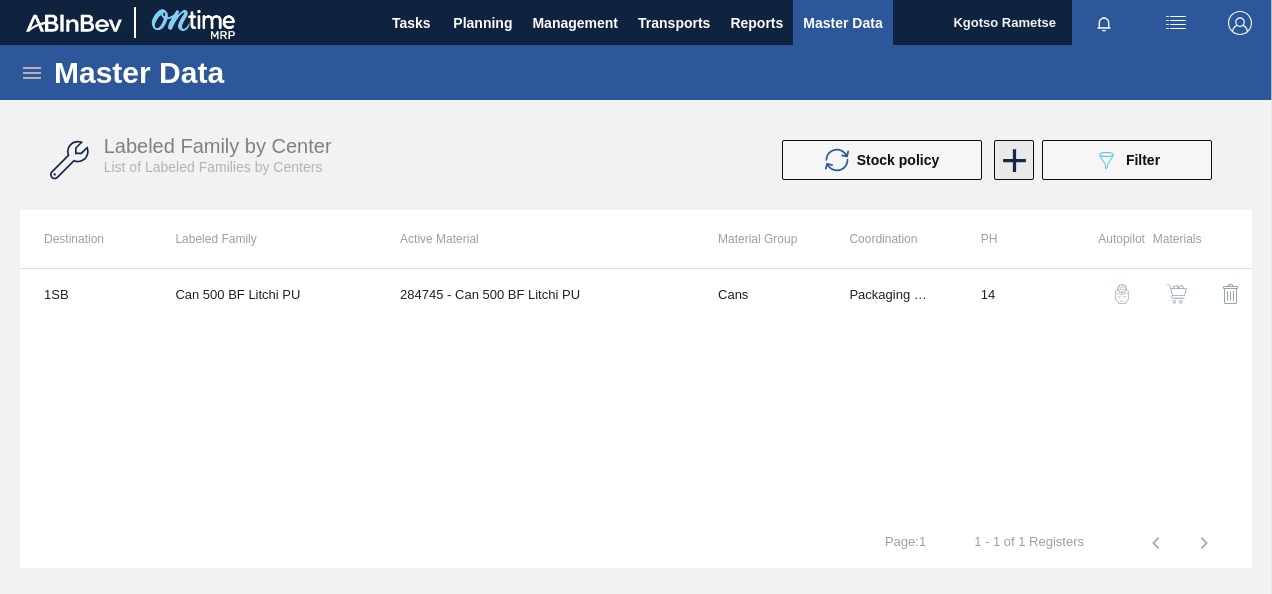 click 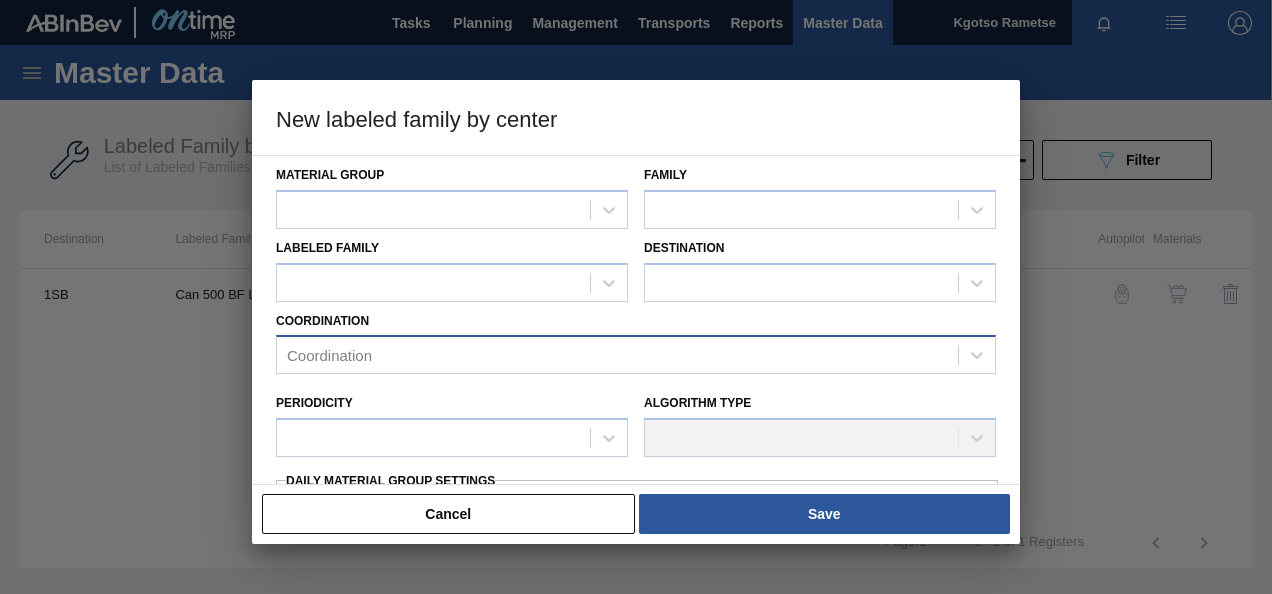 type 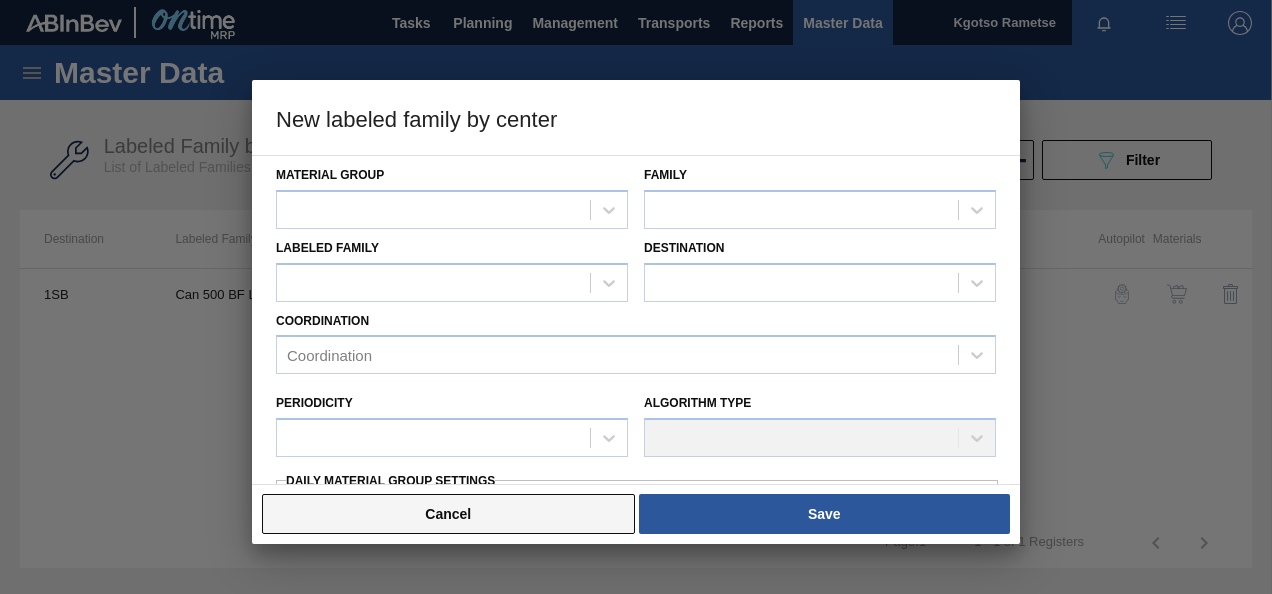 click on "Cancel" at bounding box center [448, 514] 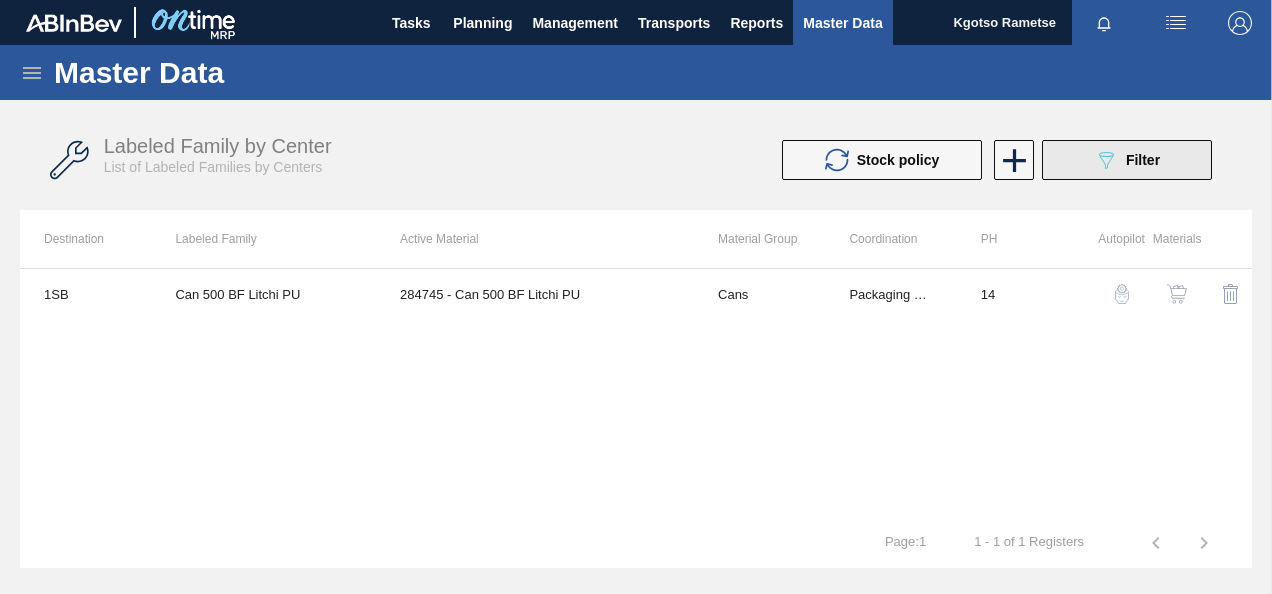 click on "Filter" at bounding box center (1143, 160) 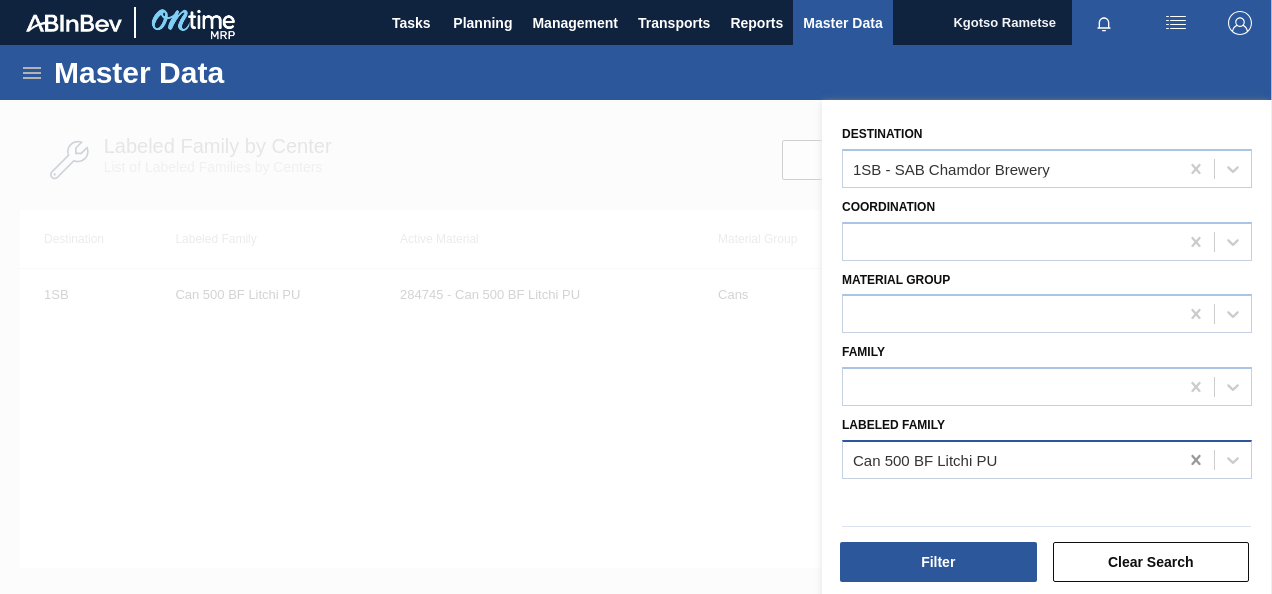 click 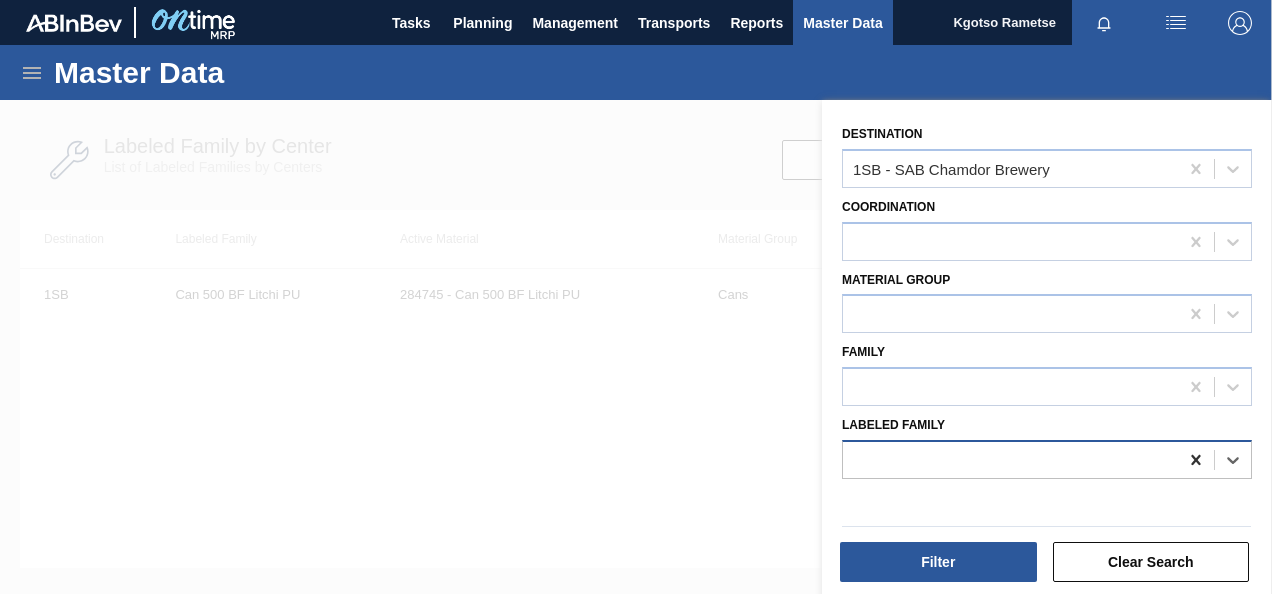 paste on "Tray 500CAN BF Litchi Seche 4x6 PU" 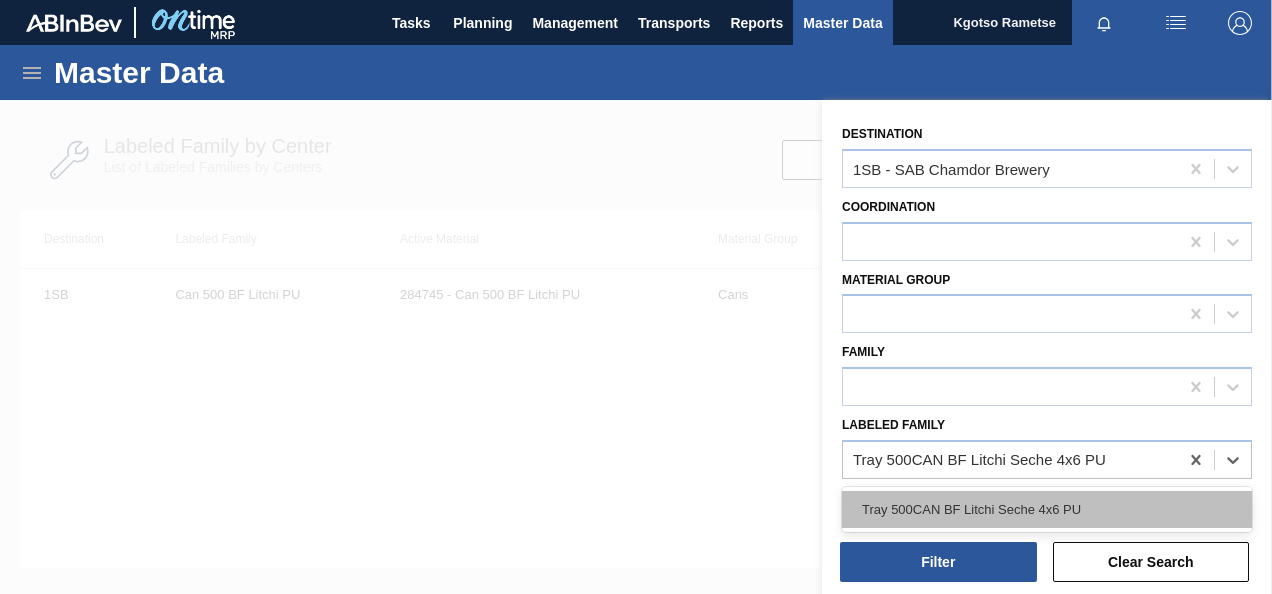 click on "Tray 500CAN BF Litchi Seche 4x6 PU" at bounding box center (1047, 509) 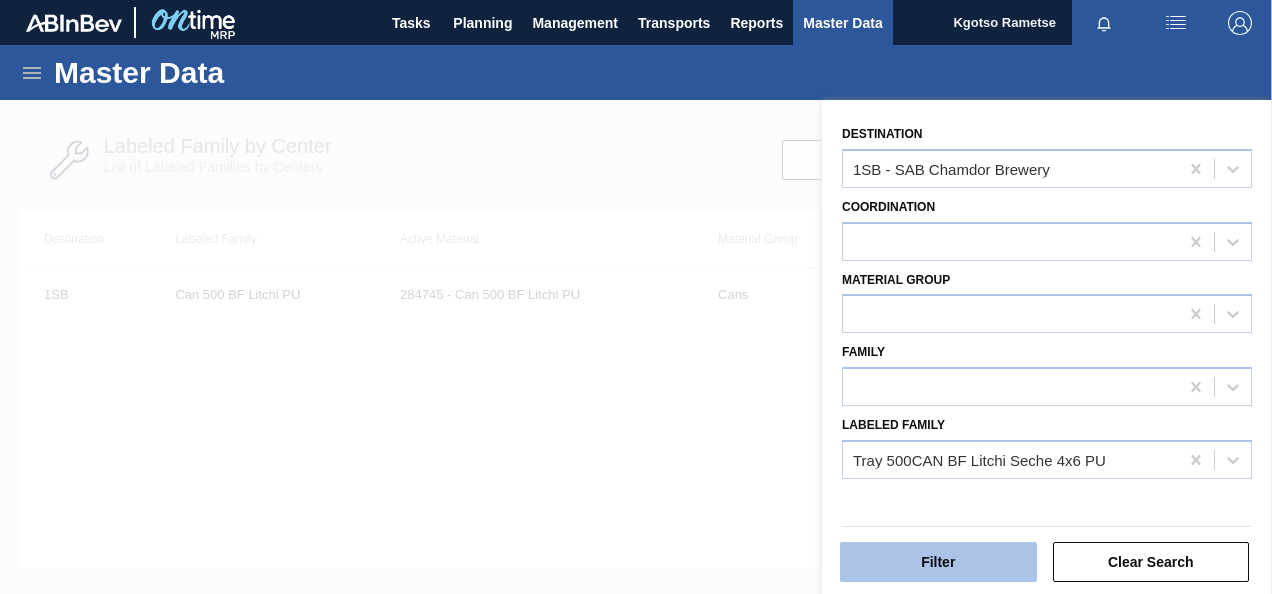 click on "Filter" at bounding box center (938, 562) 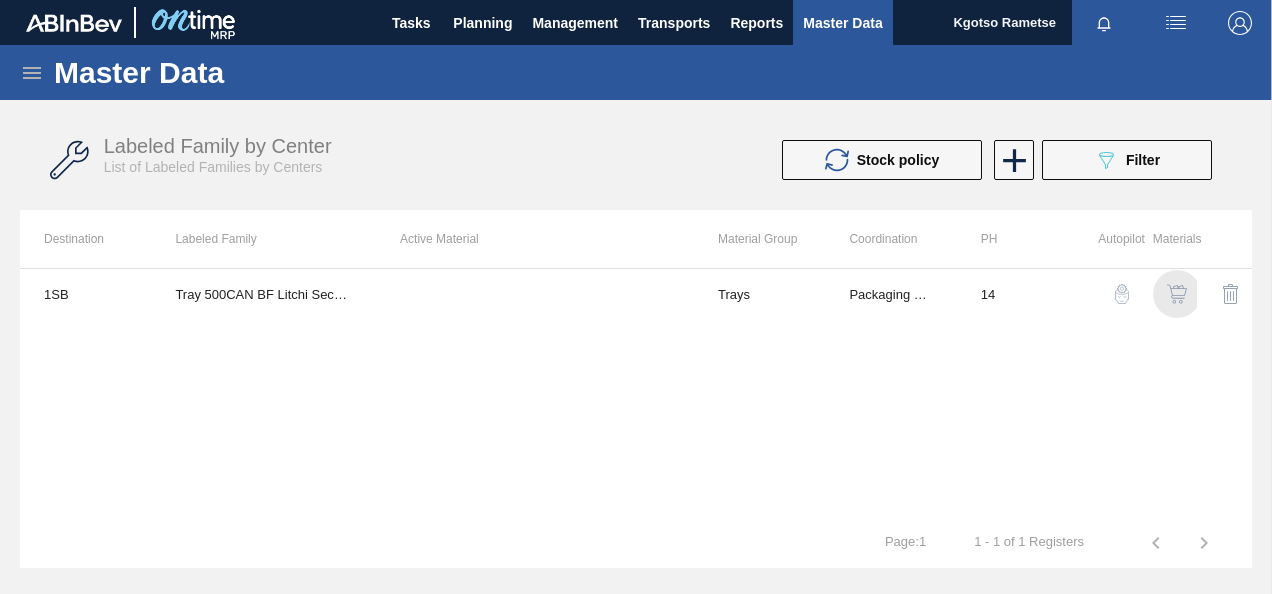 click at bounding box center [1177, 294] 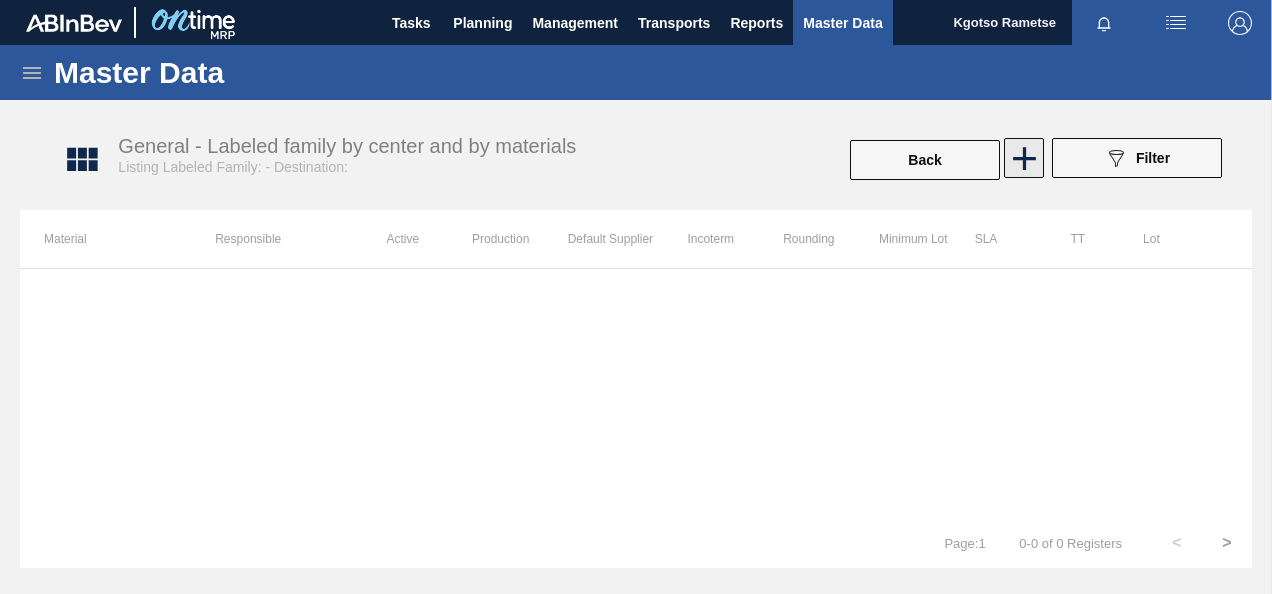 click 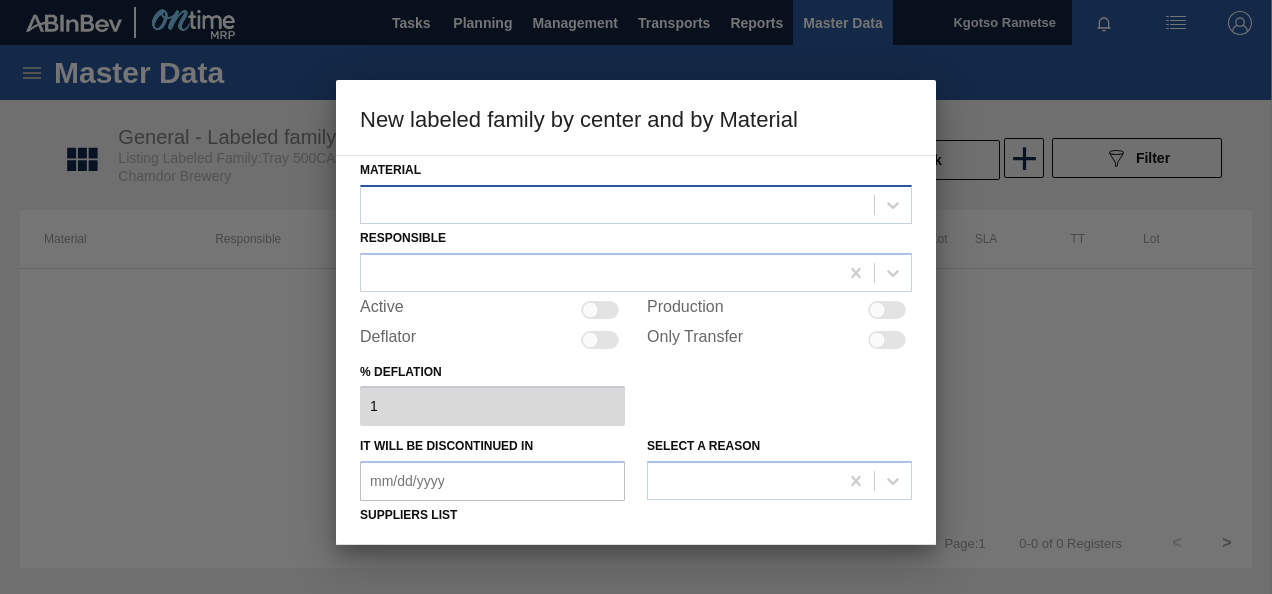 click at bounding box center [617, 204] 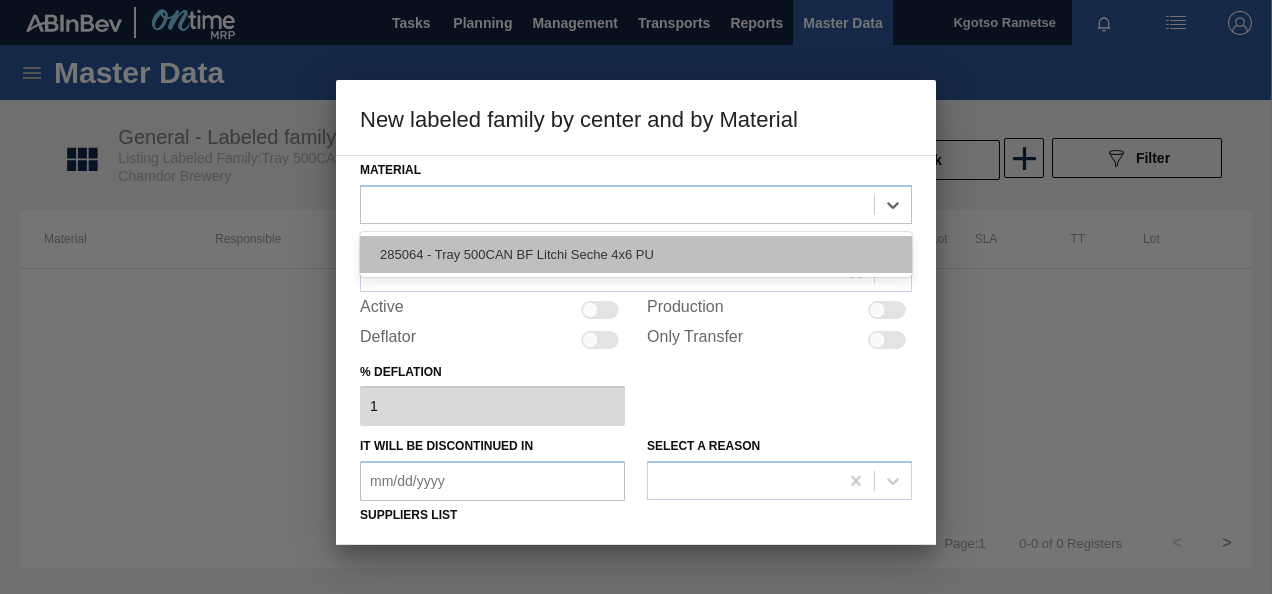 click on "285064 - Tray 500CAN BF Litchi Seche 4x6 PU" at bounding box center (636, 254) 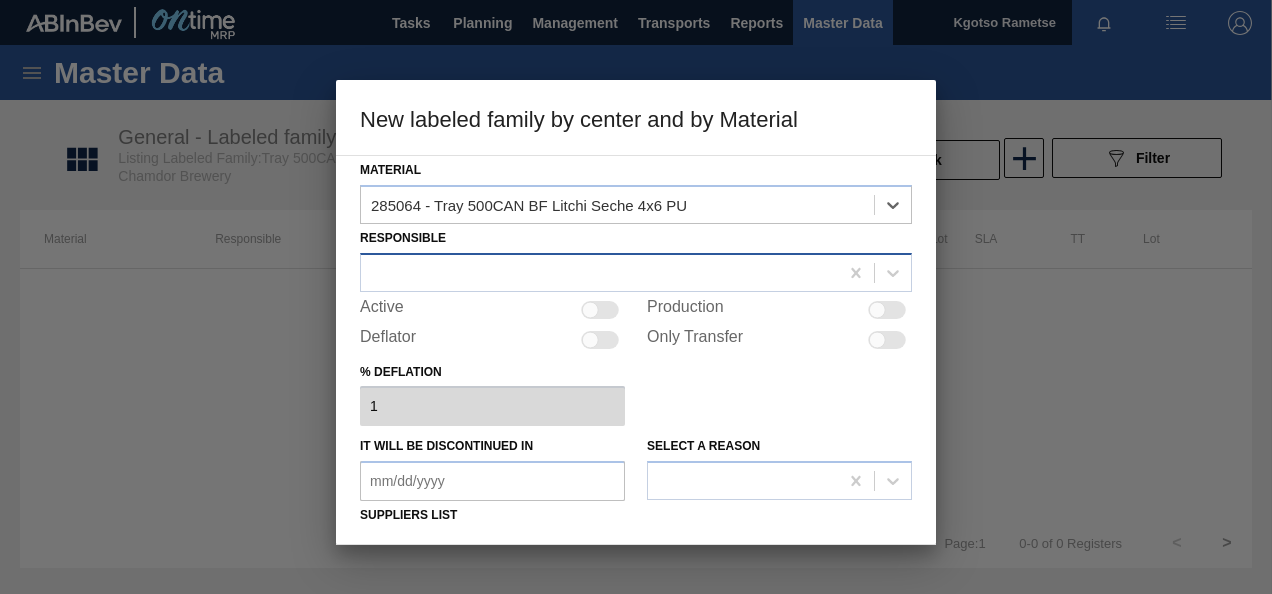 click at bounding box center [599, 272] 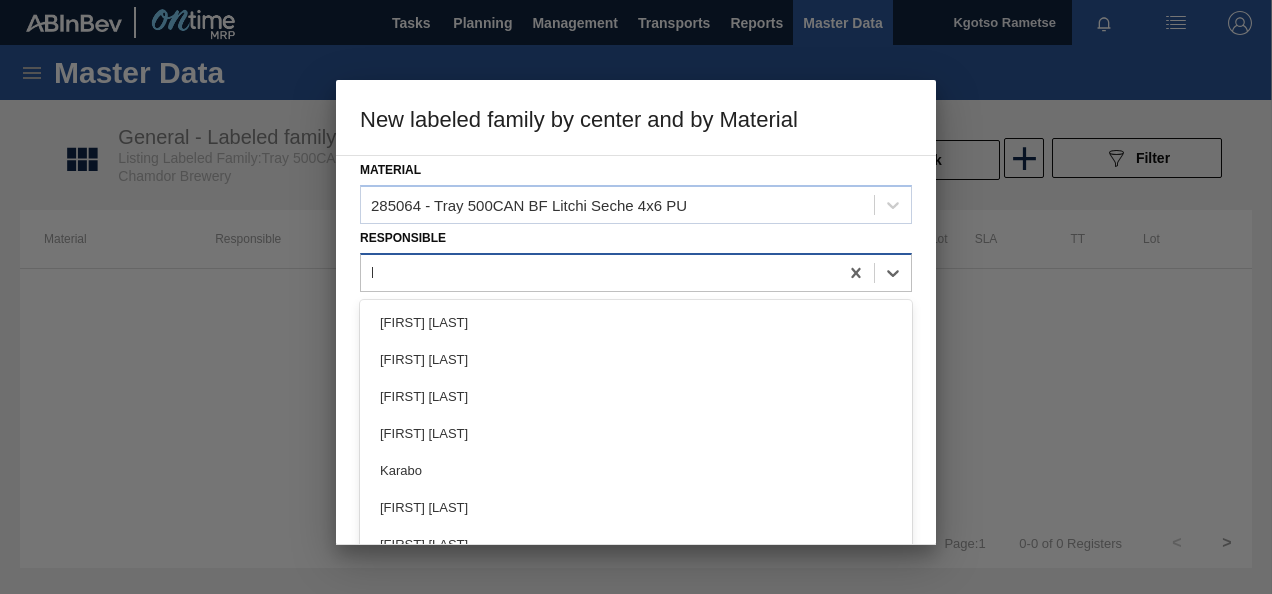 type on "kgo" 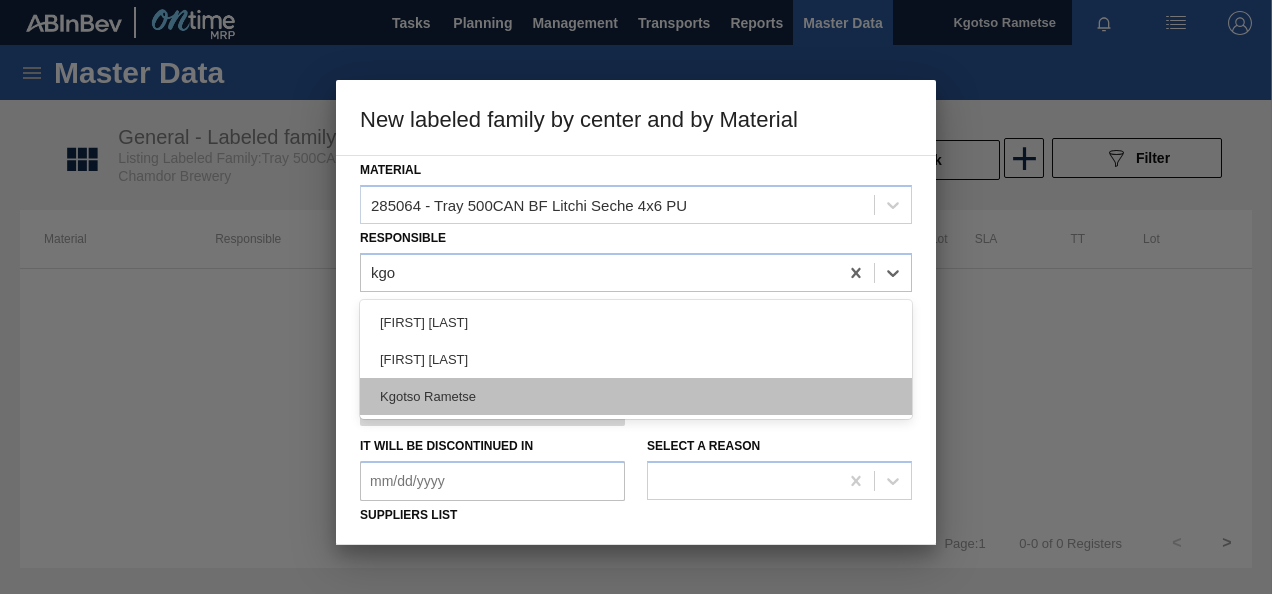 click on "Kgotso Rametse" at bounding box center (636, 396) 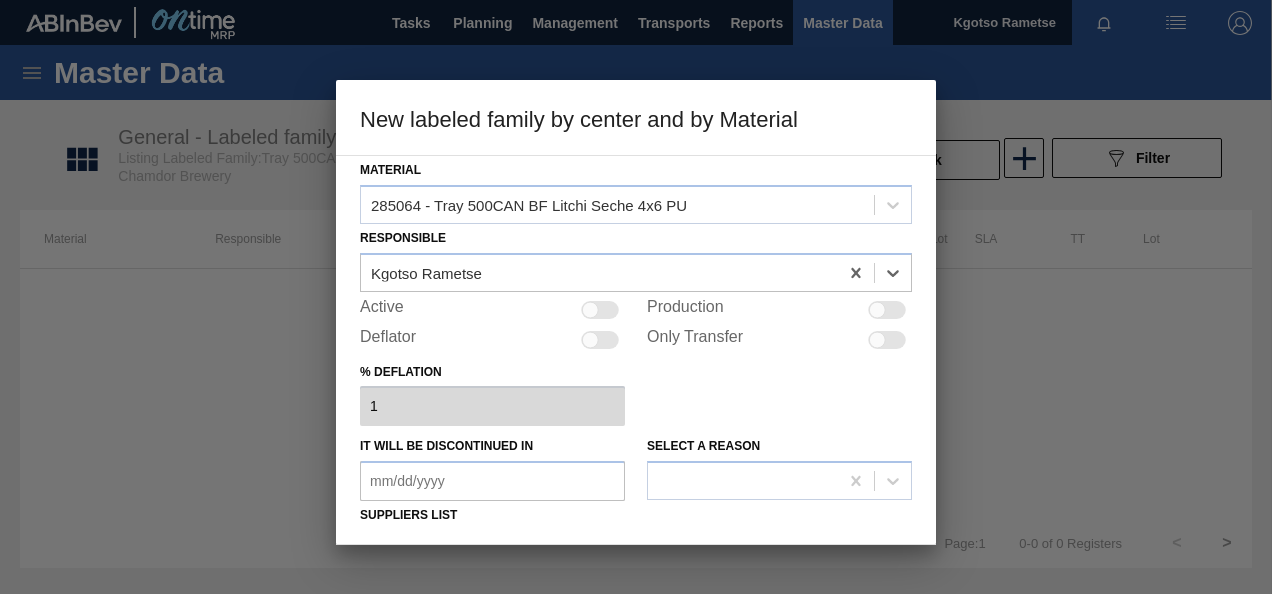 click at bounding box center [600, 310] 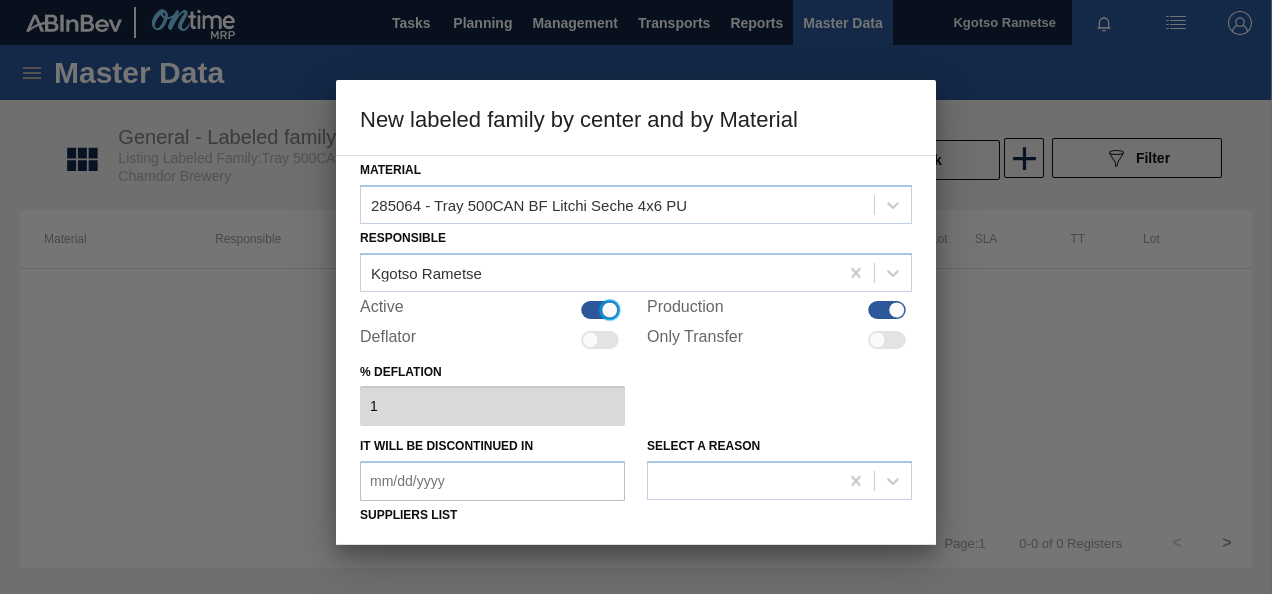 click on "Material 284745 - Can 500 BF Litchi PU Responsible Kgotso Rametse Active Production Deflator Only Transfer % deflation 1 It will be discontinued in Select a reason Suppliers list     Add a new Supplier Cancel Save" at bounding box center [636, 350] 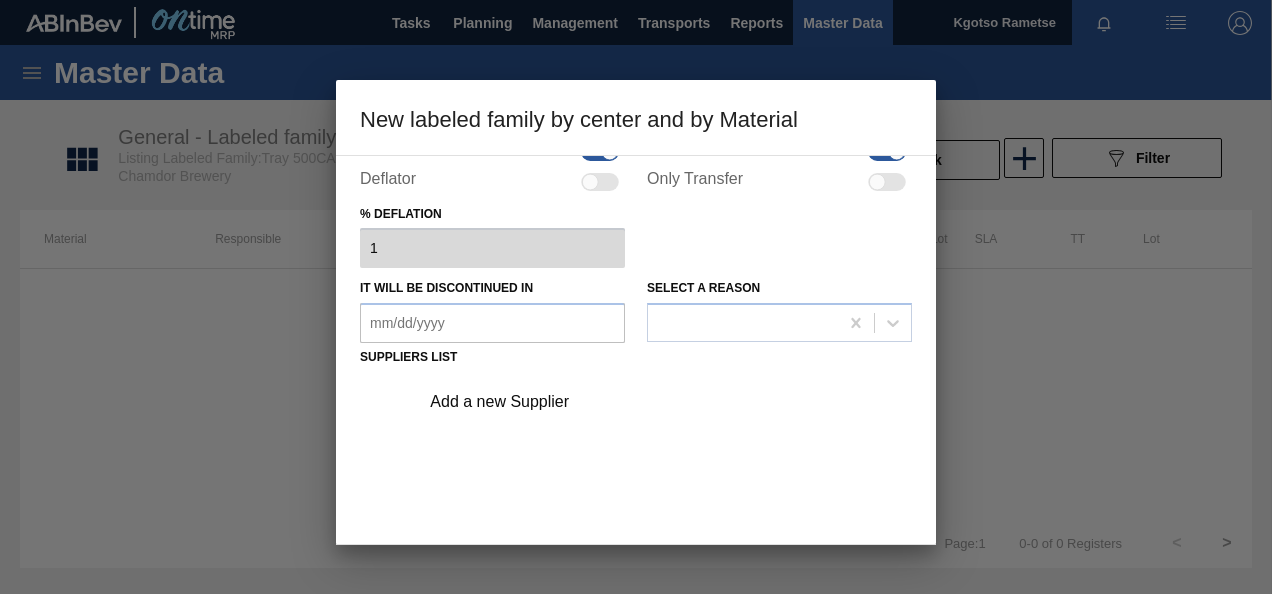 scroll, scrollTop: 160, scrollLeft: 0, axis: vertical 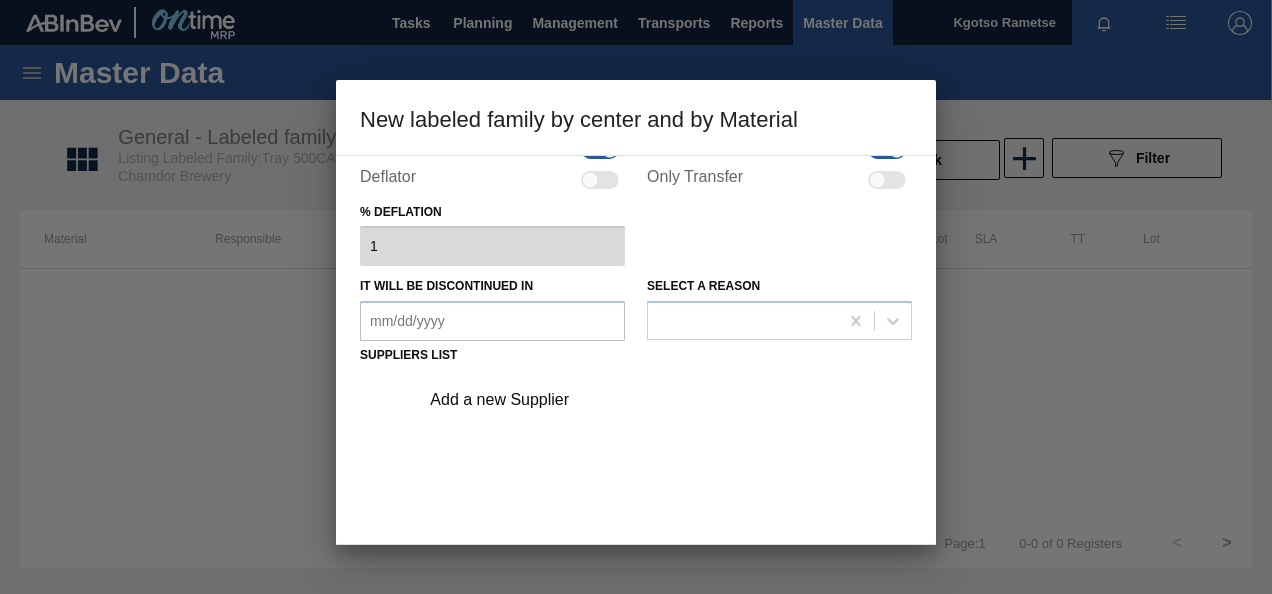 click on "Add a new Supplier" at bounding box center (659, 400) 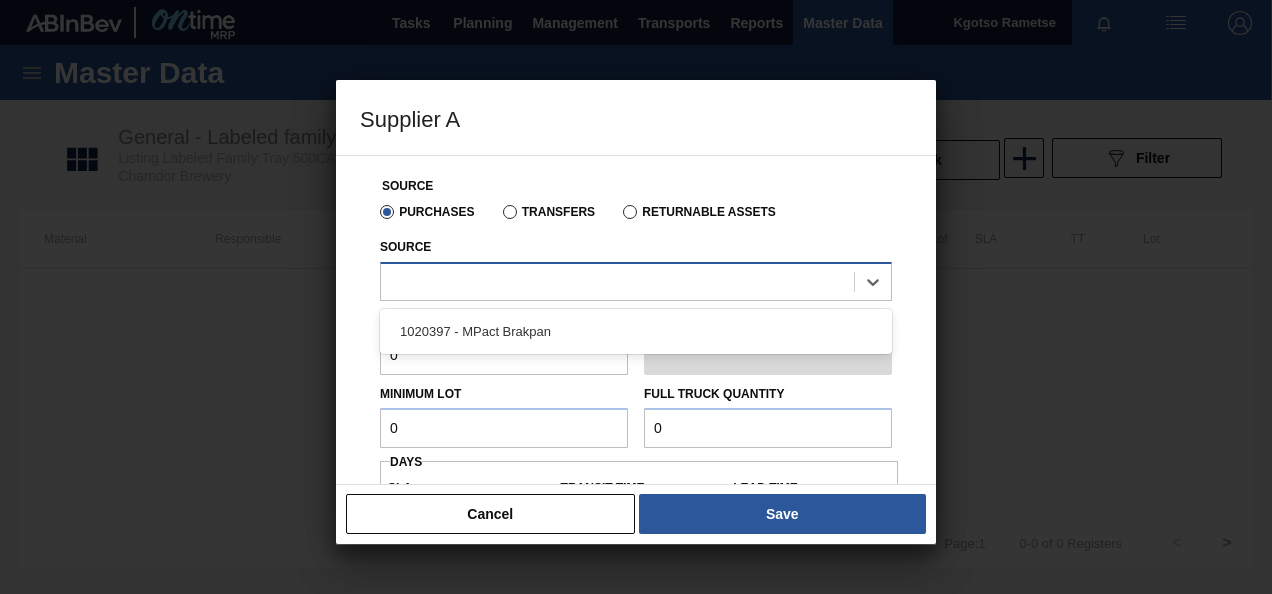 click at bounding box center [617, 281] 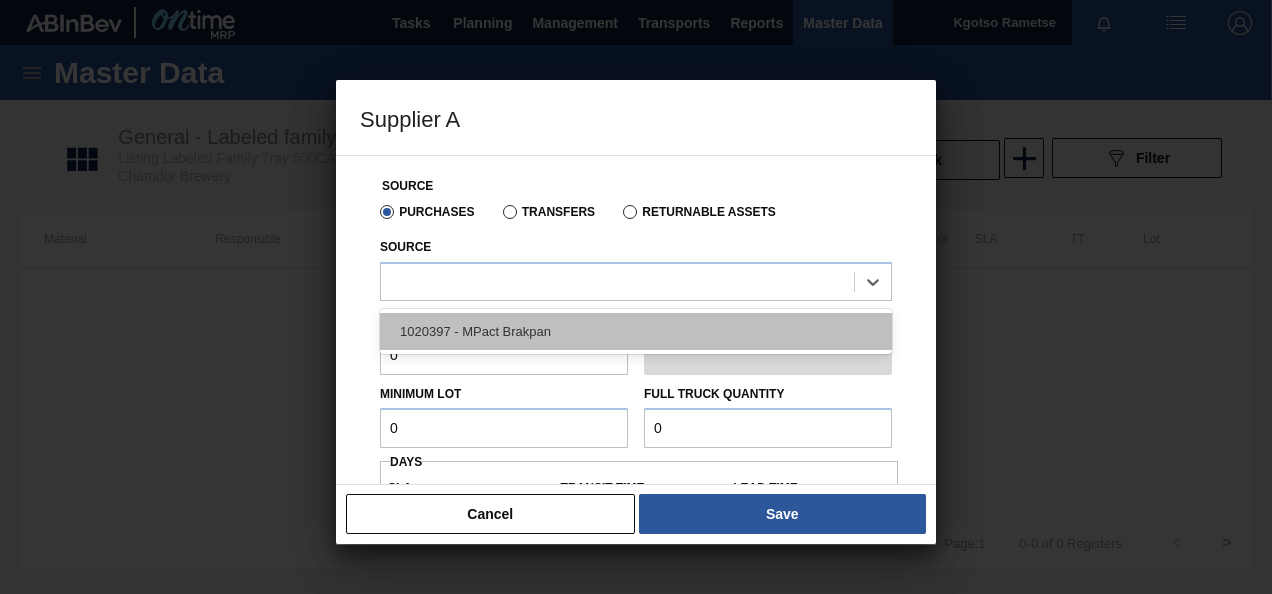 click on "1020397 - MPact Brakpan" at bounding box center [636, 331] 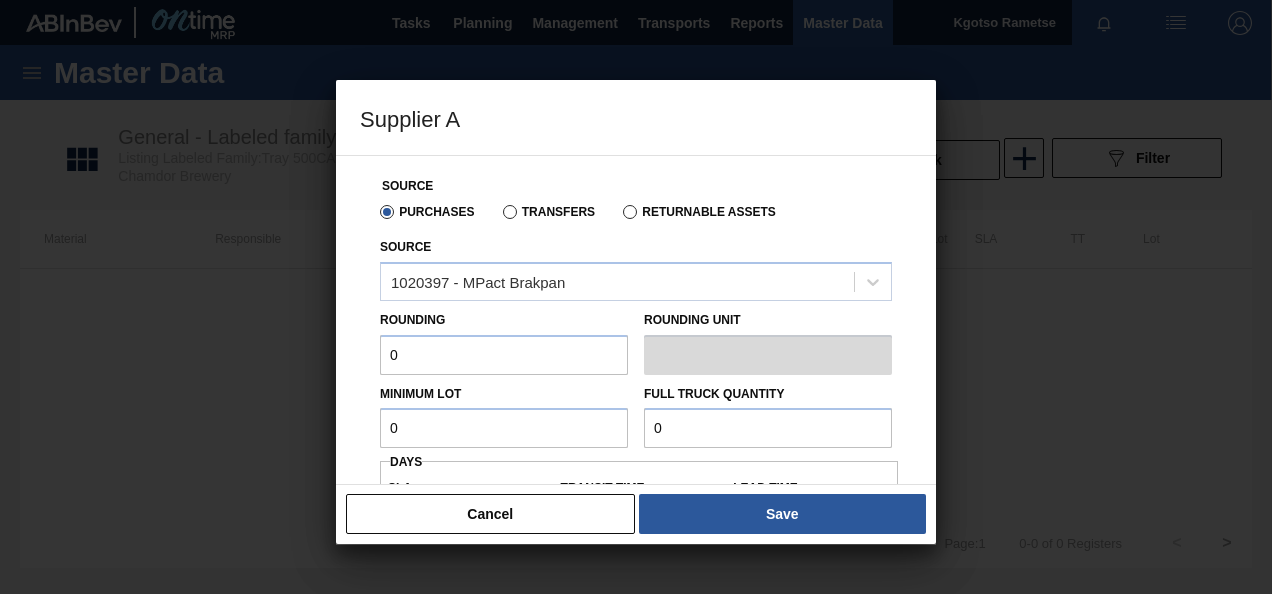 drag, startPoint x: 429, startPoint y: 350, endPoint x: 231, endPoint y: 328, distance: 199.21848 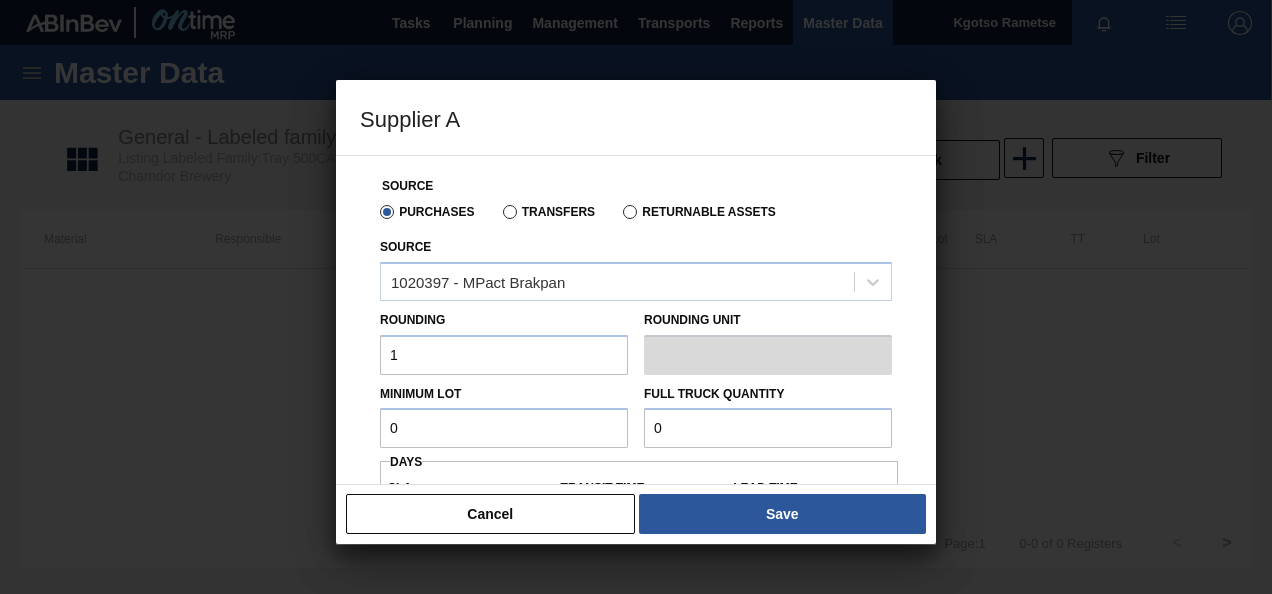 type on "1" 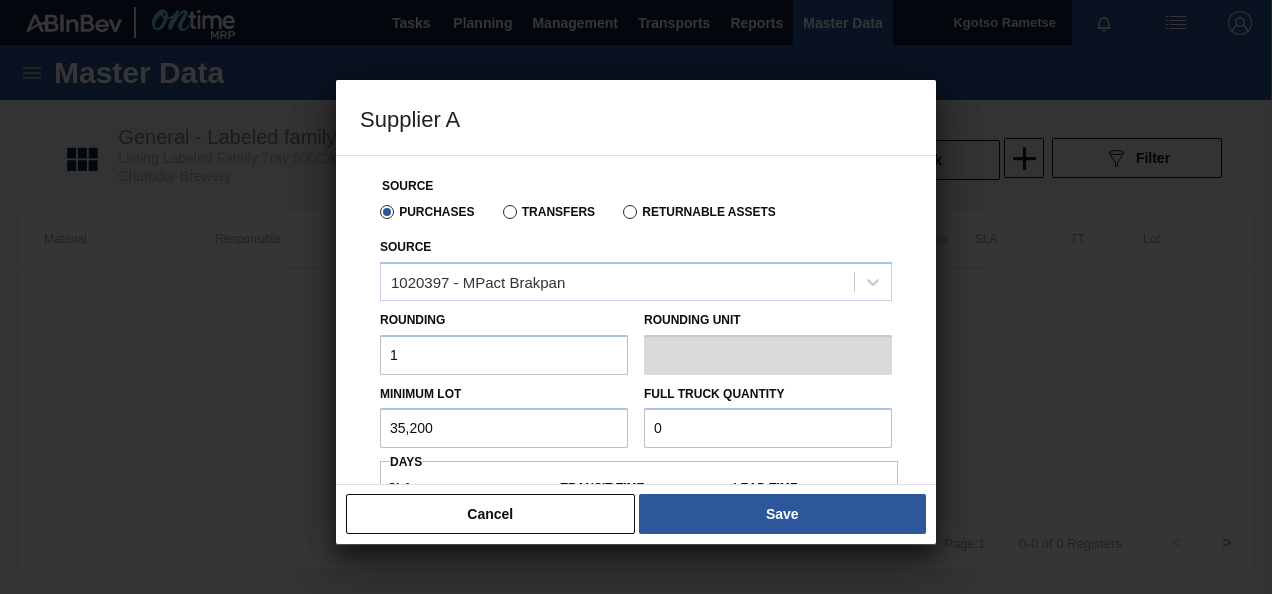 click on "35,200" at bounding box center [504, 428] 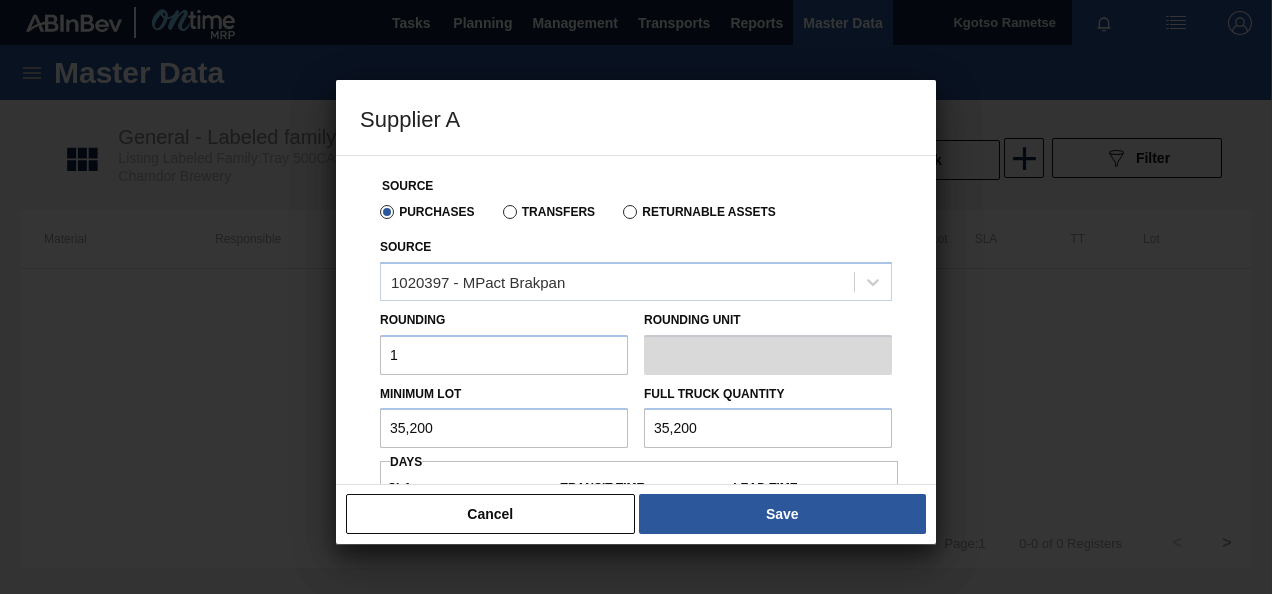 type on "35,200" 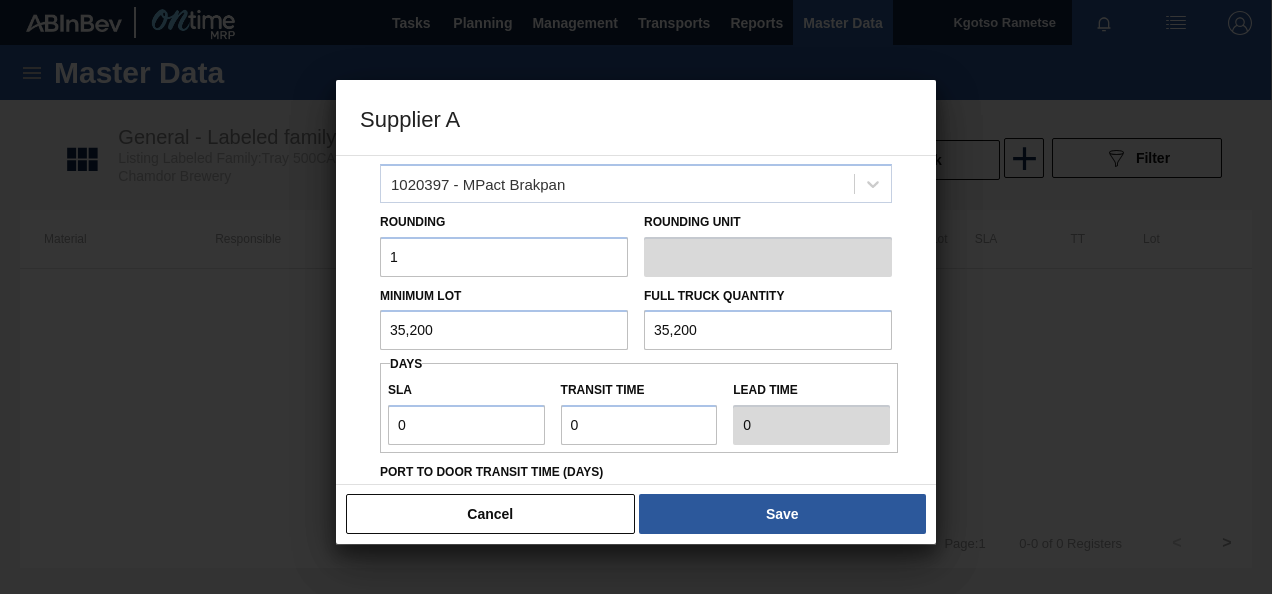 scroll, scrollTop: 160, scrollLeft: 0, axis: vertical 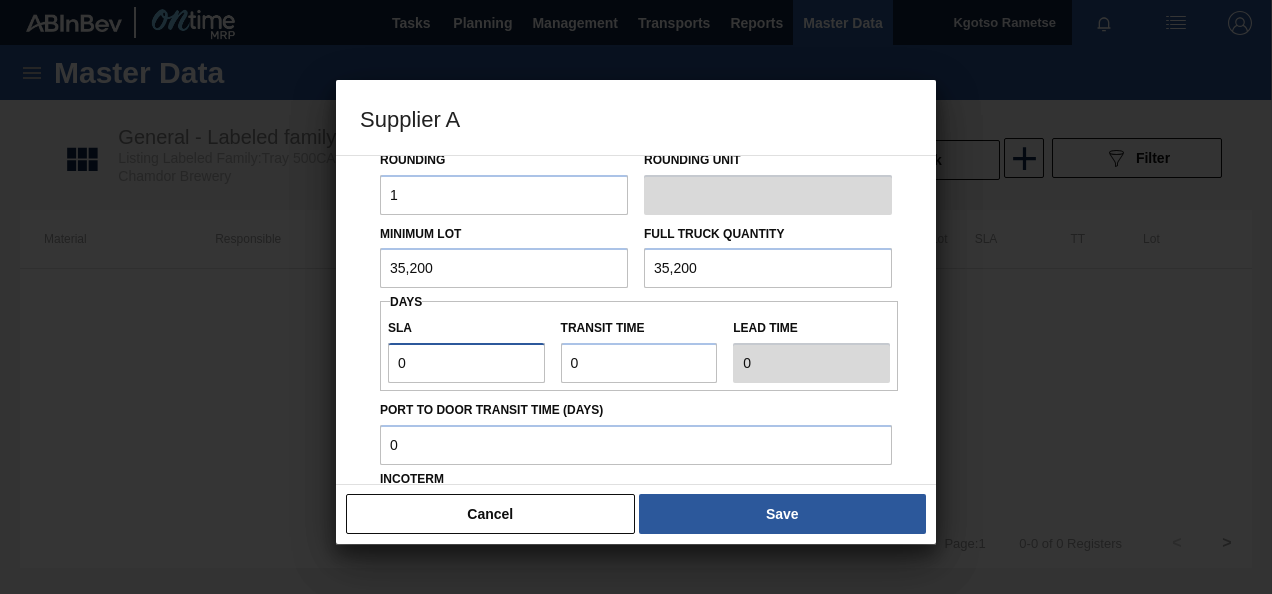 drag, startPoint x: 460, startPoint y: 353, endPoint x: 209, endPoint y: 358, distance: 251.04979 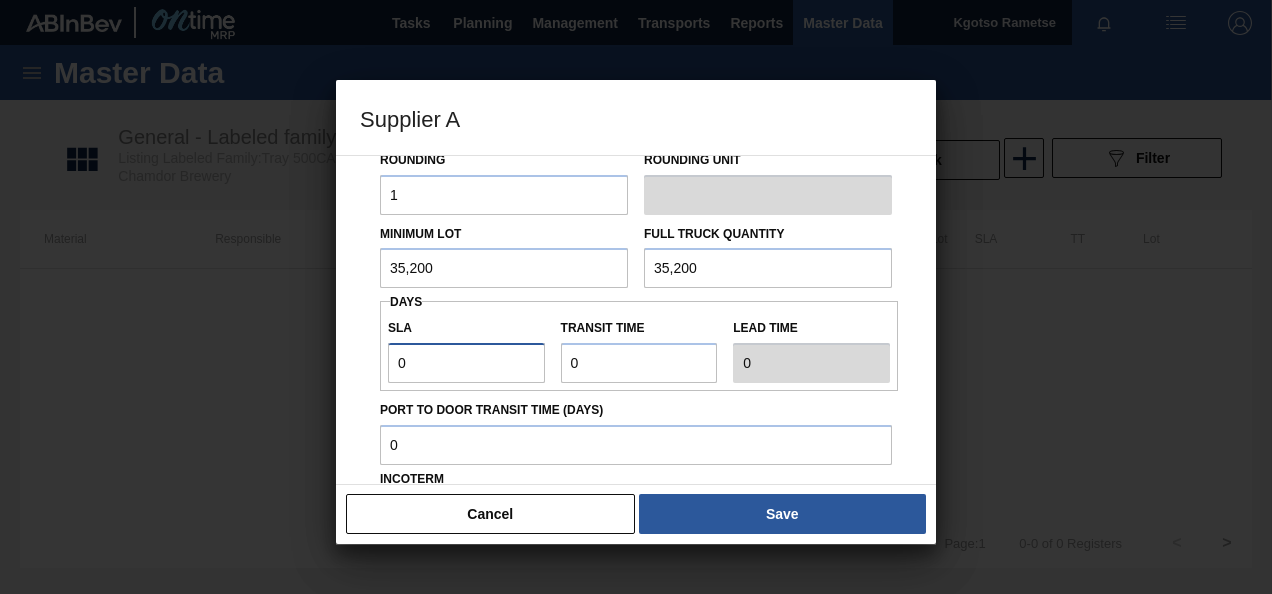 click on "Supplier A Source  Purchases Transfers Returnable Assets Source 1020397 - MPact [CITY] Rounding 1 Rounding Unit Minimum Lot 35,200 Full Truck Quantity 35,200   Days     SLA 0 Transit time Lead time 0 Port to Door Transit Time (days) Incoterm Cancel Save" at bounding box center [636, 297] 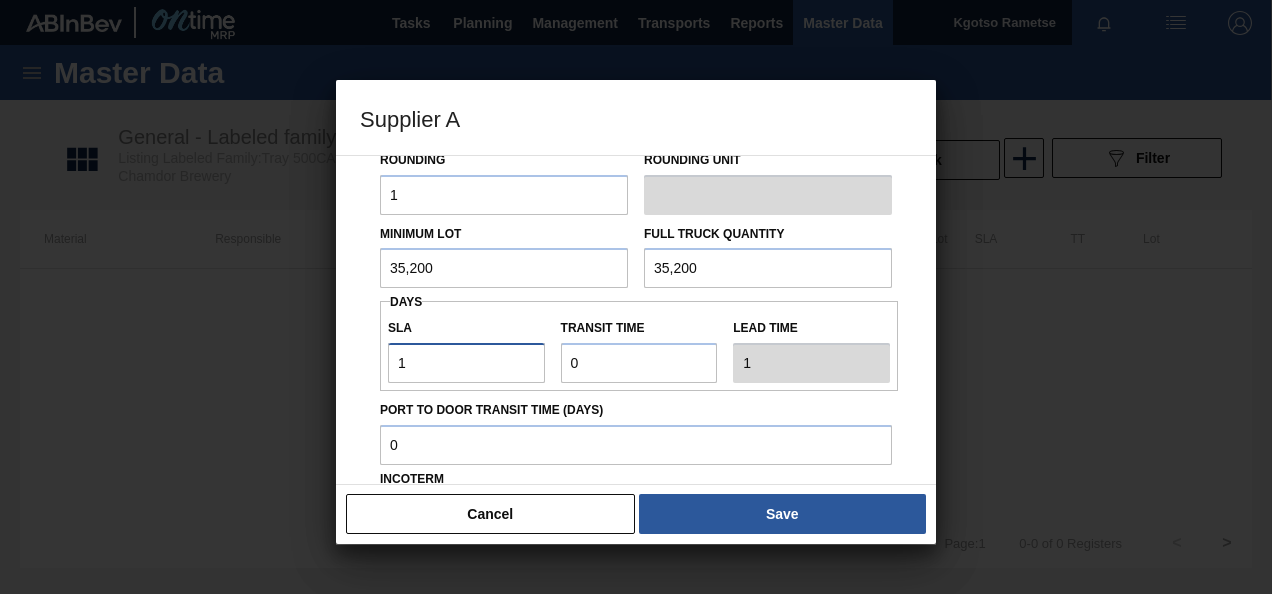 type on "1" 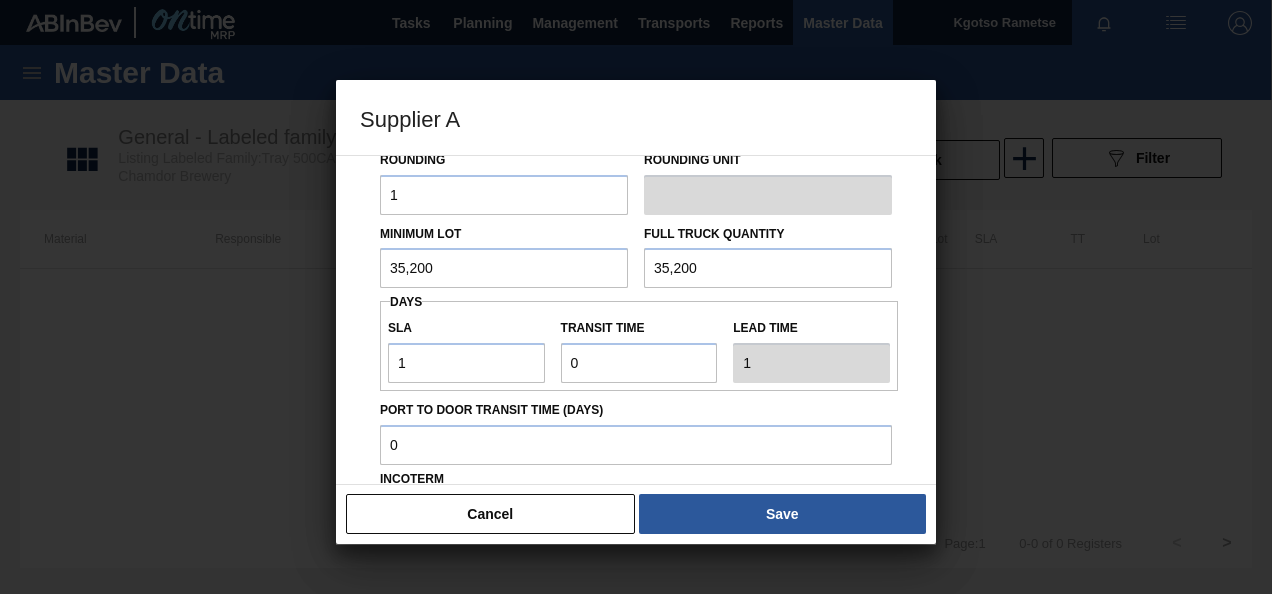 click on "Source Purchases Transfers Returnable Assets Source 1020397 - MPact [CITY] Rounding 1 Rounding Unit Minimum Lot 35,200 Full Truck Quantity 35,200 Days SLA 1 Transit time Lead time 1 Port to Door Transit Time (days) Incoterm" at bounding box center (636, 320) 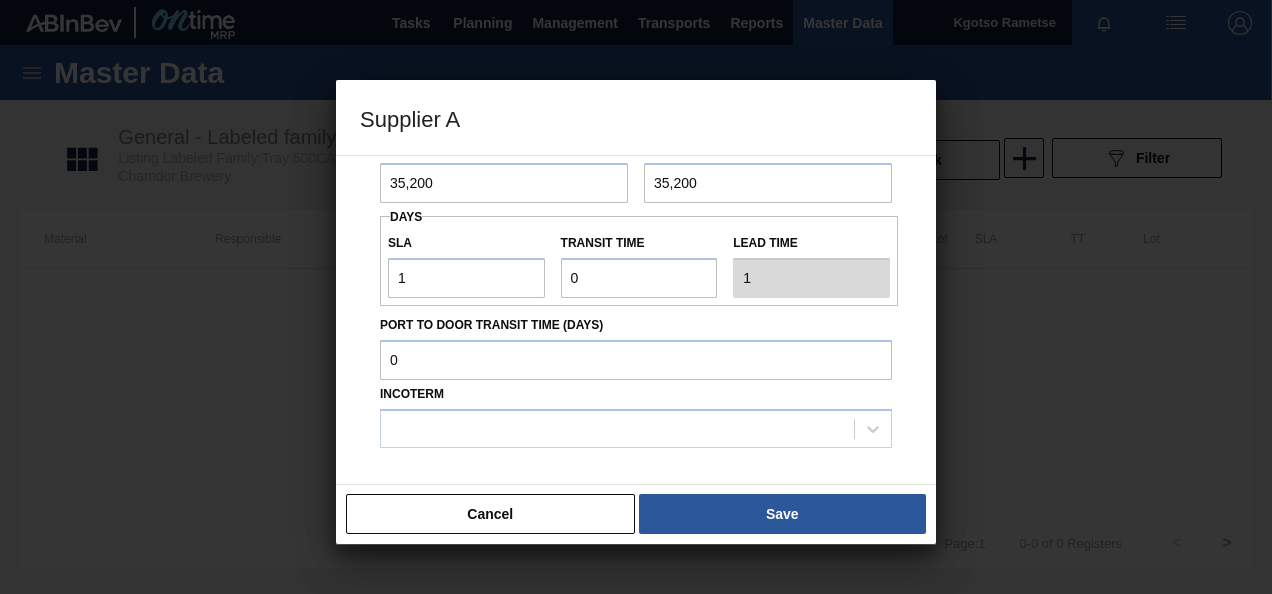 scroll, scrollTop: 320, scrollLeft: 0, axis: vertical 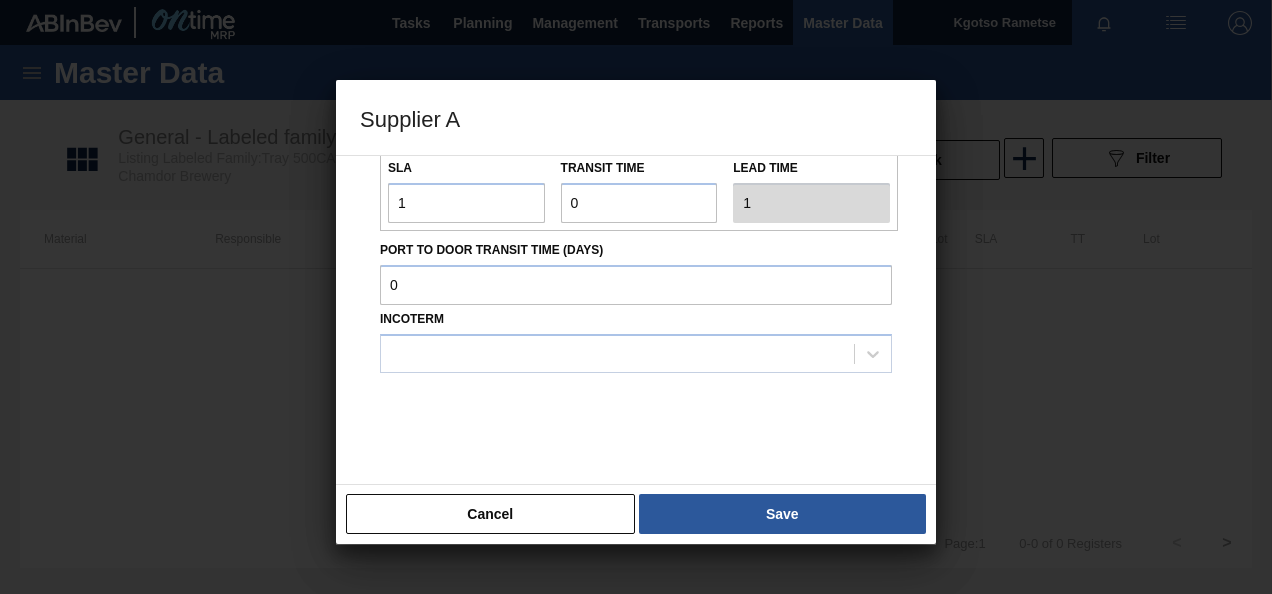click on "Incoterm" at bounding box center [636, 339] 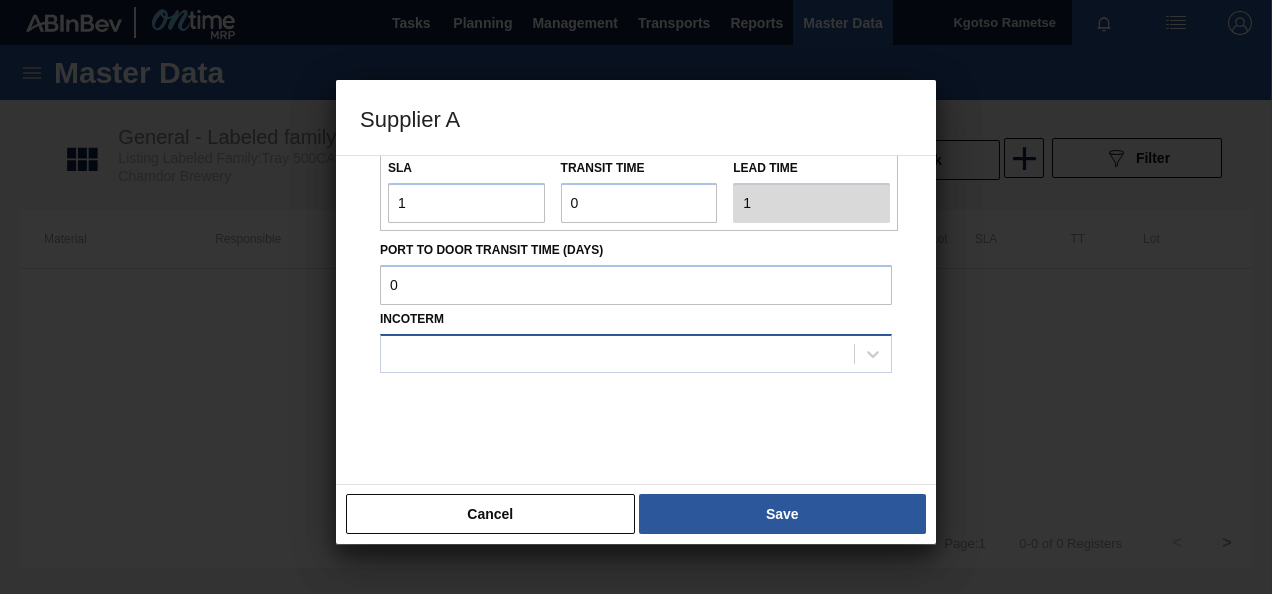 click at bounding box center (617, 353) 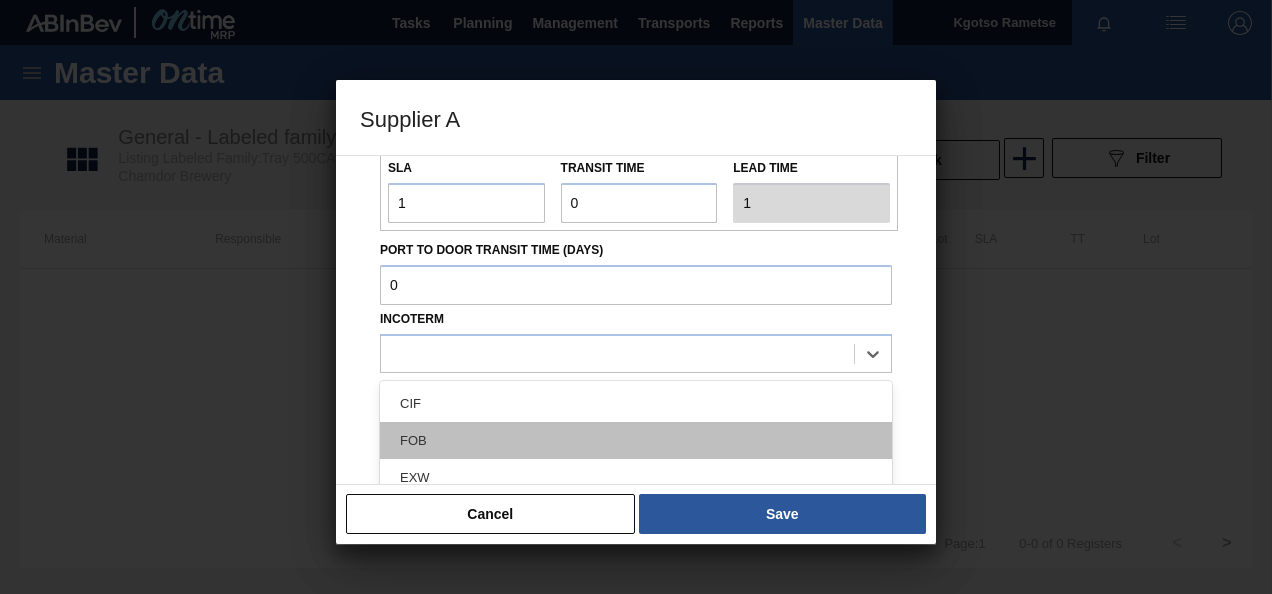click on "FOB" at bounding box center [636, 440] 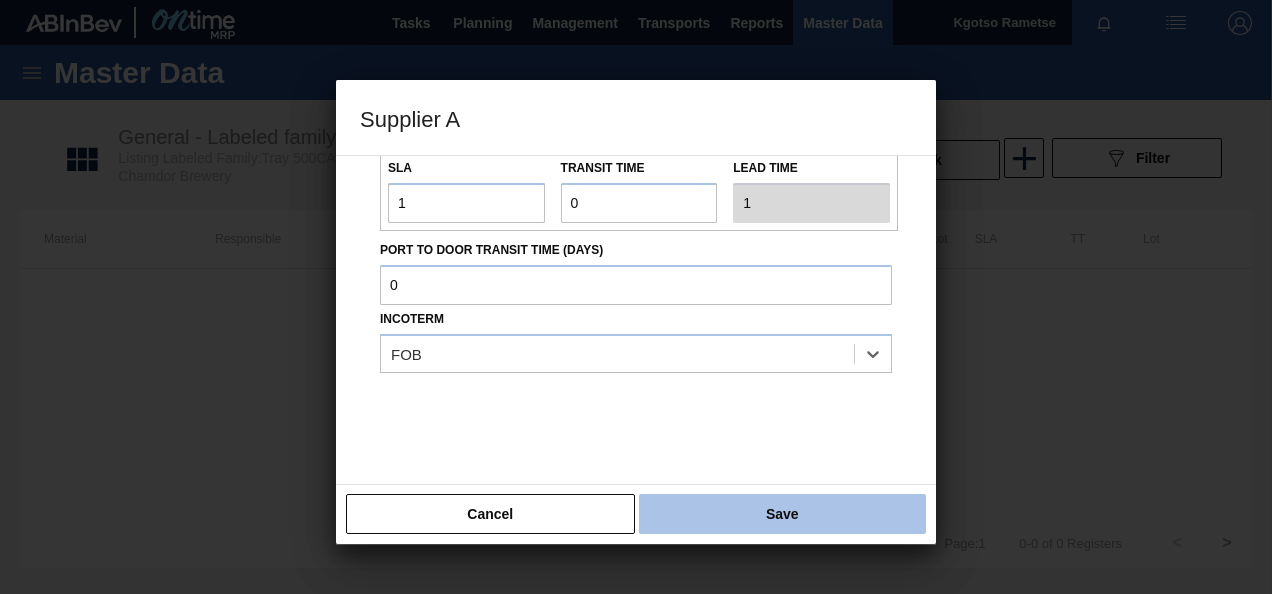 click on "Save" at bounding box center (782, 514) 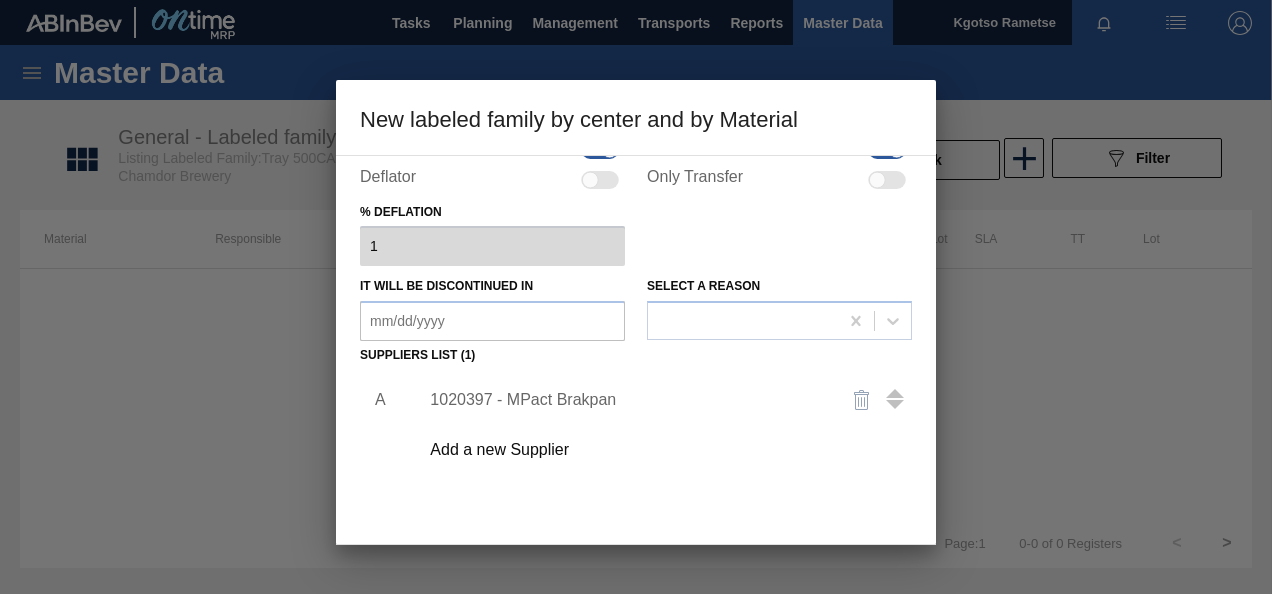 click on "A     1020397 - MPact Brakpan Add a new Supplier" at bounding box center [636, 487] 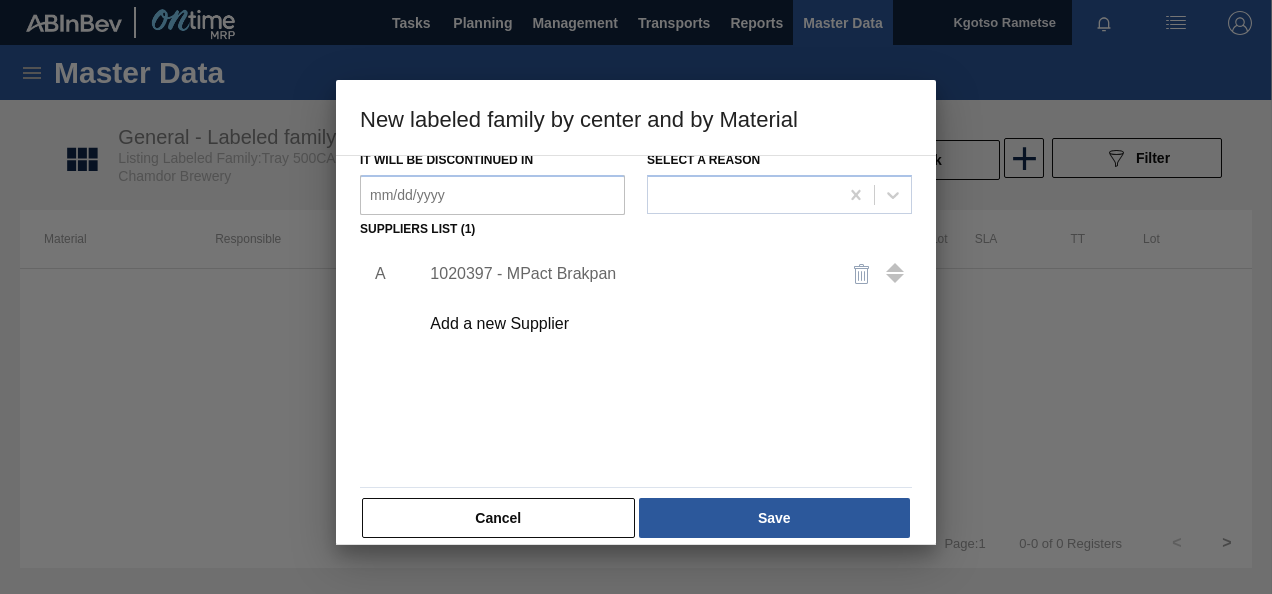 scroll, scrollTop: 304, scrollLeft: 0, axis: vertical 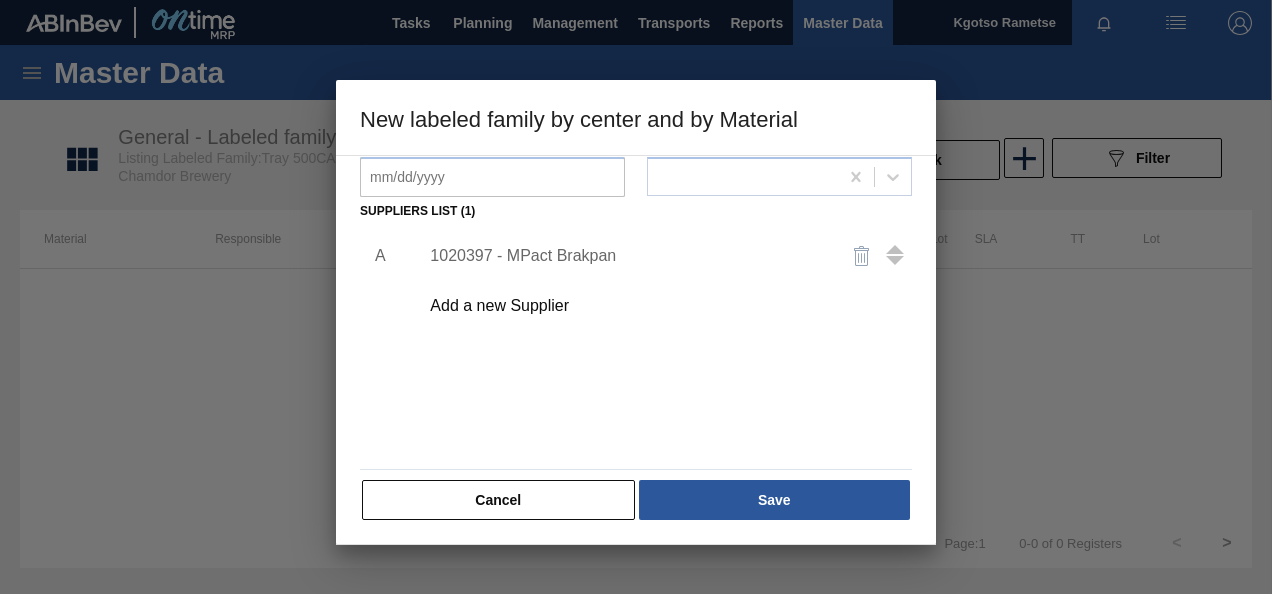 click on "Save" at bounding box center [774, 500] 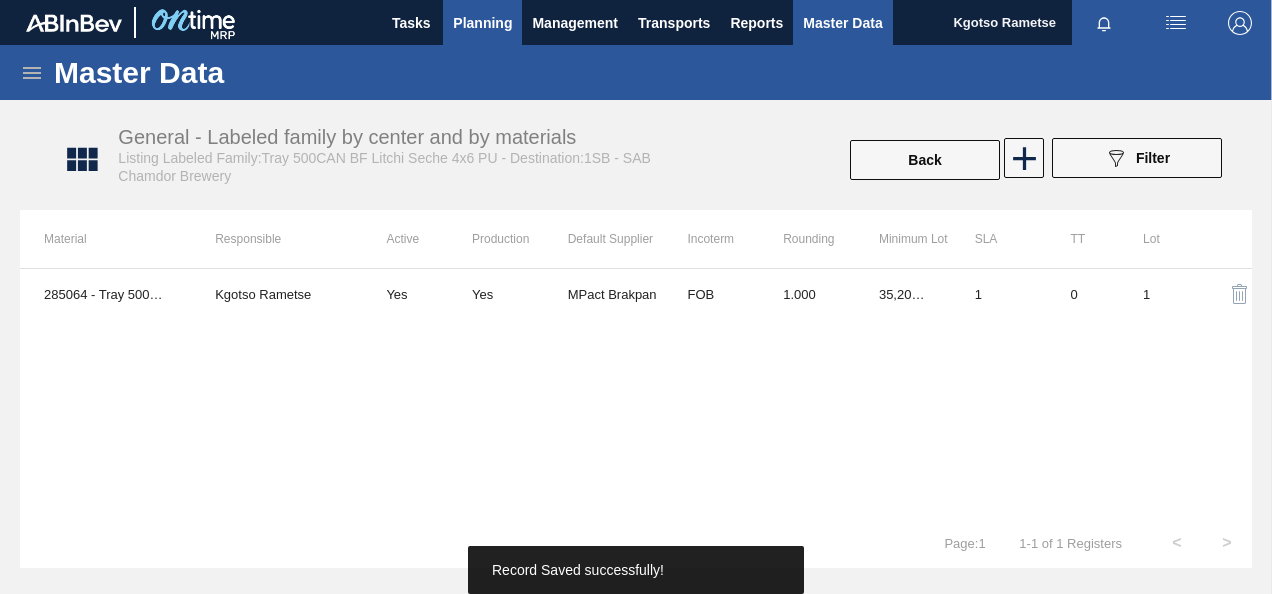 click on "Planning" at bounding box center [482, 23] 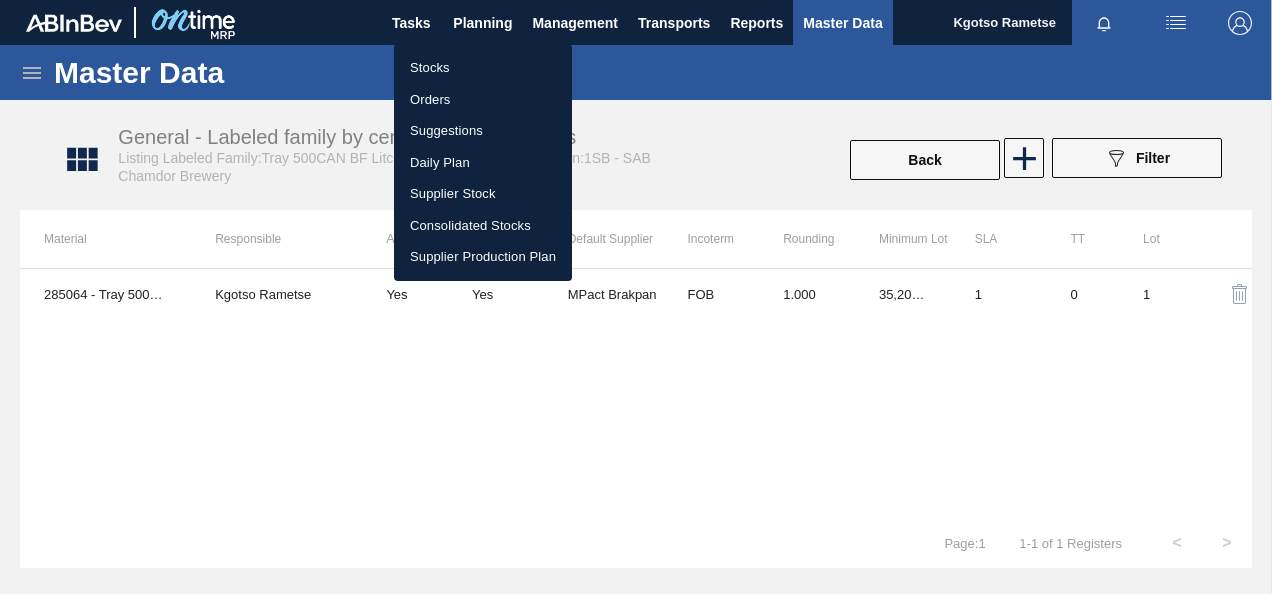 click on "Stocks" at bounding box center [483, 68] 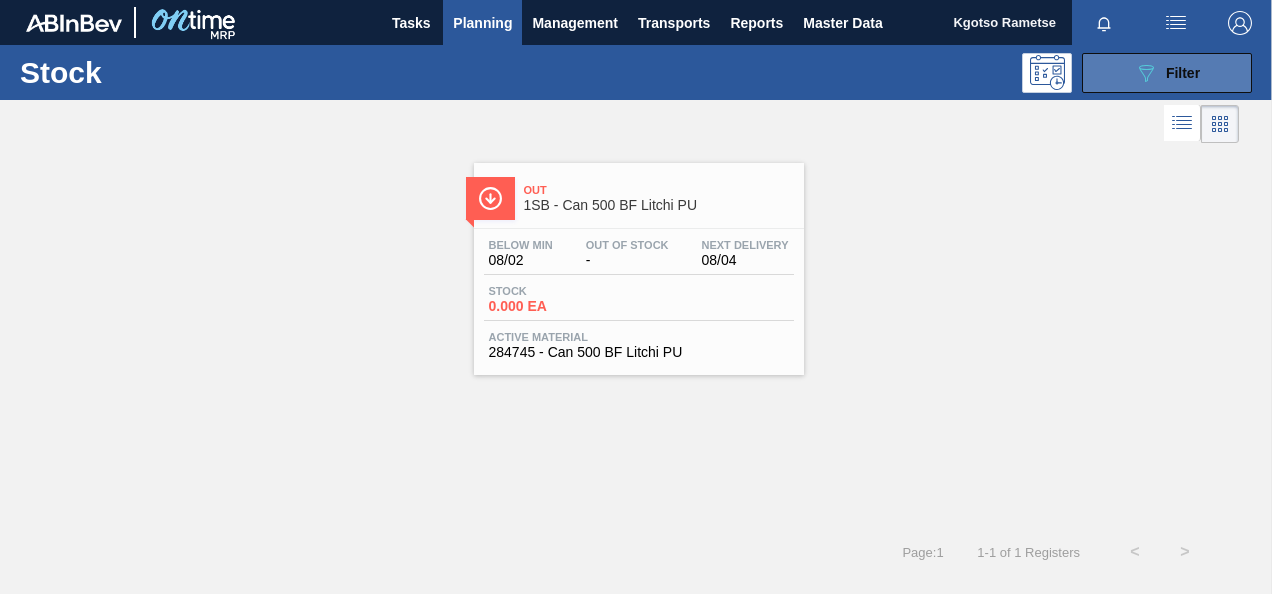 click on "089F7B8B-B2A5-4AFE-B5C0-19BA573D28AC Filter" at bounding box center (1167, 73) 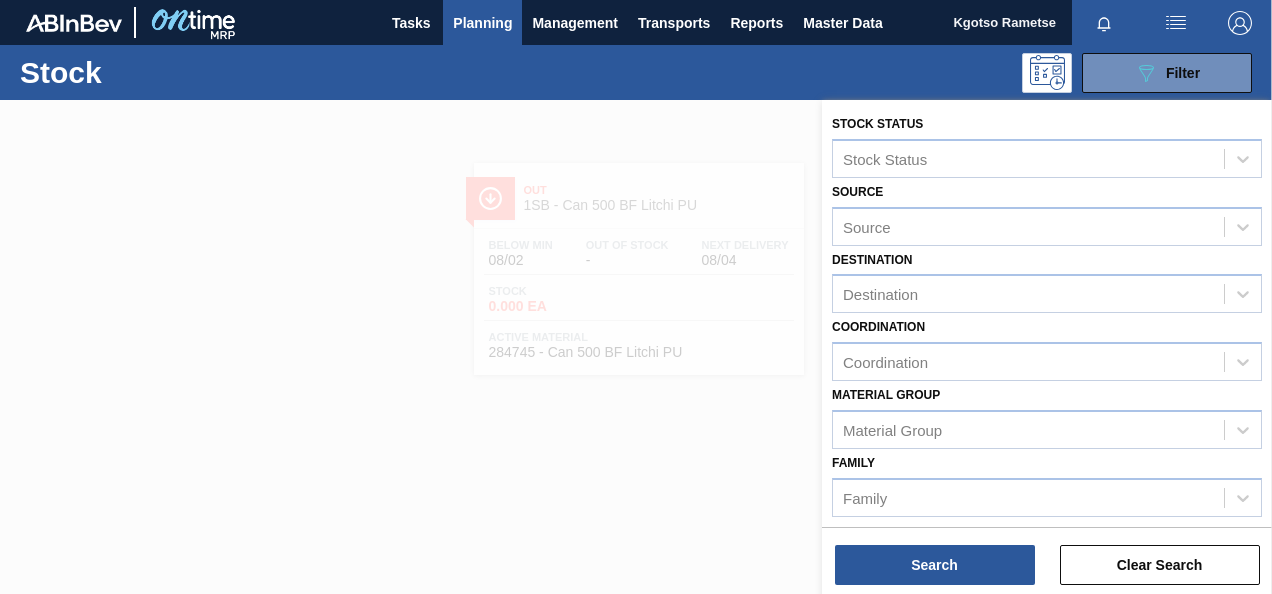 click on "Family Family" at bounding box center [1047, 483] 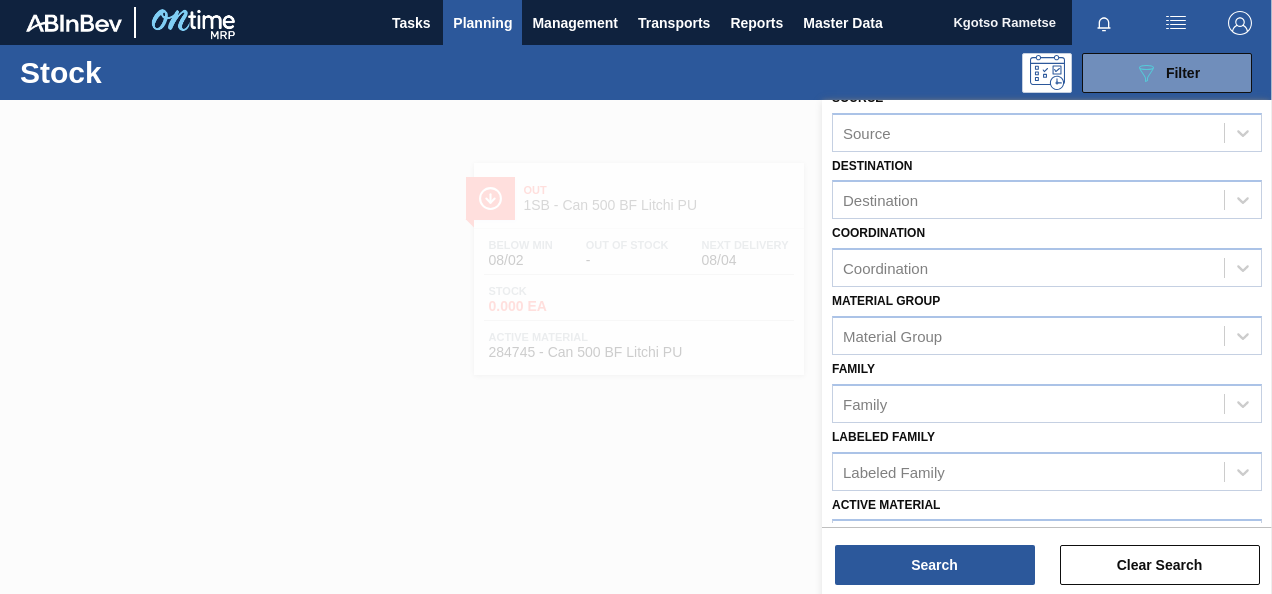 scroll, scrollTop: 120, scrollLeft: 0, axis: vertical 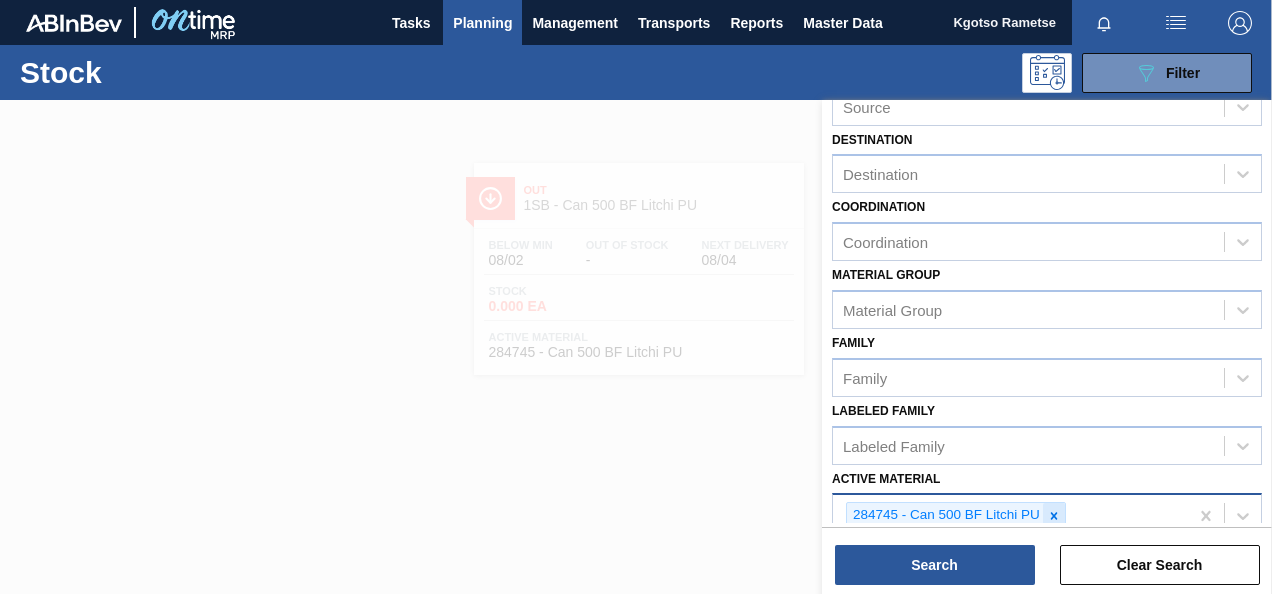 click 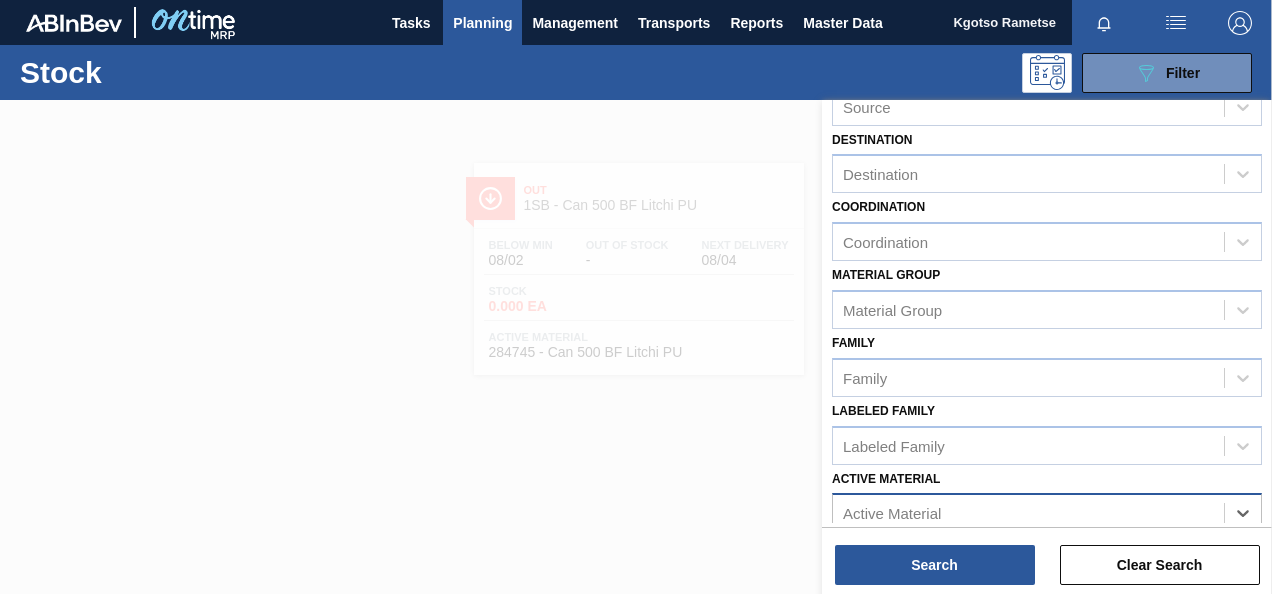 paste on "285064" 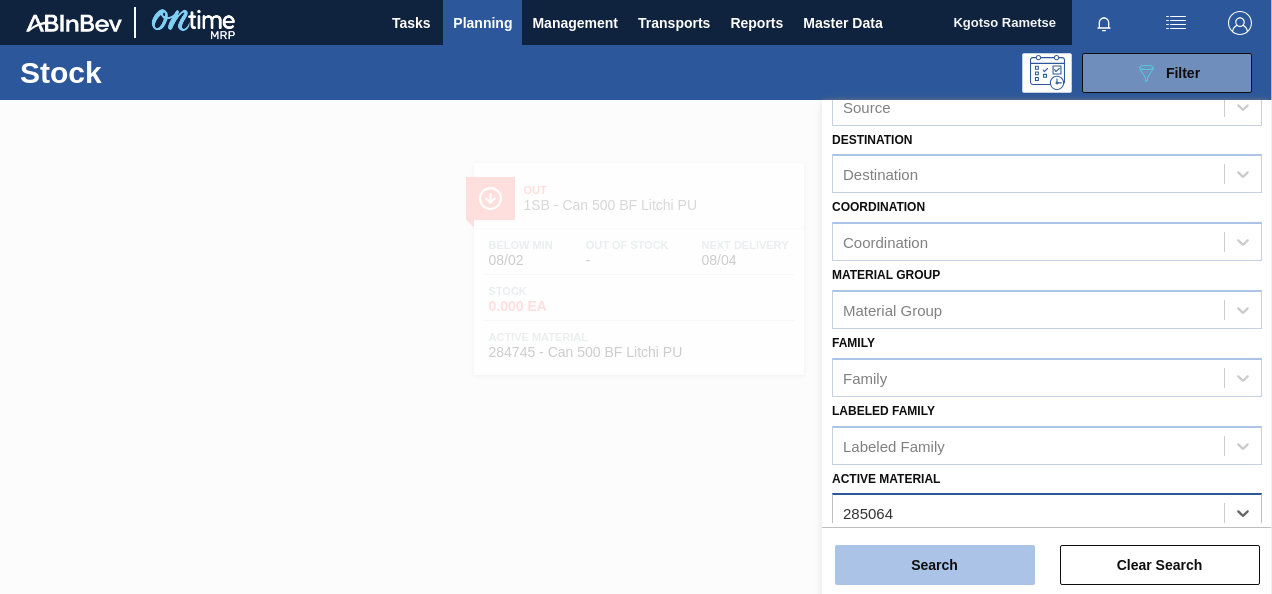 type on "285064" 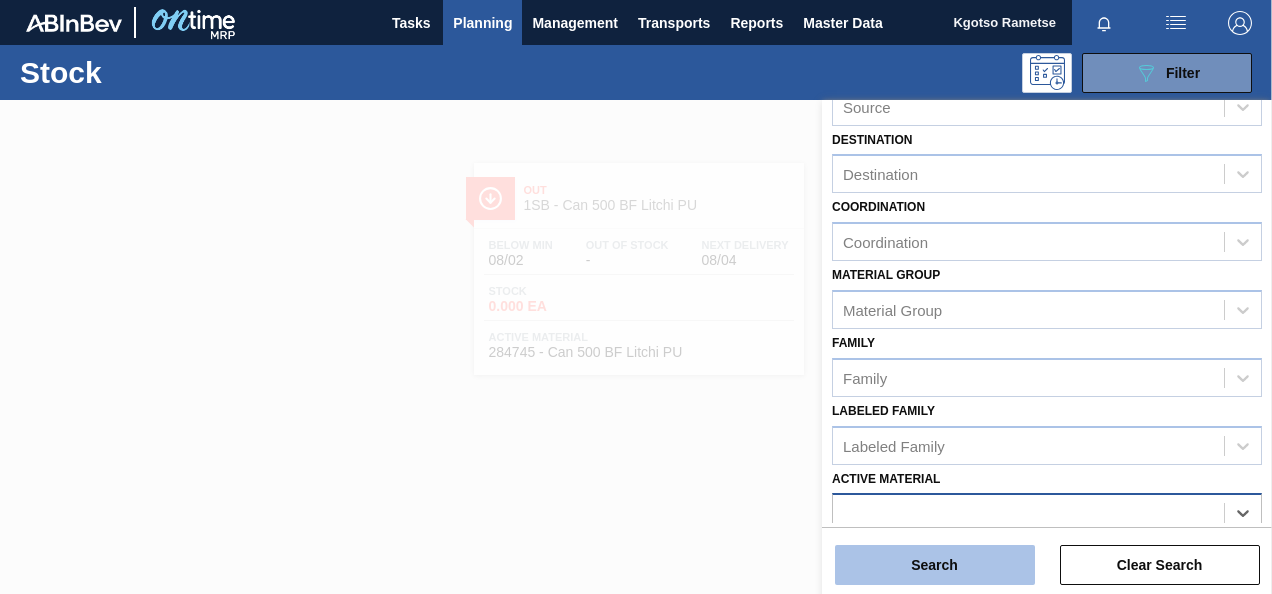 click on "Search" at bounding box center [935, 565] 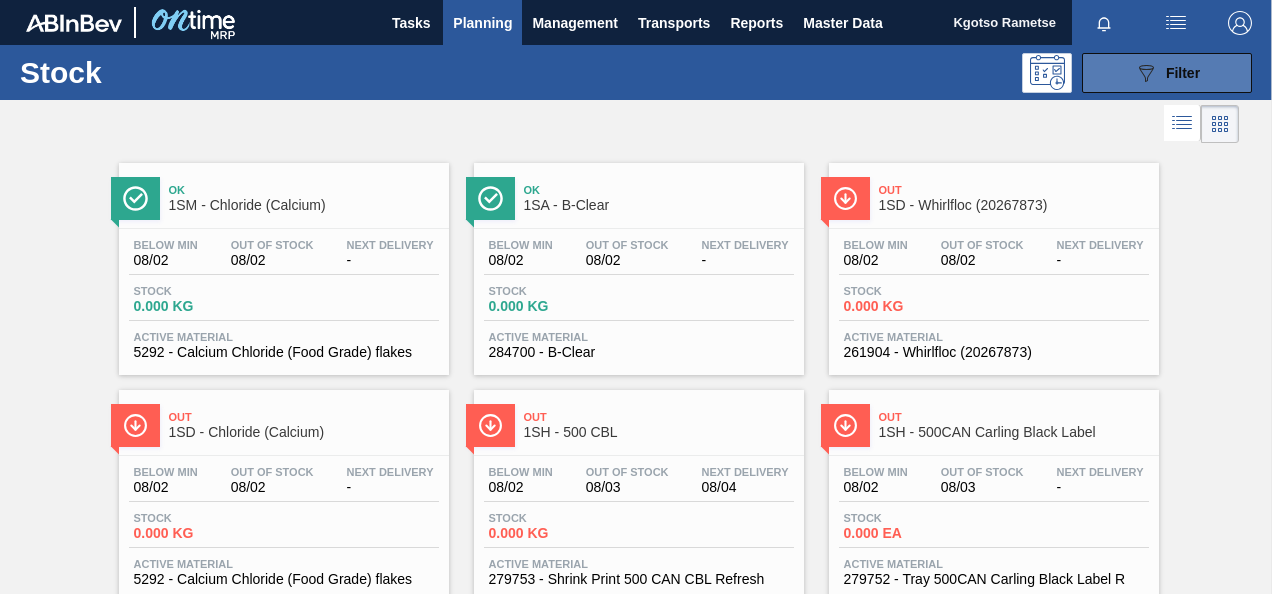 click on "Filter" at bounding box center (1183, 73) 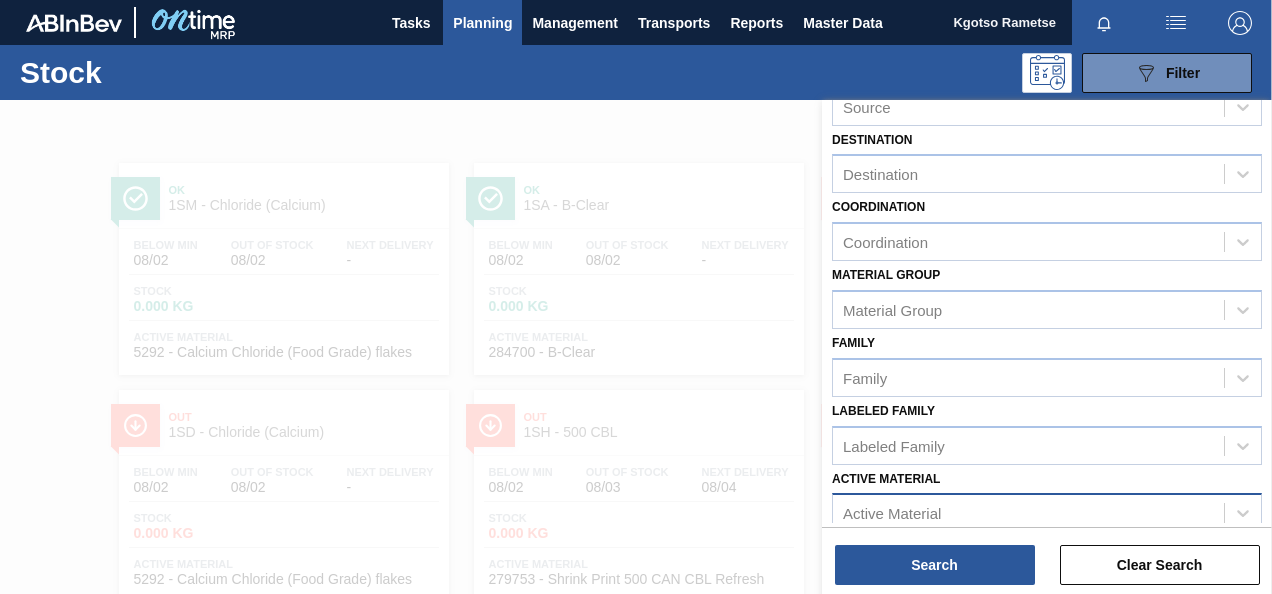 click on "Labeled Family Labeled Family" at bounding box center [1047, 431] 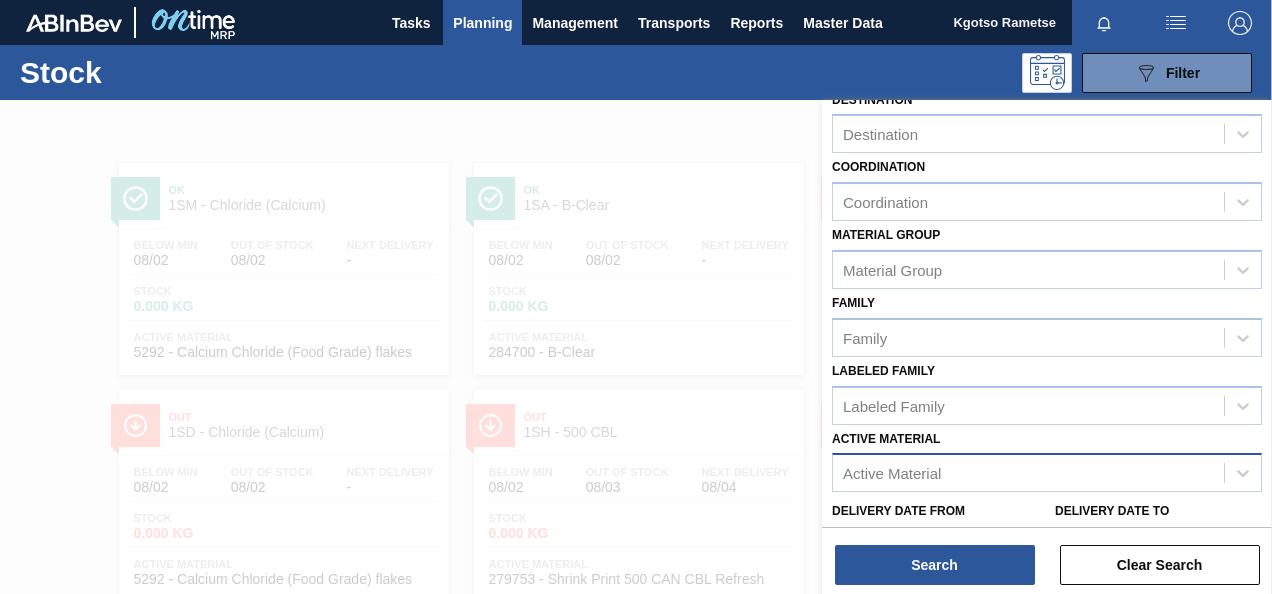scroll, scrollTop: 240, scrollLeft: 0, axis: vertical 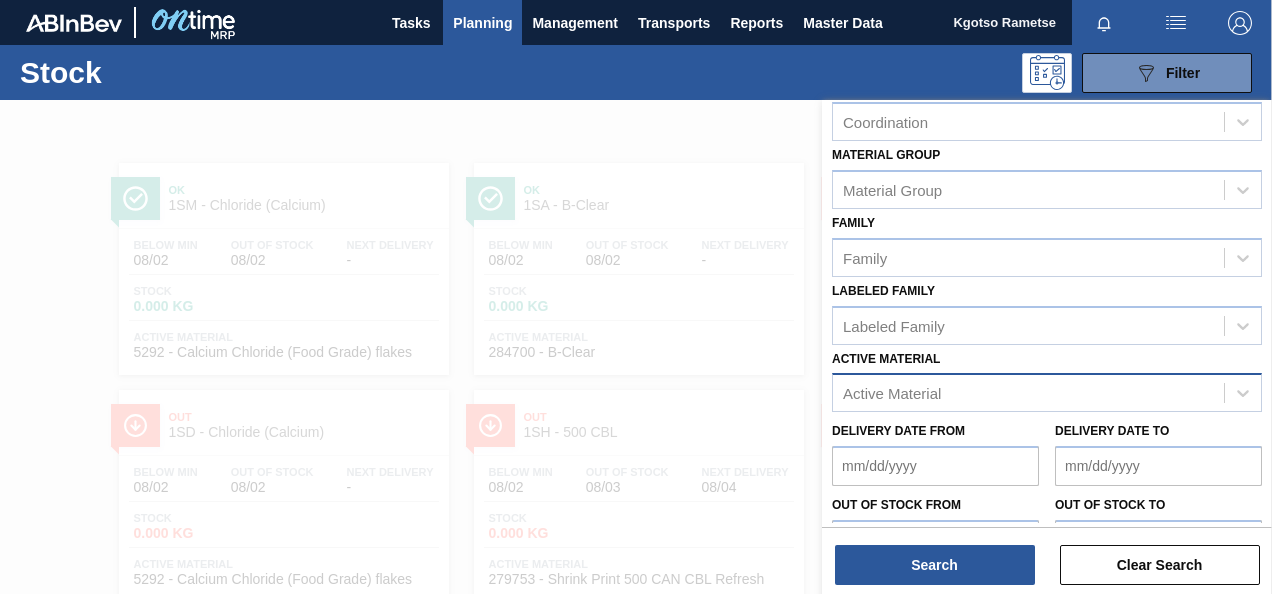 click on "Active Material" at bounding box center [1028, 393] 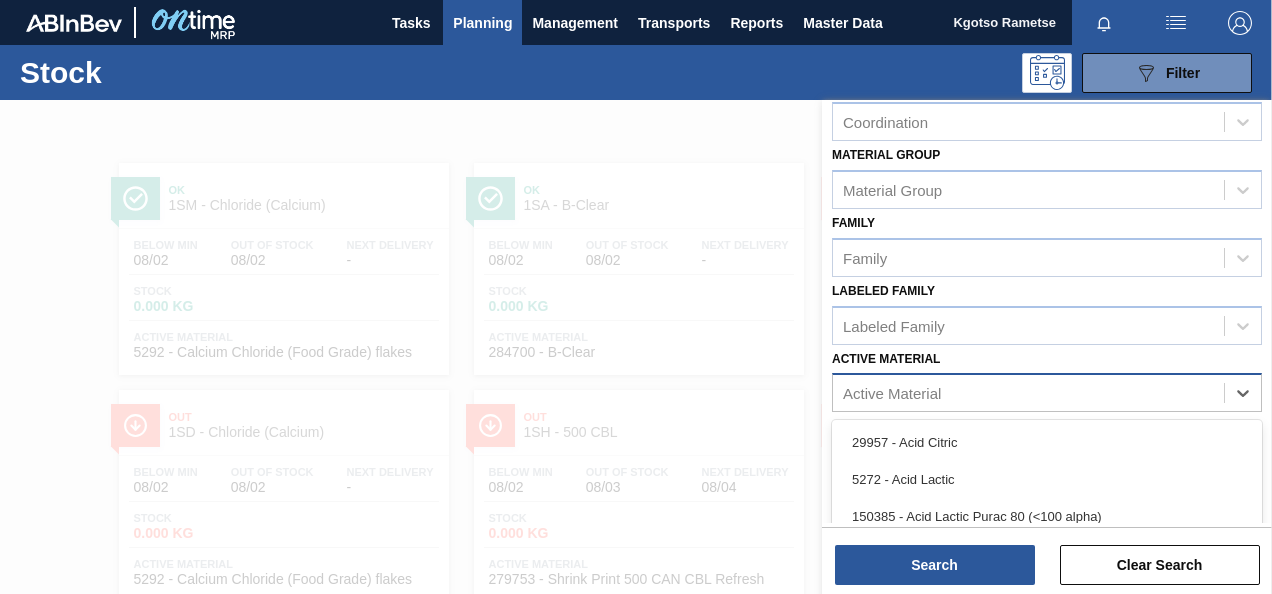 scroll, scrollTop: 132, scrollLeft: 0, axis: vertical 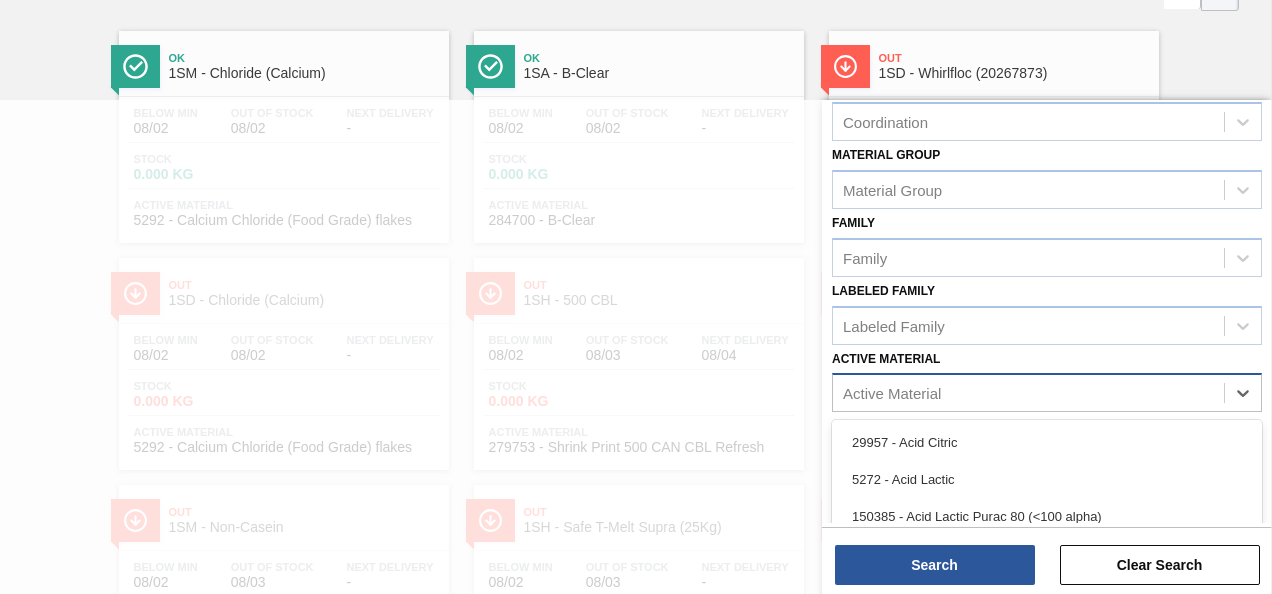 paste on "285064" 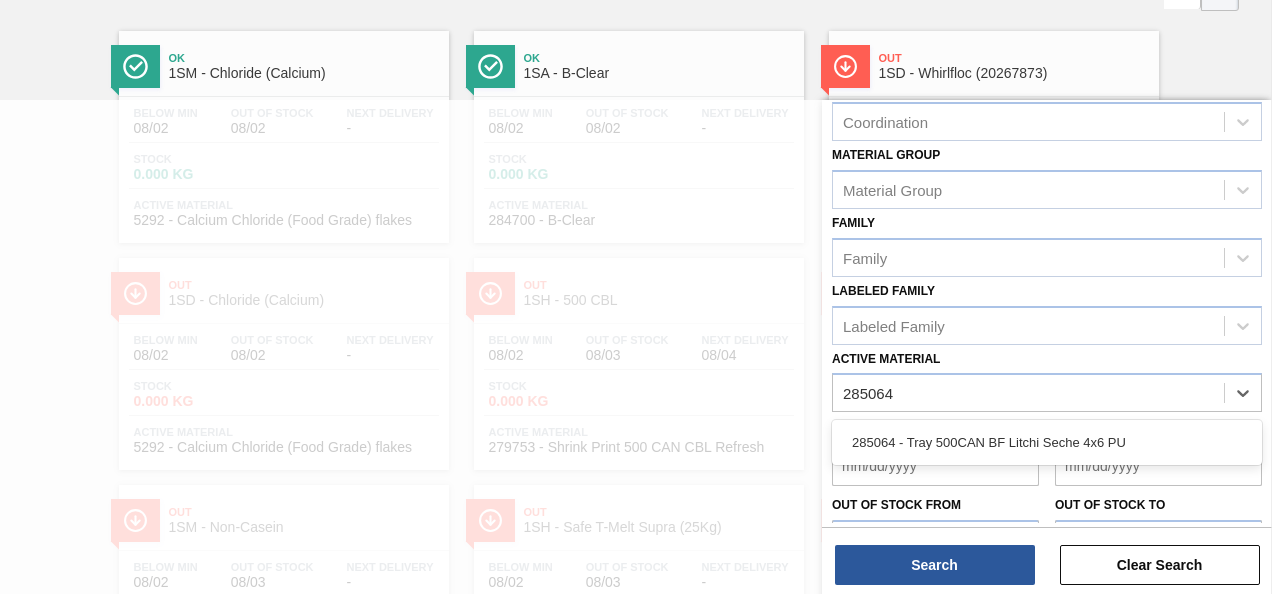 type on "285064" 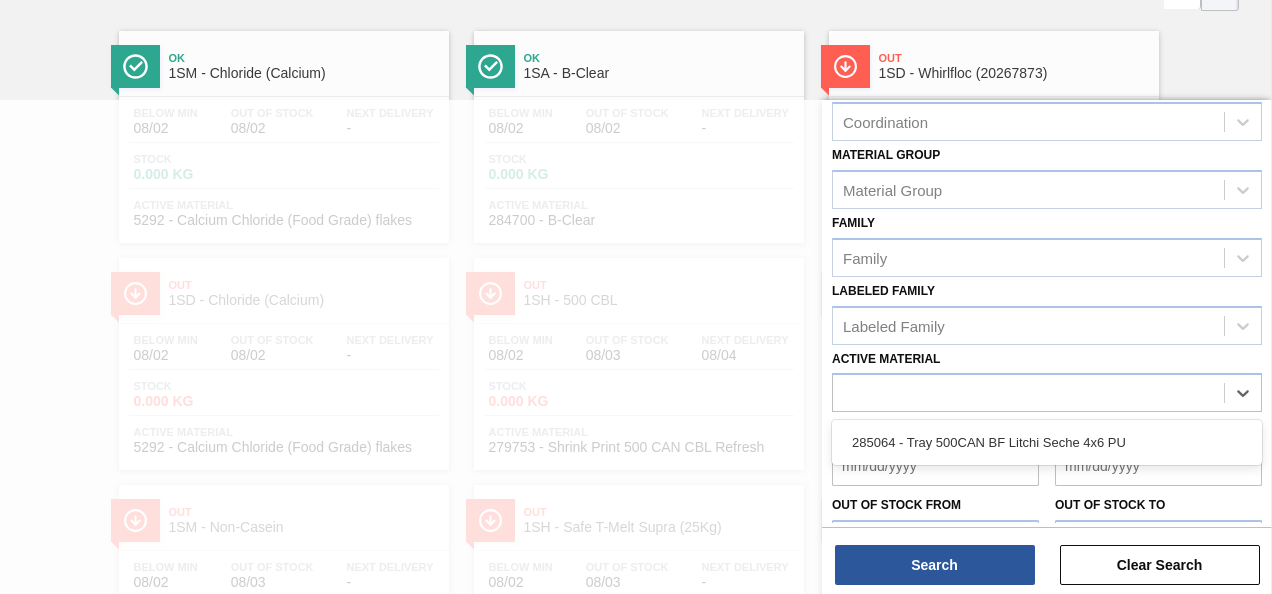 click on "Delivery Date from" at bounding box center [935, 466] 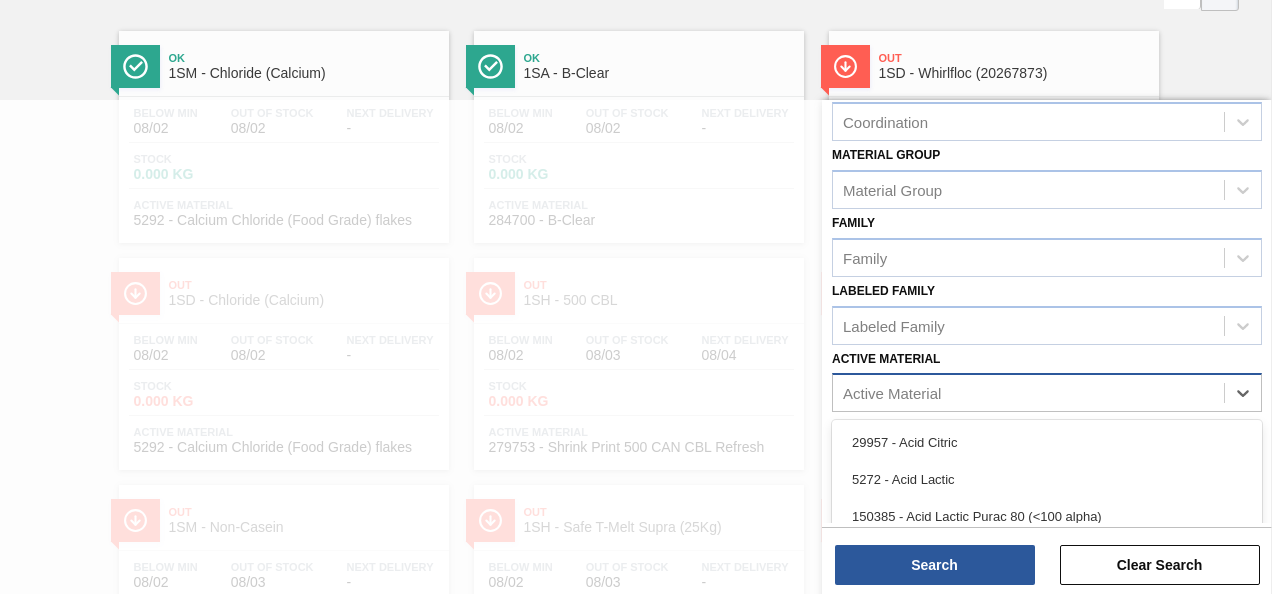 click on "Active Material" at bounding box center [1028, 393] 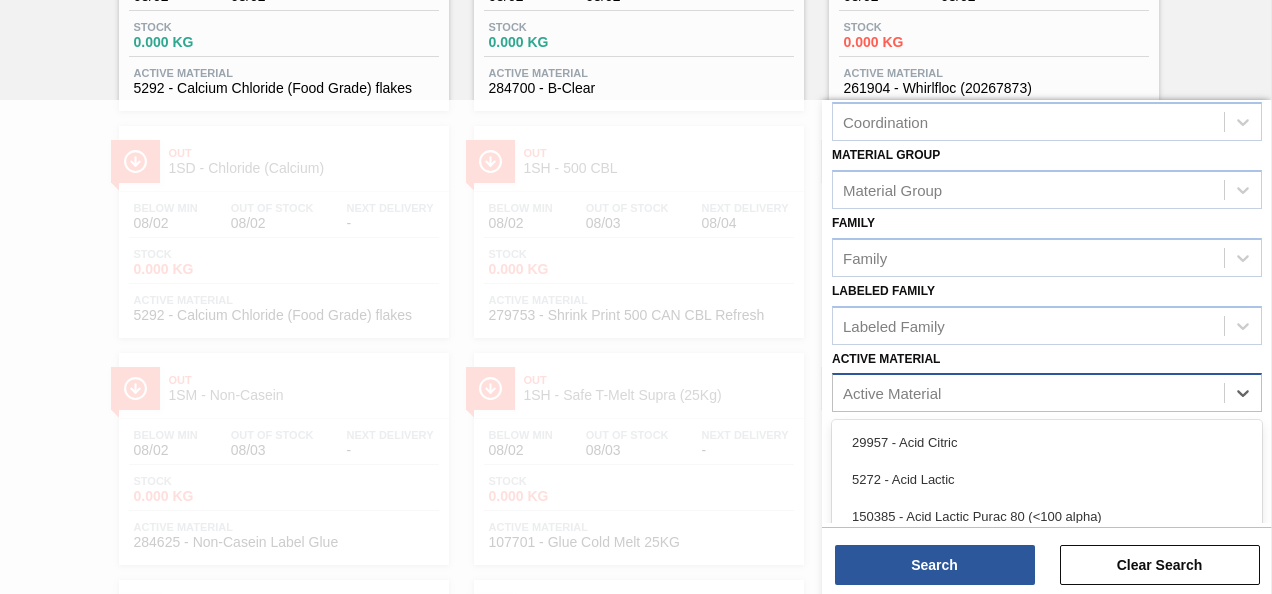 paste on "285064" 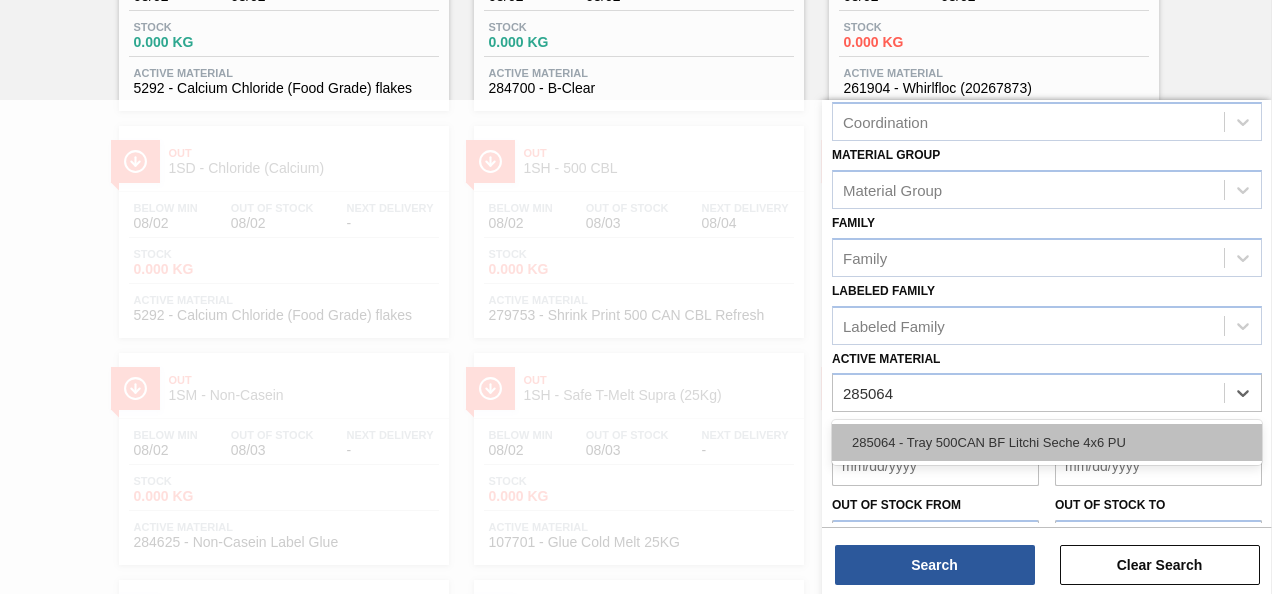click on "285064 - Tray 500CAN BF Litchi Seche 4x6 PU" at bounding box center (1047, 442) 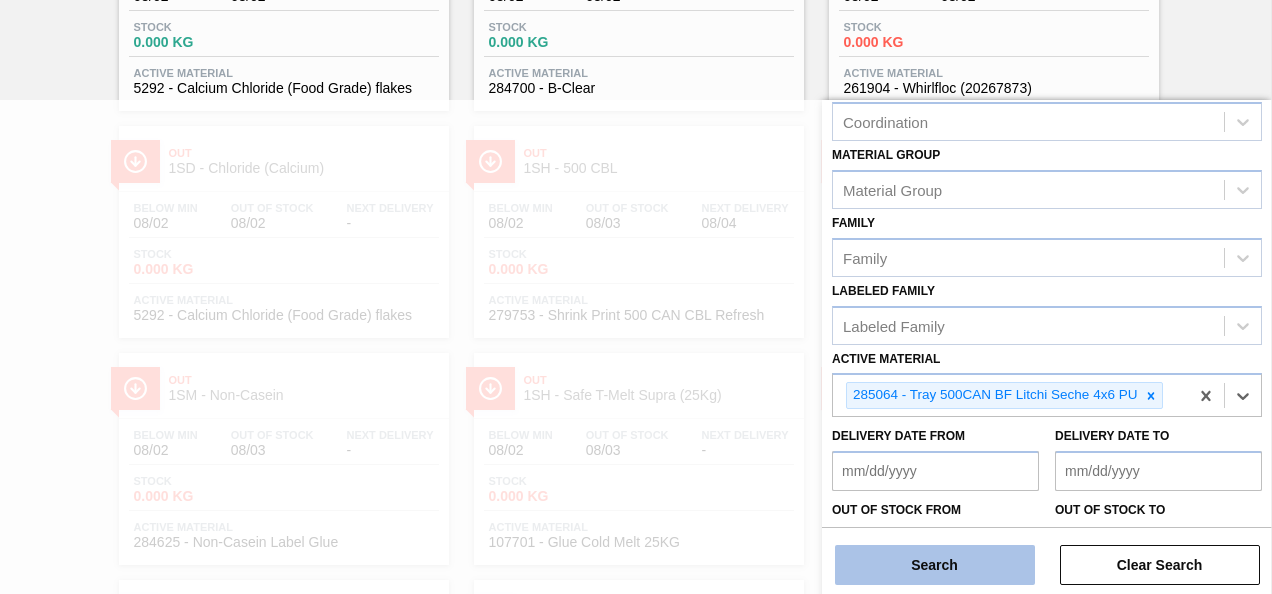 click on "Search" at bounding box center [935, 565] 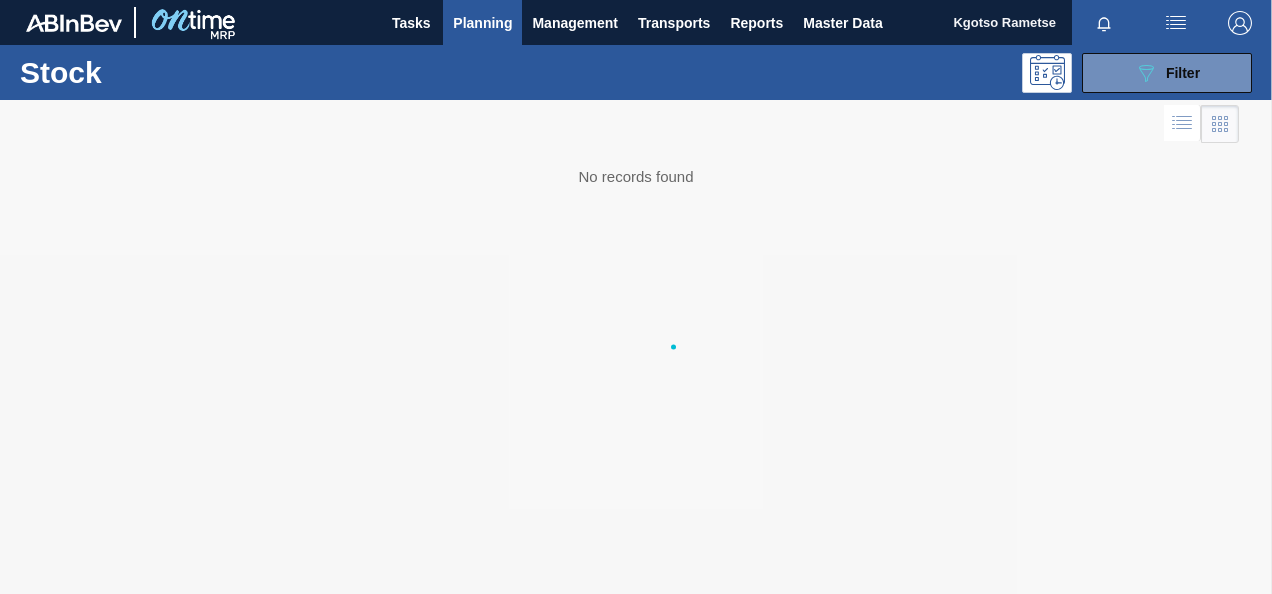 scroll, scrollTop: 0, scrollLeft: 0, axis: both 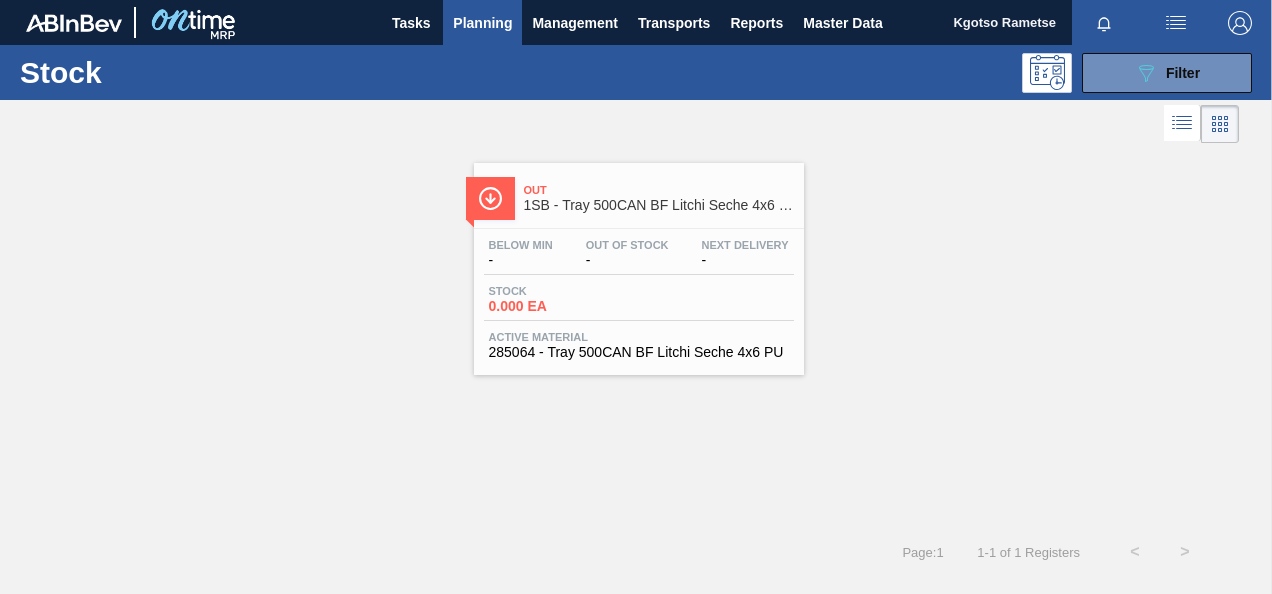 click on "1SB - Tray 500CAN BF Litchi Seche 4x6 PU" at bounding box center [659, 205] 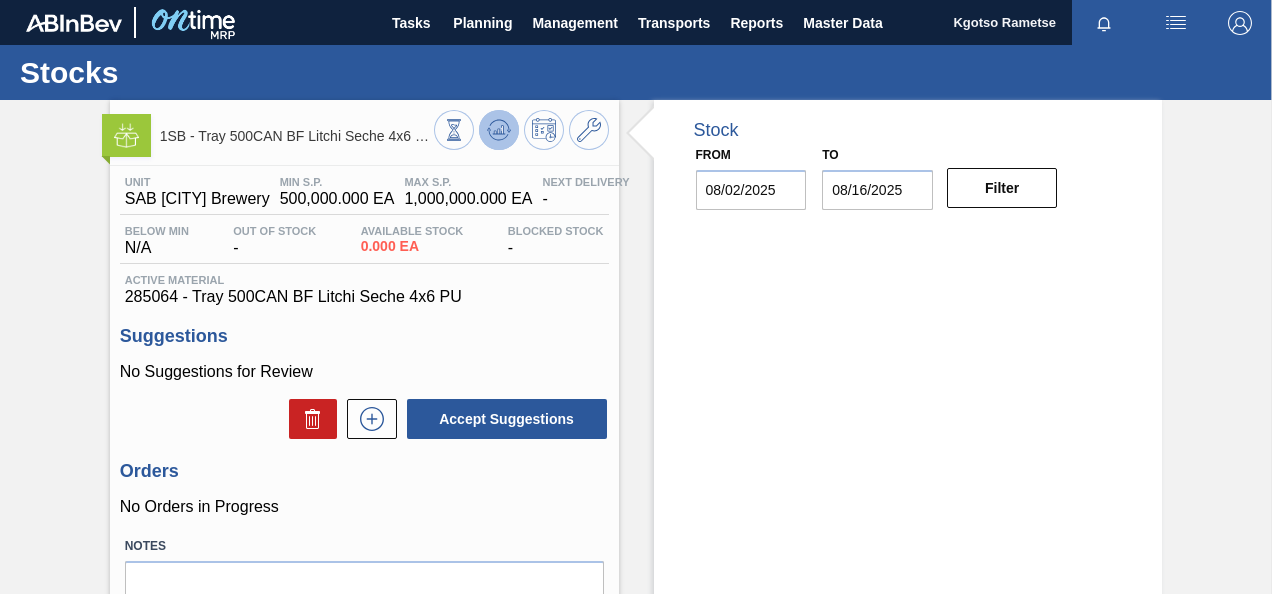 click 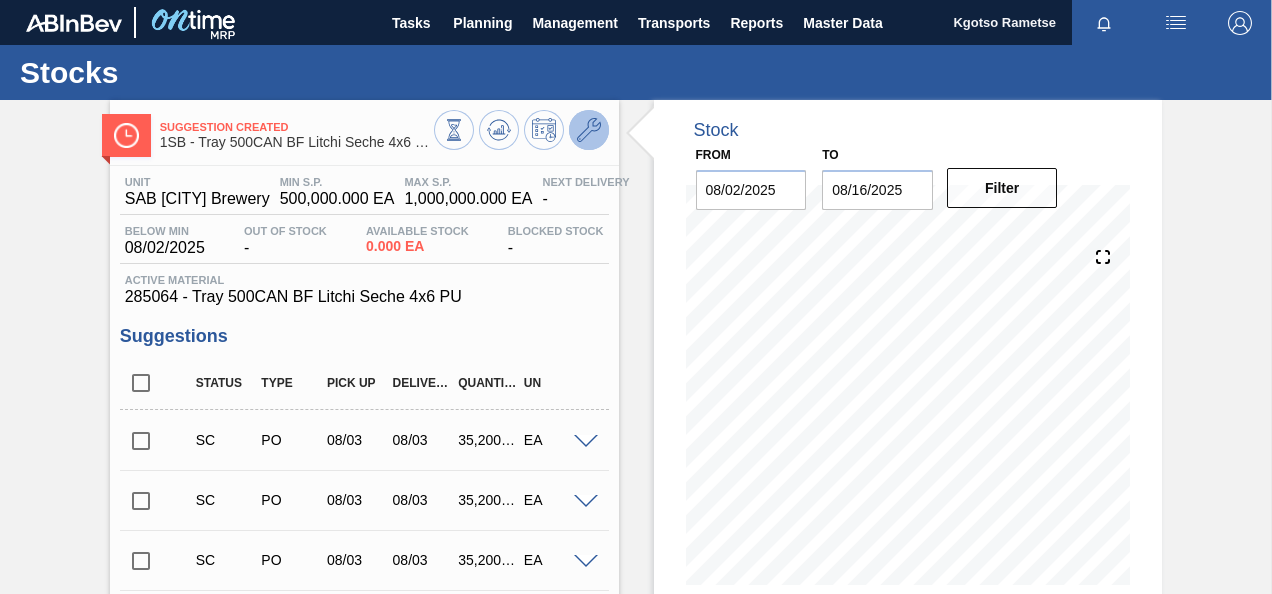 click 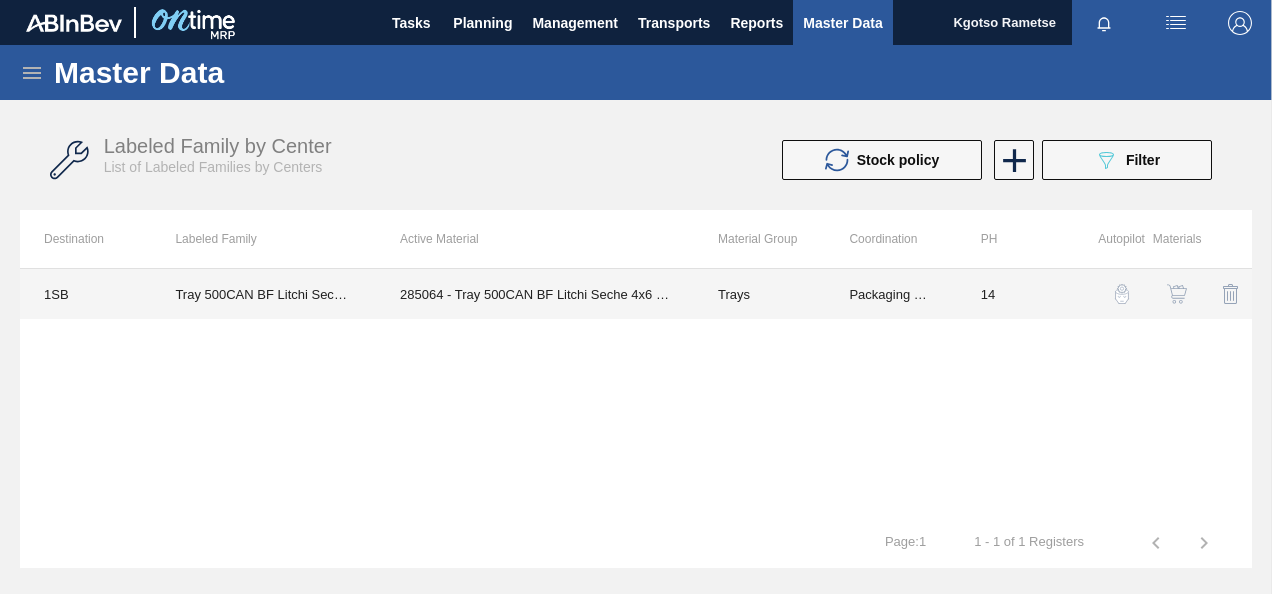 click on "Packaging Materials" at bounding box center [890, 294] 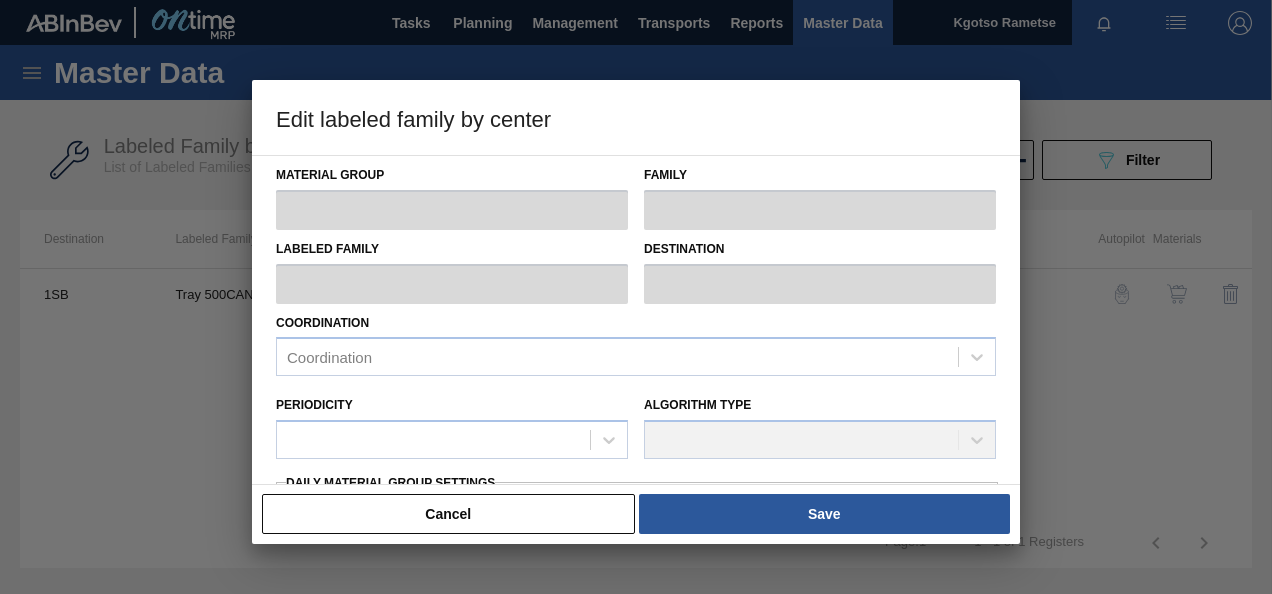 type on "Trays" 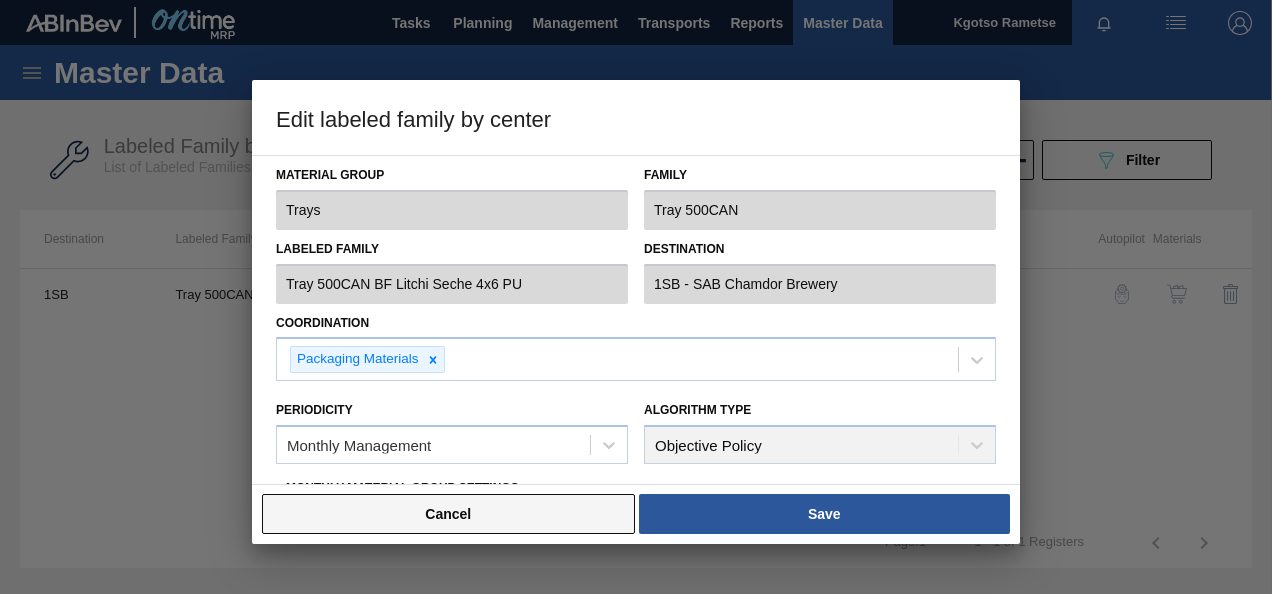 click on "Cancel" at bounding box center (448, 514) 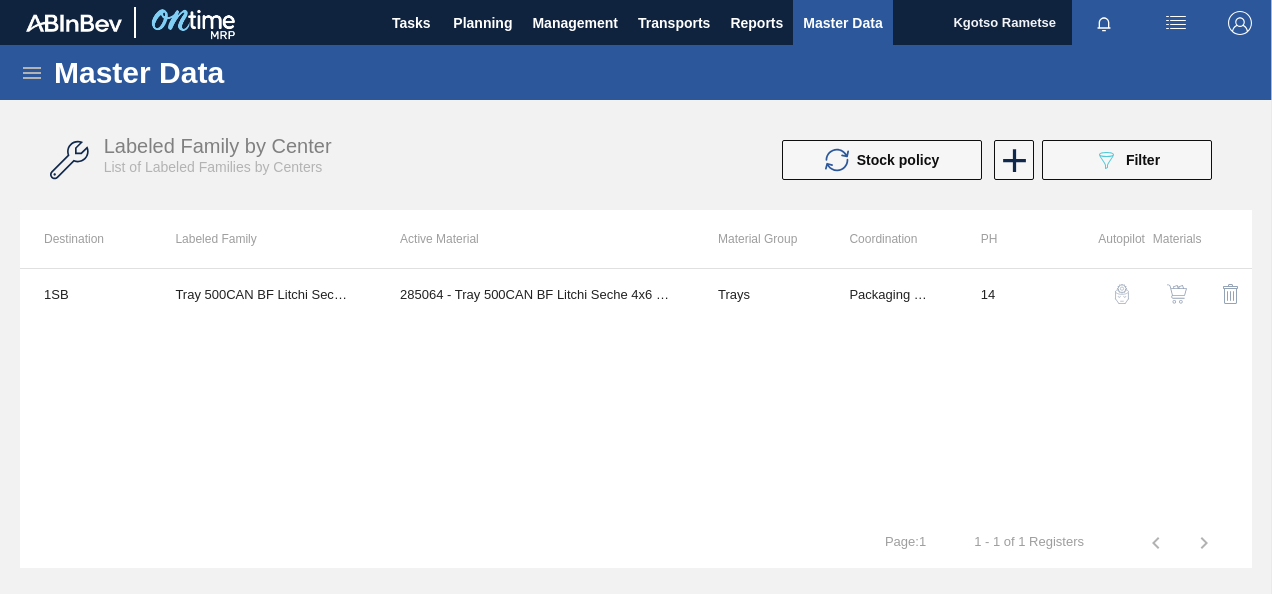 click at bounding box center (1177, 294) 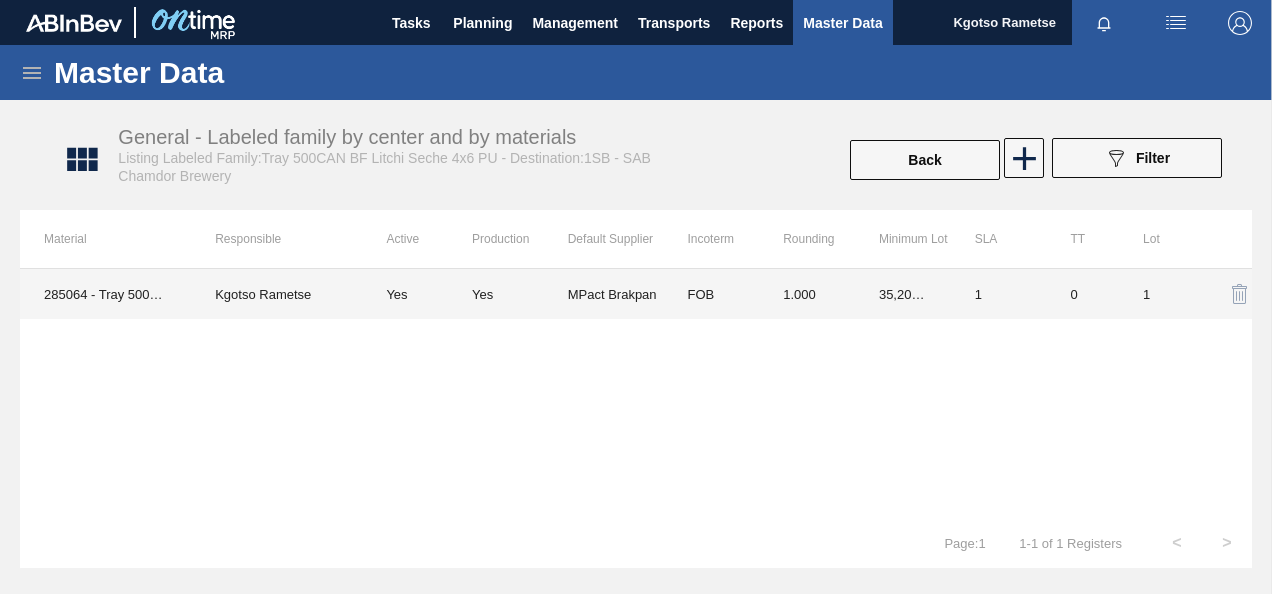 click on "1" at bounding box center [999, 294] 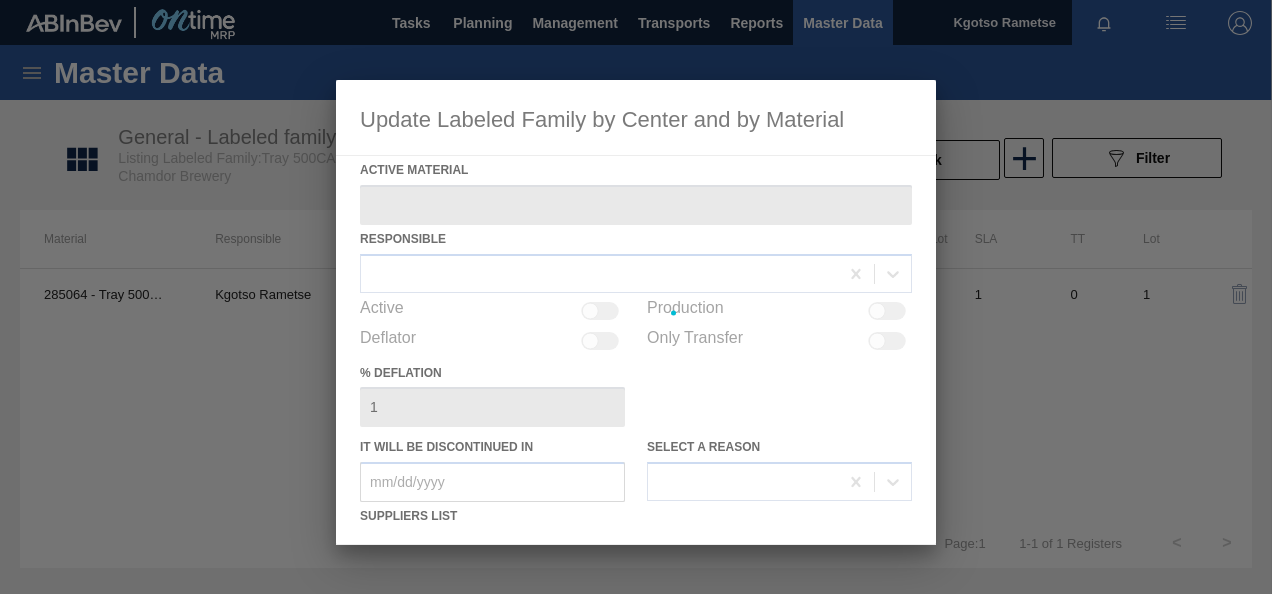type on "285064 - Tray 500CAN BF Litchi Seche 4x6 PU" 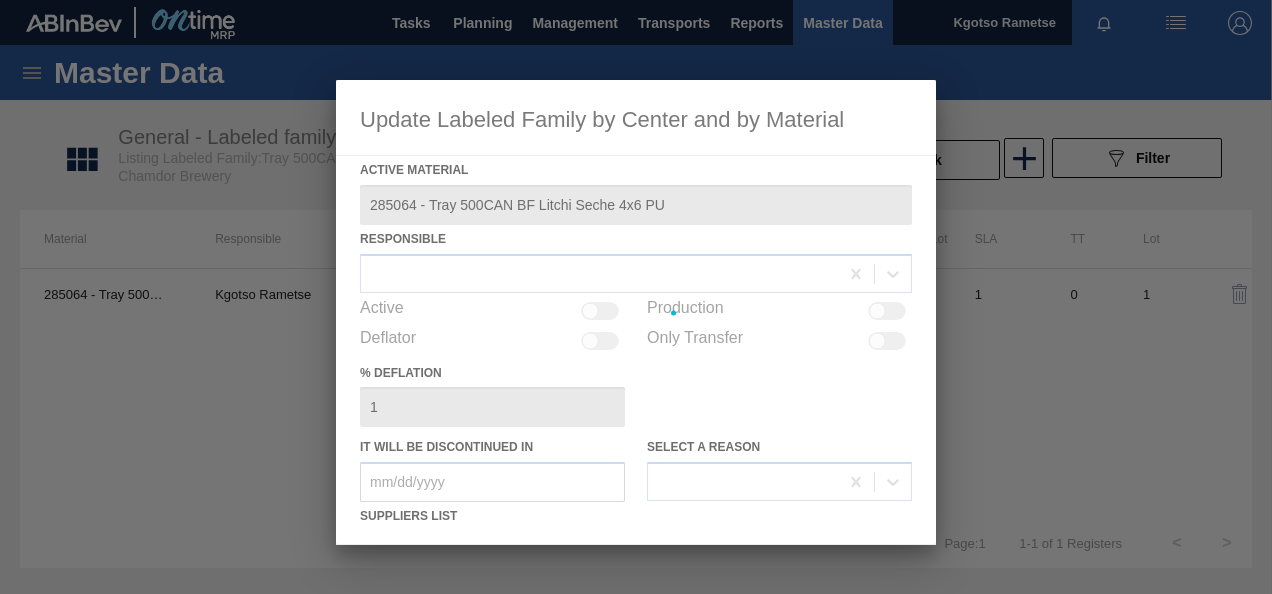 checkbox on "true" 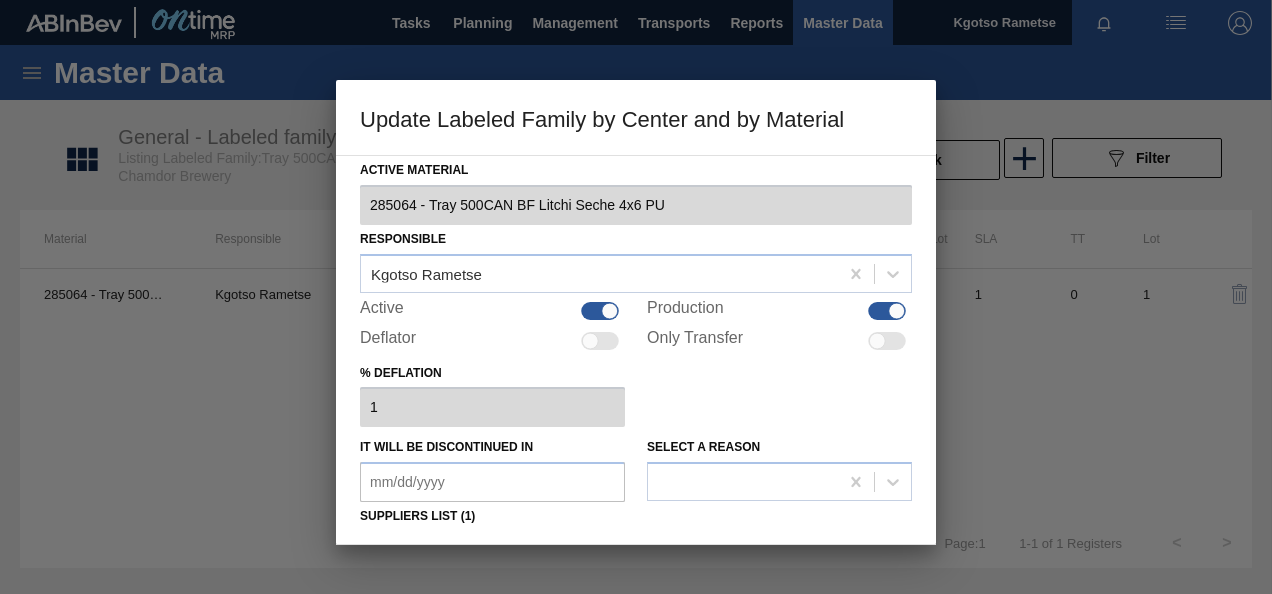 click on "% deflation 1" at bounding box center (636, 393) 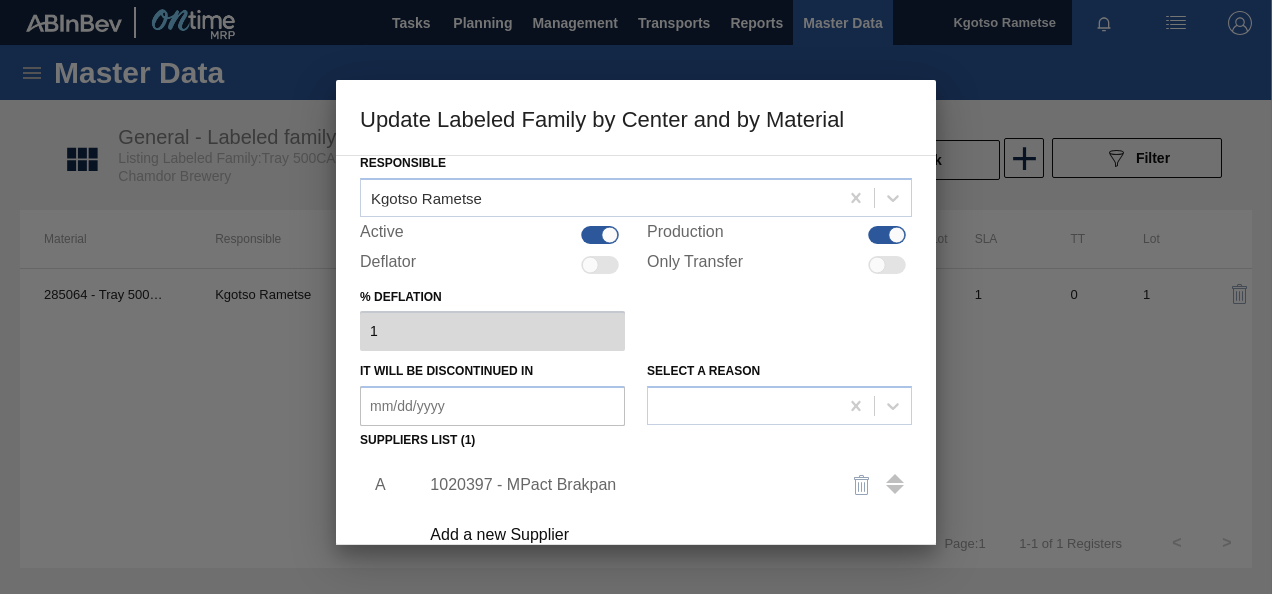 scroll, scrollTop: 80, scrollLeft: 0, axis: vertical 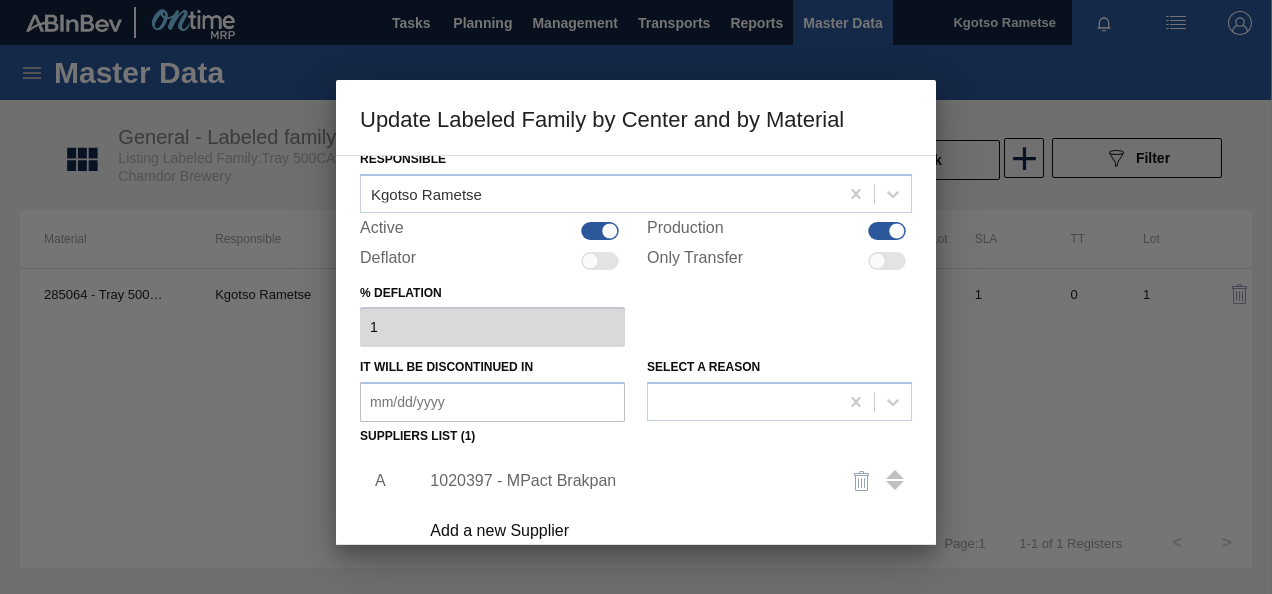 click on "1020397 - MPact Brakpan" at bounding box center [659, 481] 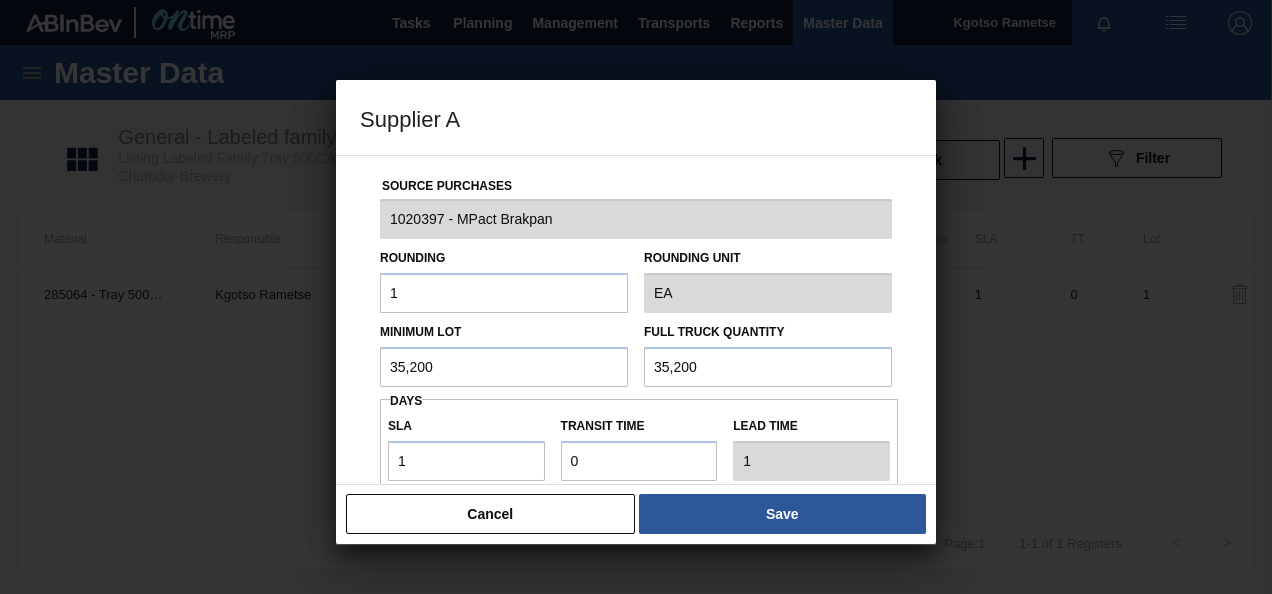 click on "Transit time" at bounding box center [639, 426] 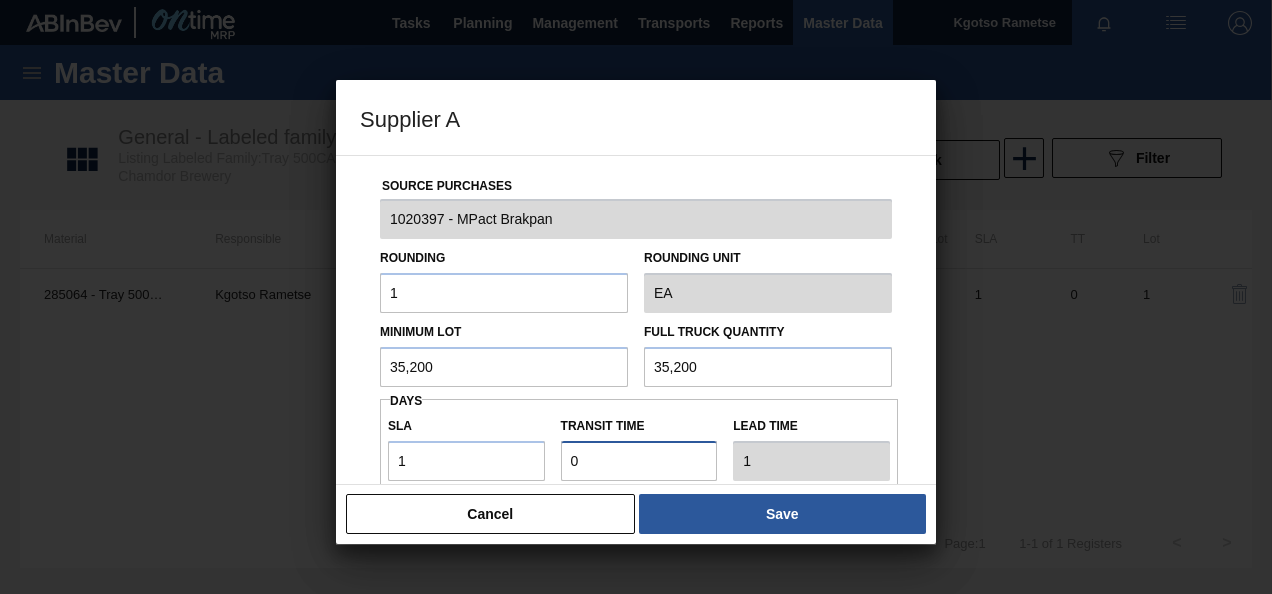 click on "Transit time" at bounding box center (639, 461) 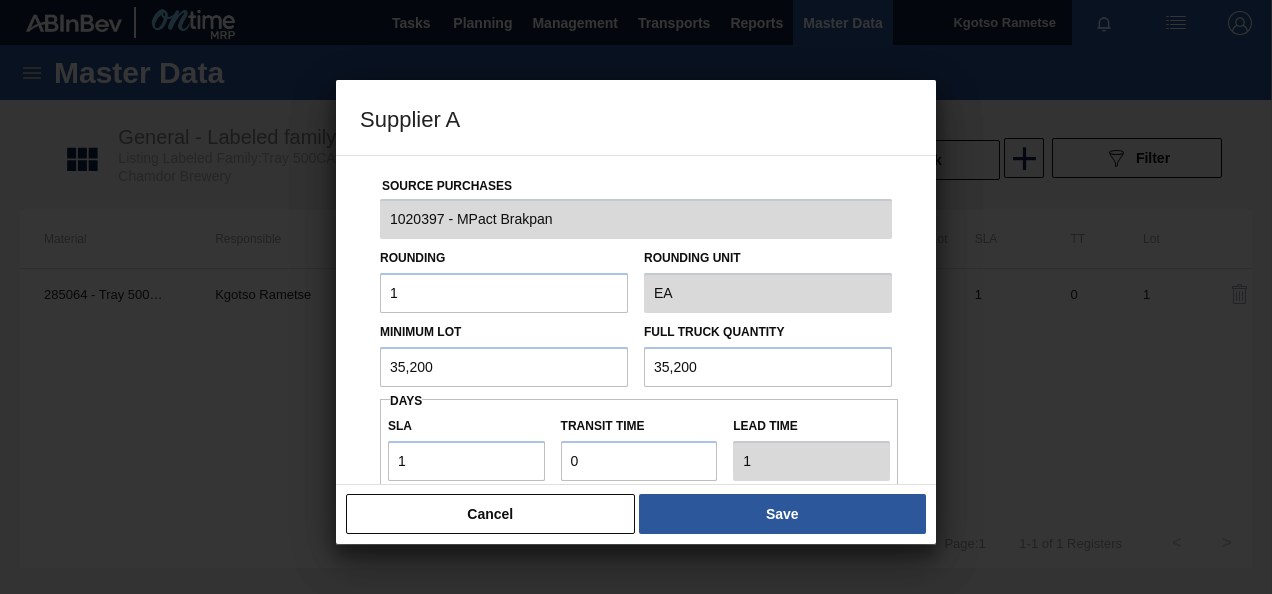 click on "Source Purchases 1020397 - MPact [CITY] Rounding 1 Rounding Unit EA Minimum Lot 35,200 Full Truck Quantity 35,200 Days SLA 1 Transit time Lead time 1 Port to Door Transit Time (days) Incoterm FOB Monthly Material Group Settings Create automatic load composition Accept Orders Automatically" at bounding box center (636, 320) 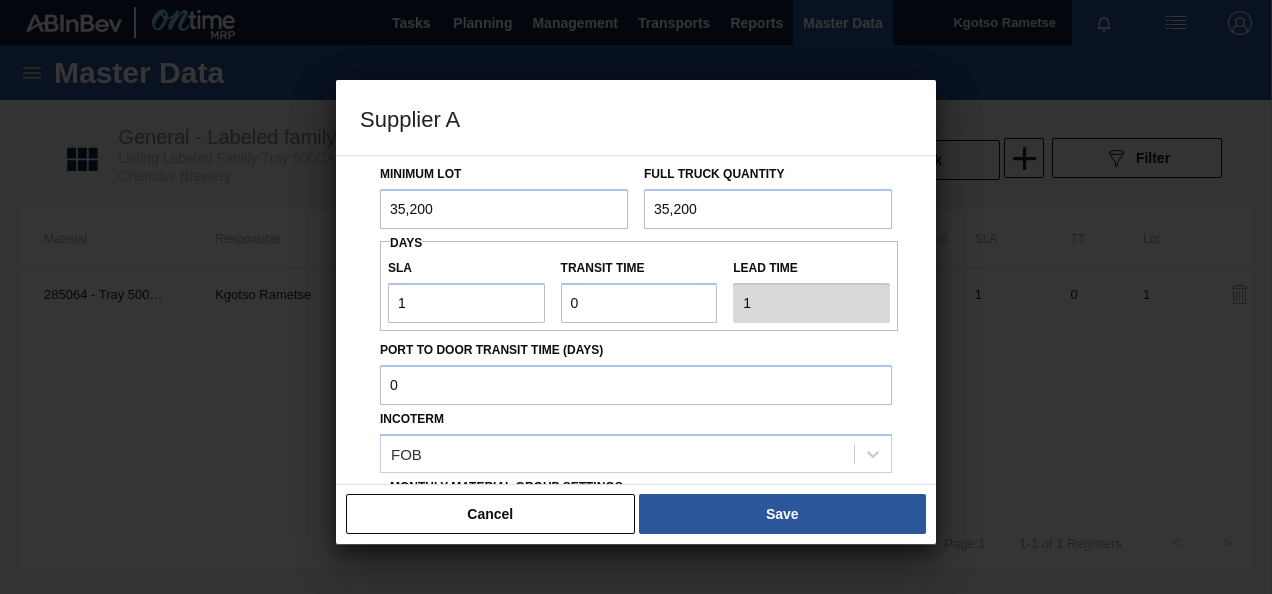 scroll, scrollTop: 160, scrollLeft: 0, axis: vertical 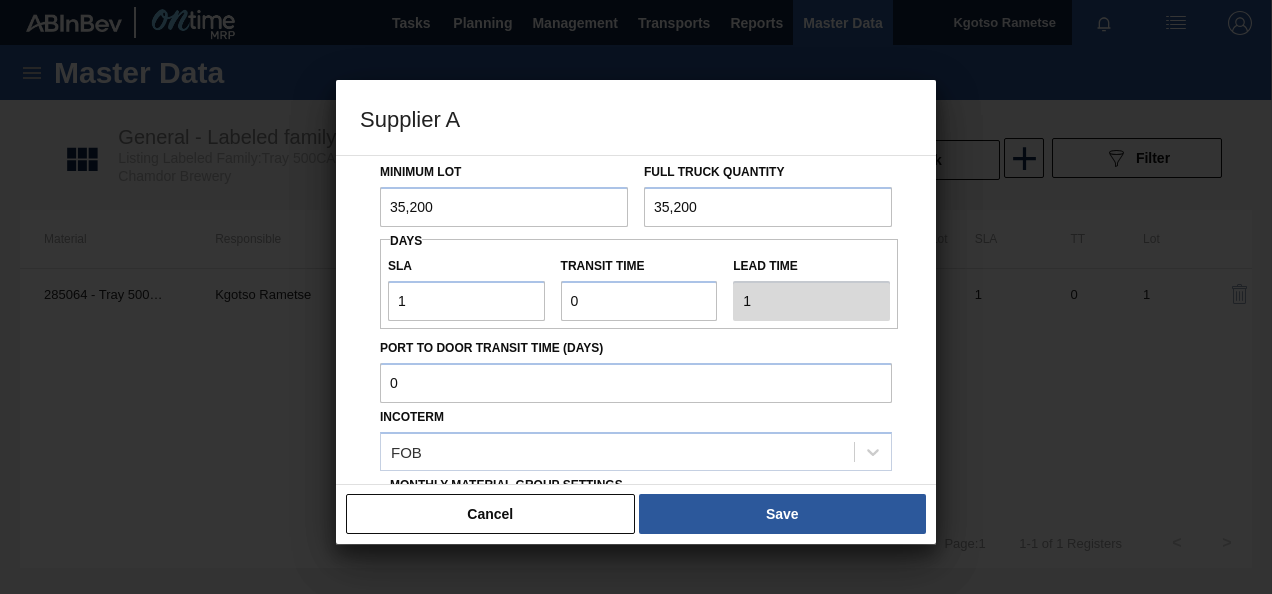 click on "Source Purchases 1020397 - MPact [CITY] Rounding 1 Rounding Unit EA Minimum Lot 35,200 Full Truck Quantity 35,200 Days SLA 1 Transit time Lead time 1 Port to Door Transit Time (days) Incoterm FOB Monthly Material Group Settings Create automatic load composition Accept Orders Automatically" at bounding box center [636, 327] 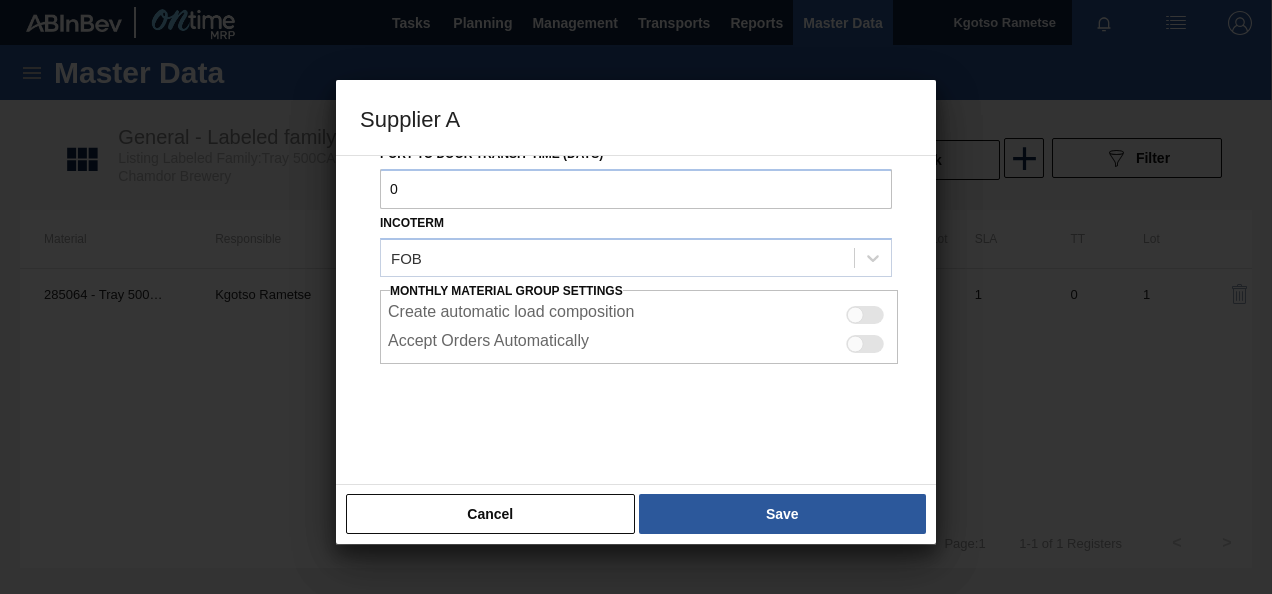 scroll, scrollTop: 355, scrollLeft: 0, axis: vertical 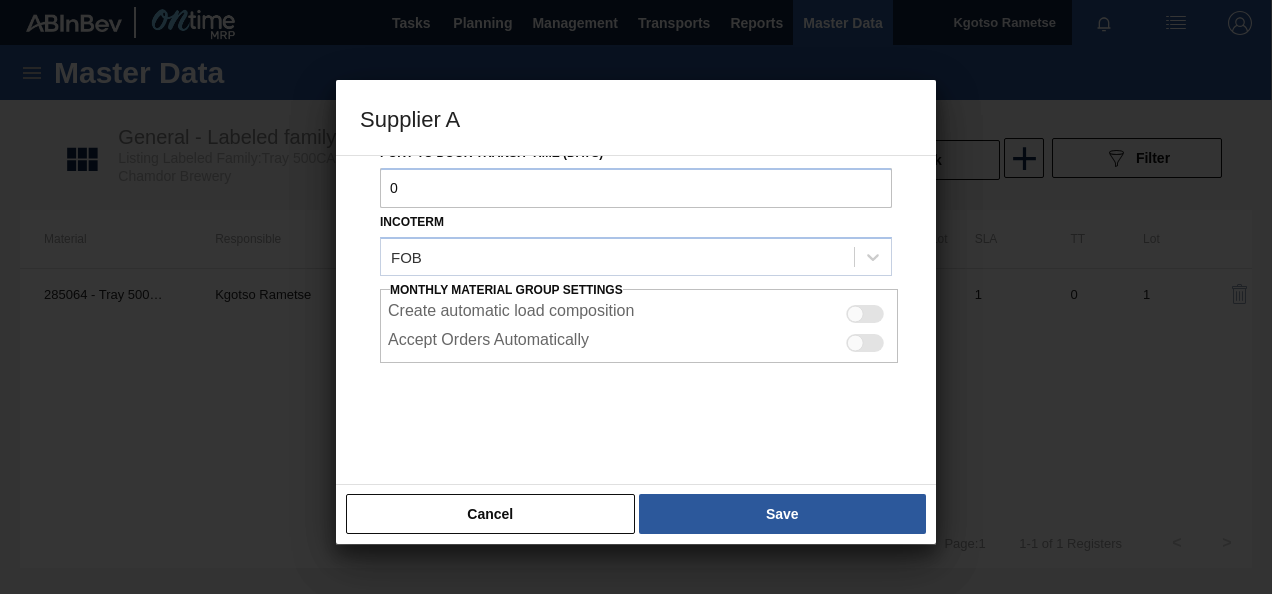 click at bounding box center [855, 313] 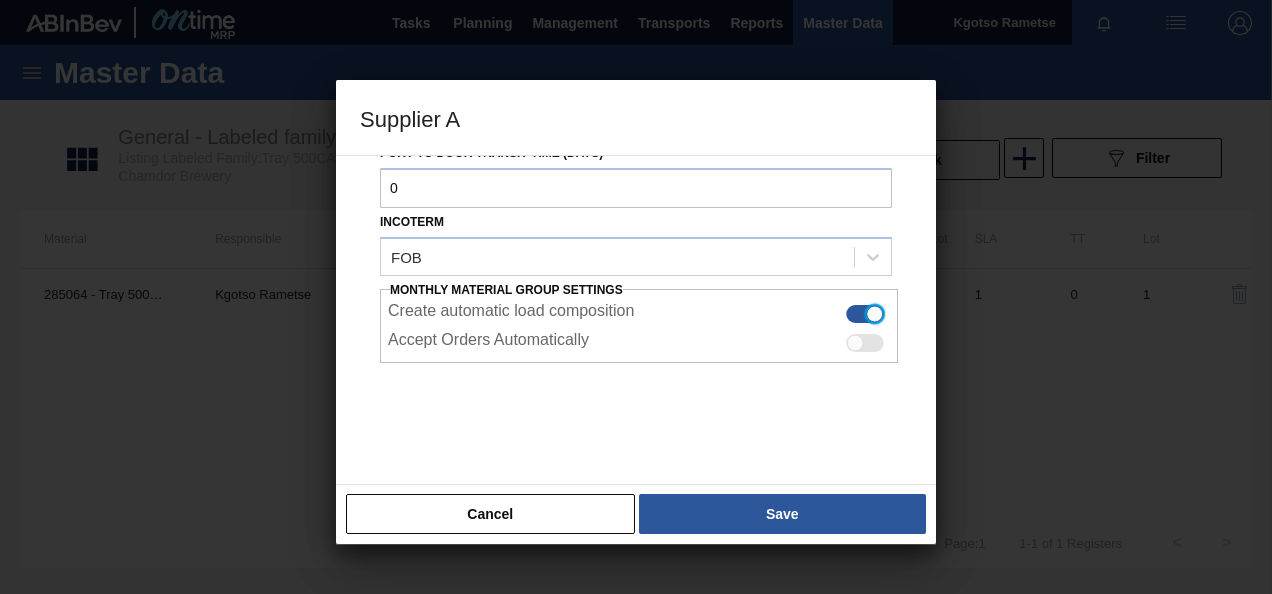 click at bounding box center [855, 342] 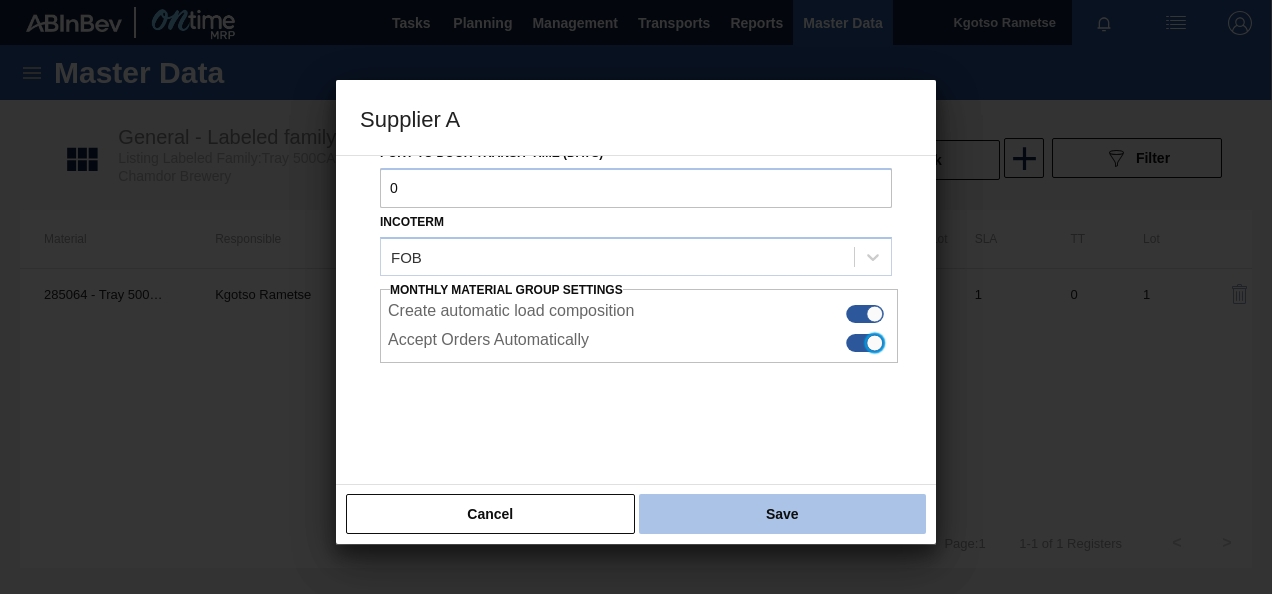 click on "Save" at bounding box center [782, 514] 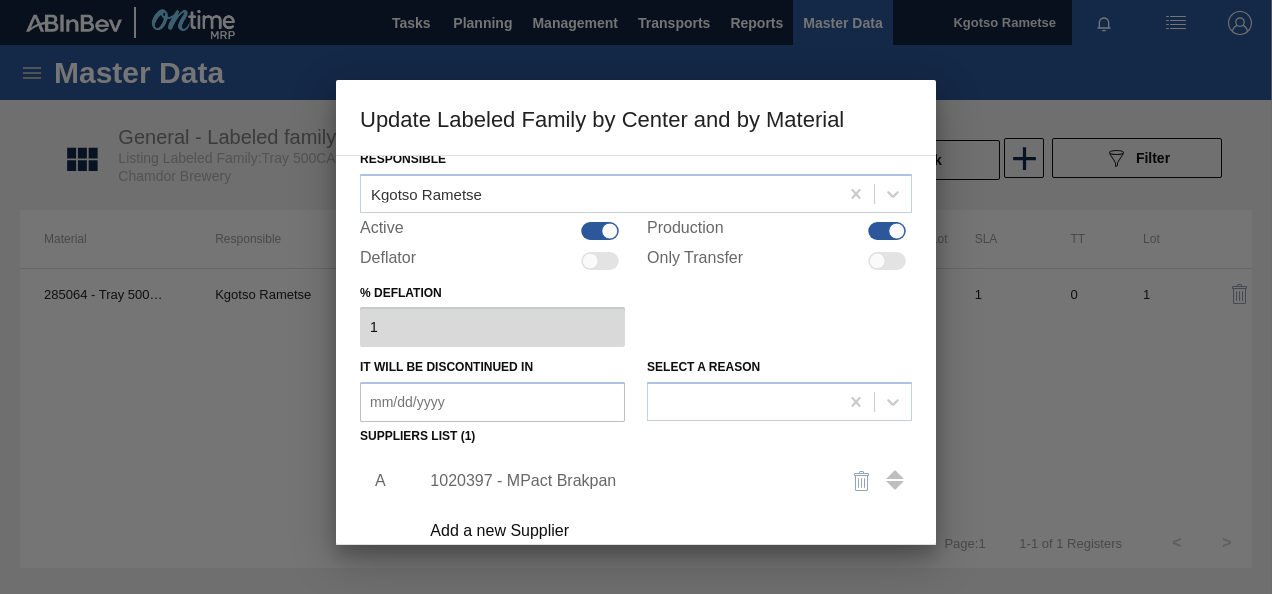 click at bounding box center [375, 531] 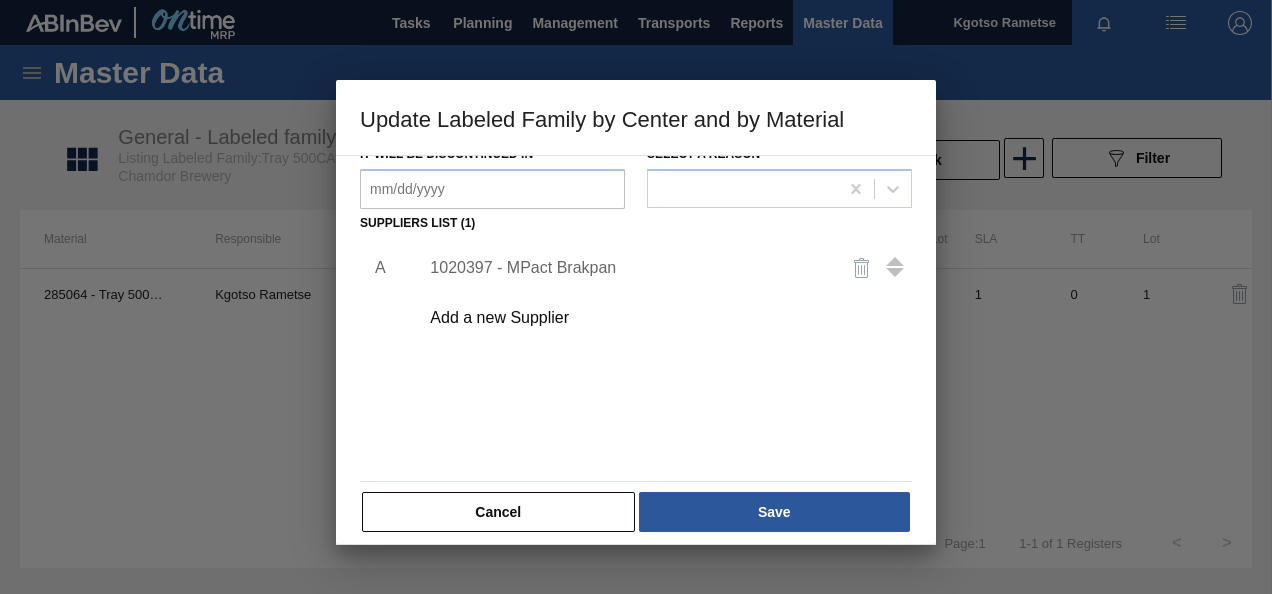 scroll, scrollTop: 306, scrollLeft: 0, axis: vertical 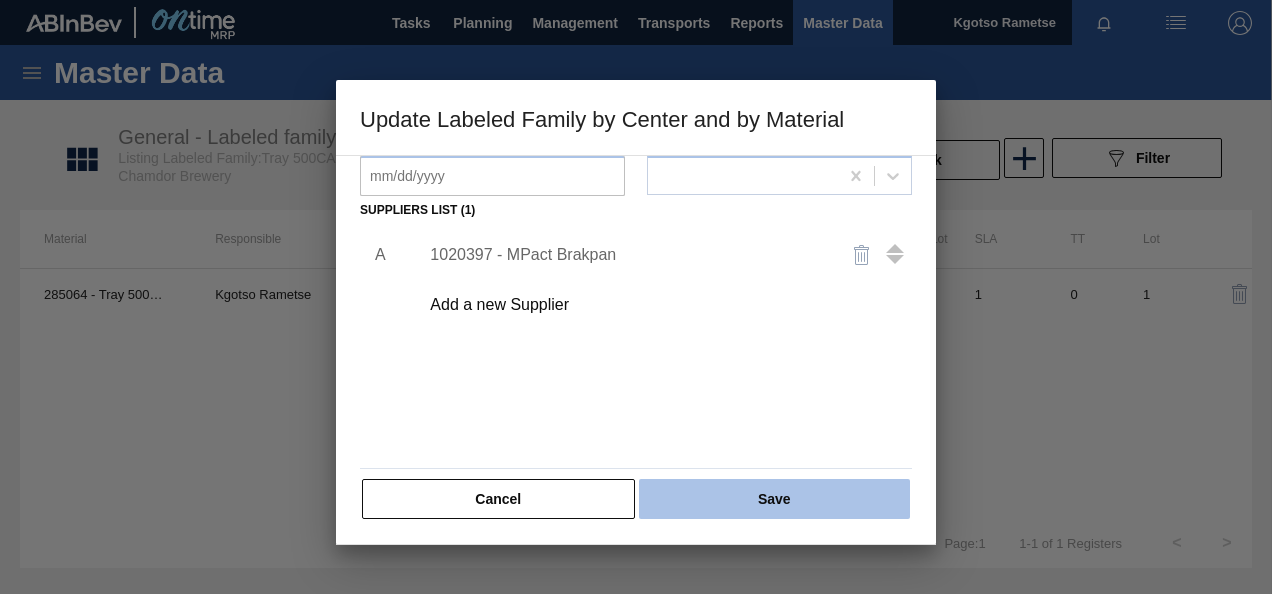 click on "Save" at bounding box center (774, 499) 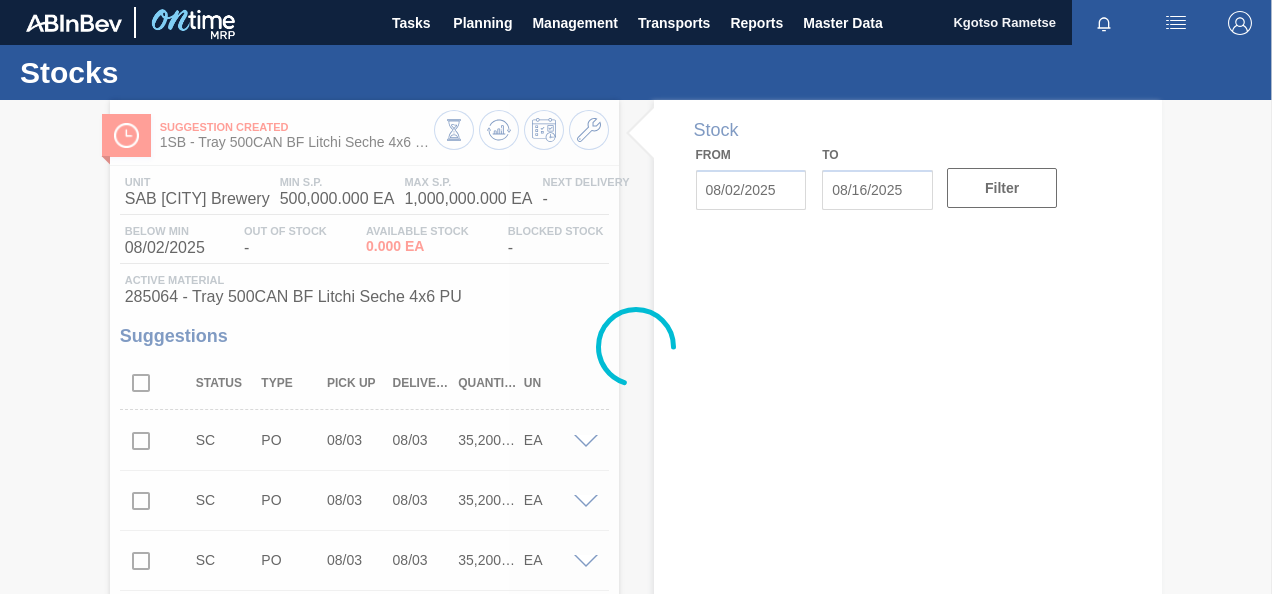 type on "08/02/2025" 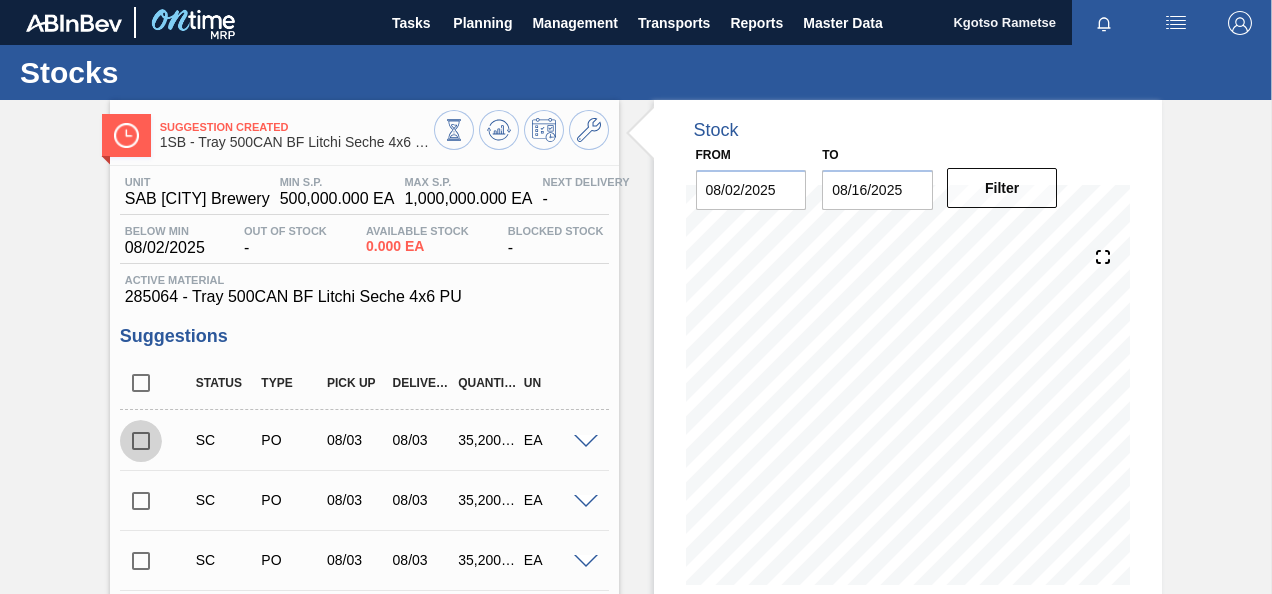 click at bounding box center (141, 441) 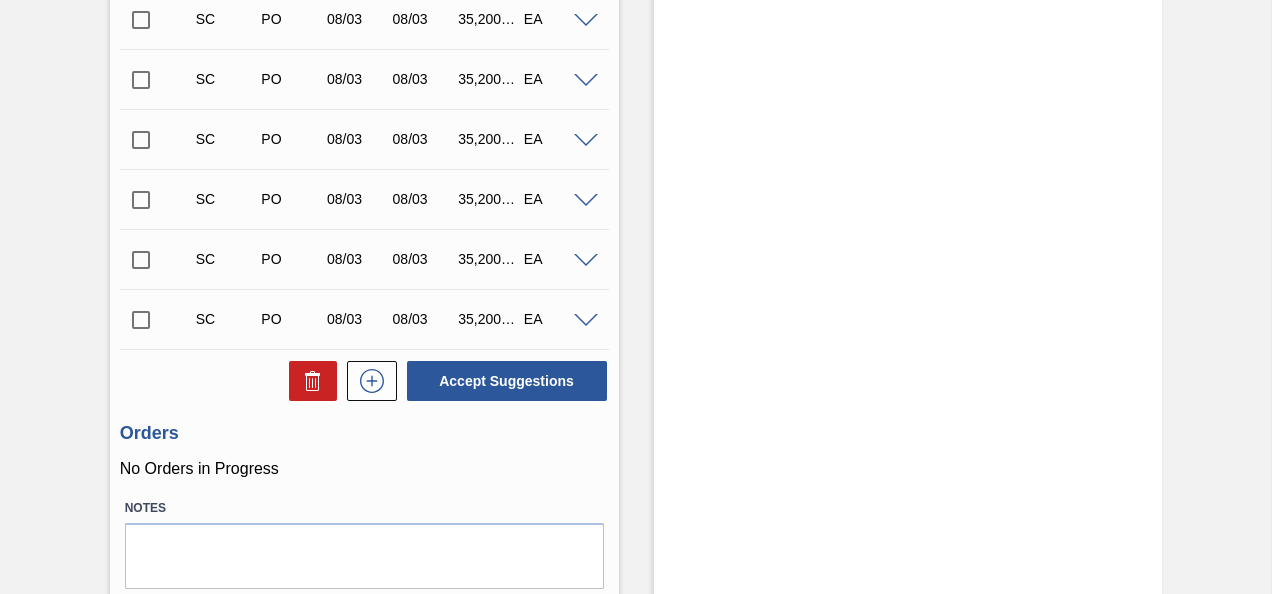 scroll, scrollTop: 1868, scrollLeft: 0, axis: vertical 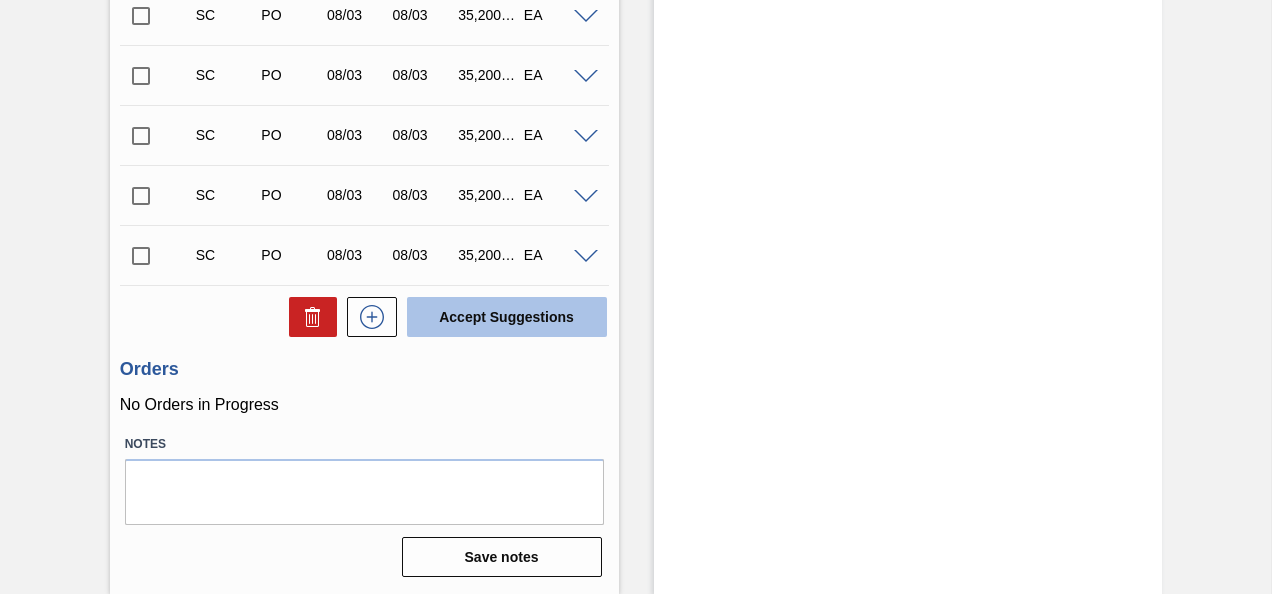 click on "Accept Suggestions" at bounding box center [507, 317] 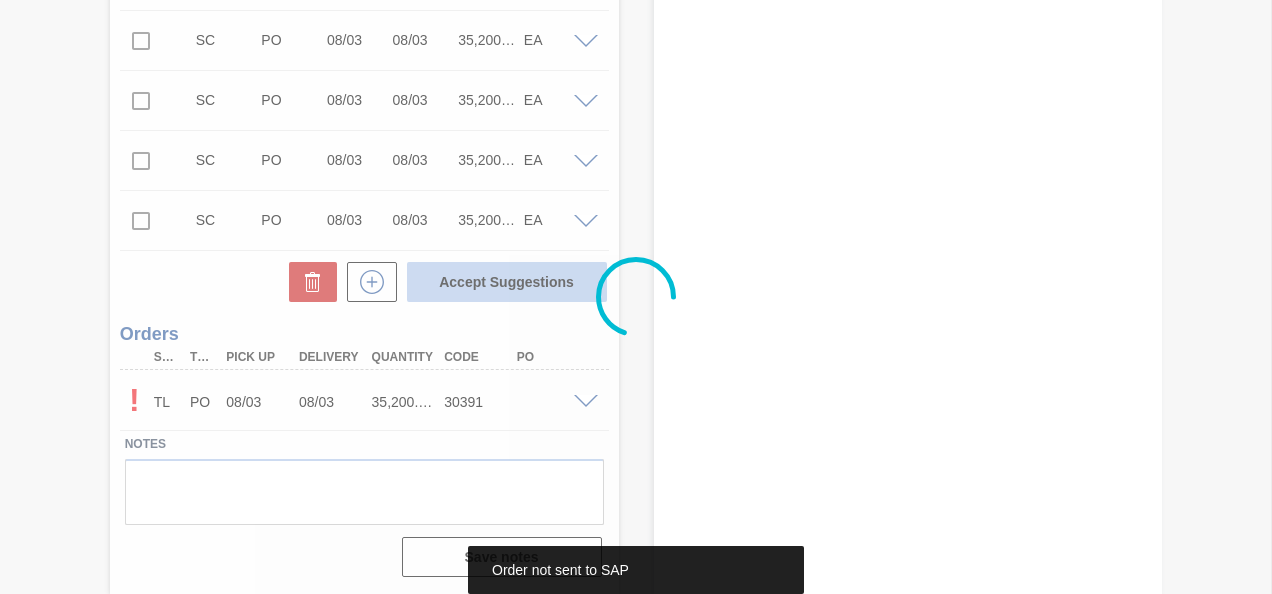 scroll, scrollTop: 1808, scrollLeft: 0, axis: vertical 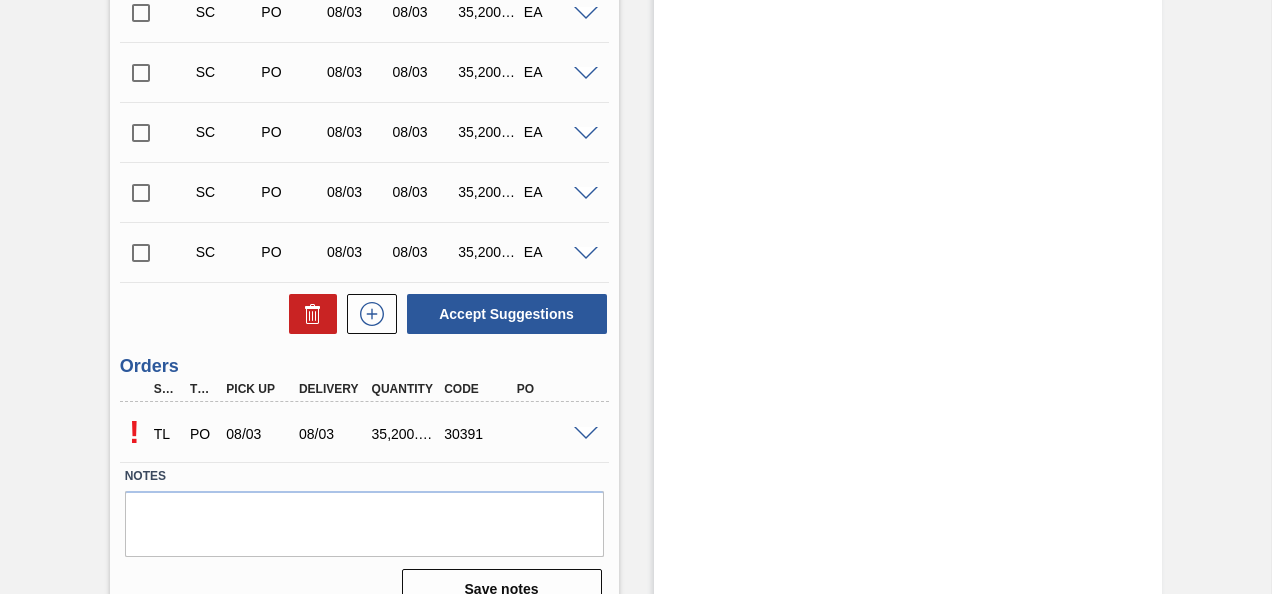click at bounding box center (586, 434) 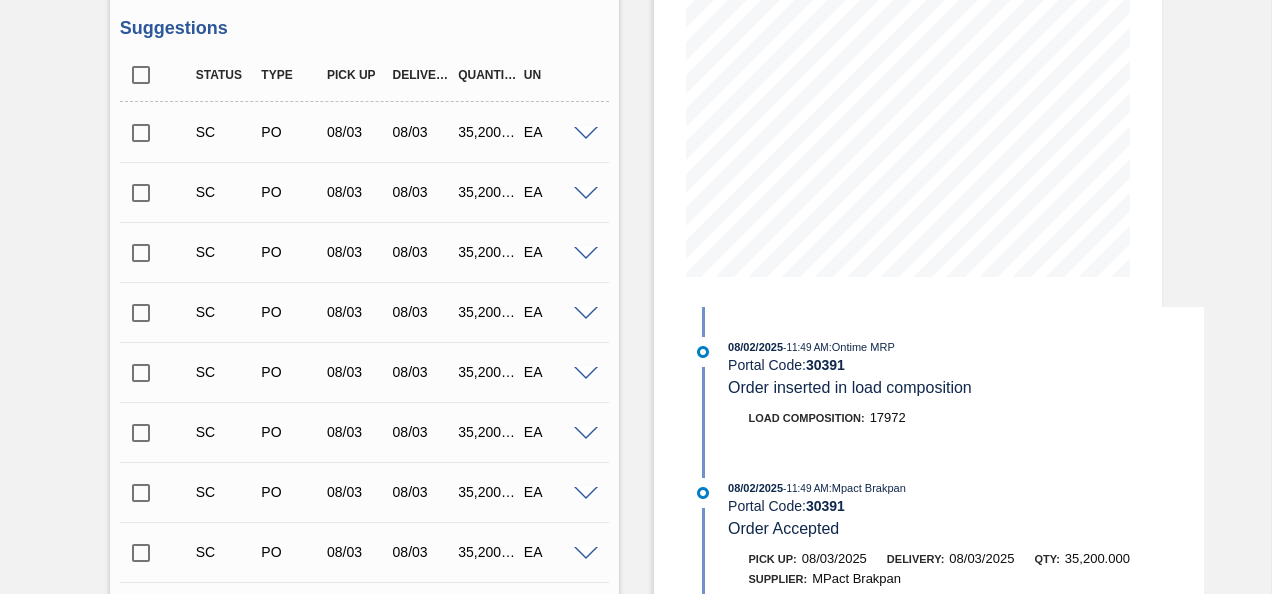 scroll, scrollTop: 310, scrollLeft: 0, axis: vertical 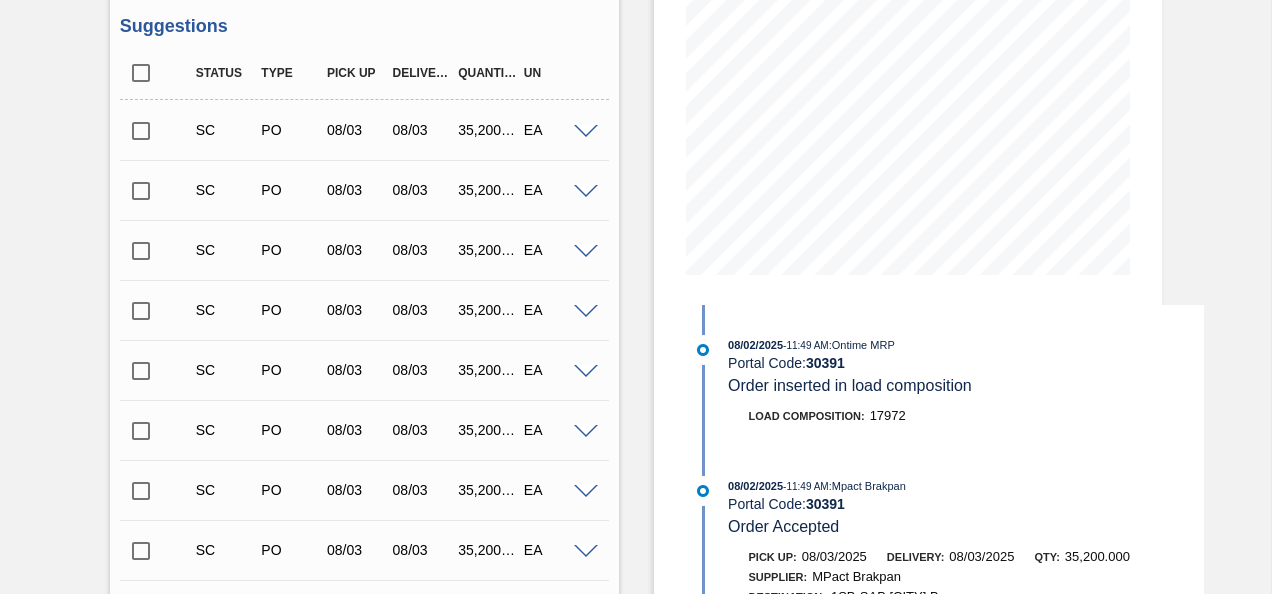 click on "[DATE]  -  [TIME] :  Ontime MRP Portal Code:  30391 Order inserted in load composition Load Composition : 17972 [DATE]  -  [TIME] :  Mpact Brakpan Portal Code:  30391 Order Accepted Pick up: [DATE] Delivery: [DATE] Qty: 35,200.000 Supplier: MPact Brakpan Destination: 1SB-SAB Chamdor Brewery [DATE]  -  [TIME] :  Kgotso Rametse Portal Code:  30391 Order sent Pick up: [DATE] Delivery: [DATE] Qty: 35,200.000 Supplier: MPact Brakpan Destination: 1SB-SAB Chamdor Brewery [DATE]  -  [TIME] :  Kgotso Rametse Portal Code:  30391 Purchase order Created" at bounding box center [946, 621] 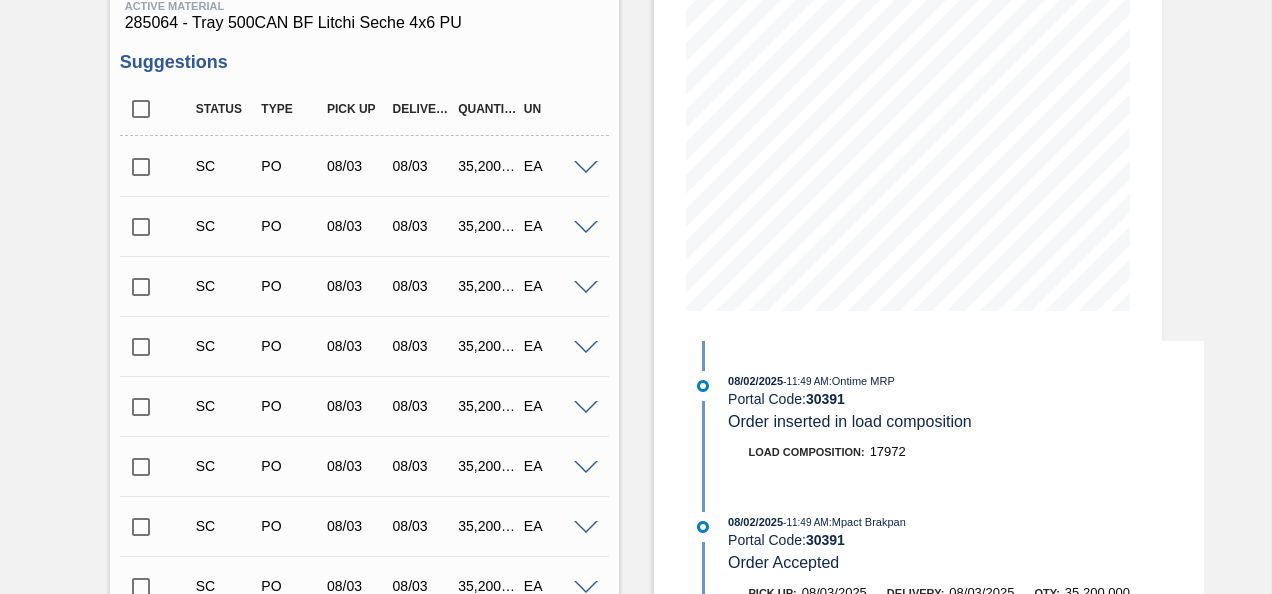 scroll, scrollTop: 270, scrollLeft: 0, axis: vertical 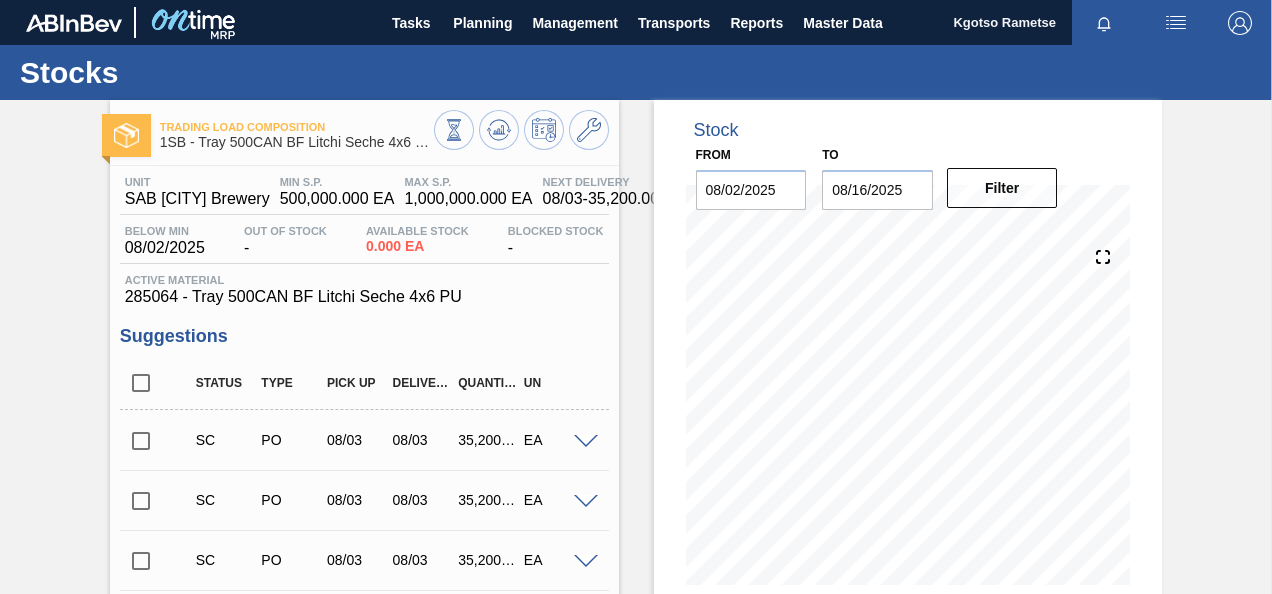 click at bounding box center (1240, 23) 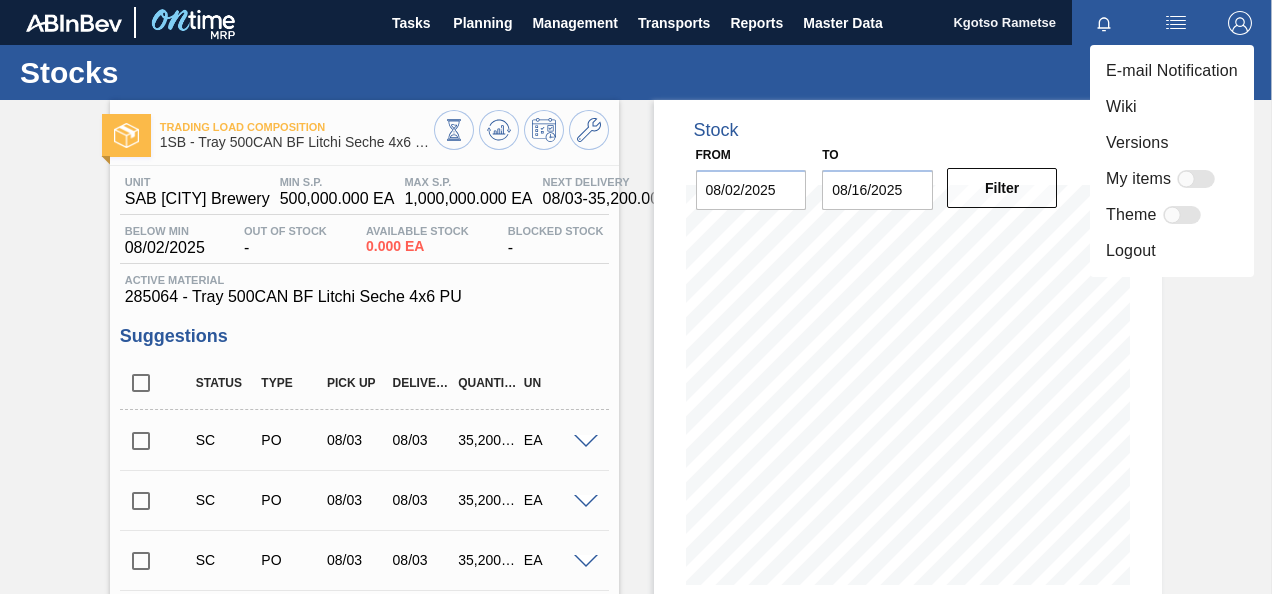 click at bounding box center [636, 297] 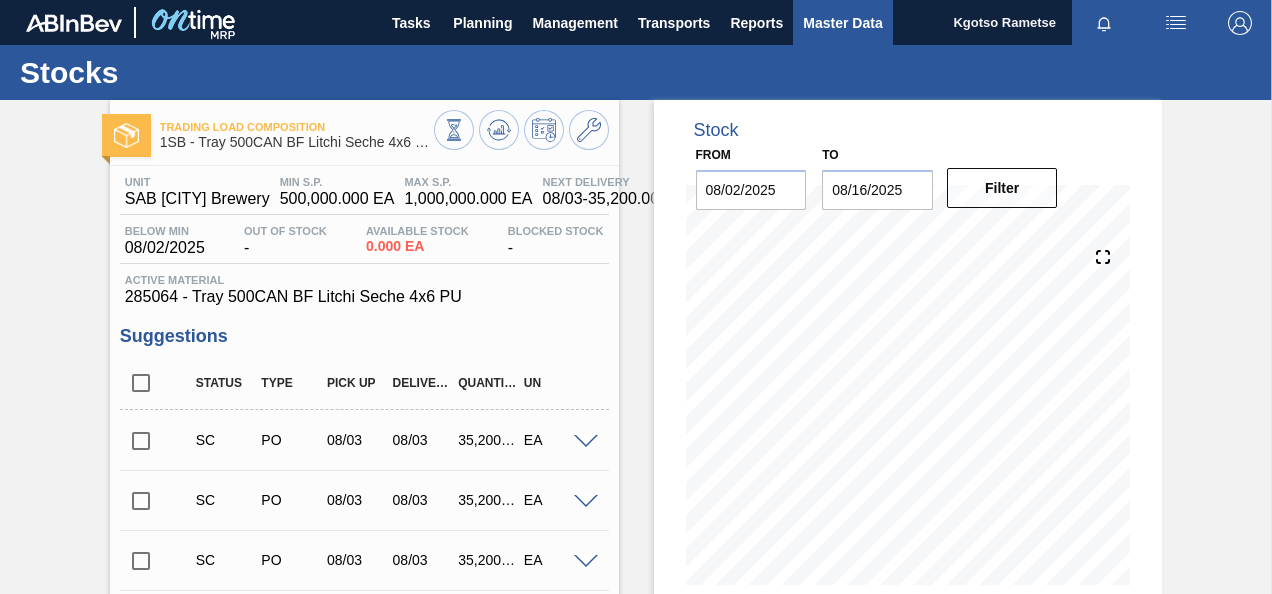 click on "Master Data" at bounding box center (842, 23) 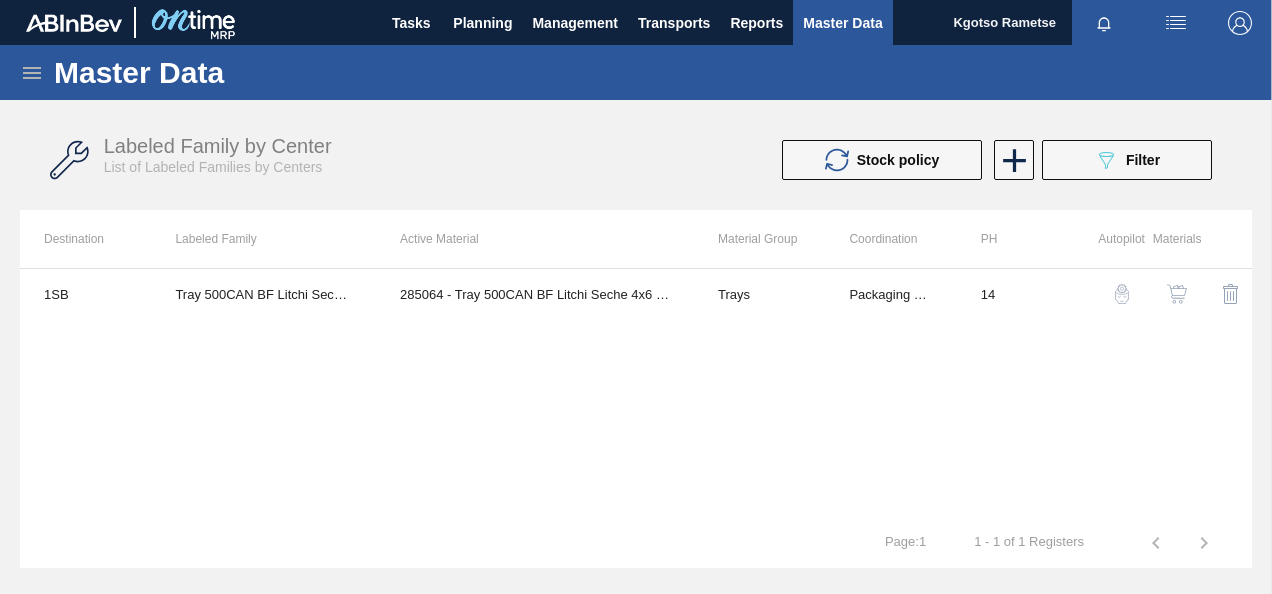 click on "Master Data" at bounding box center [636, 72] 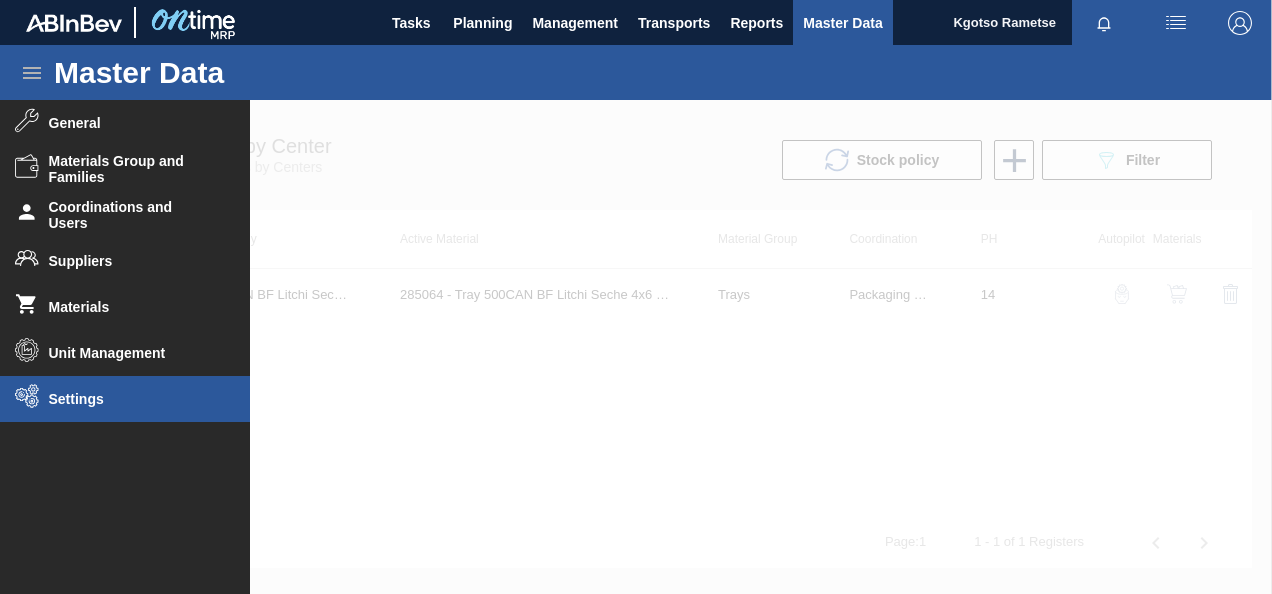 click on "Settings" at bounding box center (131, 399) 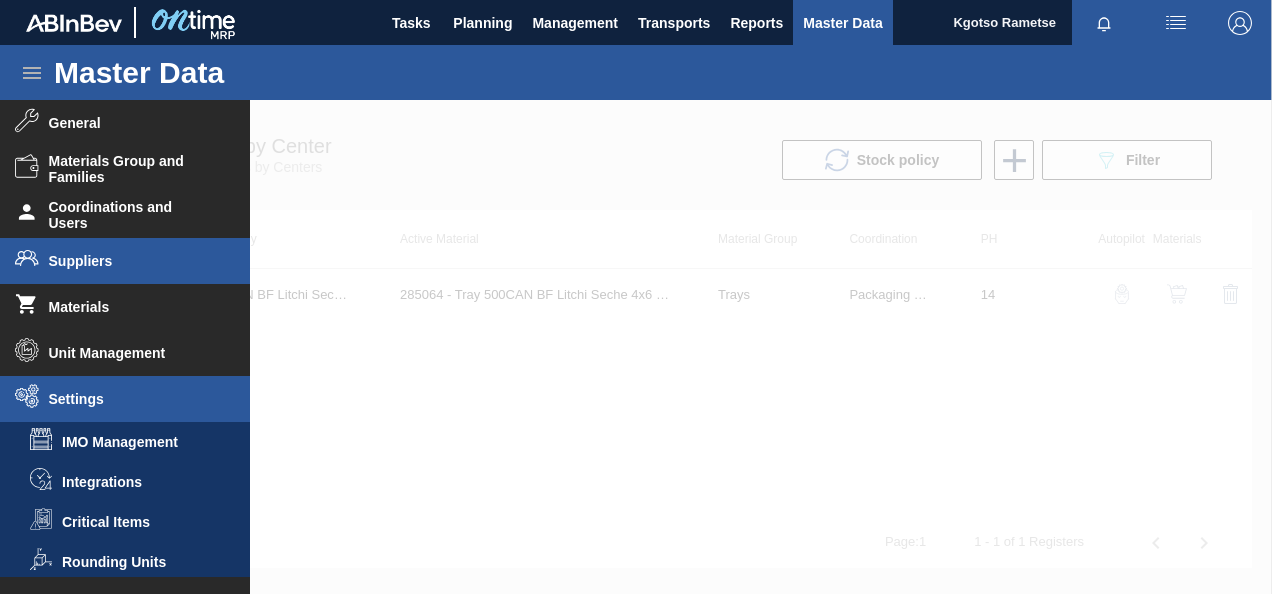 click on "Suppliers" at bounding box center [125, 261] 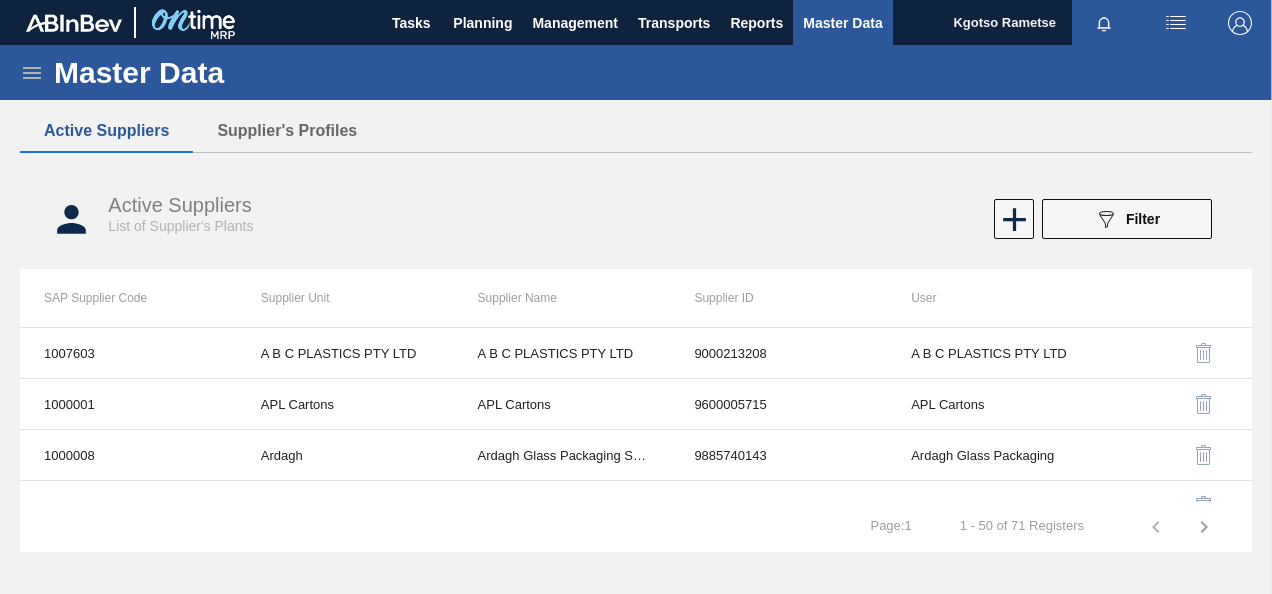click at bounding box center (1240, 23) 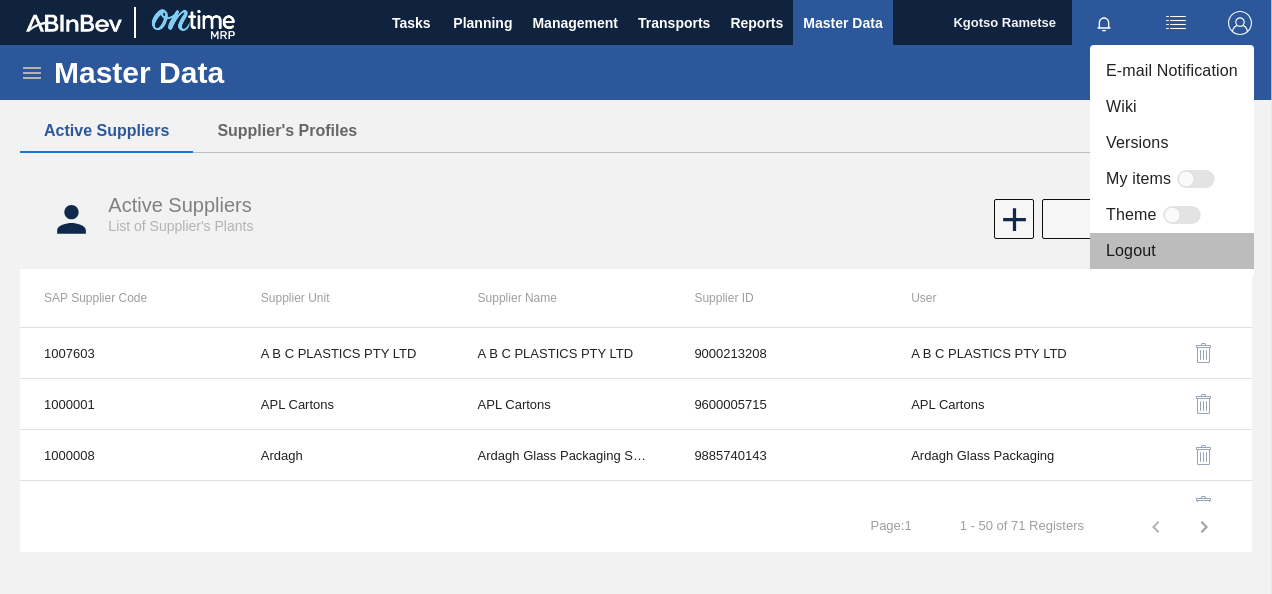 click on "Logout" at bounding box center [1172, 251] 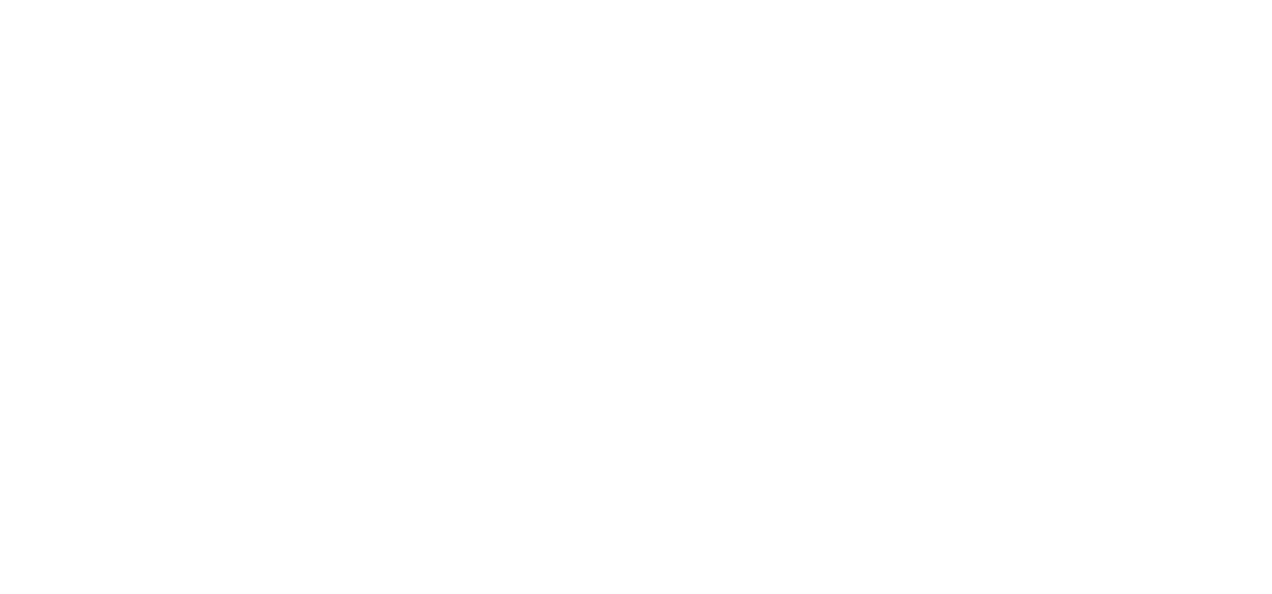 scroll, scrollTop: 0, scrollLeft: 0, axis: both 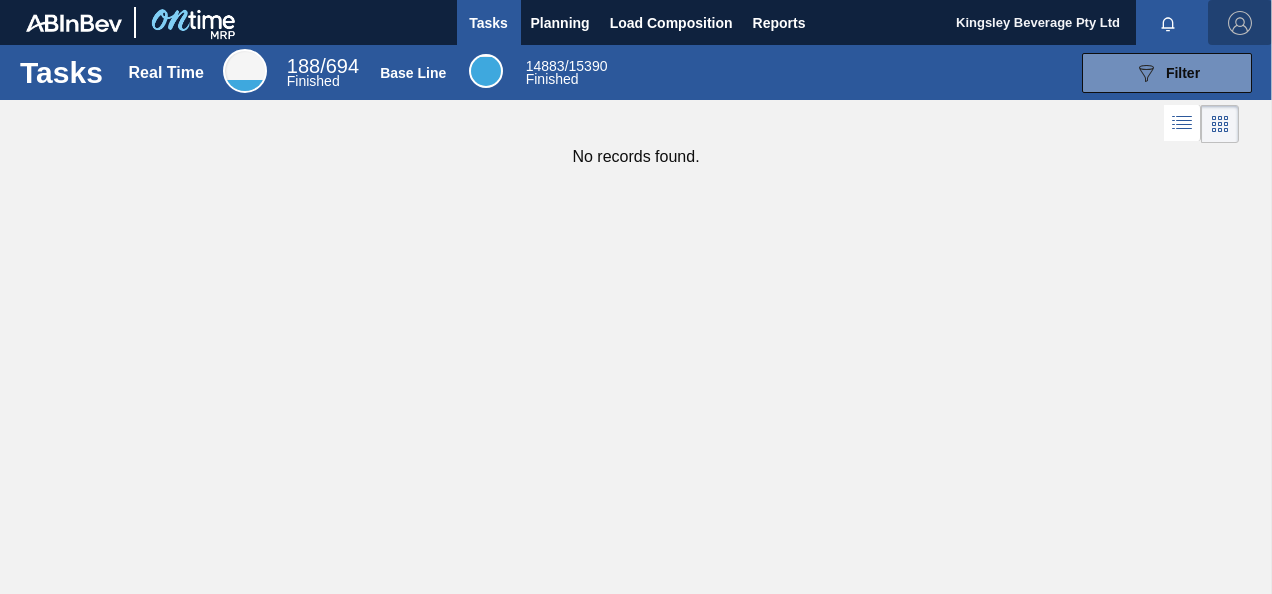 click at bounding box center (1240, 23) 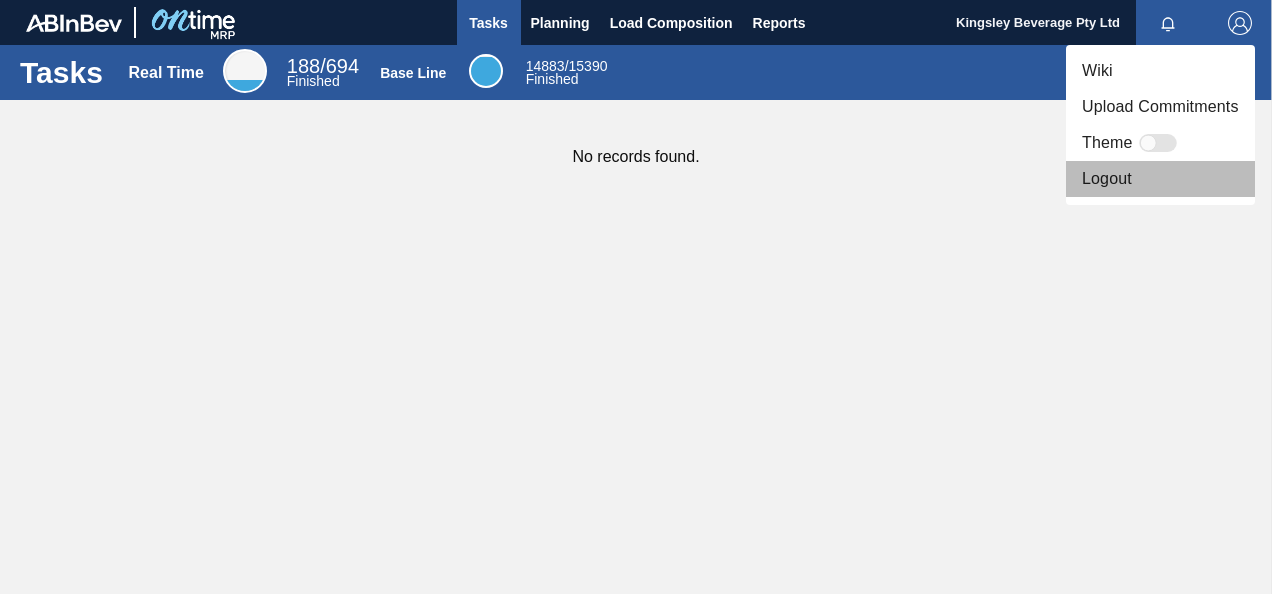 click on "Logout" at bounding box center [1160, 179] 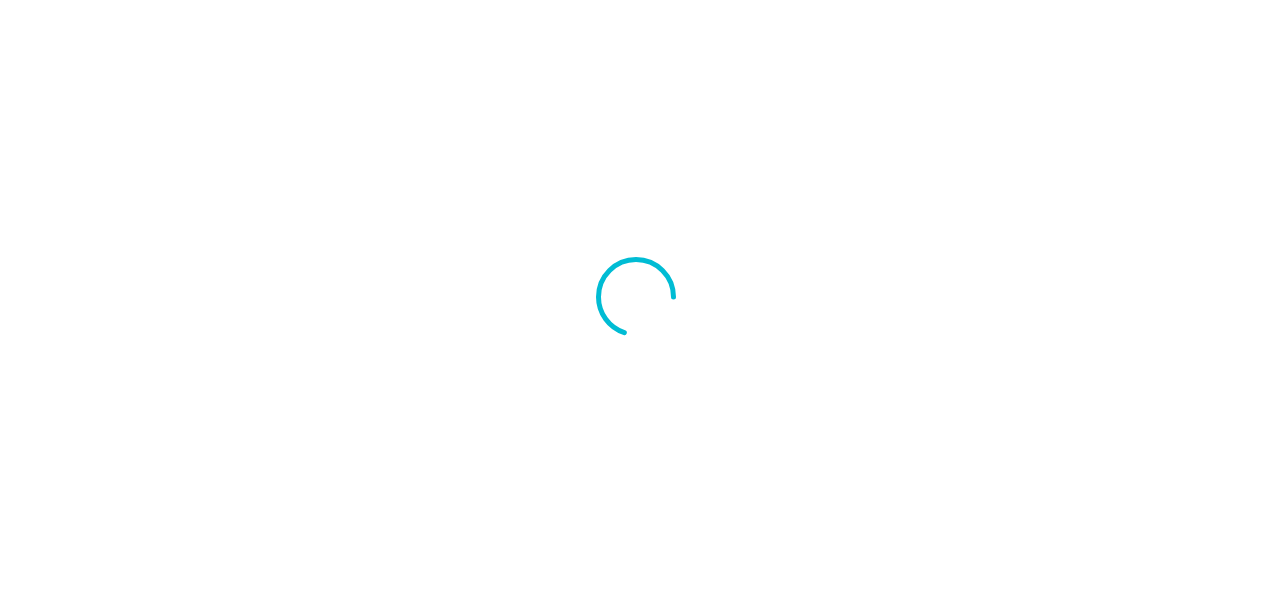 scroll, scrollTop: 0, scrollLeft: 0, axis: both 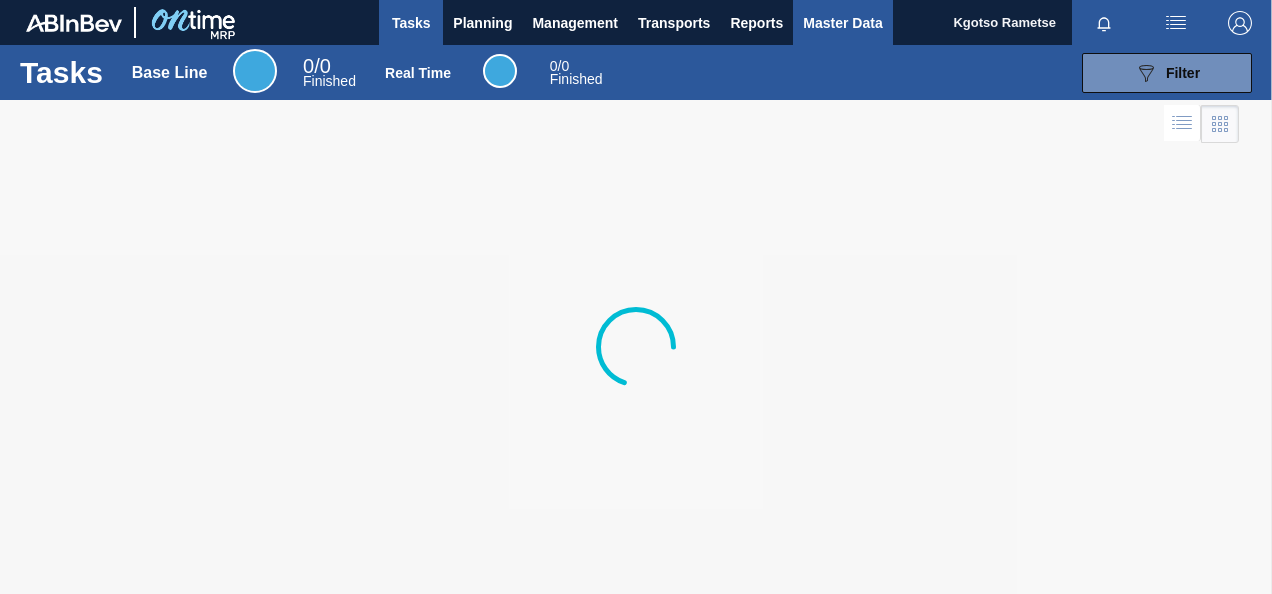 click on "Master Data" at bounding box center (842, 23) 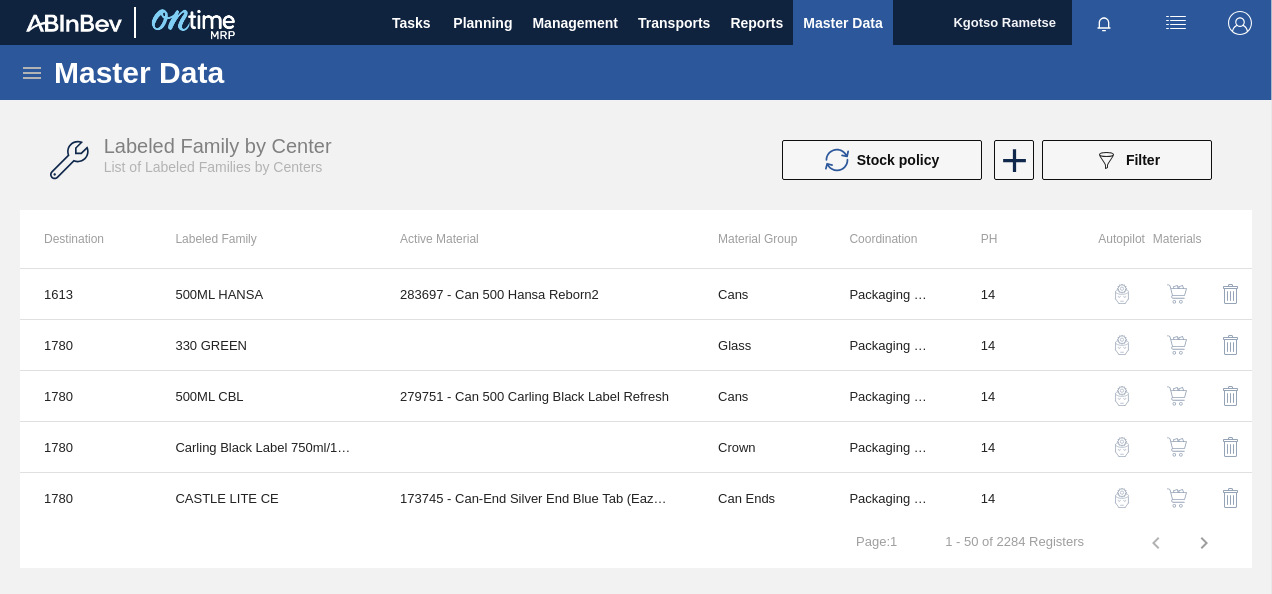 click 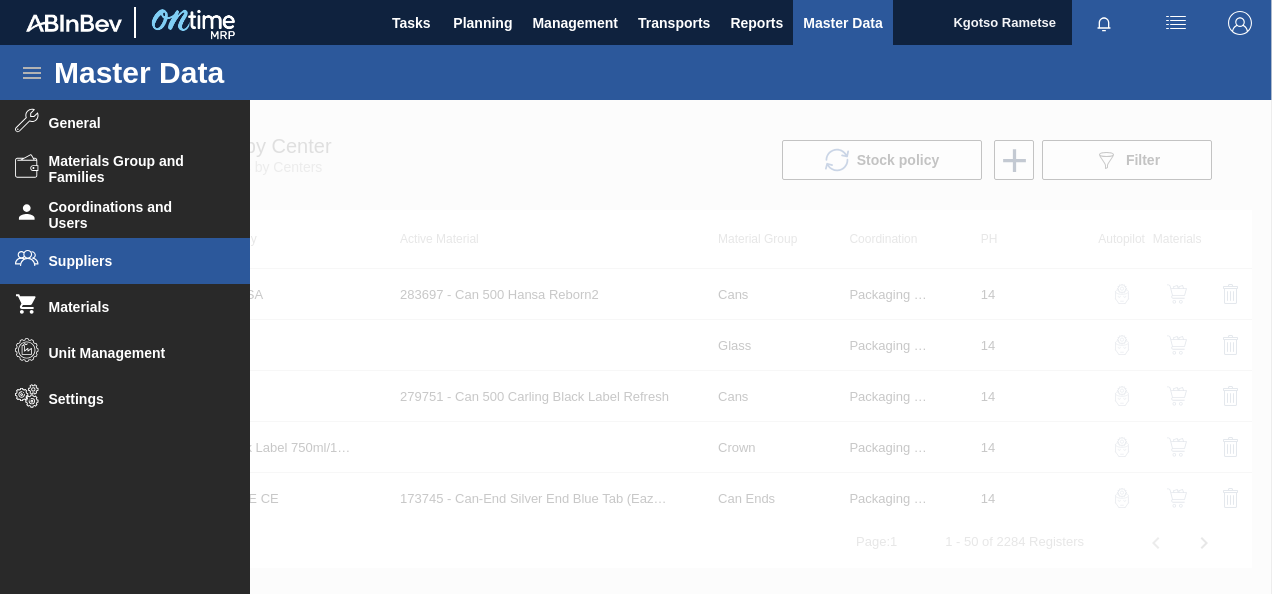 click on "Suppliers" at bounding box center (125, 261) 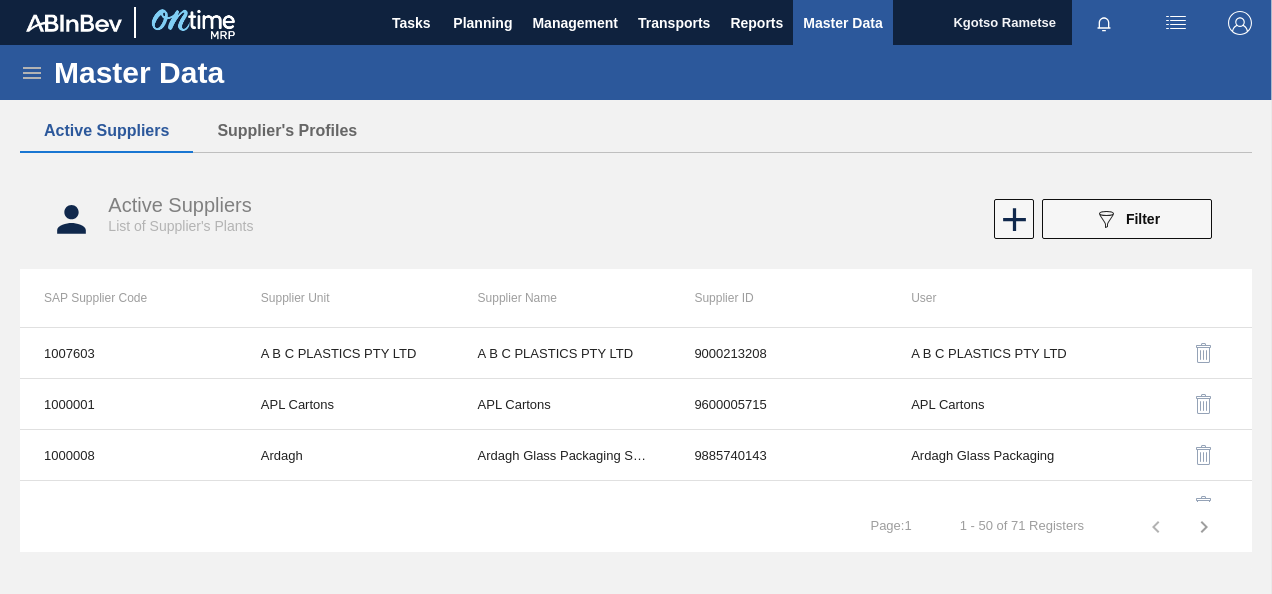 click on "Master Data" at bounding box center [636, 72] 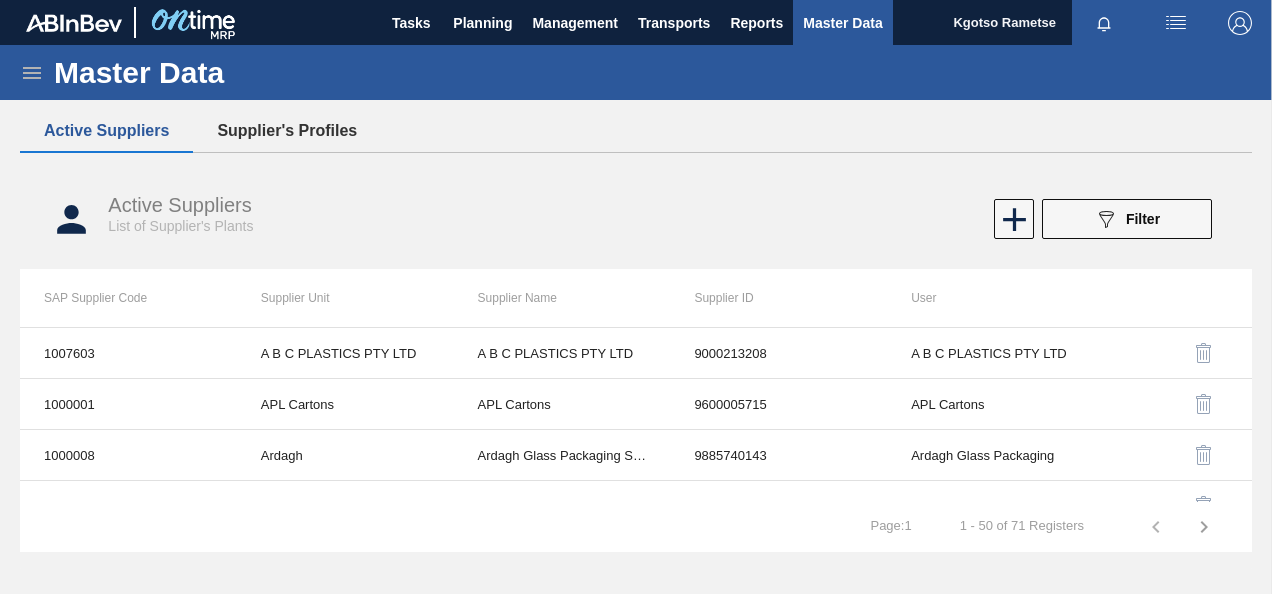 click on "Supplier's Profiles" at bounding box center (287, 131) 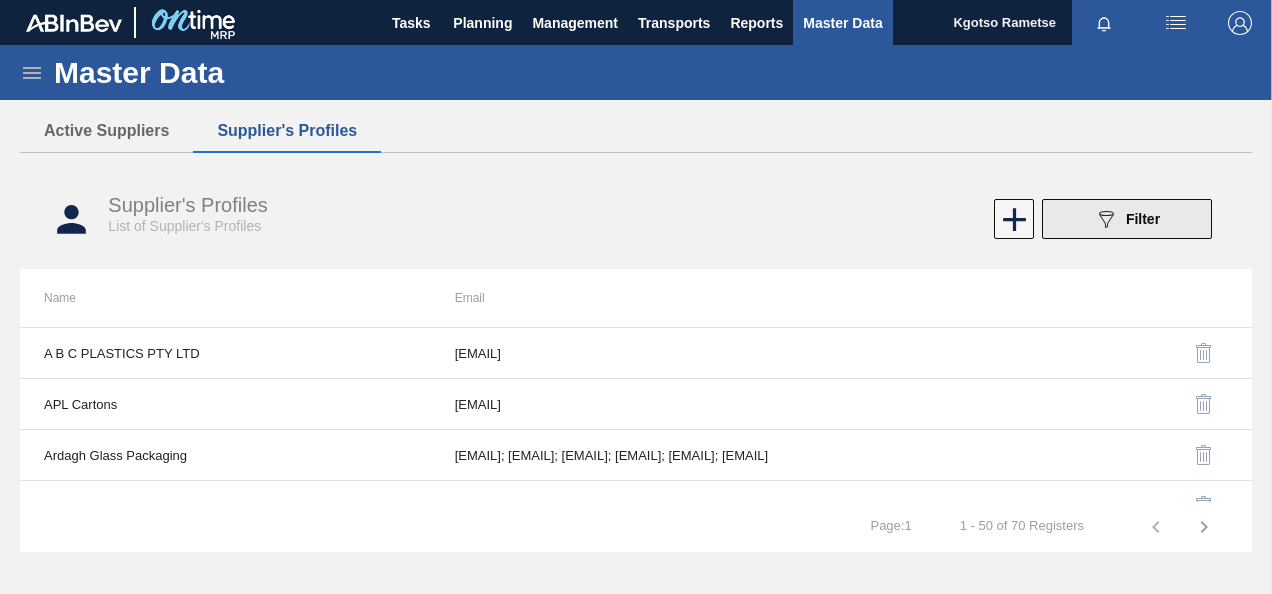 click on "089F7B8B-B2A5-4AFE-B5C0-19BA573D28AC Filter" at bounding box center [1127, 219] 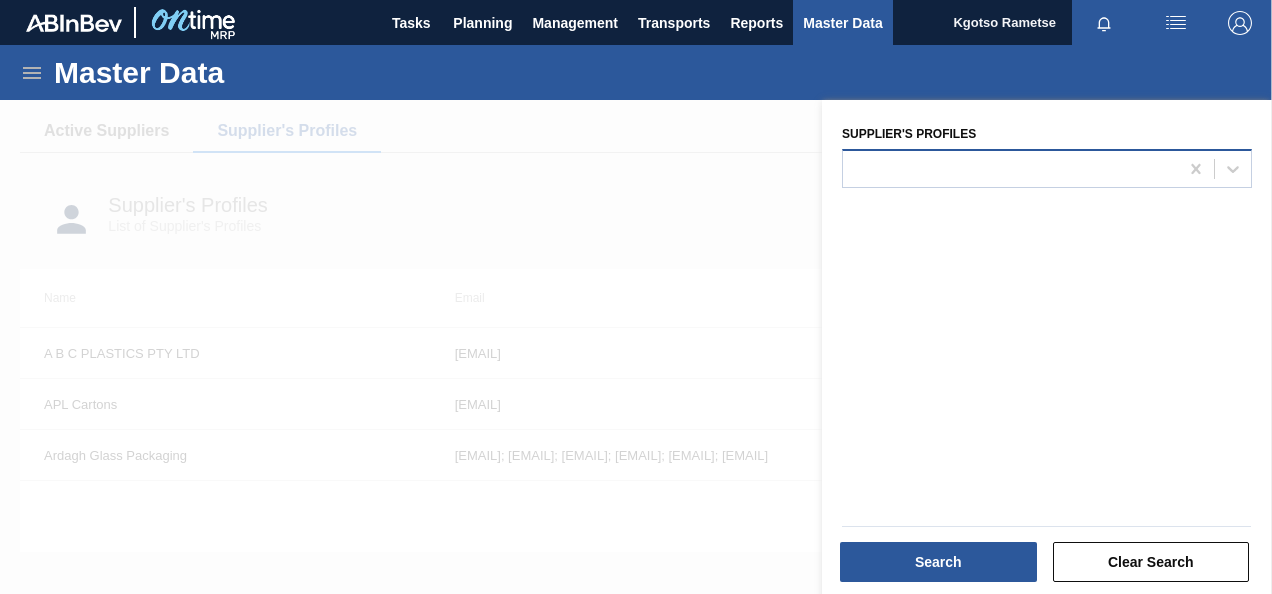 click at bounding box center [1010, 168] 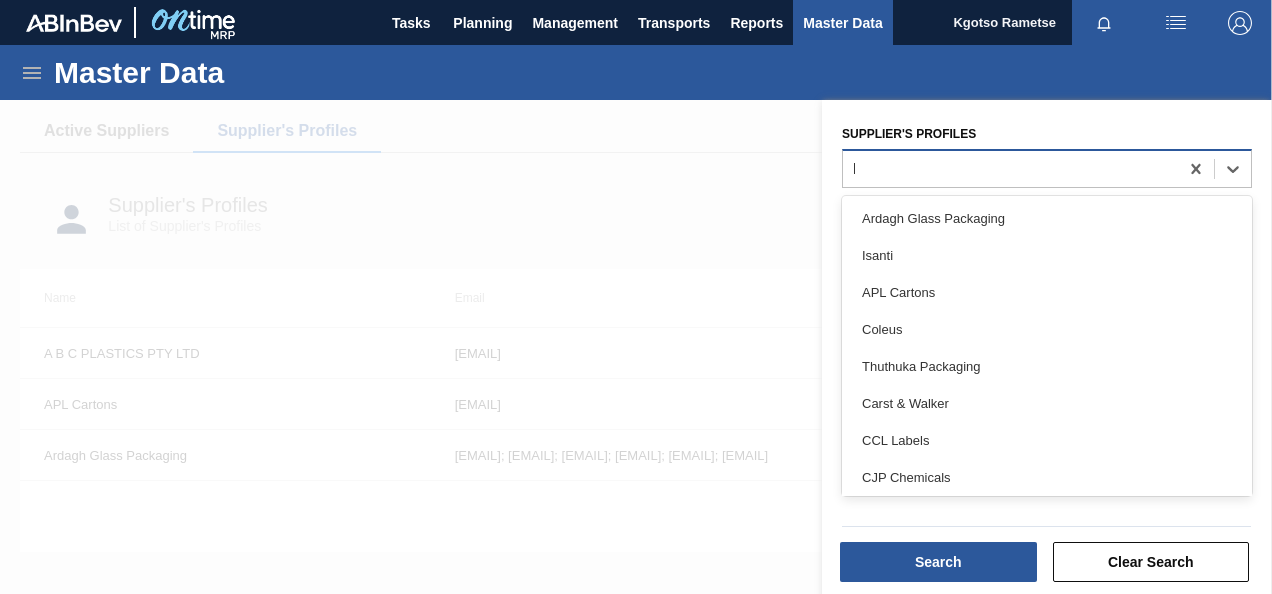 type on "ki" 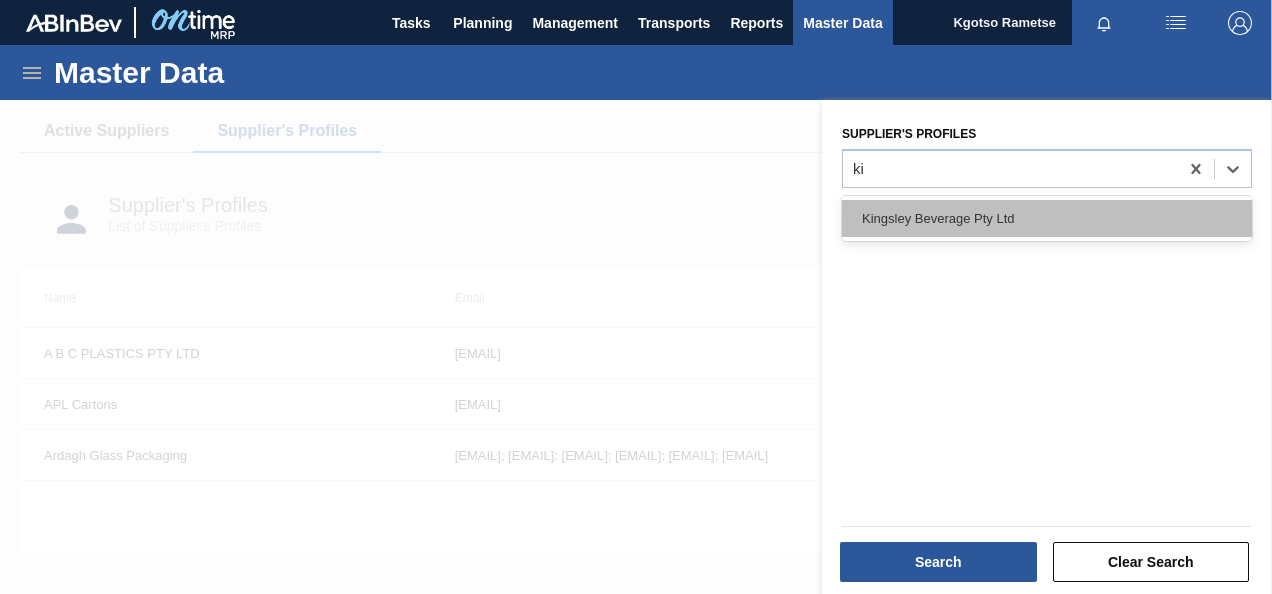 click on "Kingsley Beverage Pty Ltd" at bounding box center (1047, 218) 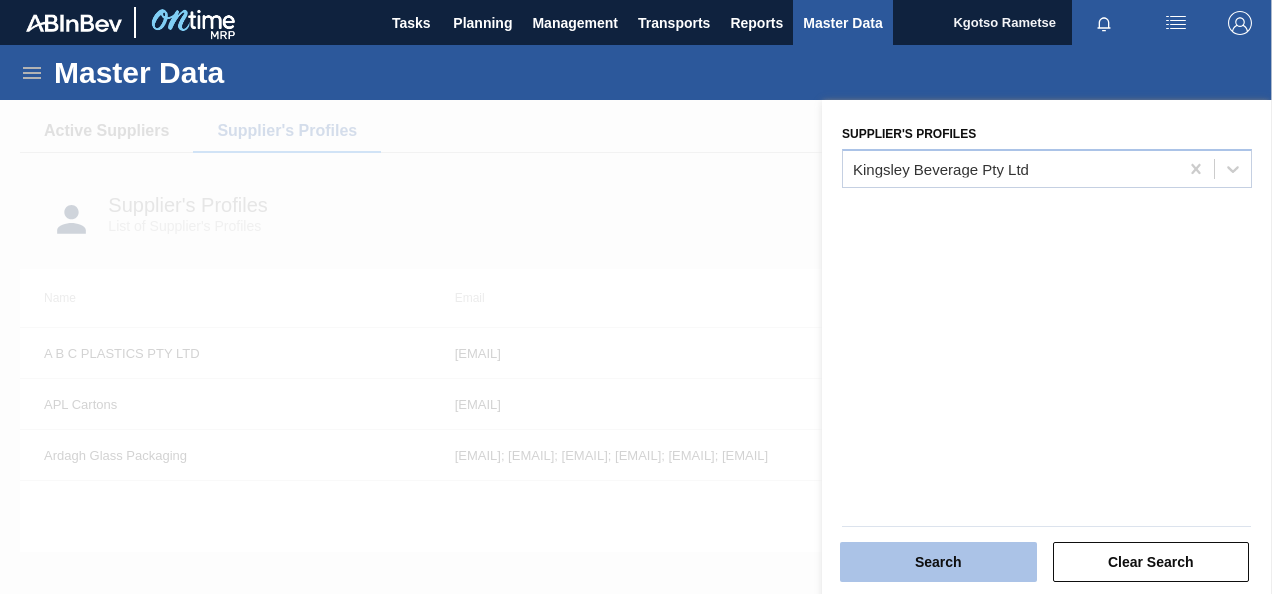 click on "Search" at bounding box center [938, 562] 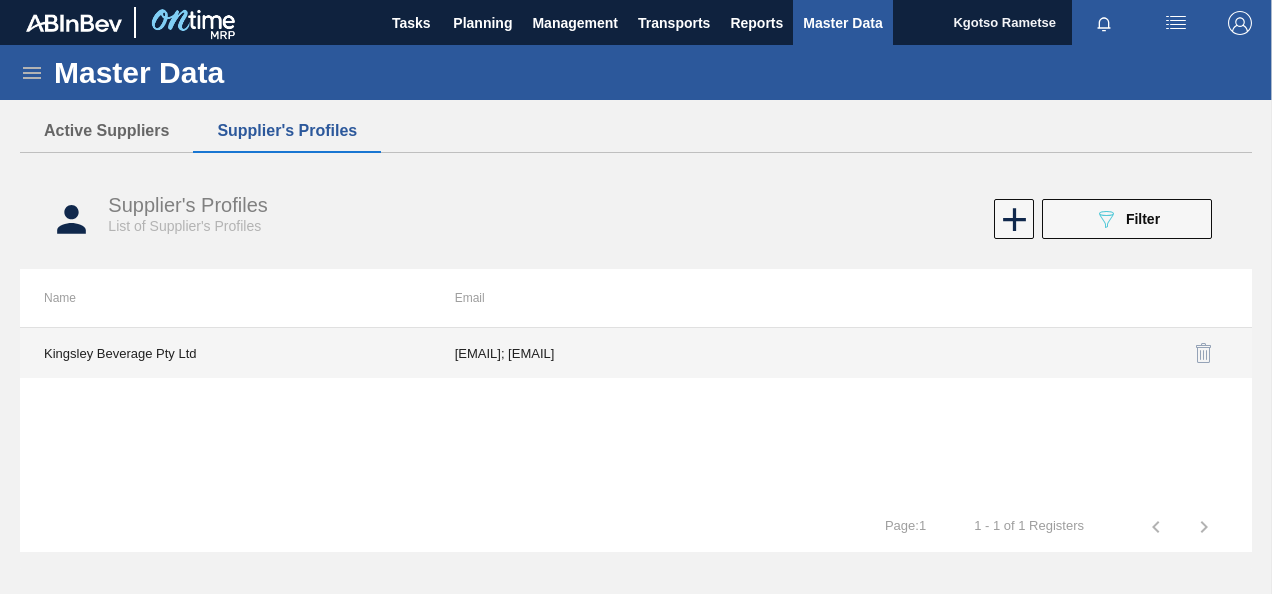 click on "[EMAIL]; [EMAIL]" at bounding box center (636, 353) 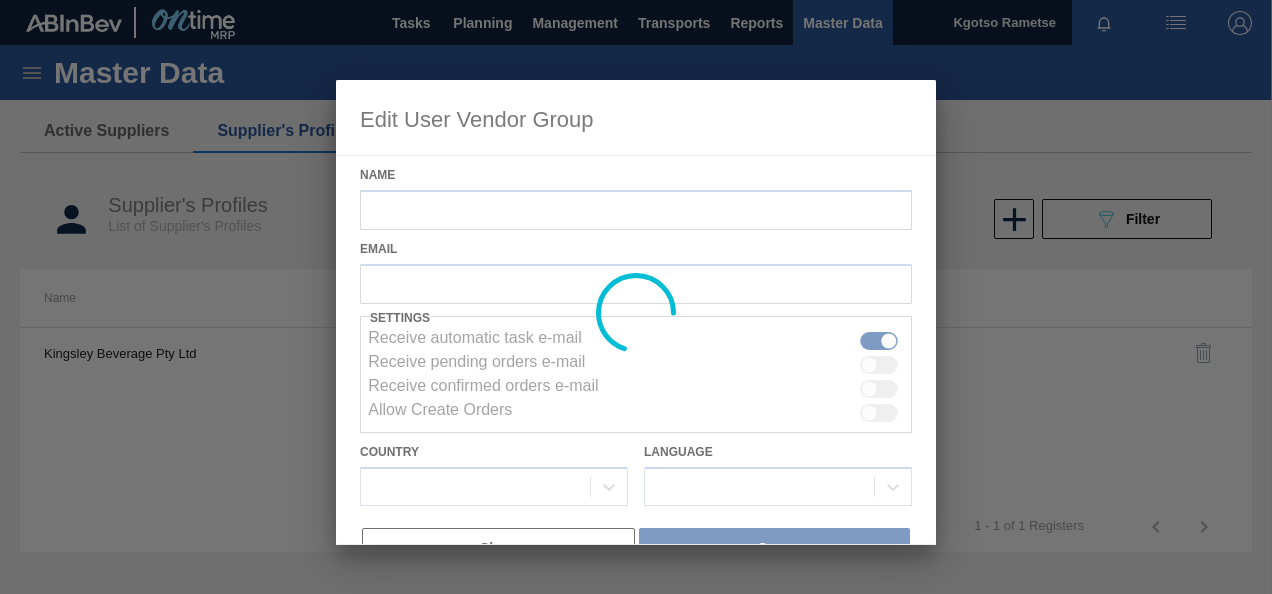 type on "Kingsley Beverage Pty Ltd" 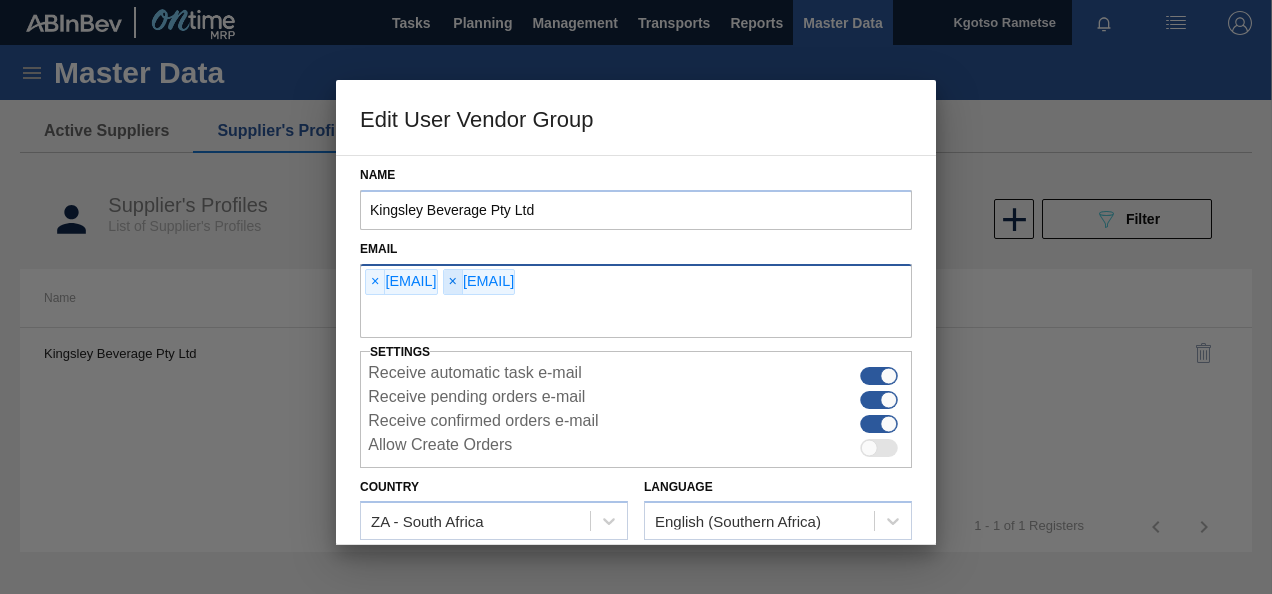 click on "×" at bounding box center [453, 282] 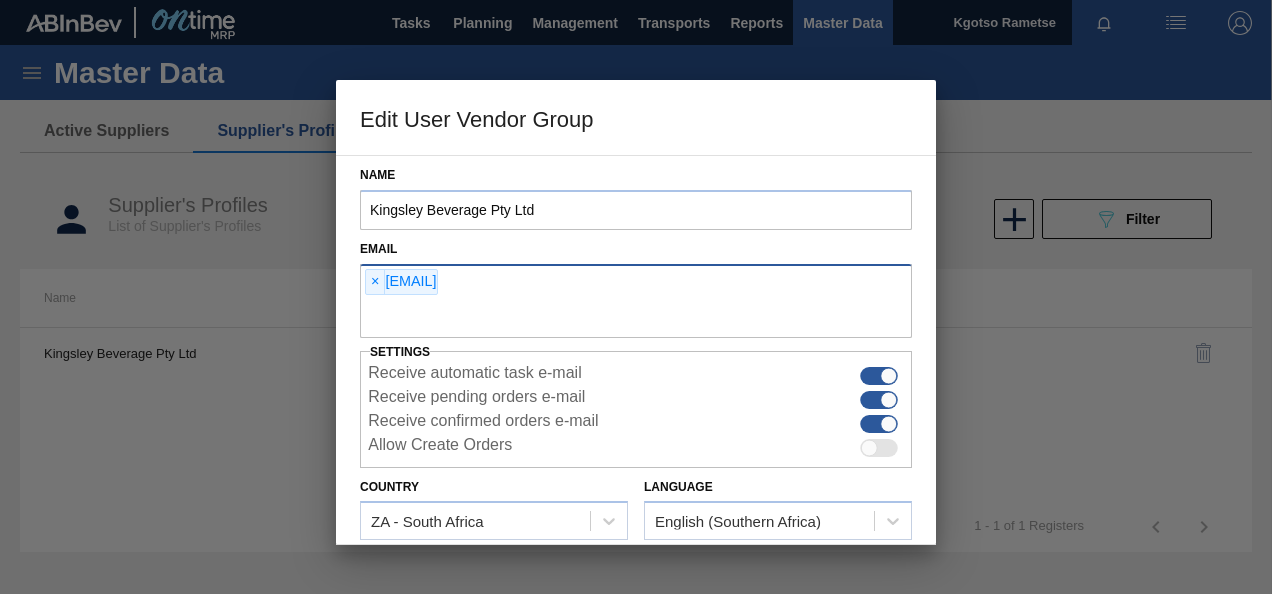 click on "Name Kingsley Beverage Pty Ltd Email  ×  nadia@kingsleybev.co.za Settings Receive automatic task e-mail Receive pending orders e-mail Receive confirmed orders e-mail Allow Create Orders Country ZA - South Africa Language English (Southern Africa) Close Save" at bounding box center [636, 350] 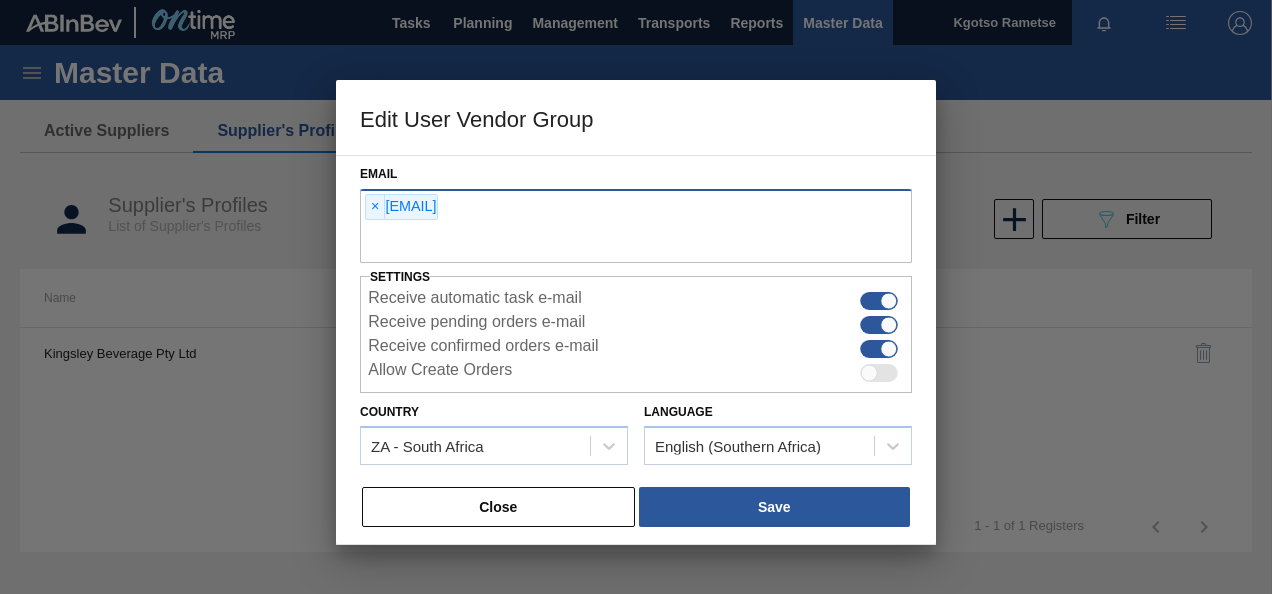 scroll, scrollTop: 80, scrollLeft: 0, axis: vertical 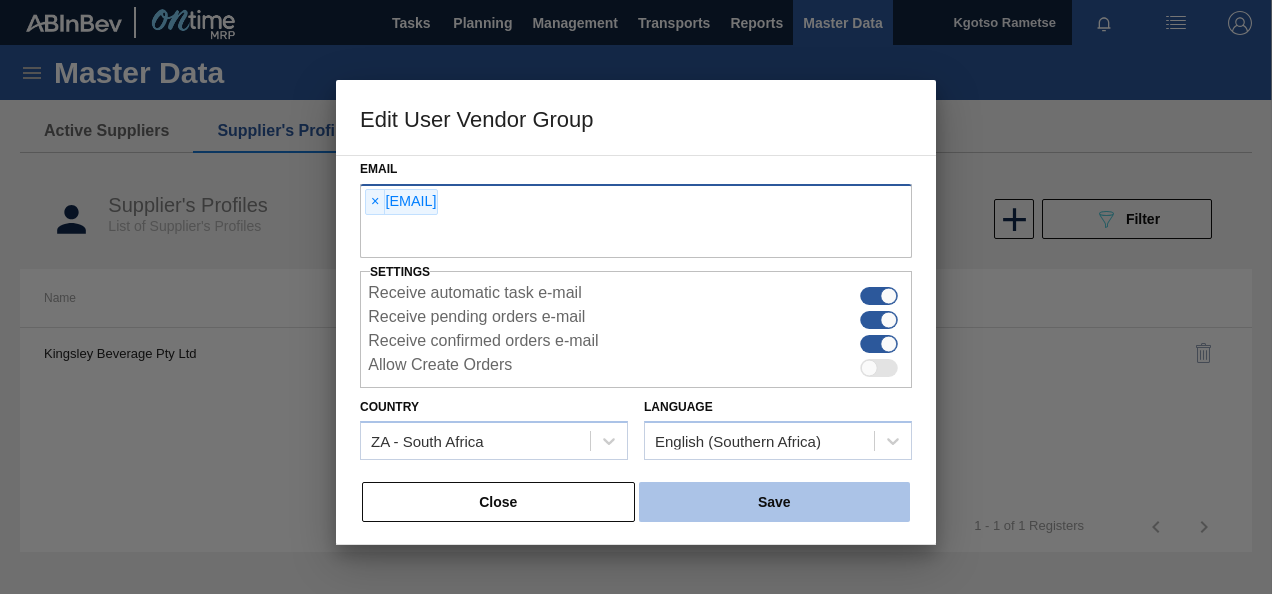 click on "Save" at bounding box center [774, 502] 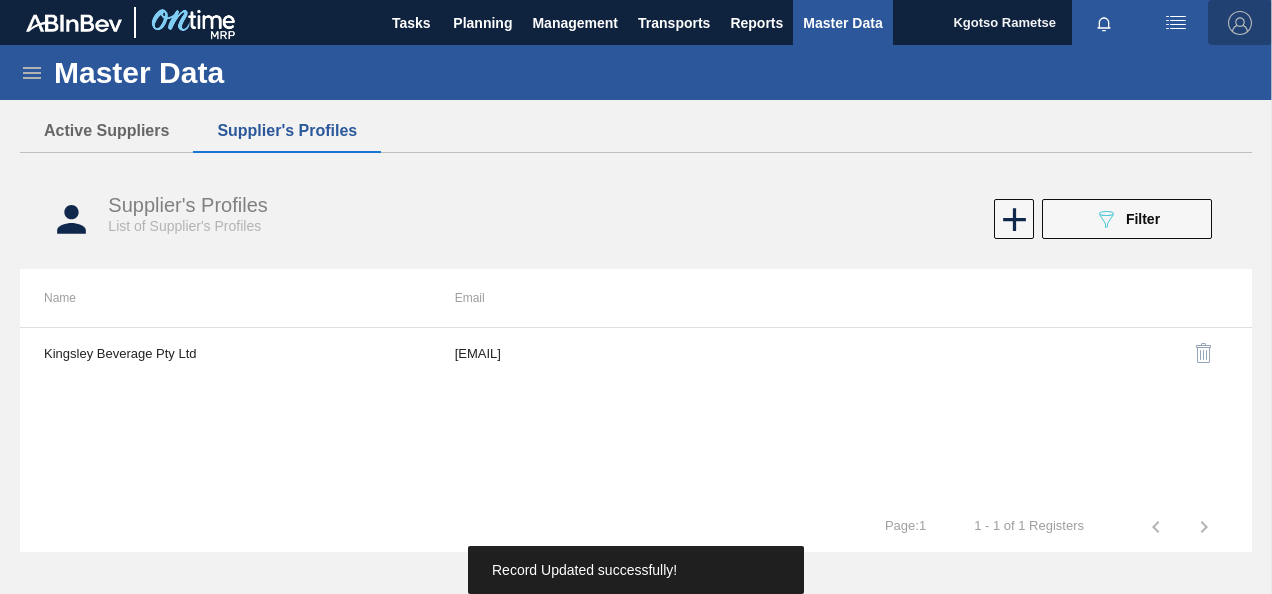 click at bounding box center (1240, 23) 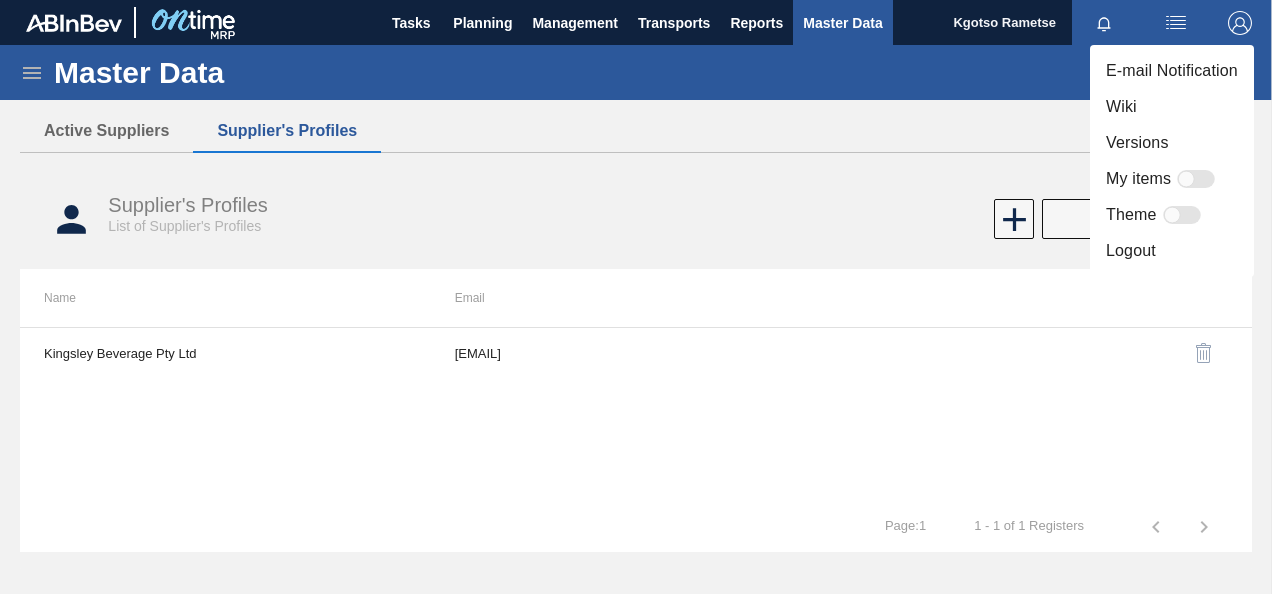 click at bounding box center (636, 297) 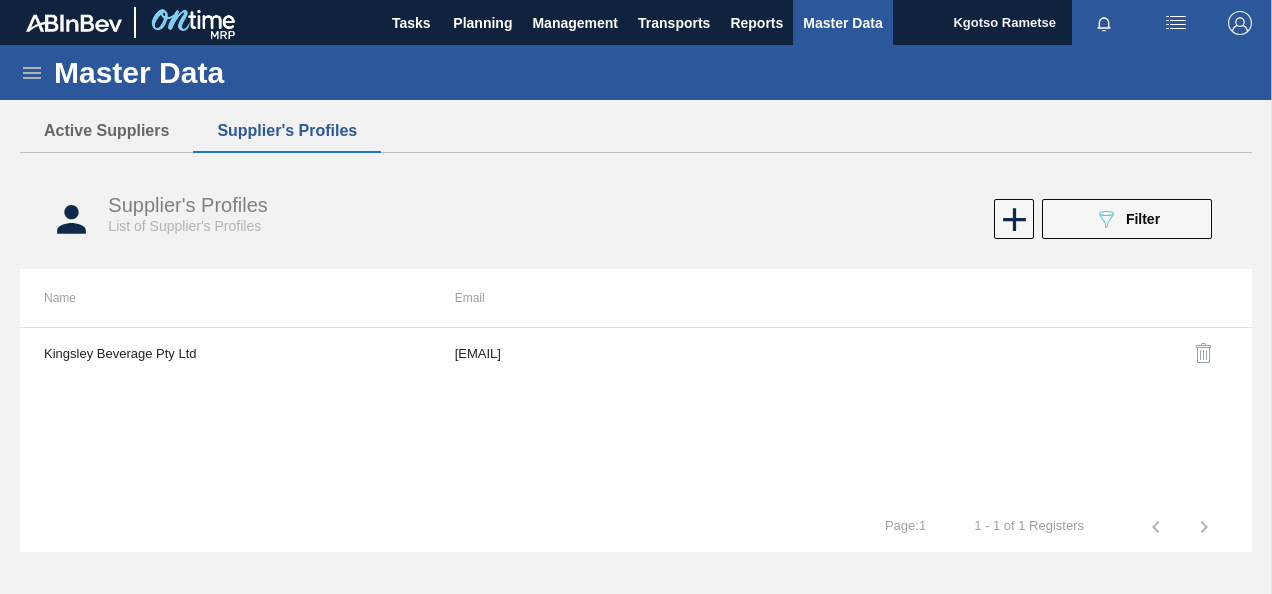 click on "Supplier's Profiles List of Supplier's Profiles 089F7B8B-B2A5-4AFE-B5C0-19BA573D28AC Filter" at bounding box center [636, 219] 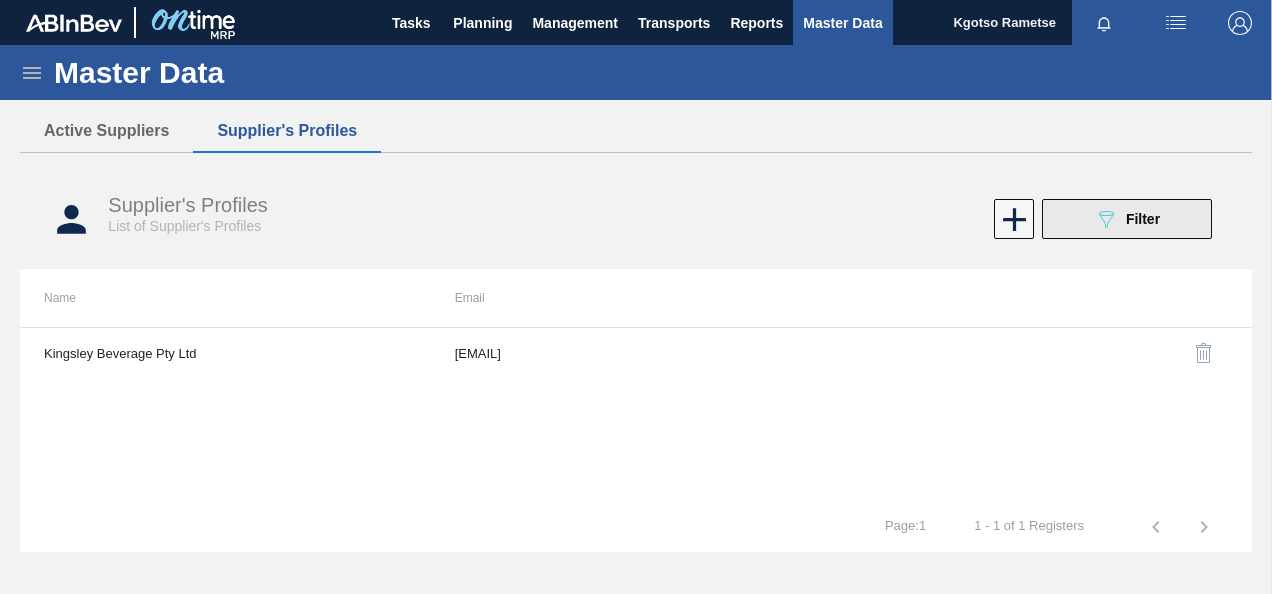 click on "089F7B8B-B2A5-4AFE-B5C0-19BA573D28AC" 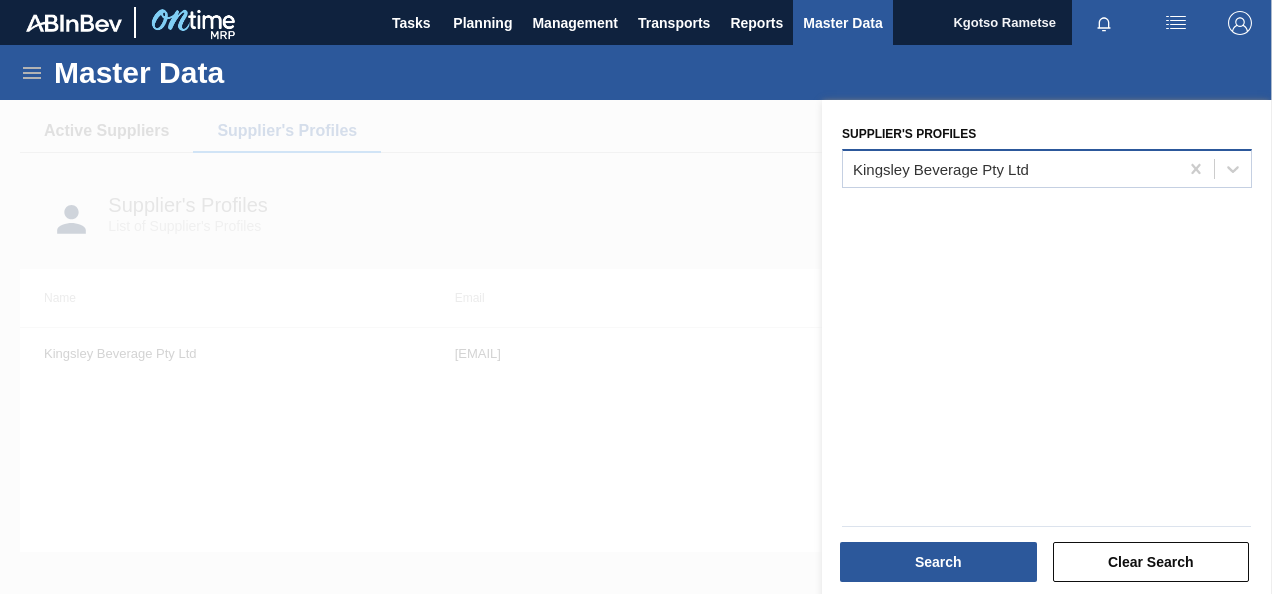 click on "Kingsley Beverage Pty Ltd" at bounding box center (941, 168) 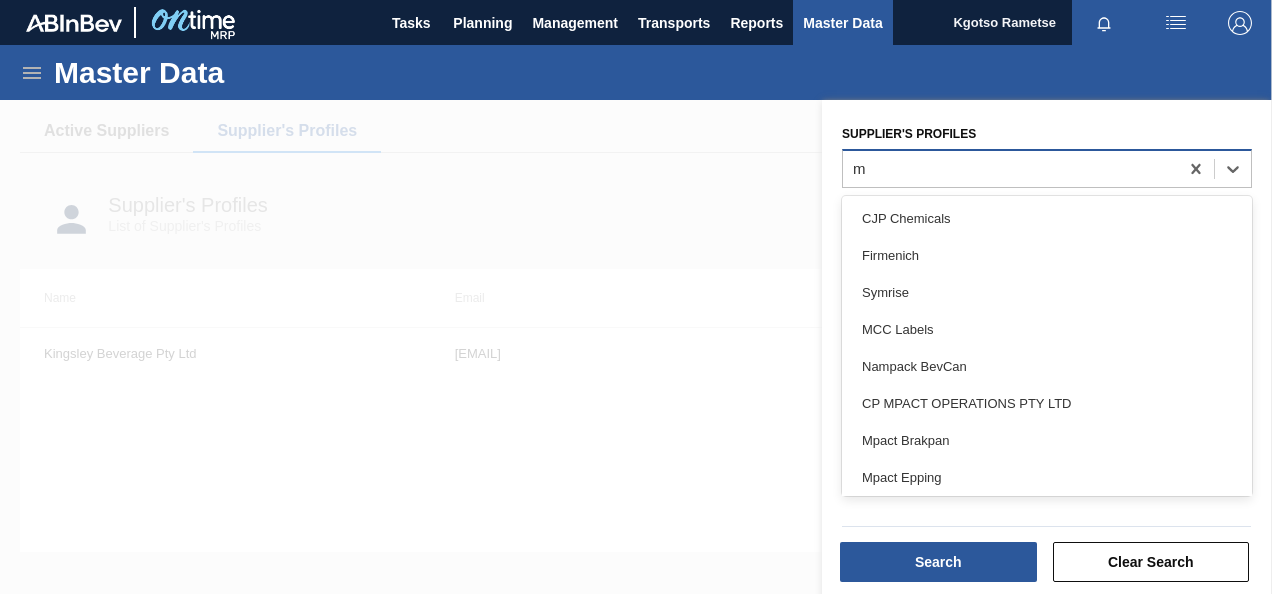 type on "mp" 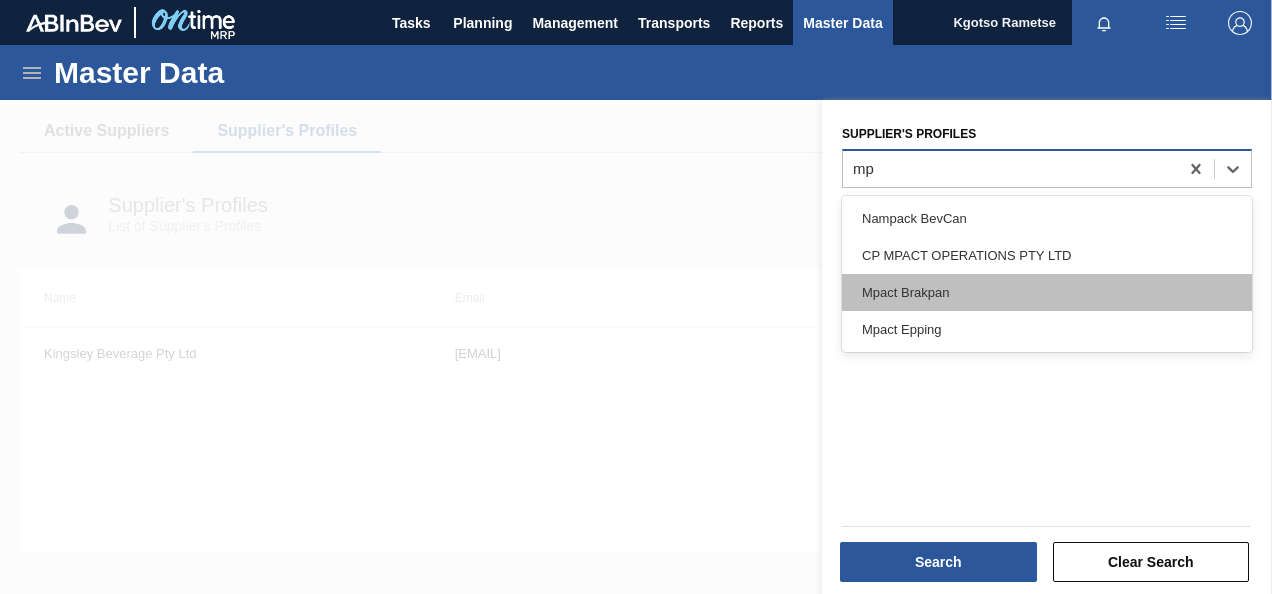 click on "Mpact Brakpan" at bounding box center [1047, 292] 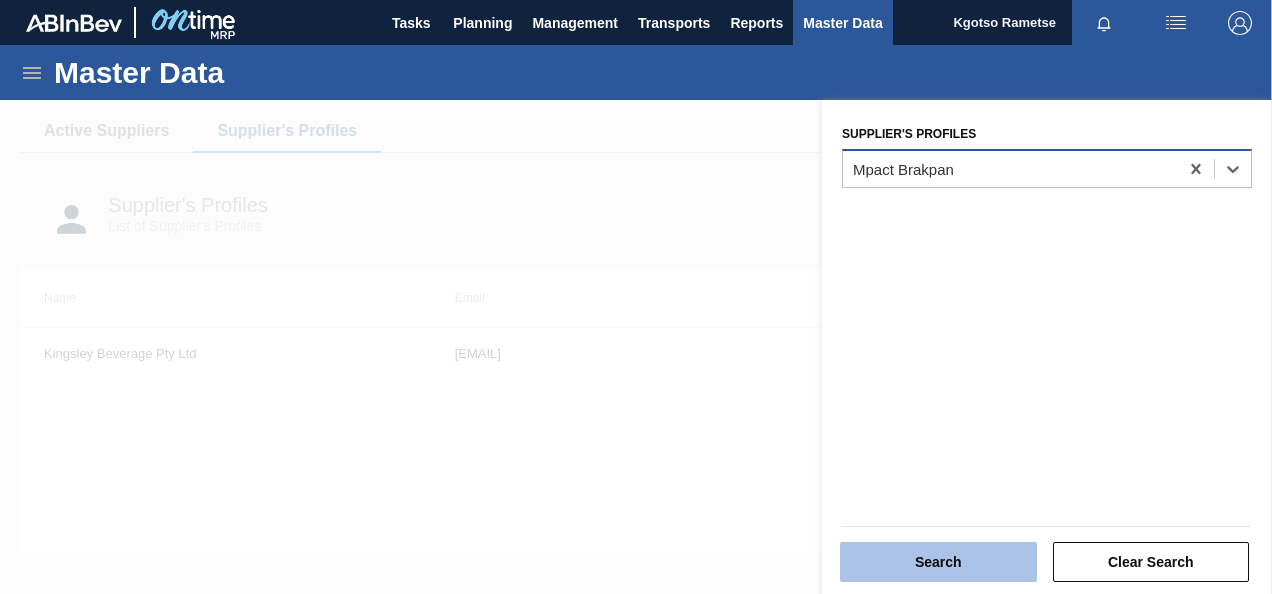 click on "Search" at bounding box center (938, 562) 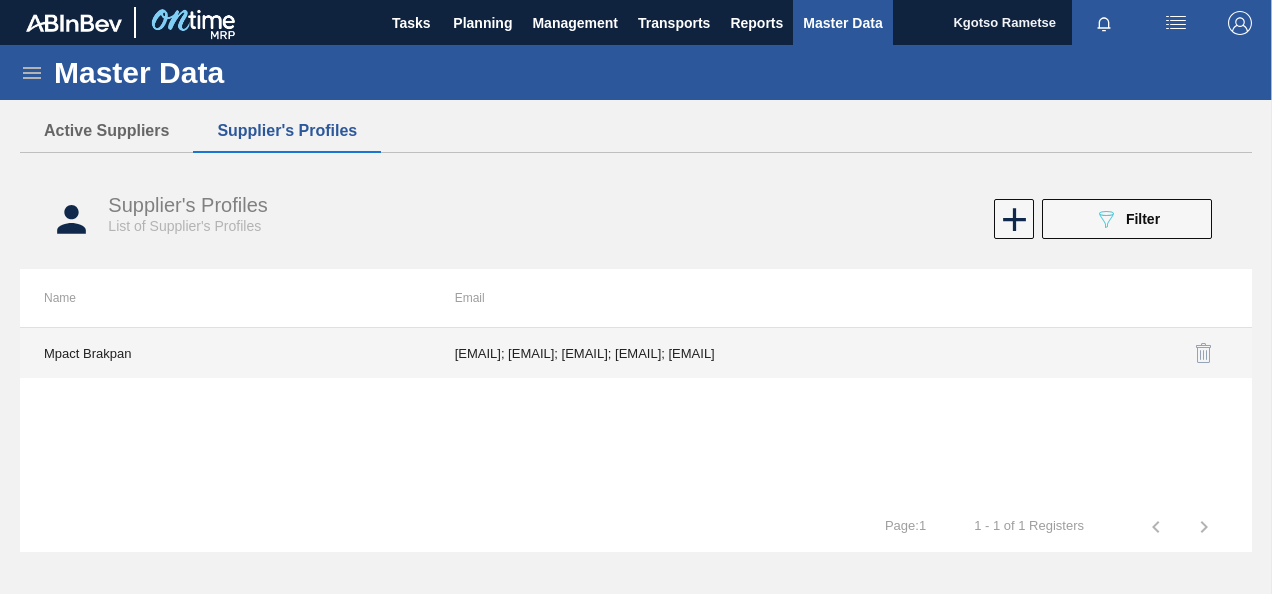 click on "[EMAIL]; [EMAIL]; [EMAIL]; [EMAIL]; [EMAIL]" at bounding box center [636, 353] 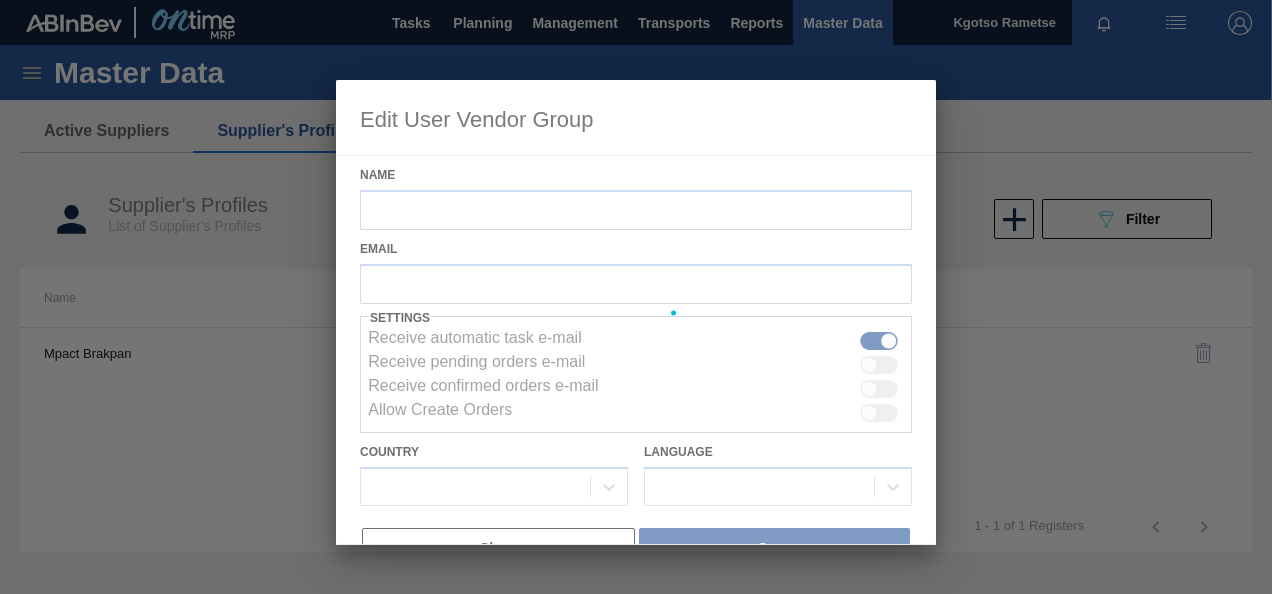 type on "Mpact Brakpan" 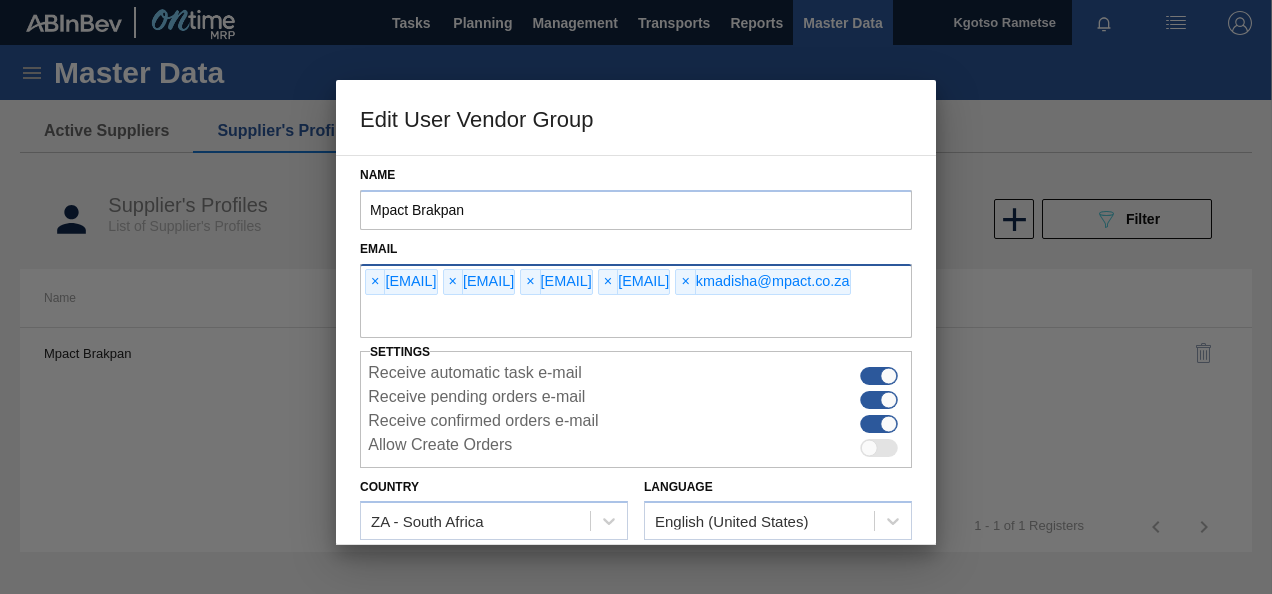 click at bounding box center [636, 319] 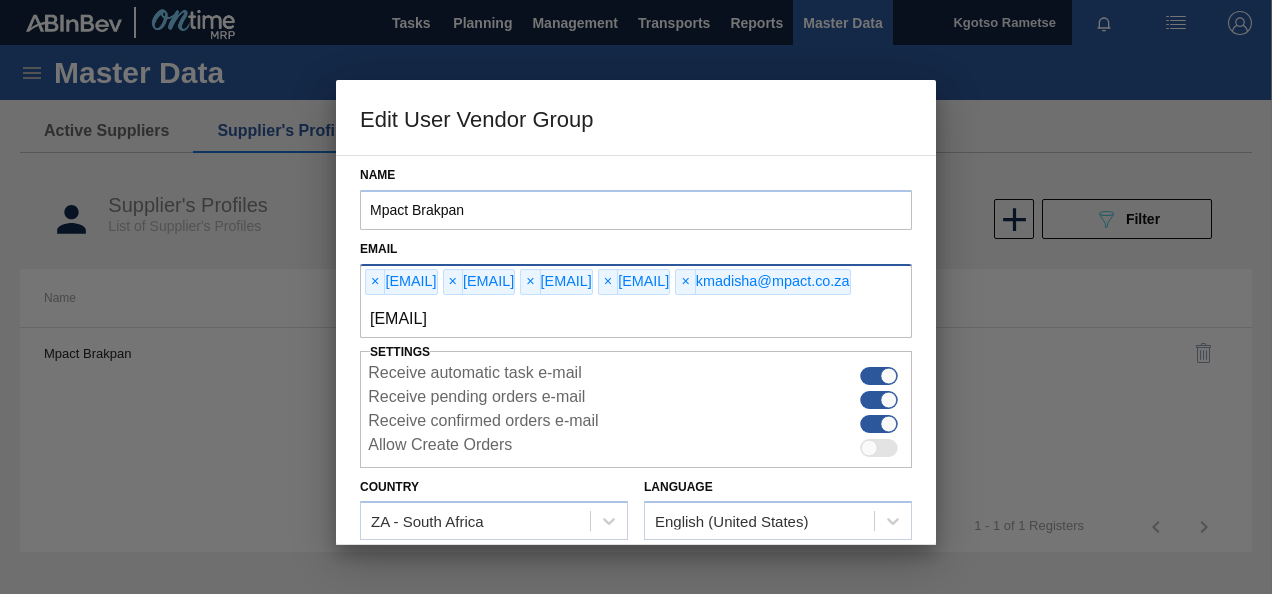 type on "kgotso.rametse201@gmail.com" 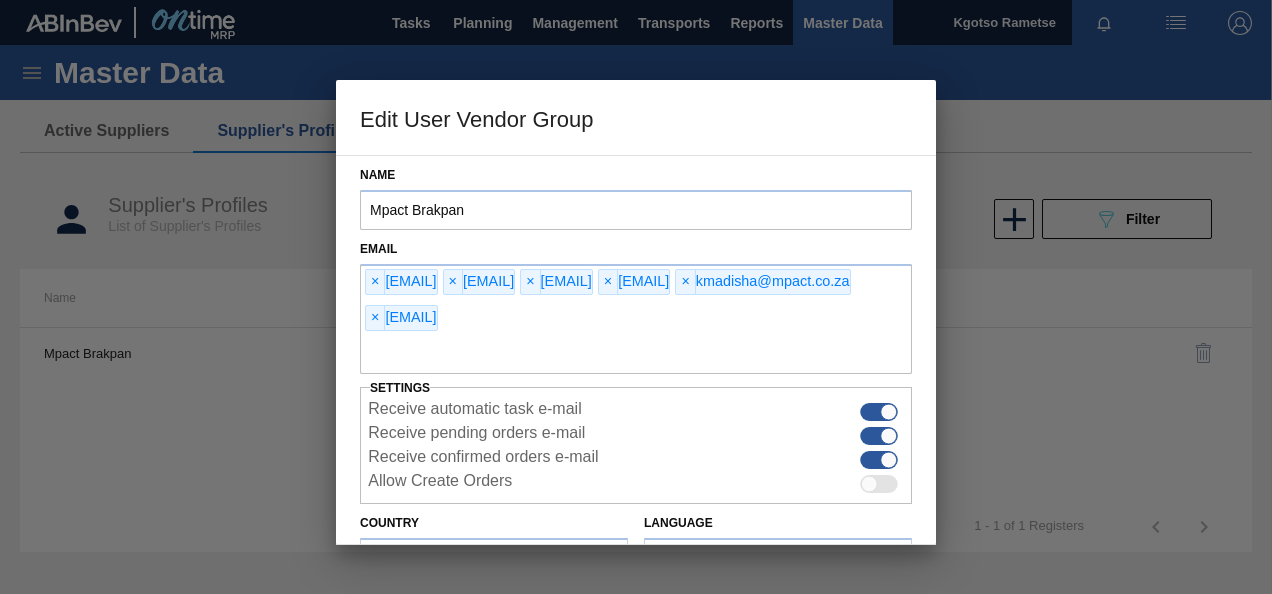 scroll, scrollTop: 153, scrollLeft: 0, axis: vertical 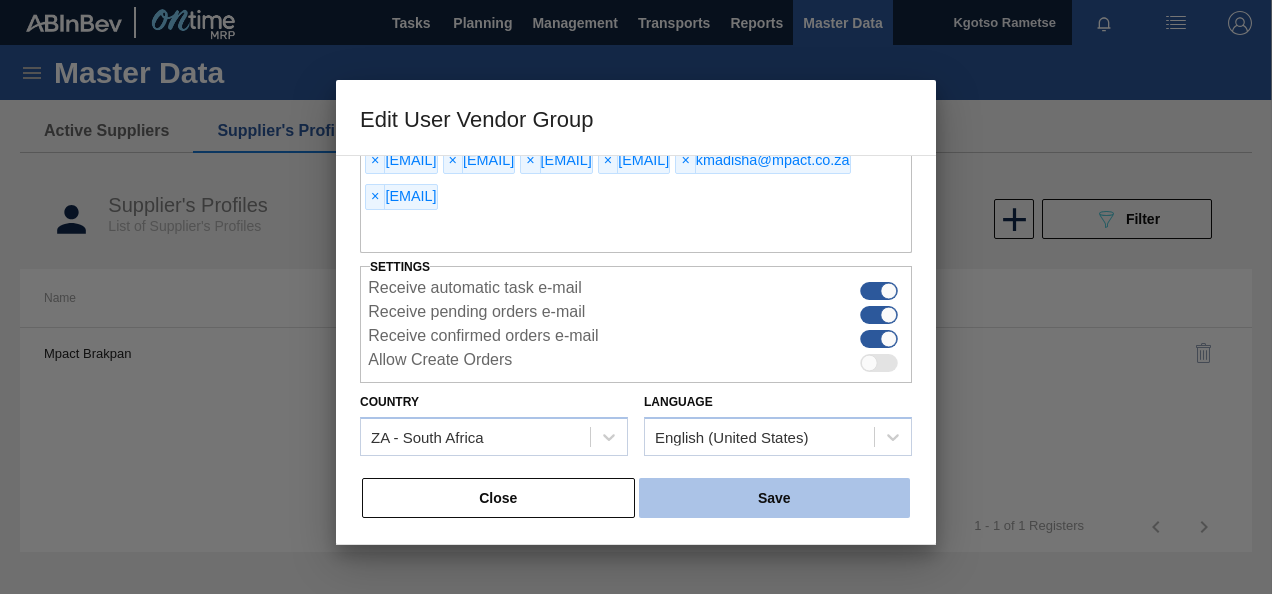 click on "Save" at bounding box center [774, 498] 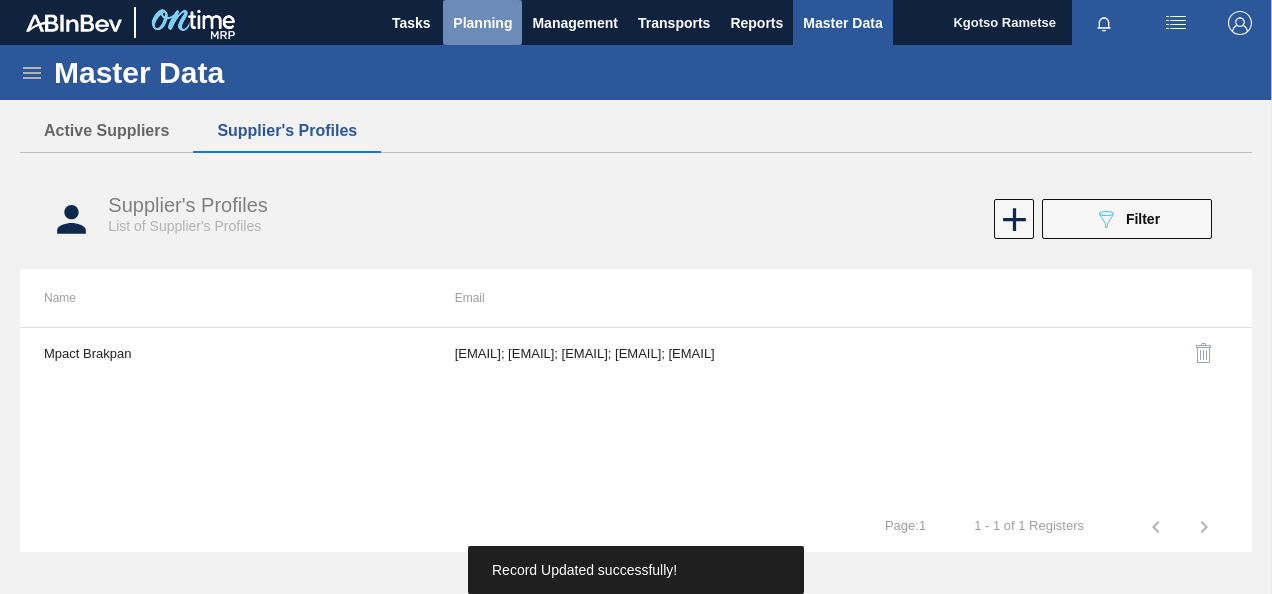 click on "Planning" at bounding box center [482, 22] 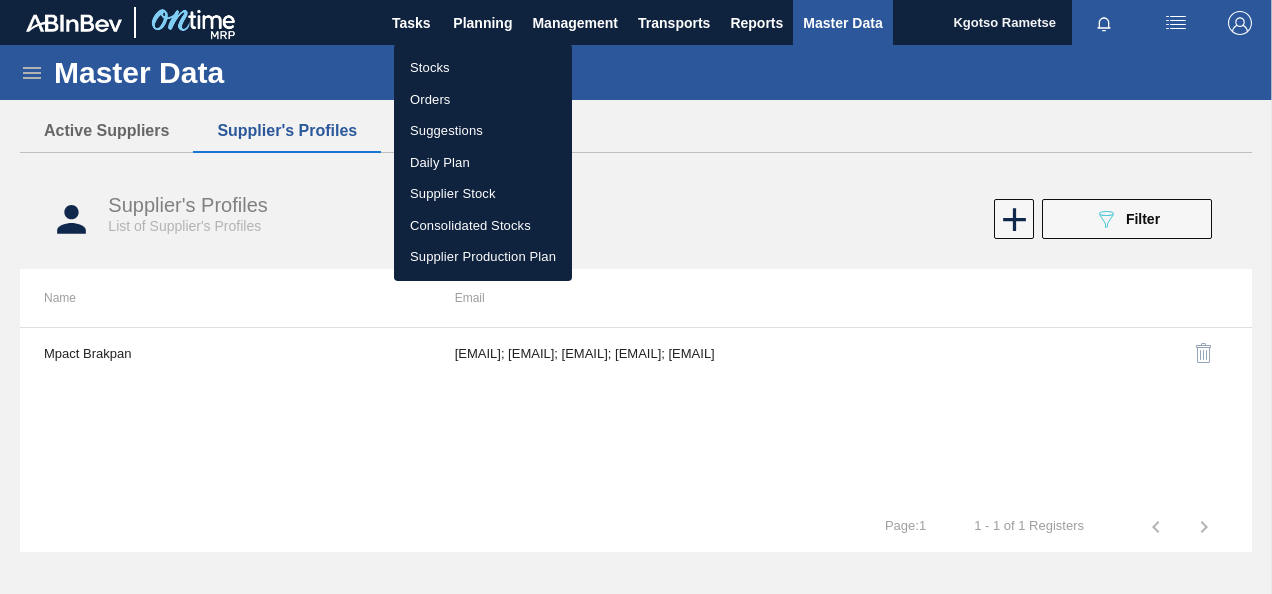 click on "Stocks" at bounding box center [483, 68] 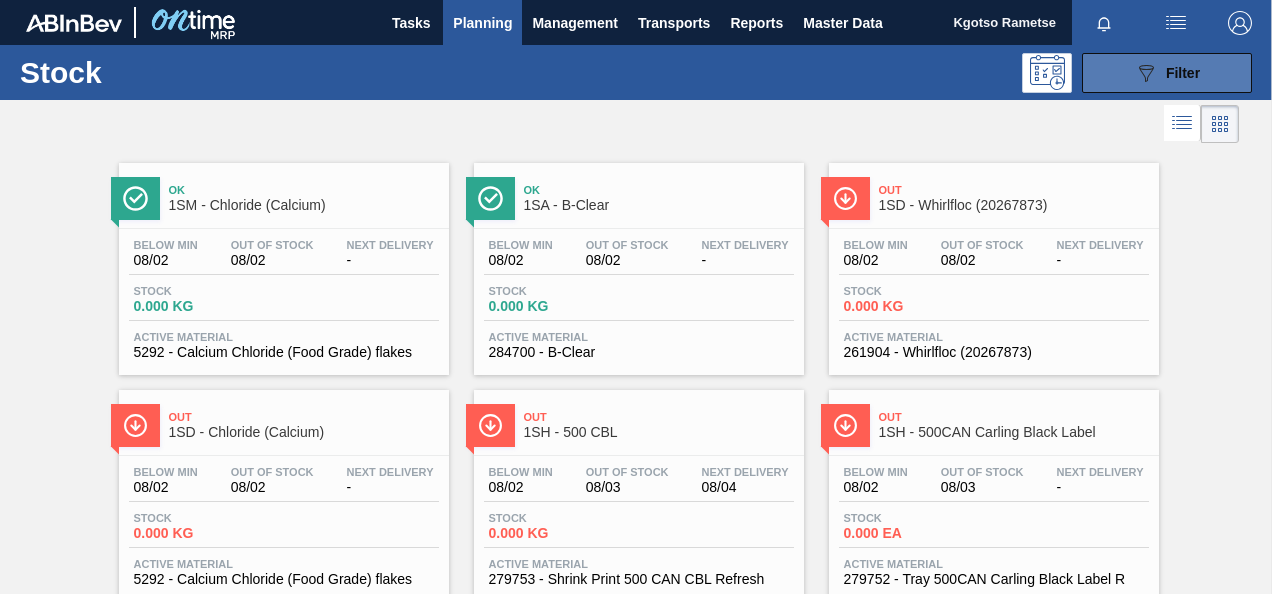 click on "089F7B8B-B2A5-4AFE-B5C0-19BA573D28AC" 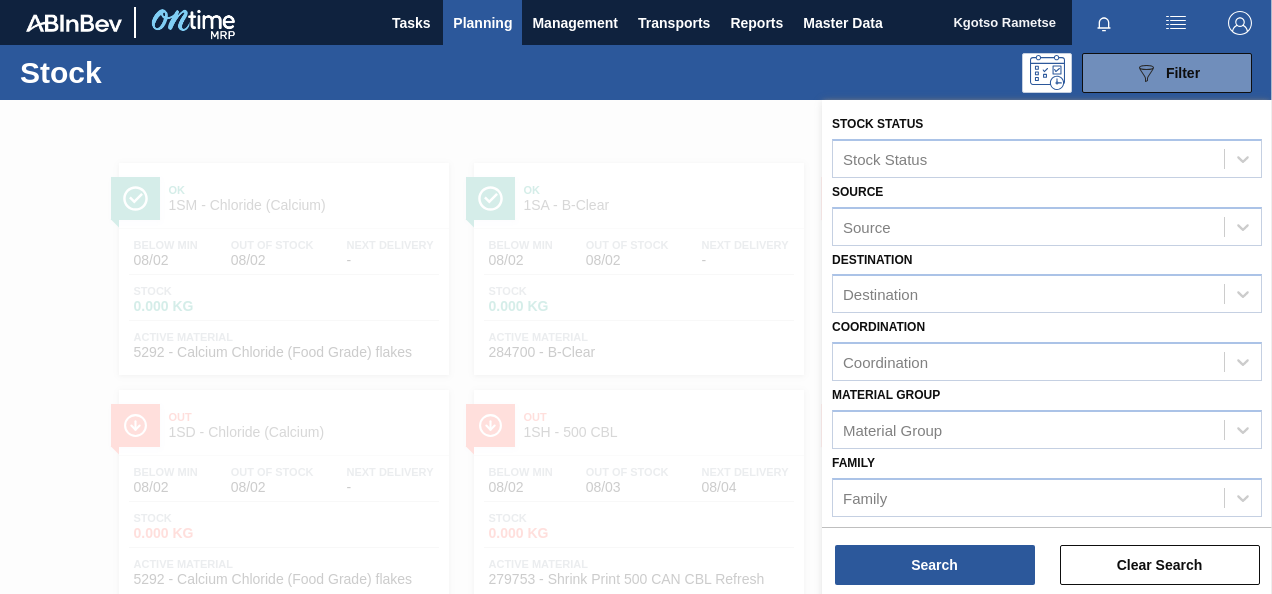 click on "Family Family" at bounding box center [1047, 483] 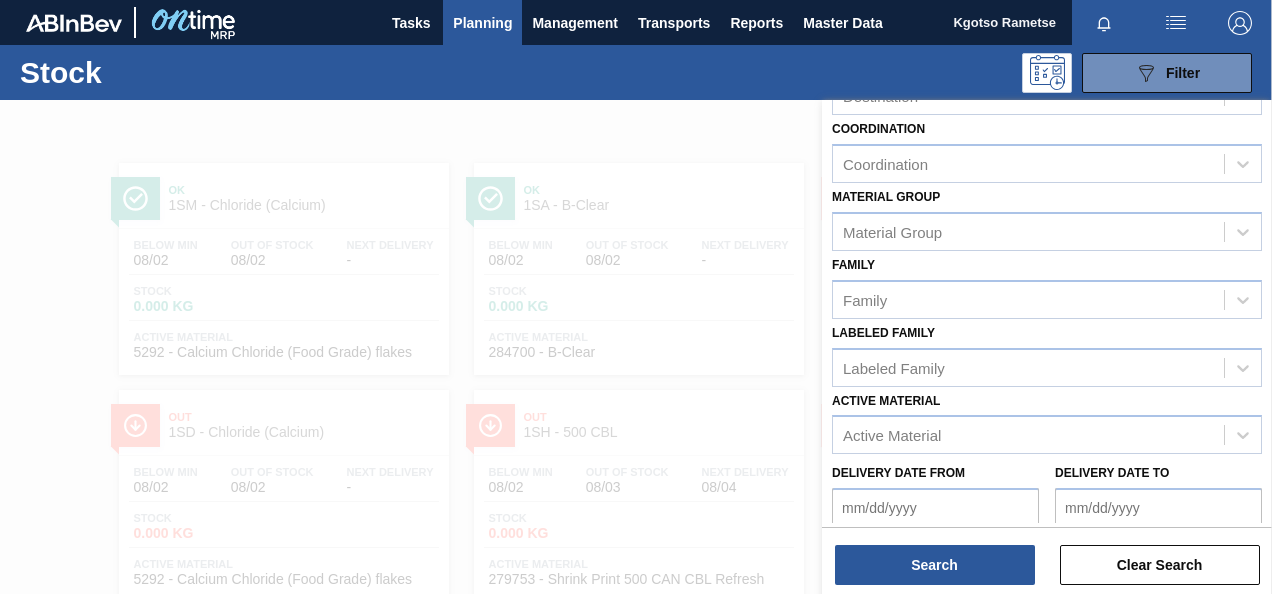 scroll, scrollTop: 200, scrollLeft: 0, axis: vertical 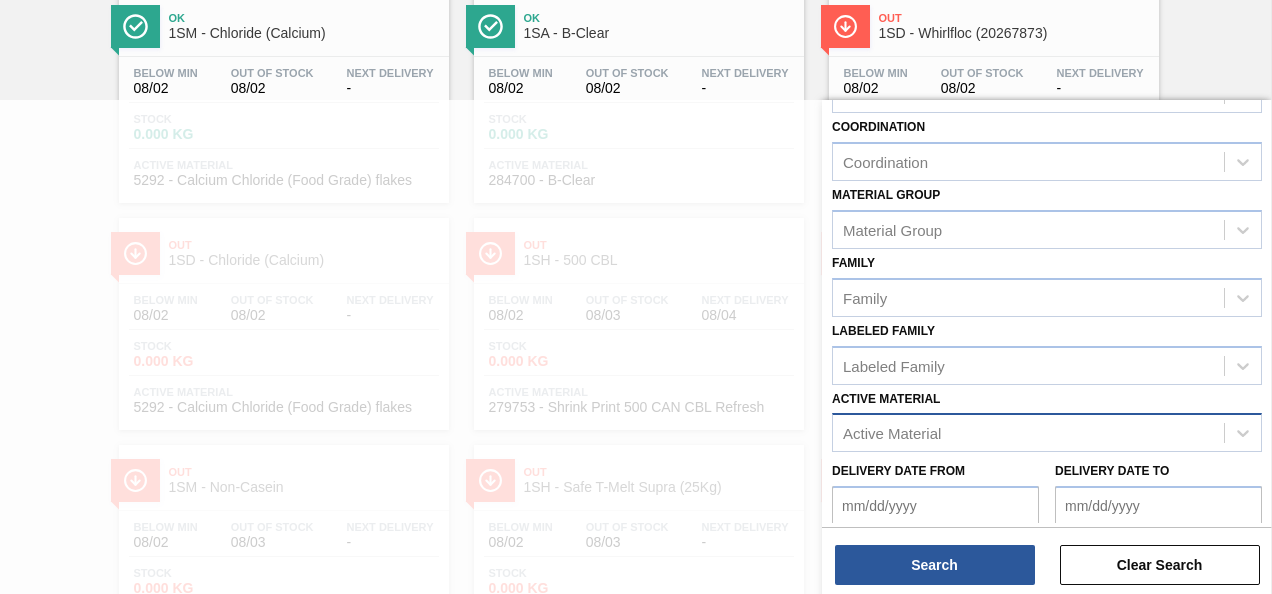 click on "Active Material" at bounding box center (1028, 433) 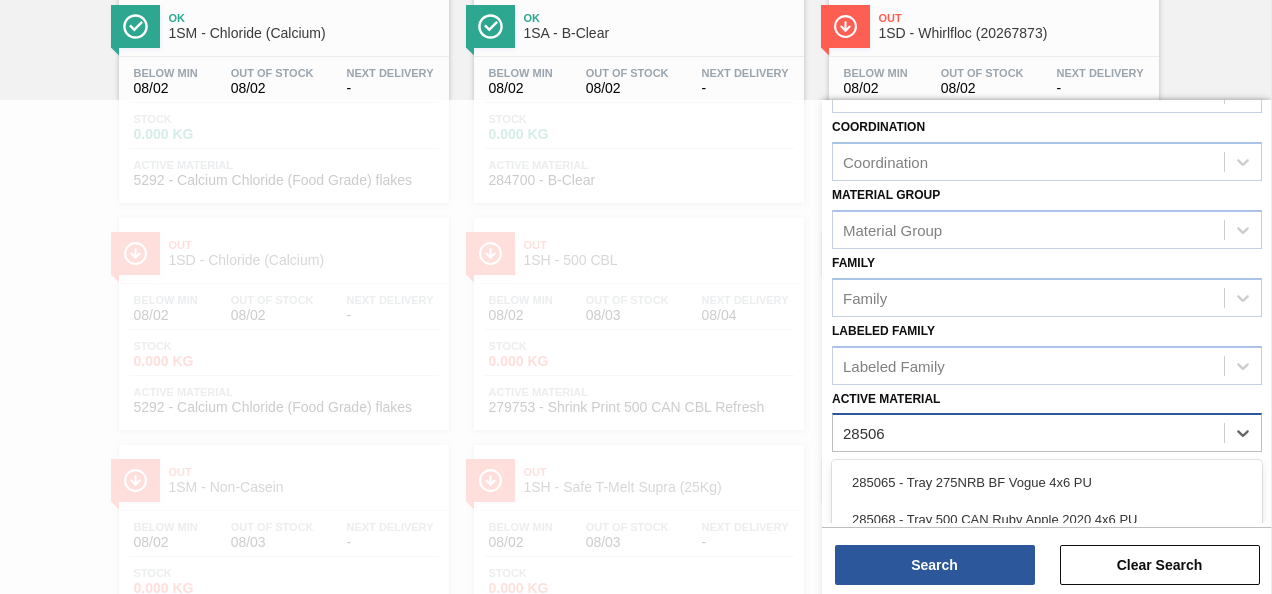 type on "285064" 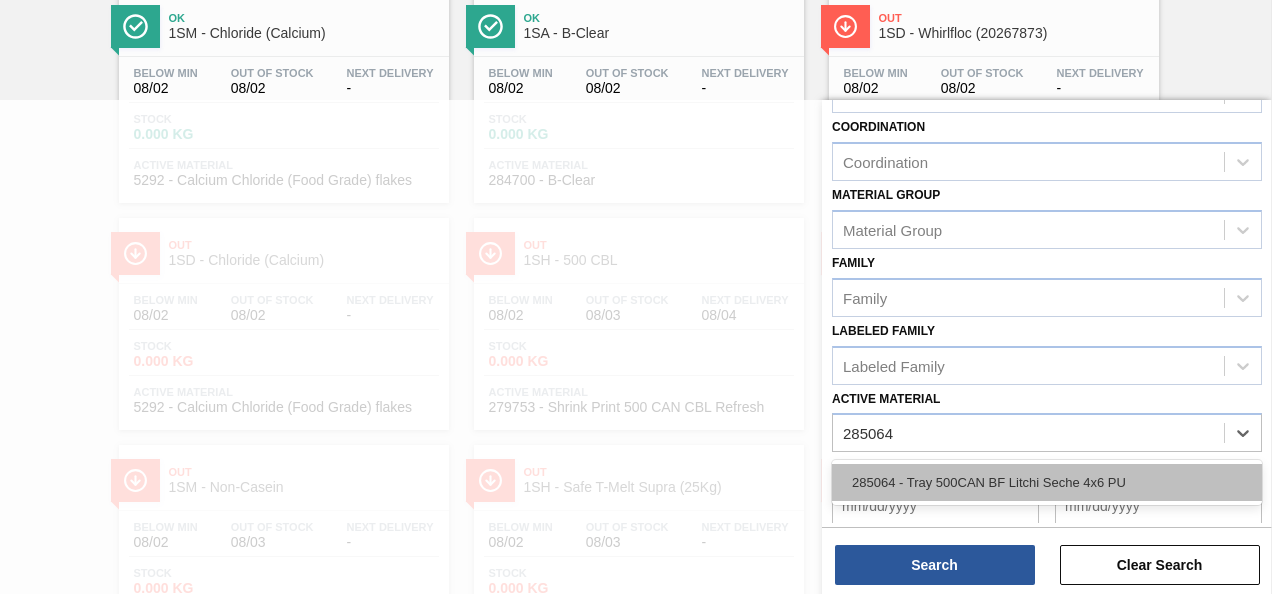 click on "285064 - Tray 500CAN BF Litchi Seche 4x6 PU" at bounding box center [1047, 482] 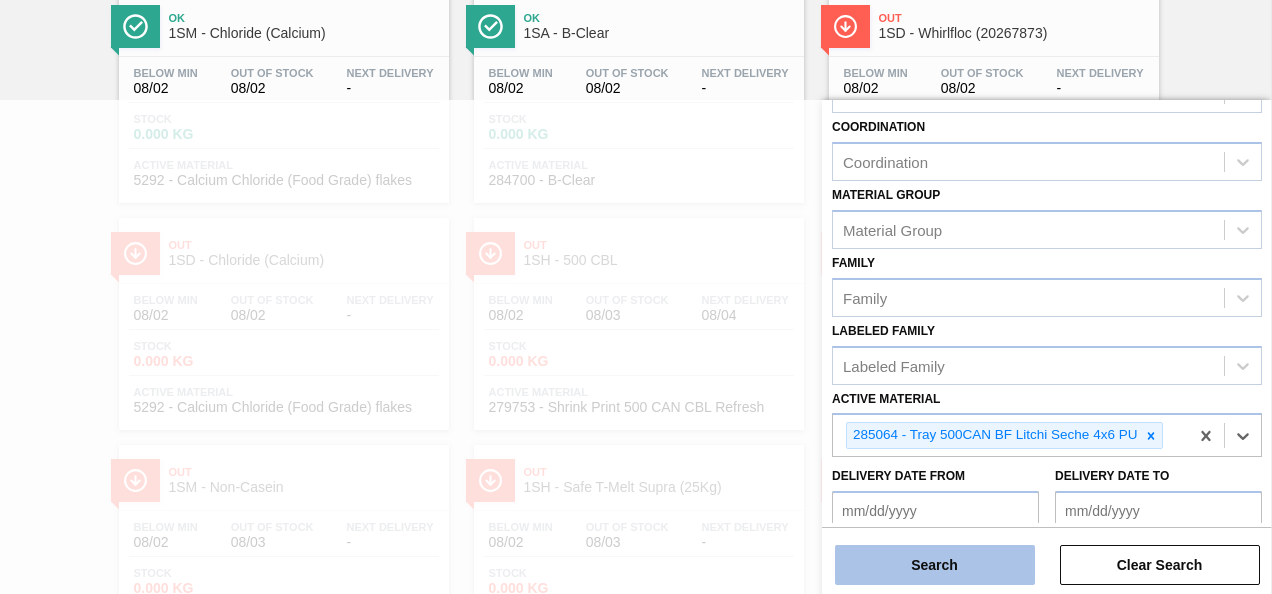 click on "Search" at bounding box center [935, 565] 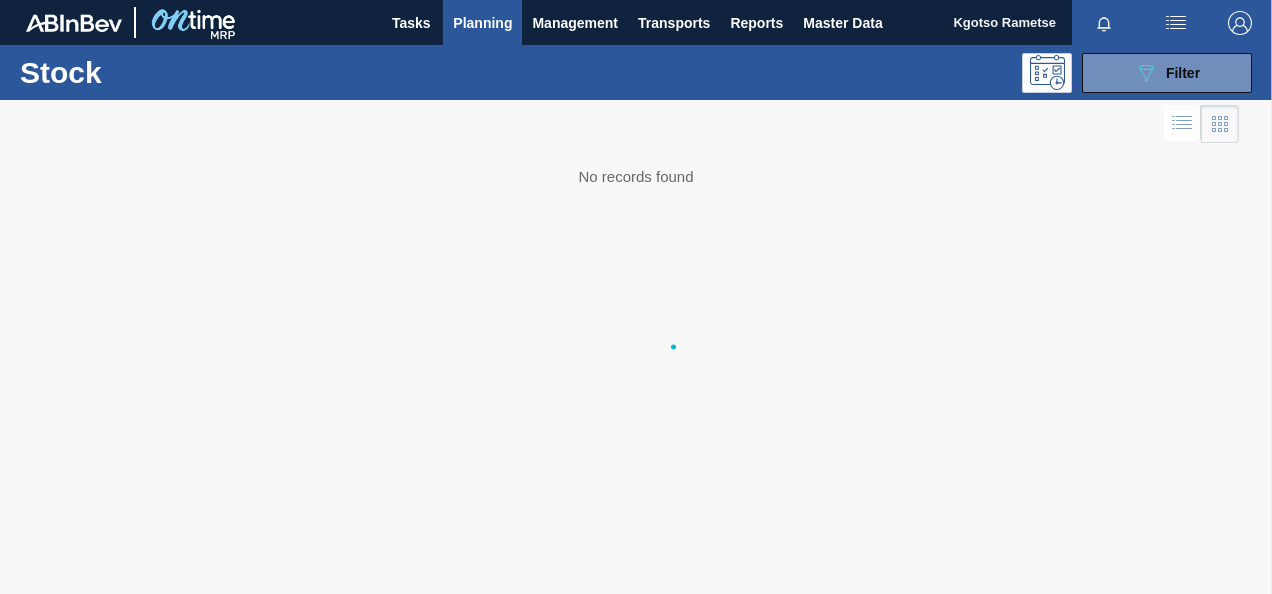 scroll, scrollTop: 0, scrollLeft: 0, axis: both 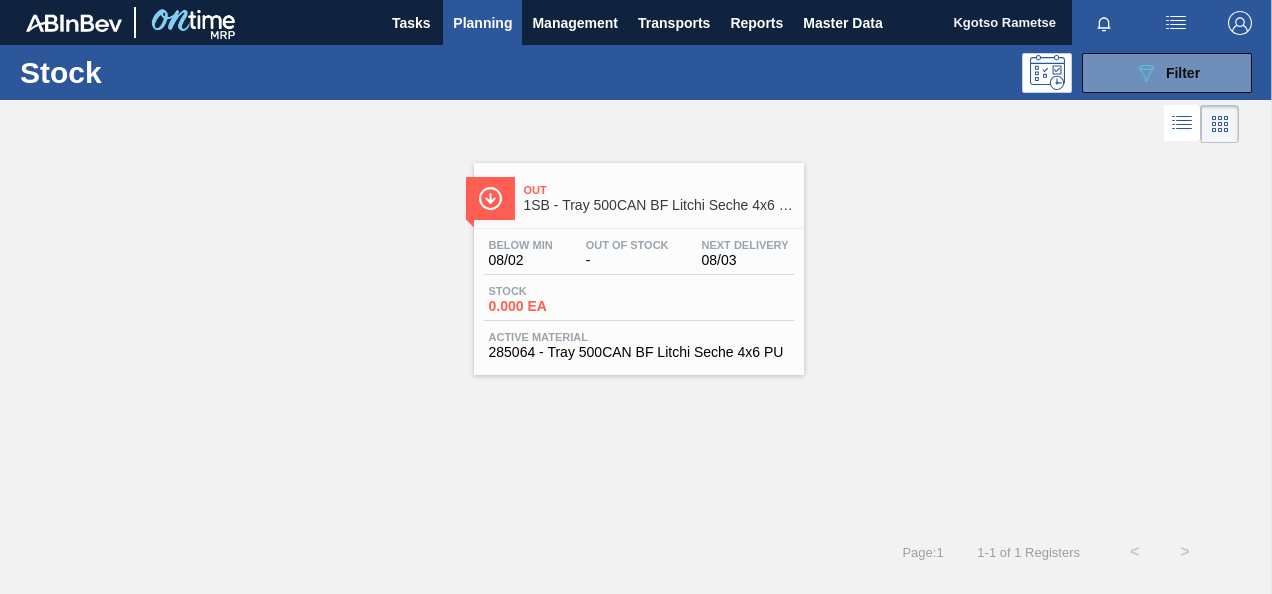 click on "-" at bounding box center (627, 260) 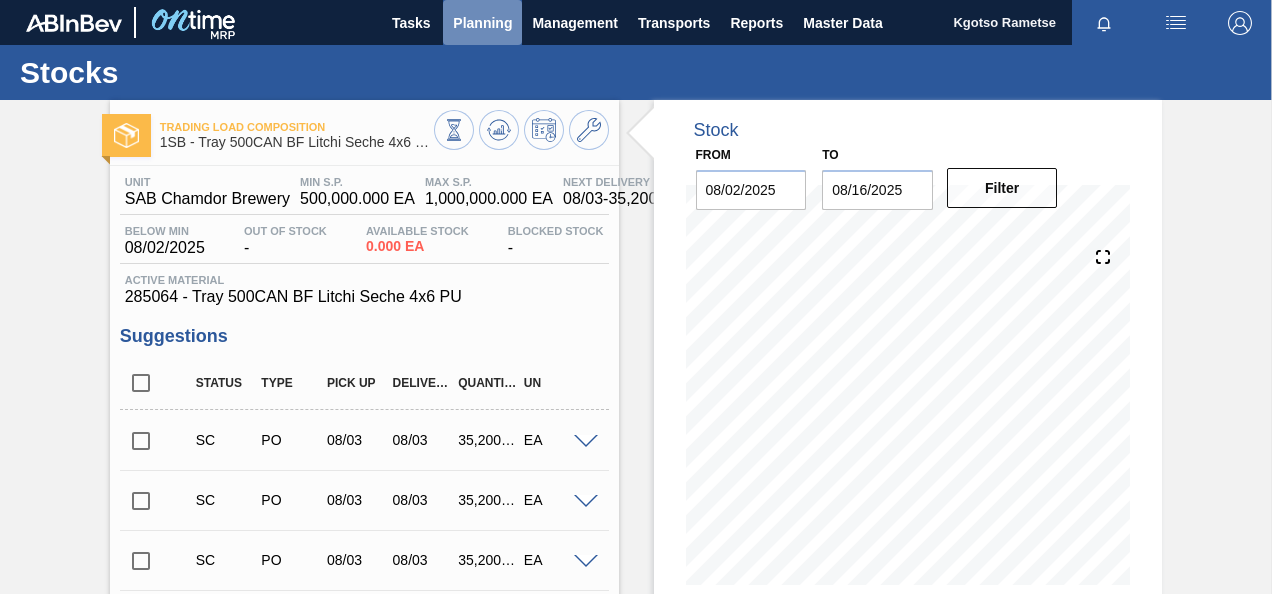 click on "Planning" at bounding box center [482, 23] 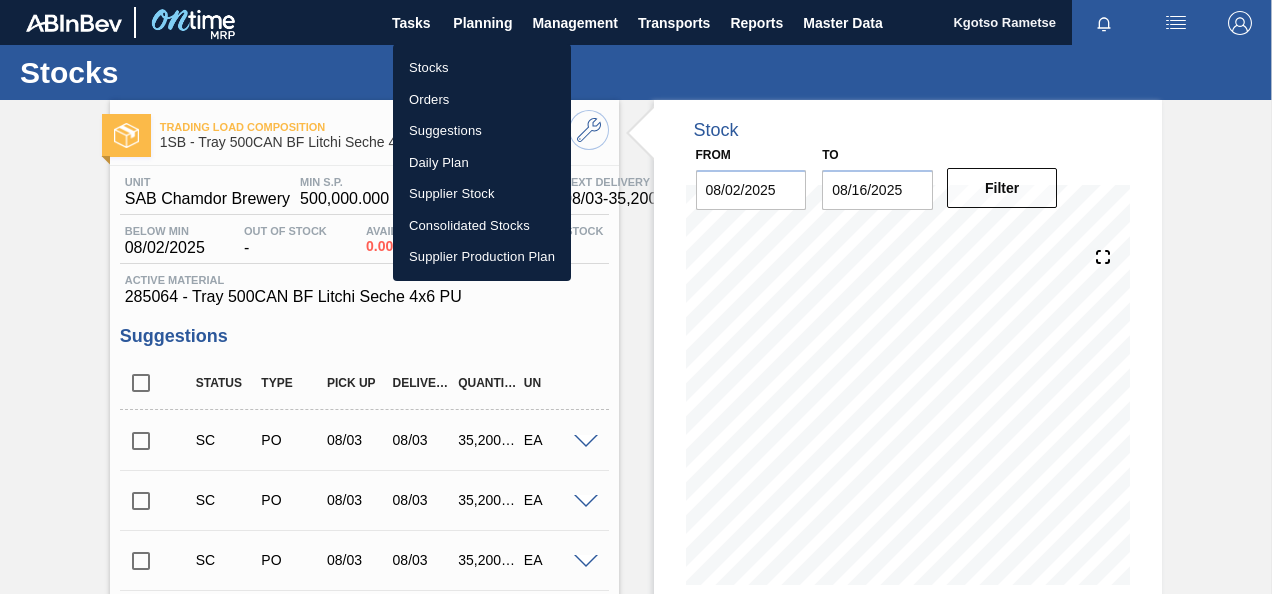 click on "Stocks" at bounding box center (482, 68) 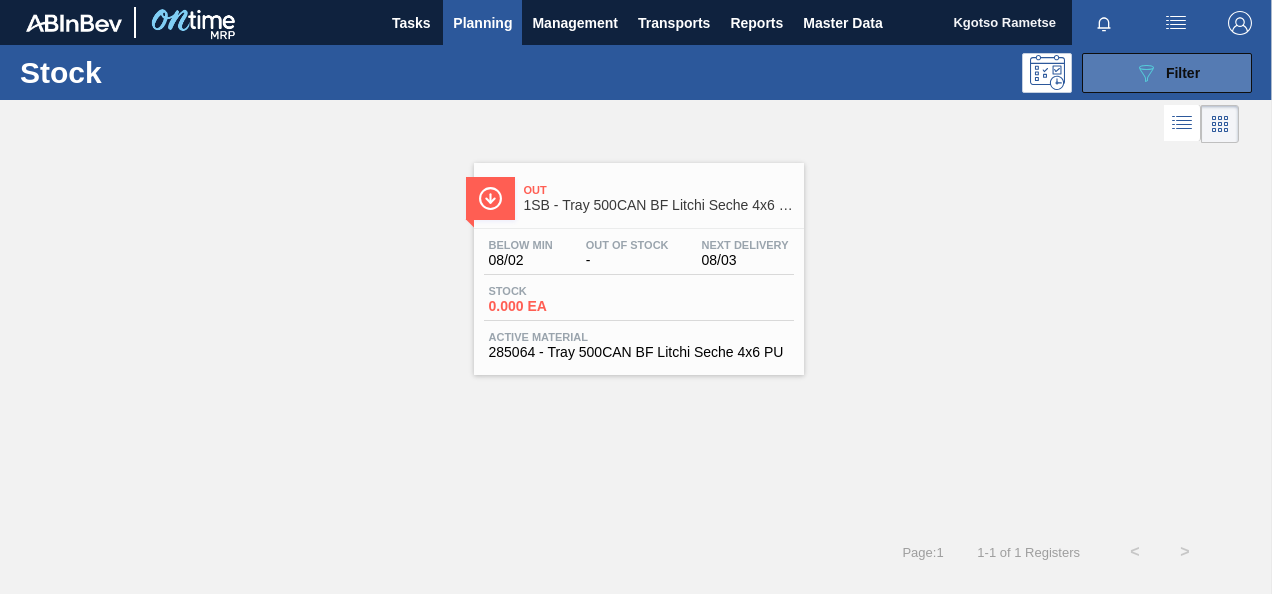 click on "089F7B8B-B2A5-4AFE-B5C0-19BA573D28AC Filter" at bounding box center [1167, 73] 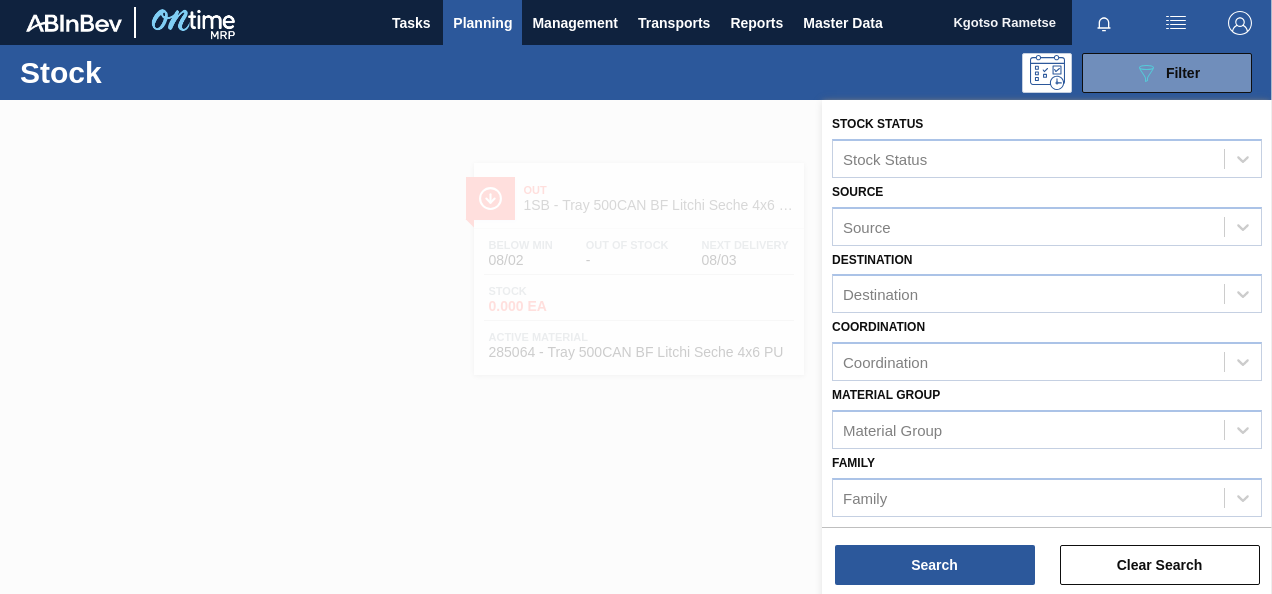 click on "Family Family" at bounding box center [1047, 483] 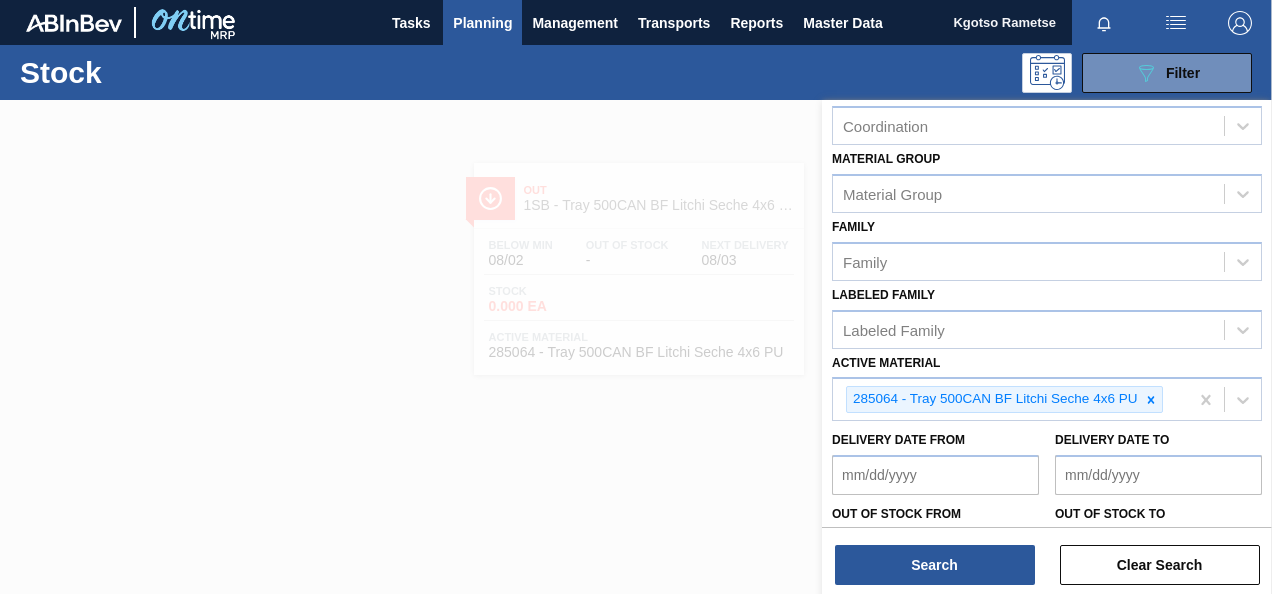 scroll, scrollTop: 320, scrollLeft: 0, axis: vertical 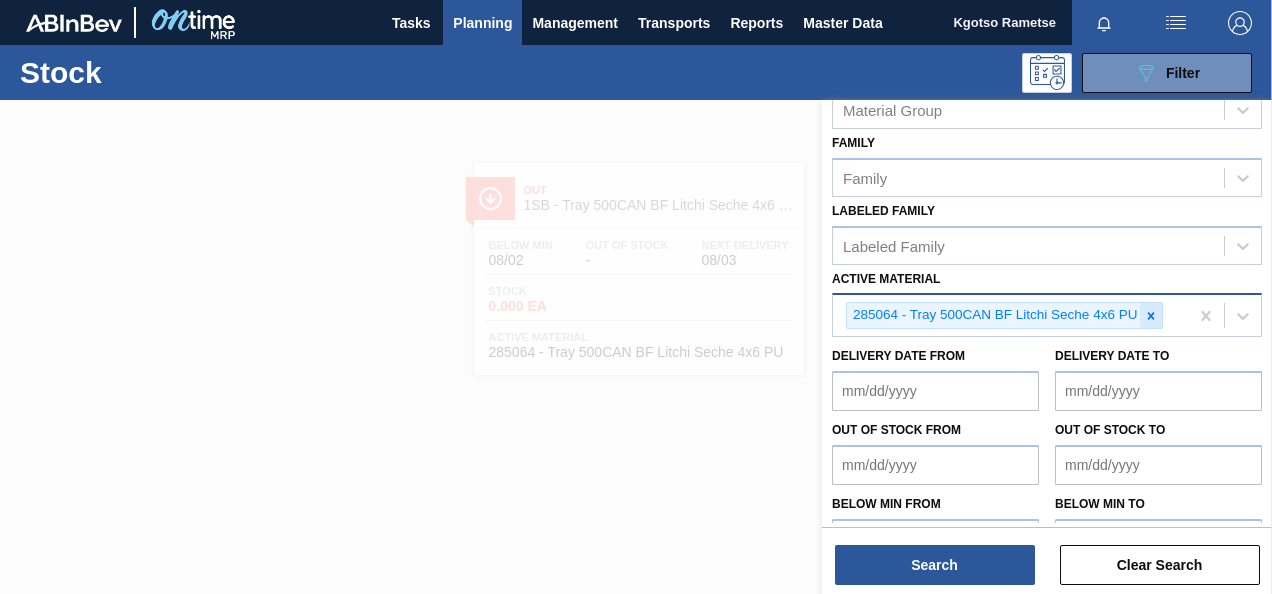 click 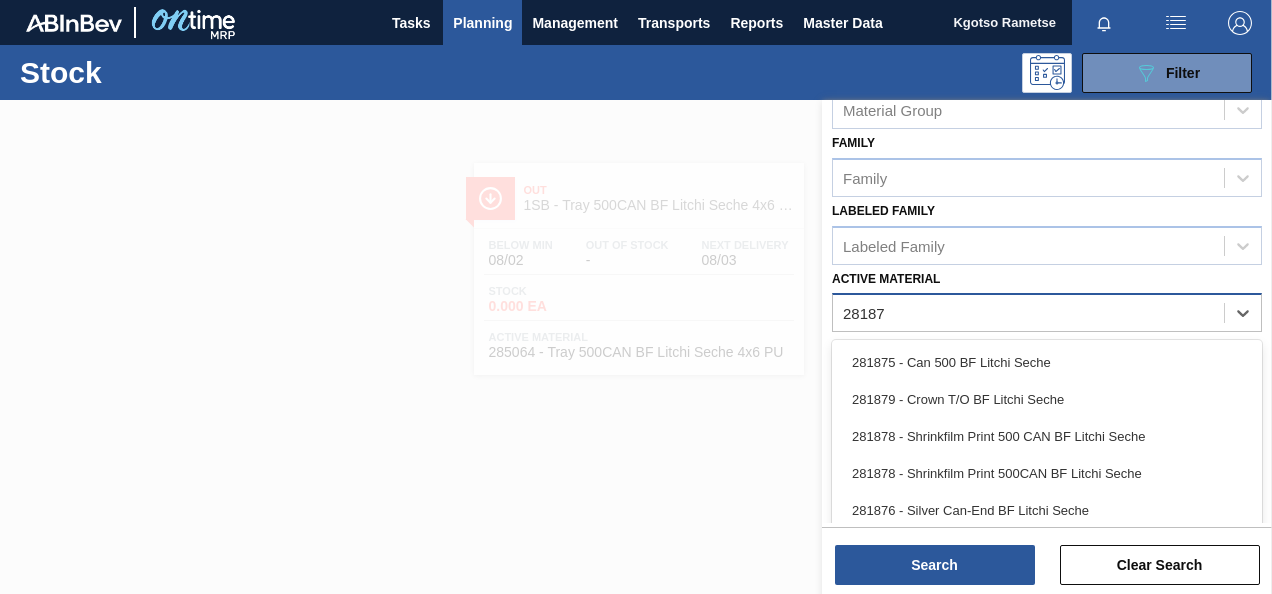 type on "281877" 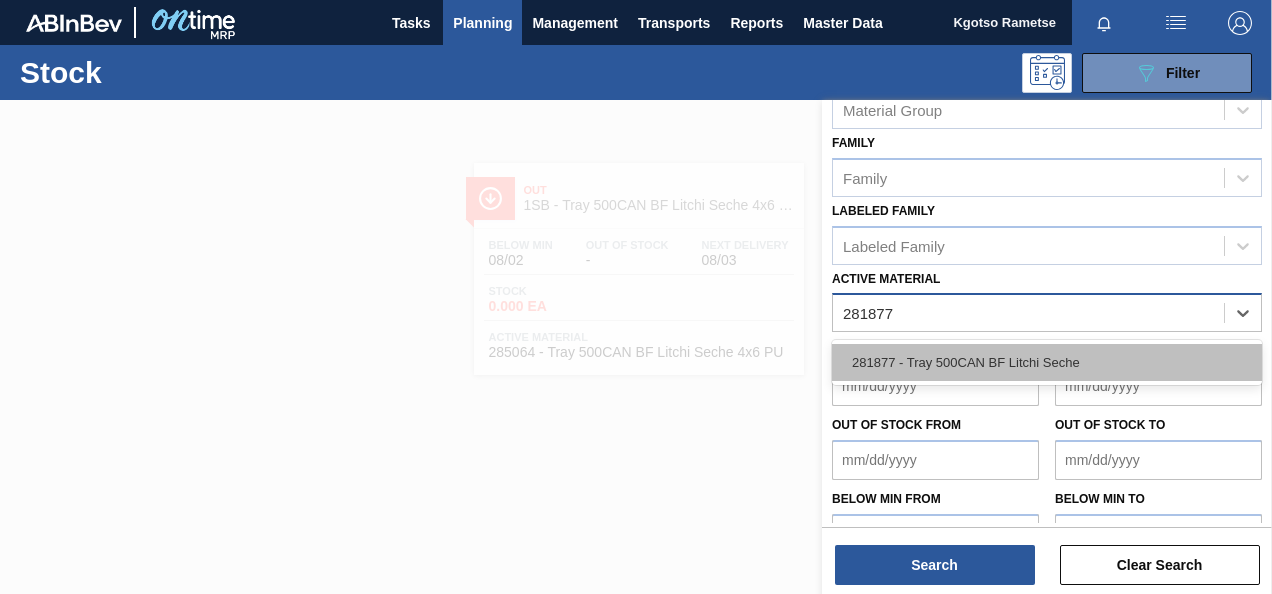 click on "281877 - Tray 500CAN BF Litchi Seche" at bounding box center [1047, 362] 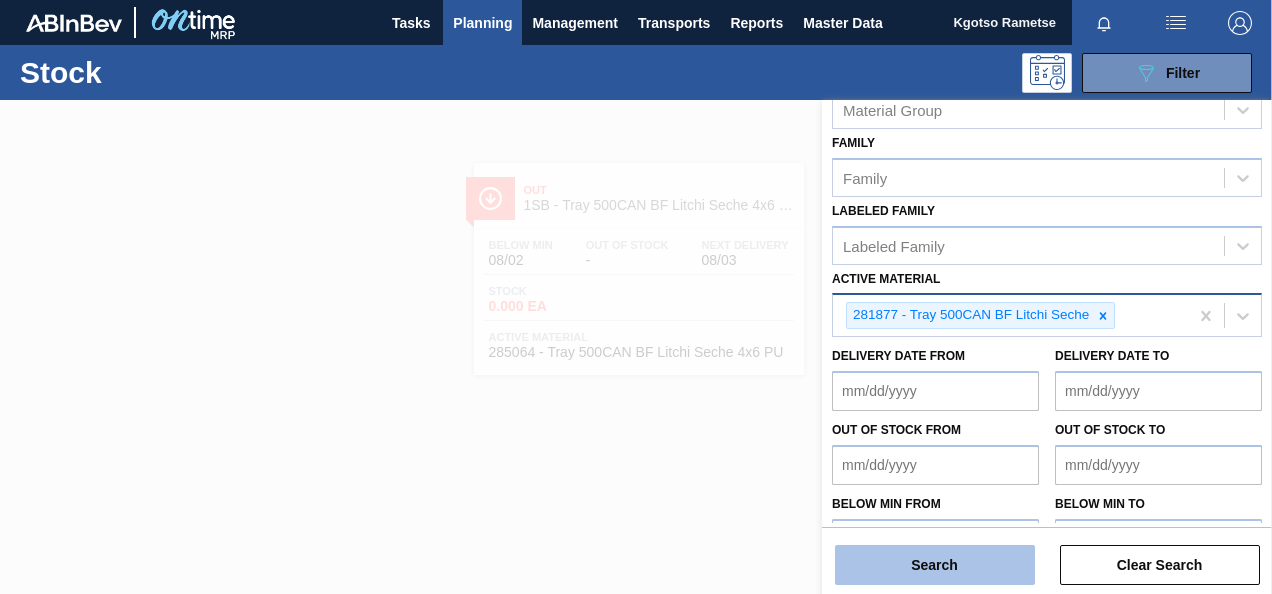 click on "Search" at bounding box center [935, 565] 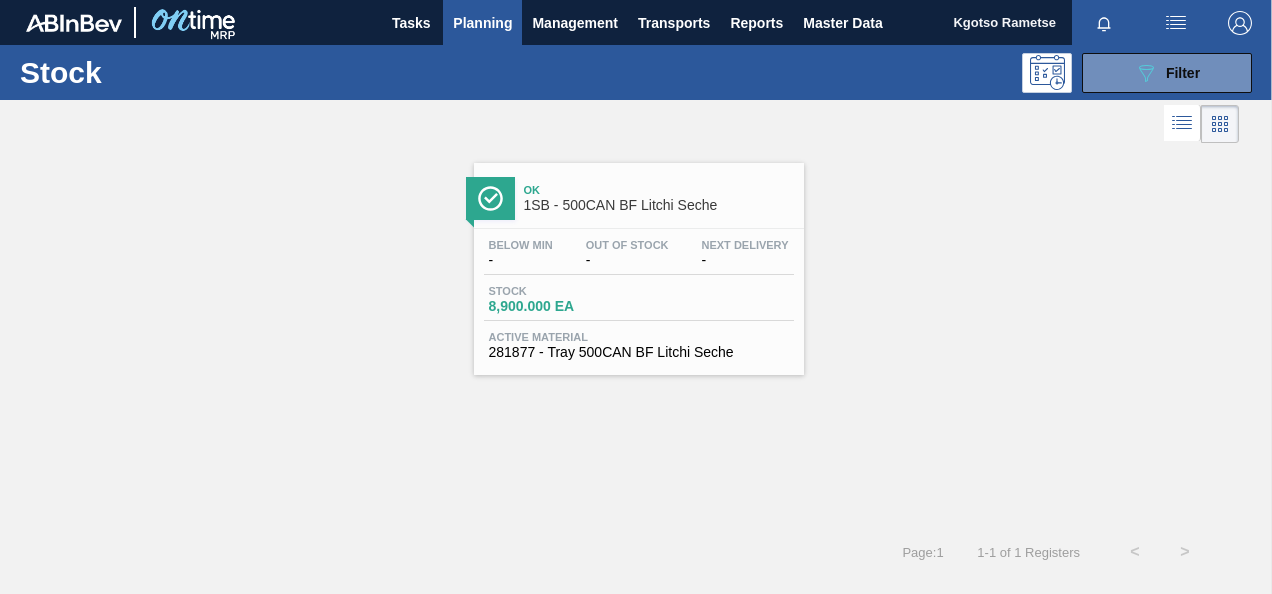 click on "Stock" at bounding box center (559, 291) 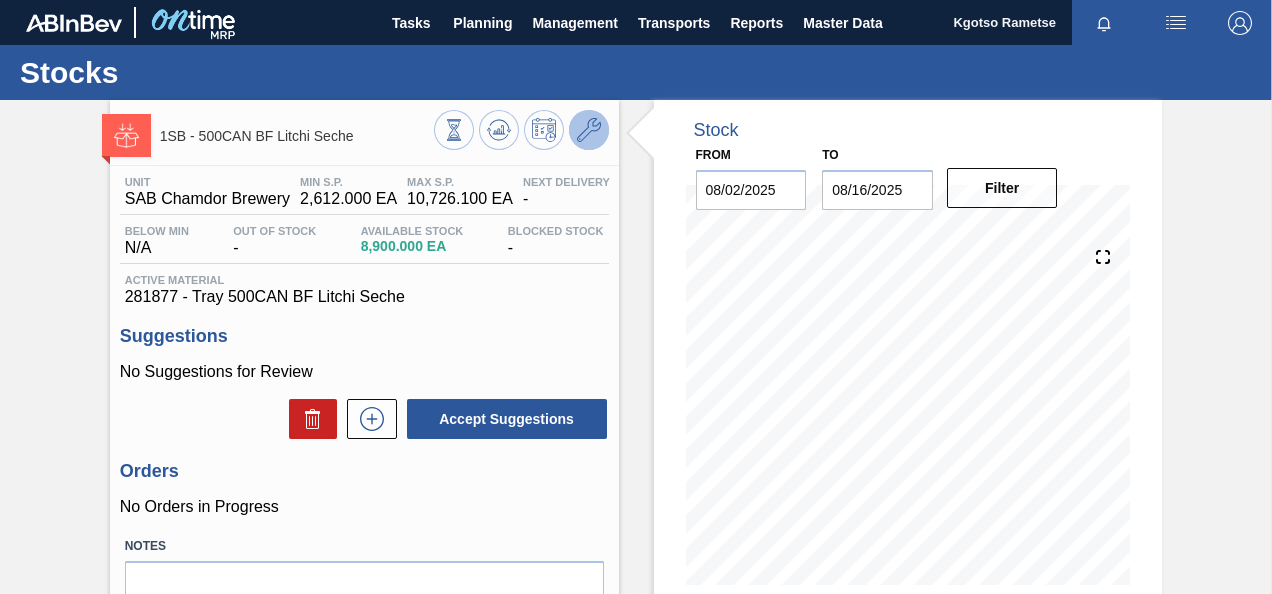 click 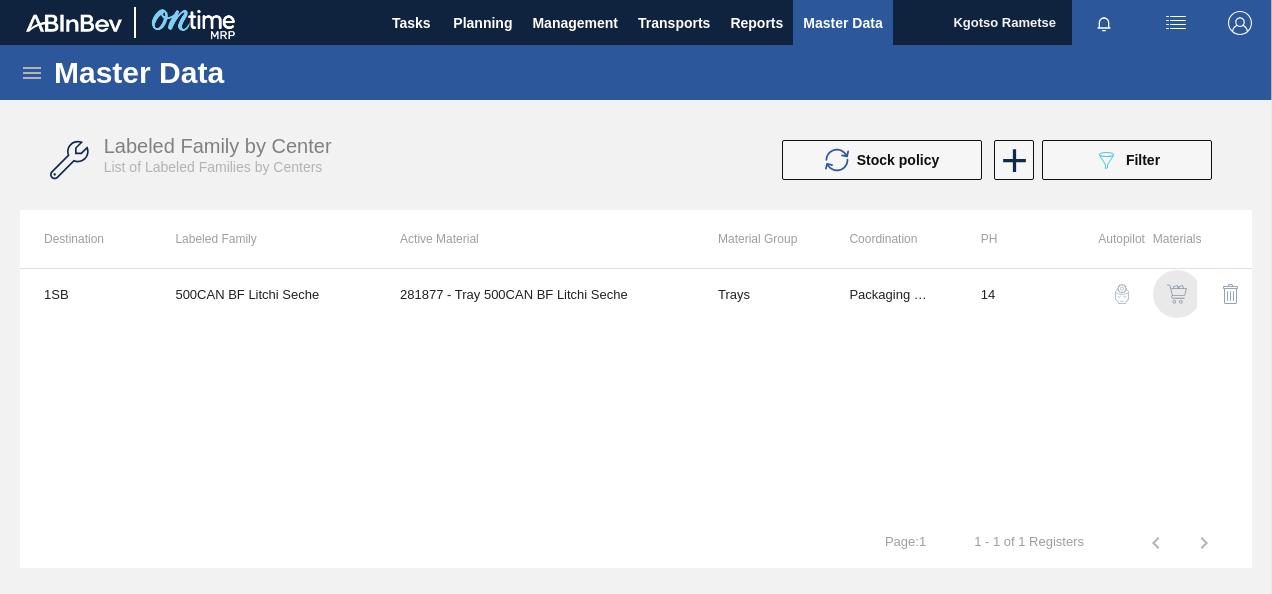 click at bounding box center (1177, 294) 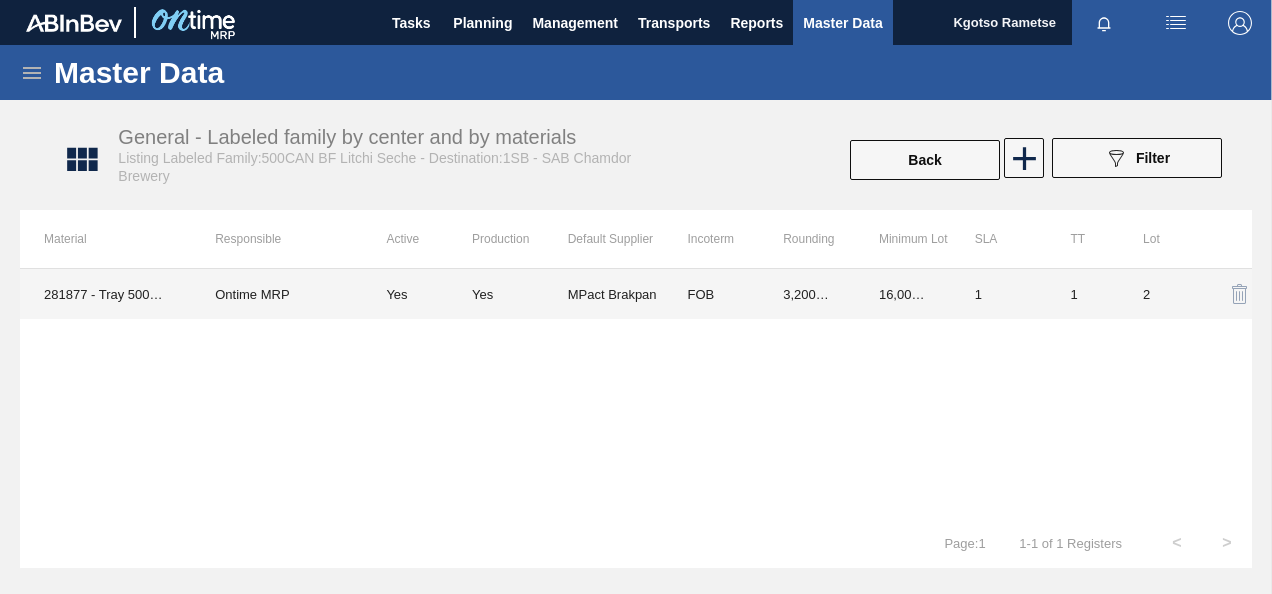 click on "16,000.000" at bounding box center [903, 294] 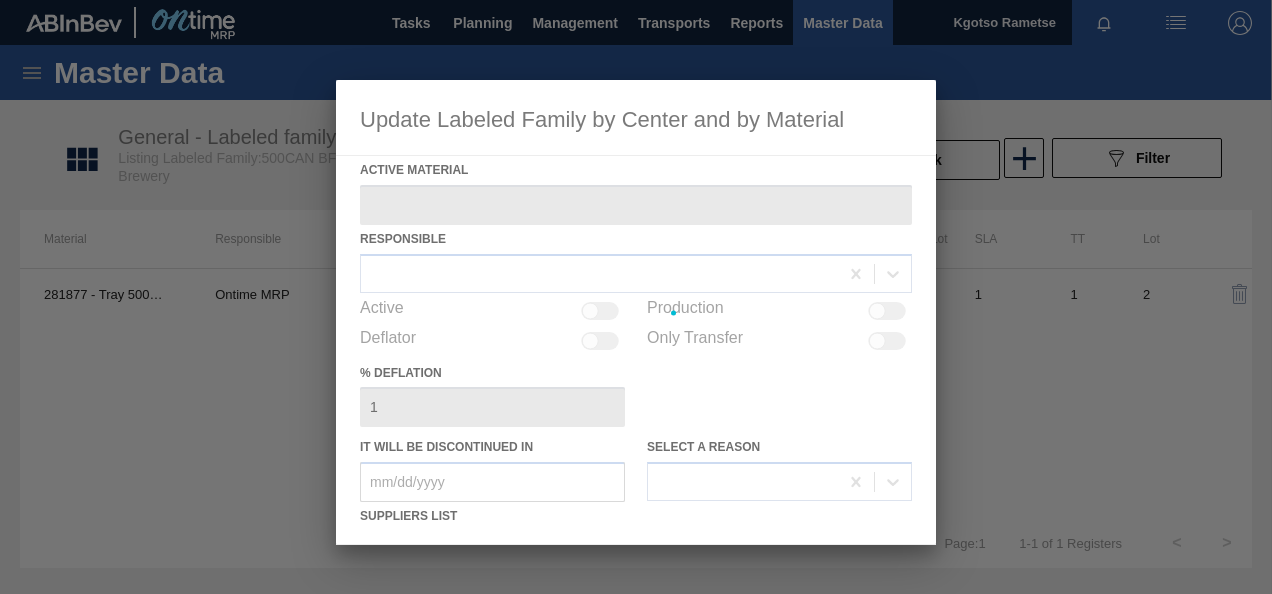 type on "281877 - Tray 500CAN BF Litchi Seche" 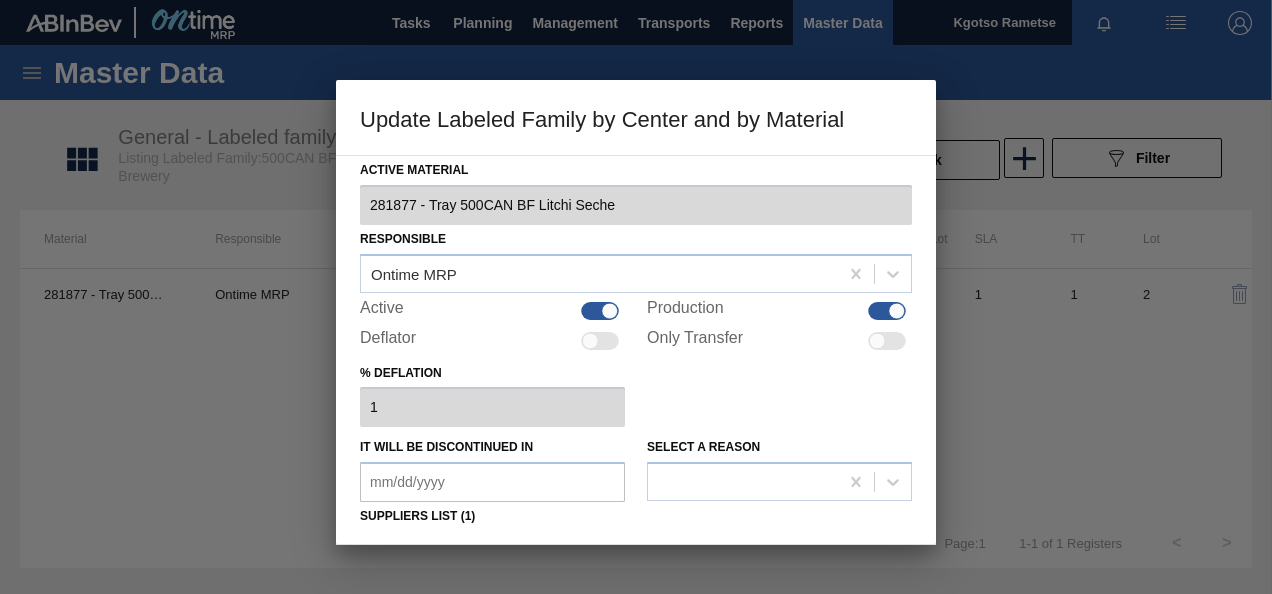 click on "% deflation 1" at bounding box center (636, 393) 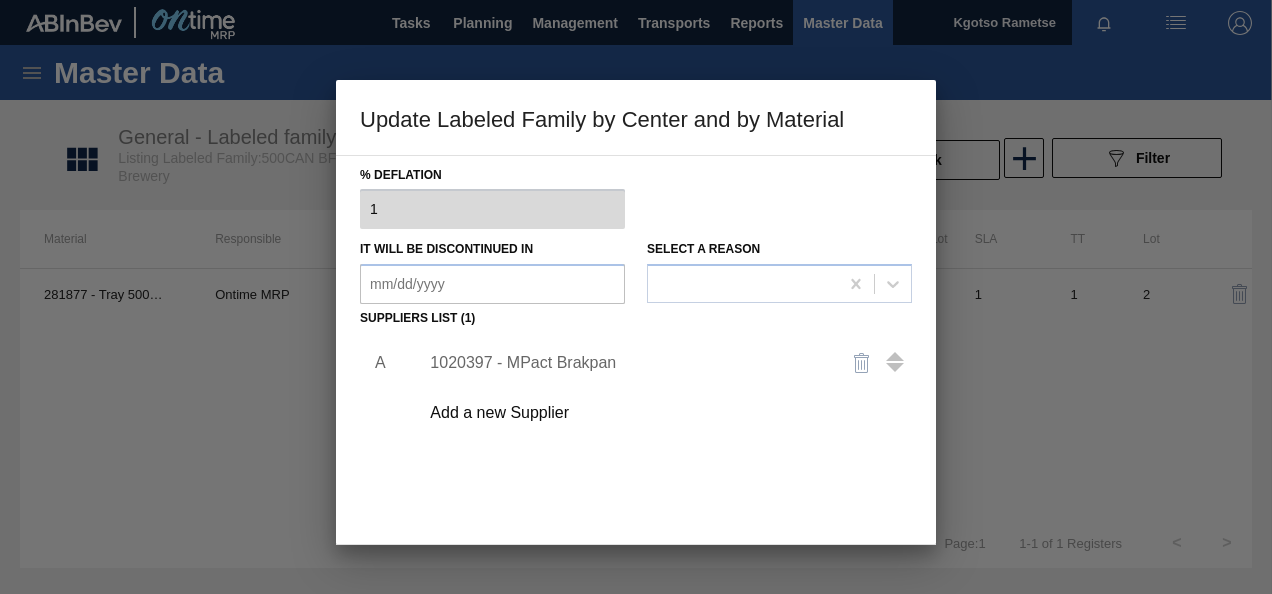 scroll, scrollTop: 200, scrollLeft: 0, axis: vertical 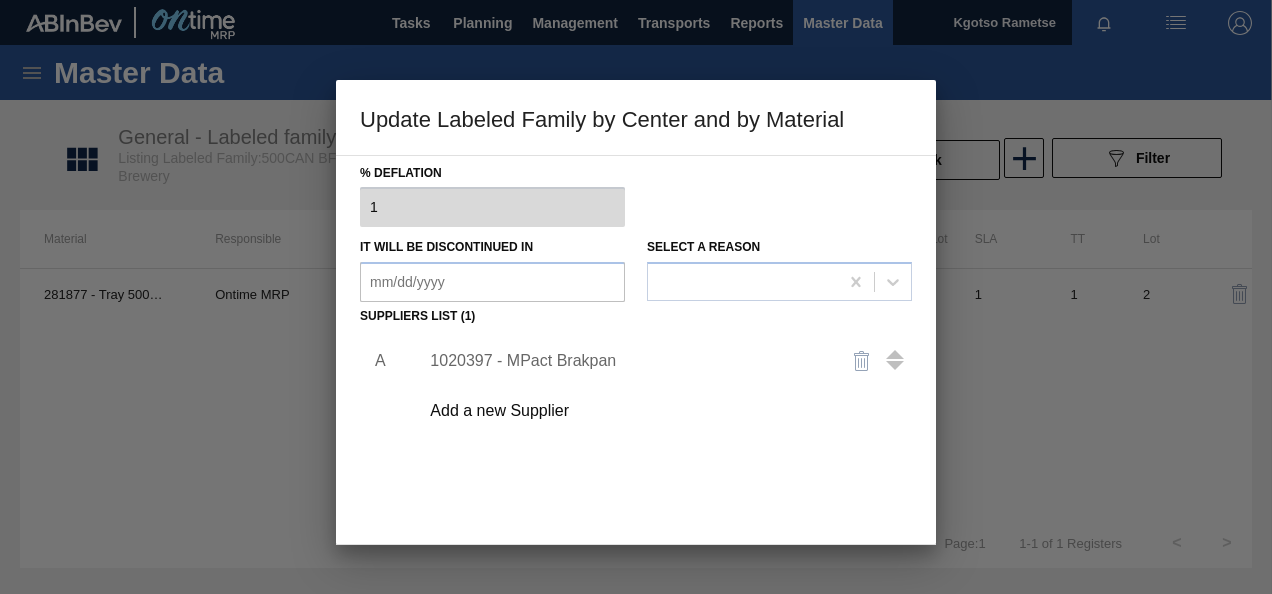 click on "1020397 - MPact Brakpan" at bounding box center (626, 361) 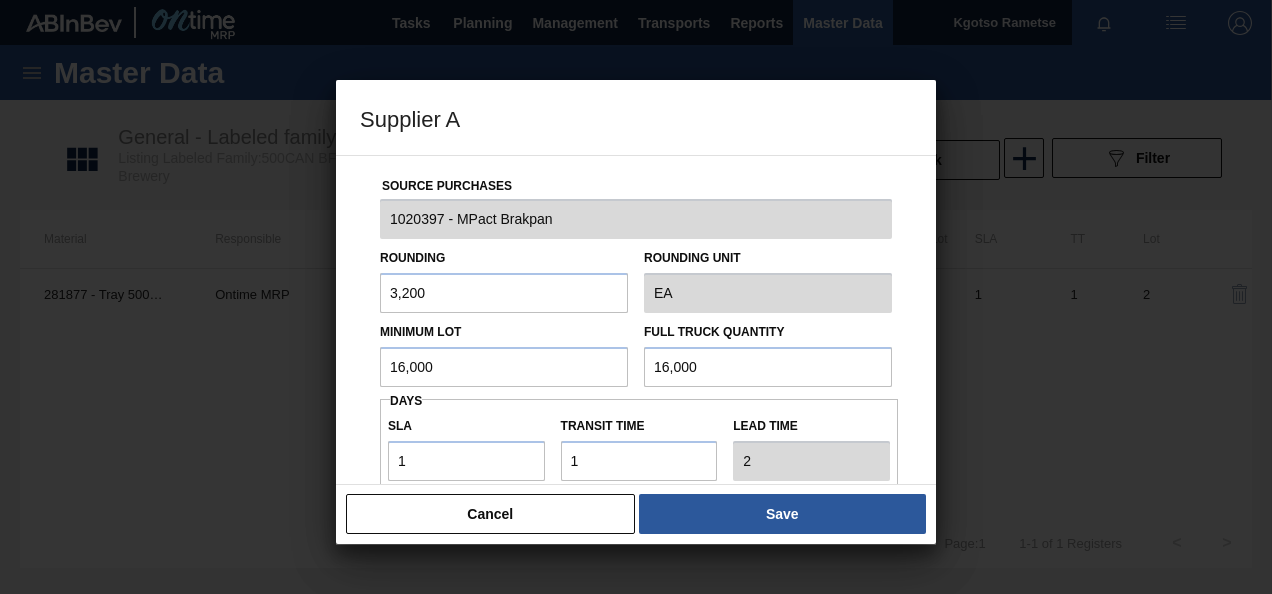 drag, startPoint x: 532, startPoint y: 354, endPoint x: 62, endPoint y: 386, distance: 471.0881 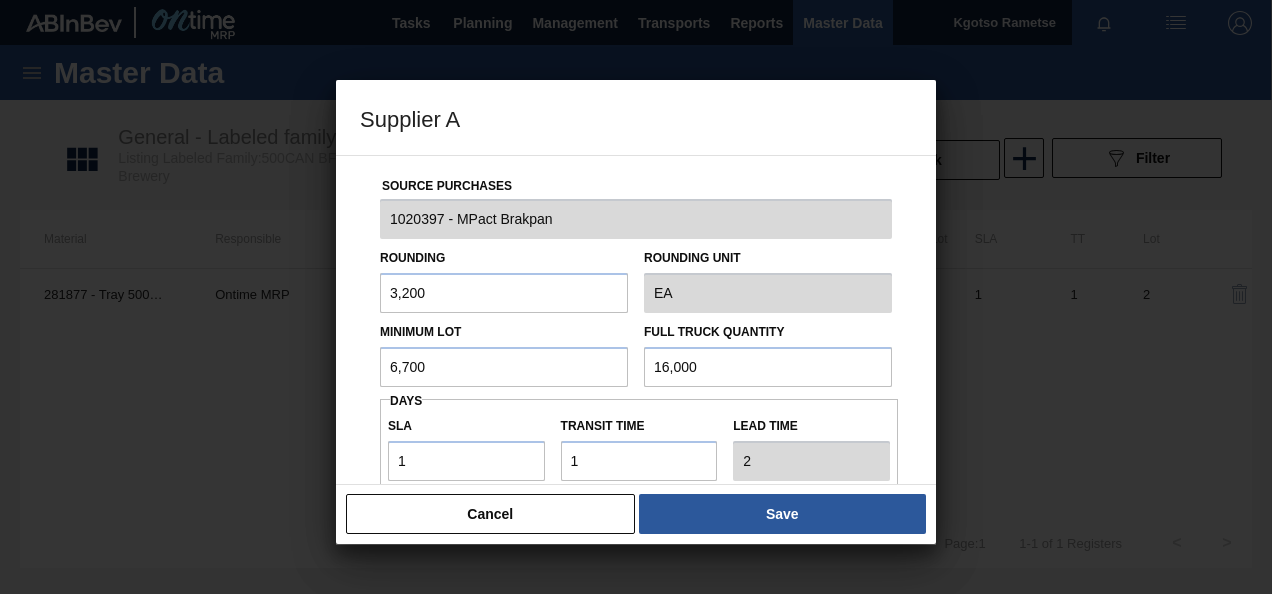 click on "6,700" at bounding box center (504, 367) 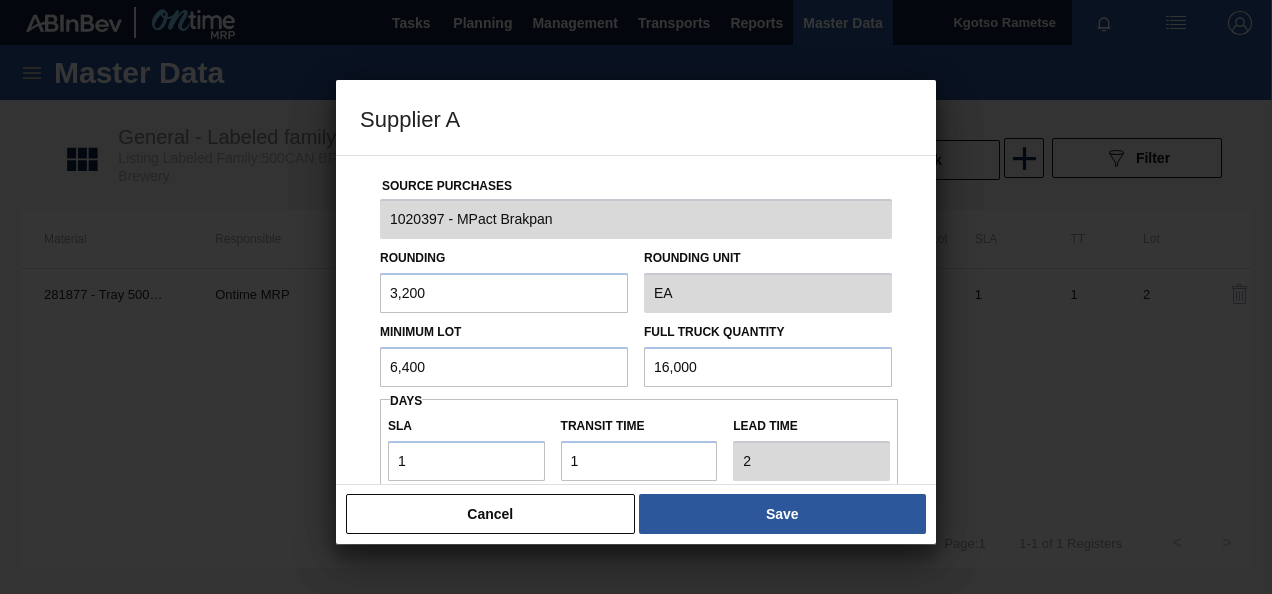 drag, startPoint x: 452, startPoint y: 352, endPoint x: 115, endPoint y: 365, distance: 337.25064 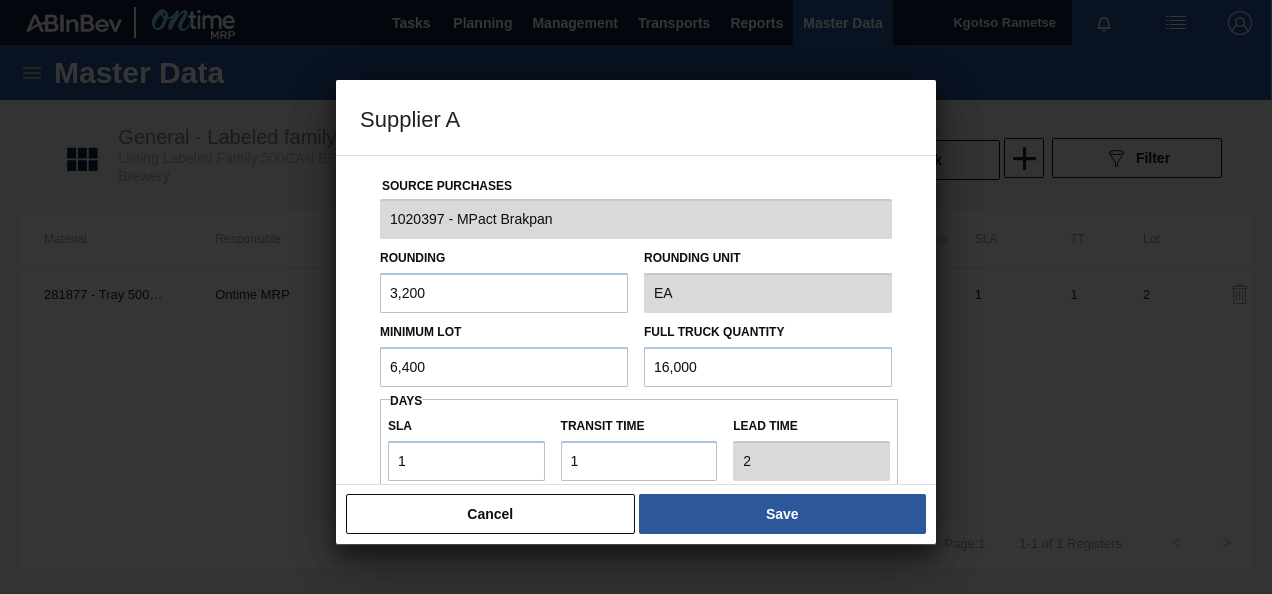 click on "Supplier A Source Purchases 1020397 - MPact Brakpan Rounding 3,200 Rounding Unit EA Minimum Lot 6,400 Full Truck Quantity 16,000   Days     SLA 1 Transit time Lead time 2 Port to Door Transit Time (days) Incoterm FOB Monthly Material Group Settings Create automatic load composition Accept Orders Automatically Cancel Save" at bounding box center (636, 297) 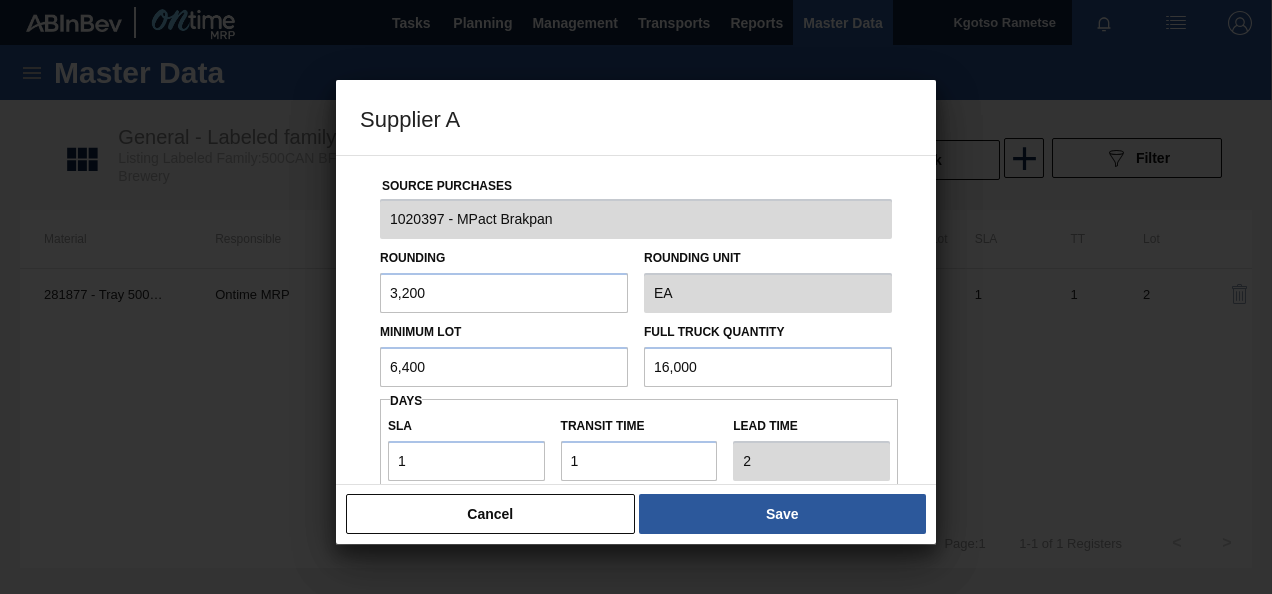 type on "6,400" 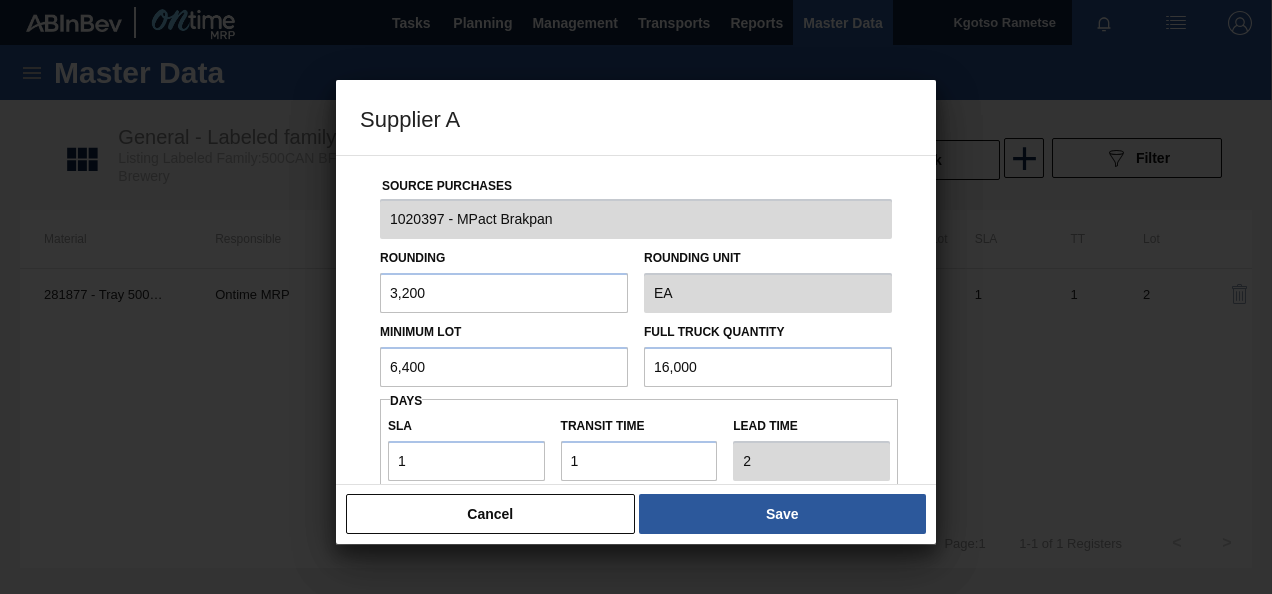 drag, startPoint x: 705, startPoint y: 373, endPoint x: 368, endPoint y: 392, distance: 337.5352 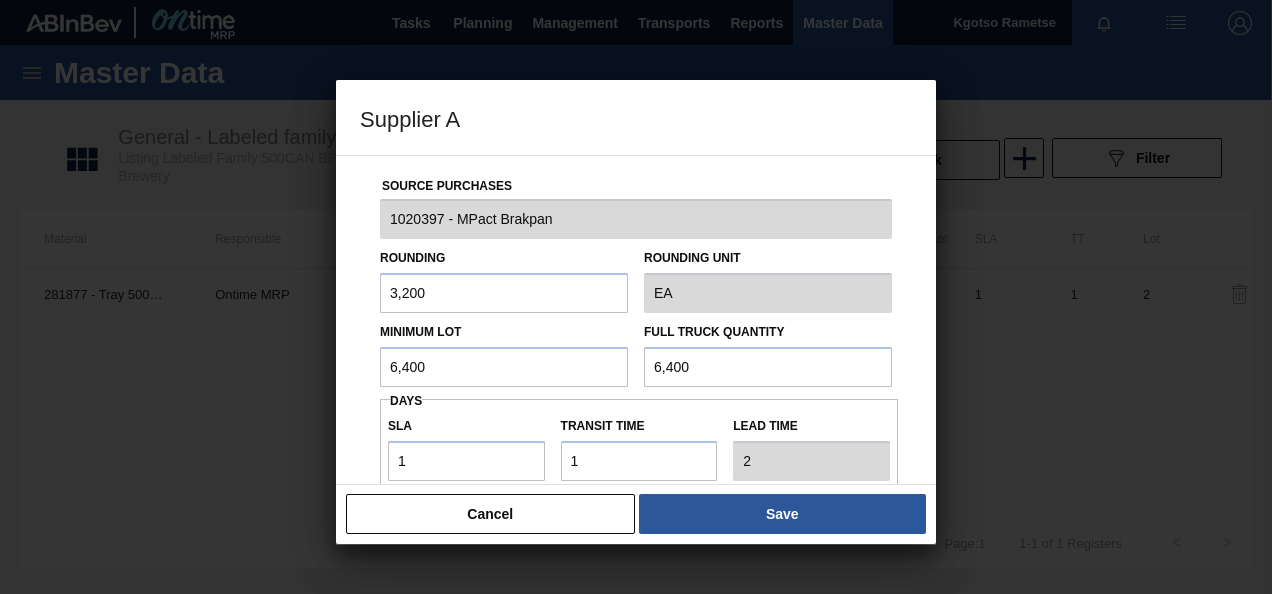 type on "6,400" 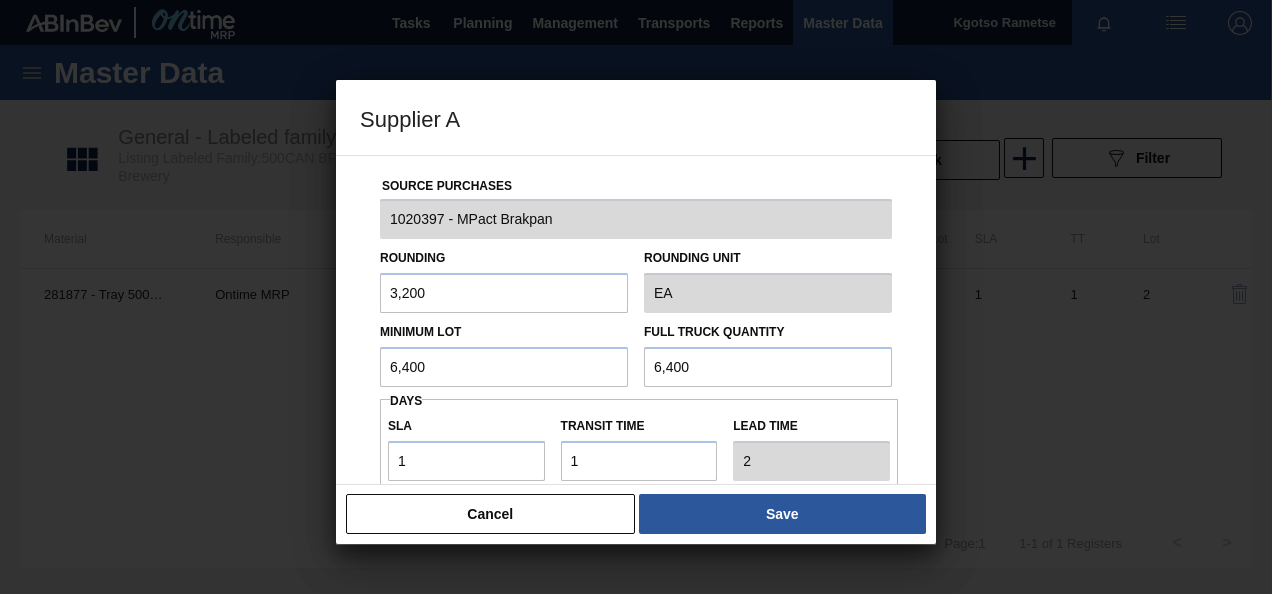 click on "Source Purchases 1020397 - MPact Brakpan Rounding 3,200 Rounding Unit EA Minimum Lot 6,400 Full Truck Quantity 6,400   Days     SLA 1 Transit time Lead time 2 Port to Door Transit Time (days) Incoterm FOB Monthly Material Group Settings Create automatic load composition Accept Orders Automatically" at bounding box center [636, 487] 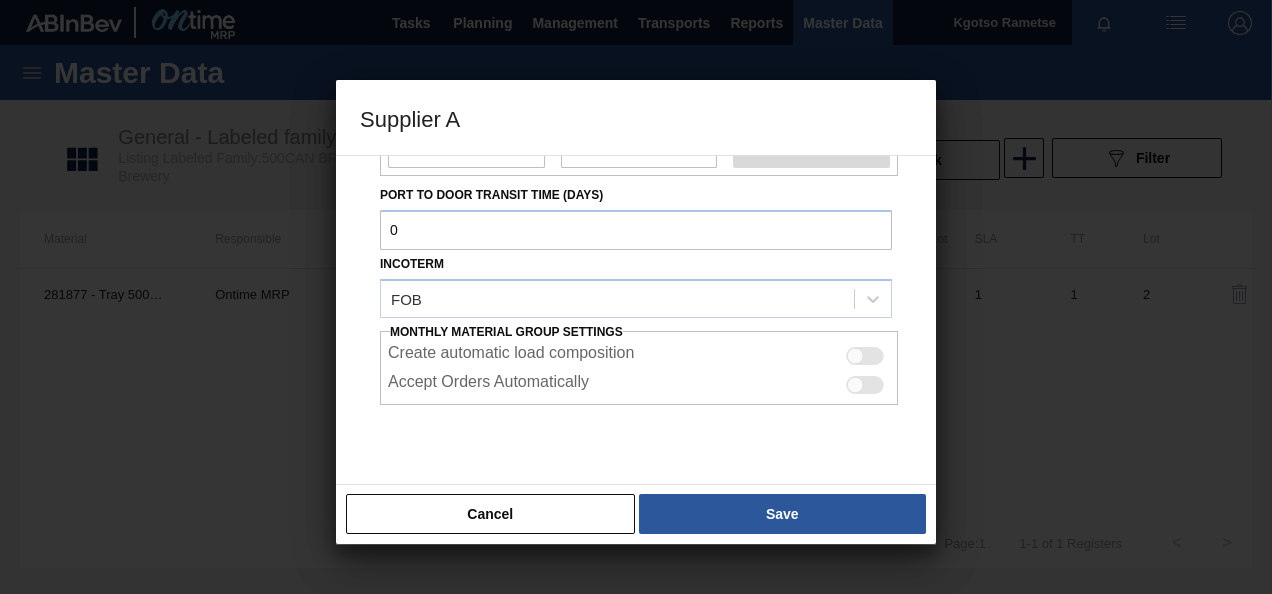 scroll, scrollTop: 320, scrollLeft: 0, axis: vertical 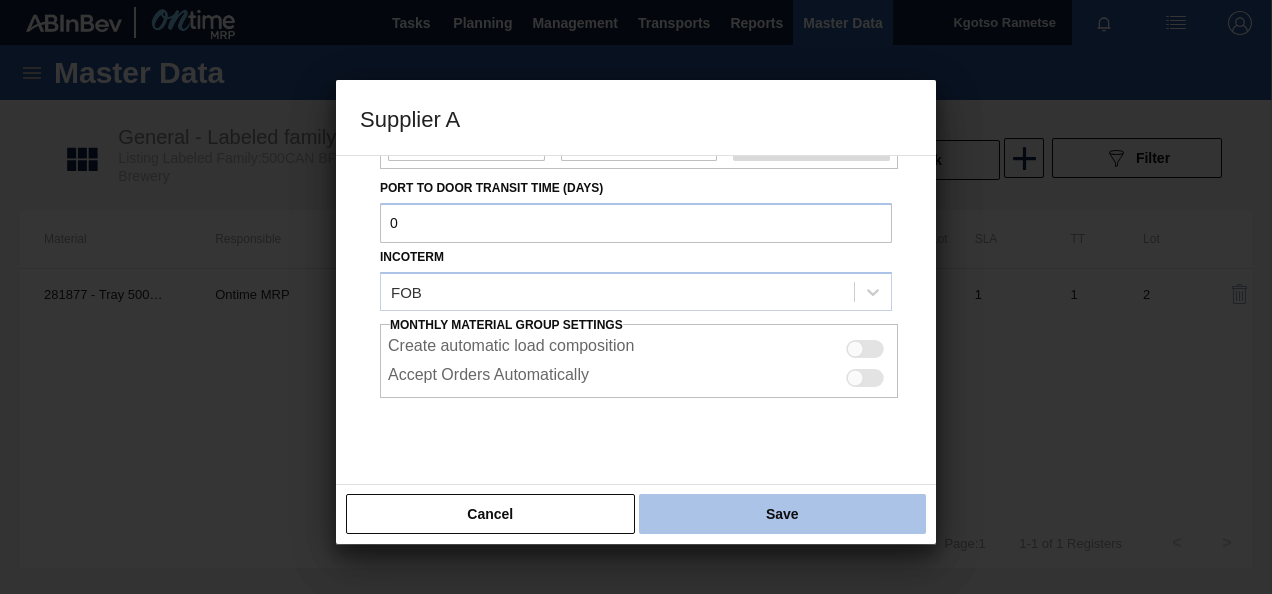 click on "Save" at bounding box center [782, 514] 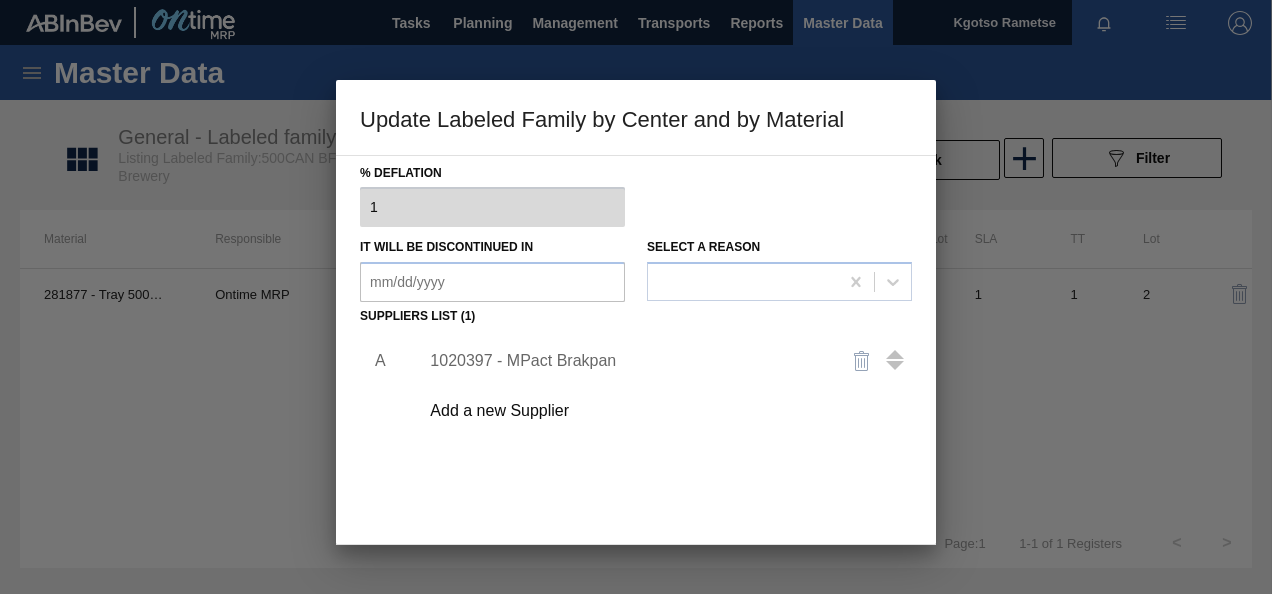 click on "A     1020397 - MPact Brakpan Add a new Supplier" at bounding box center [636, 448] 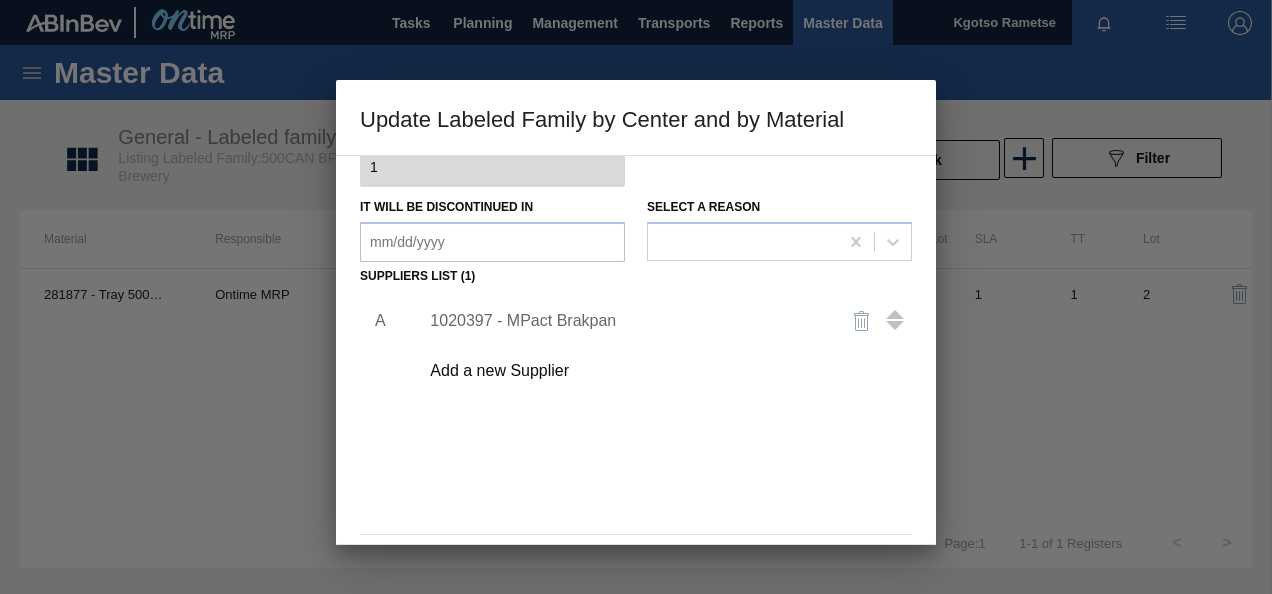 scroll, scrollTop: 306, scrollLeft: 0, axis: vertical 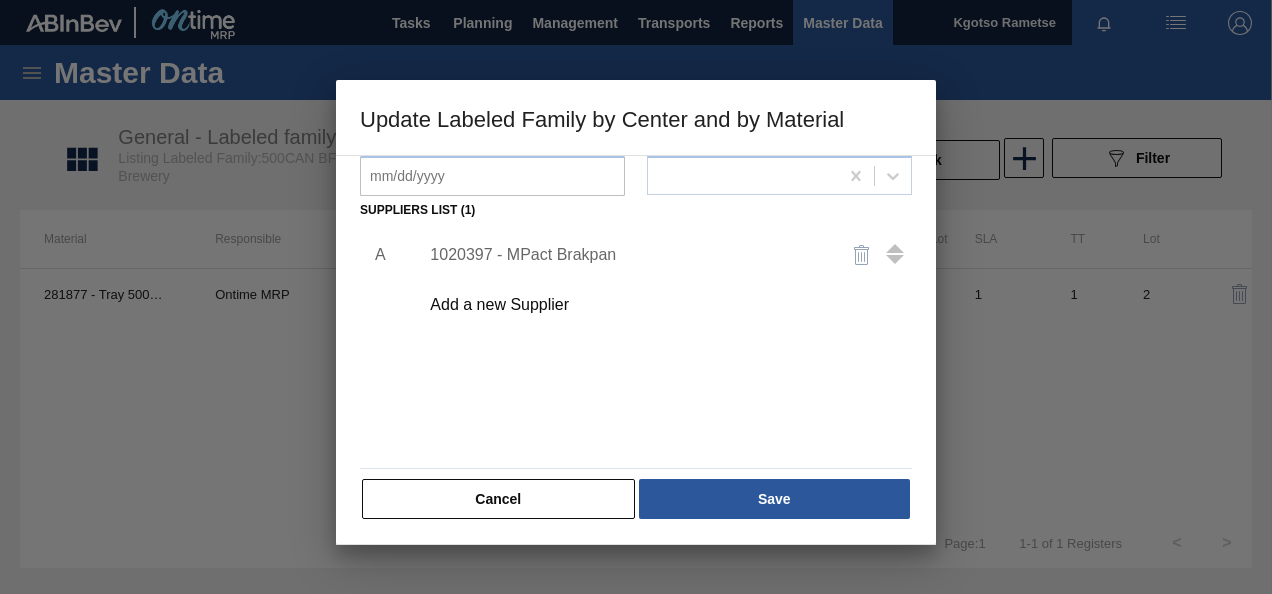 click on "Save" at bounding box center (774, 499) 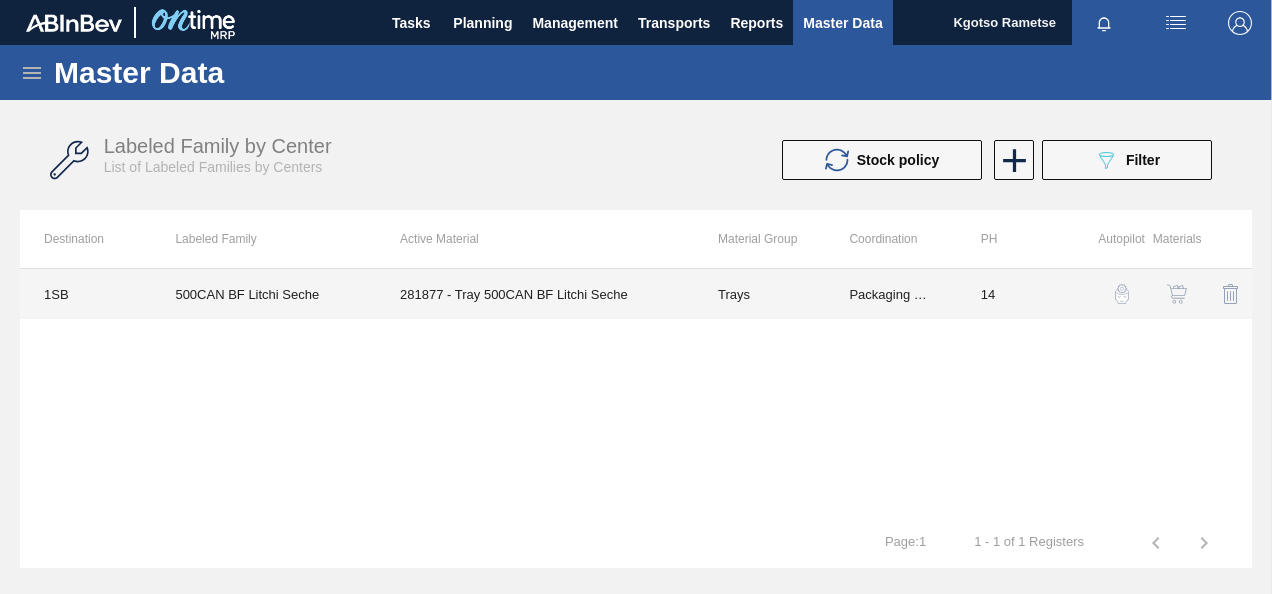 click on "500CAN BF Litchi Seche" at bounding box center (263, 294) 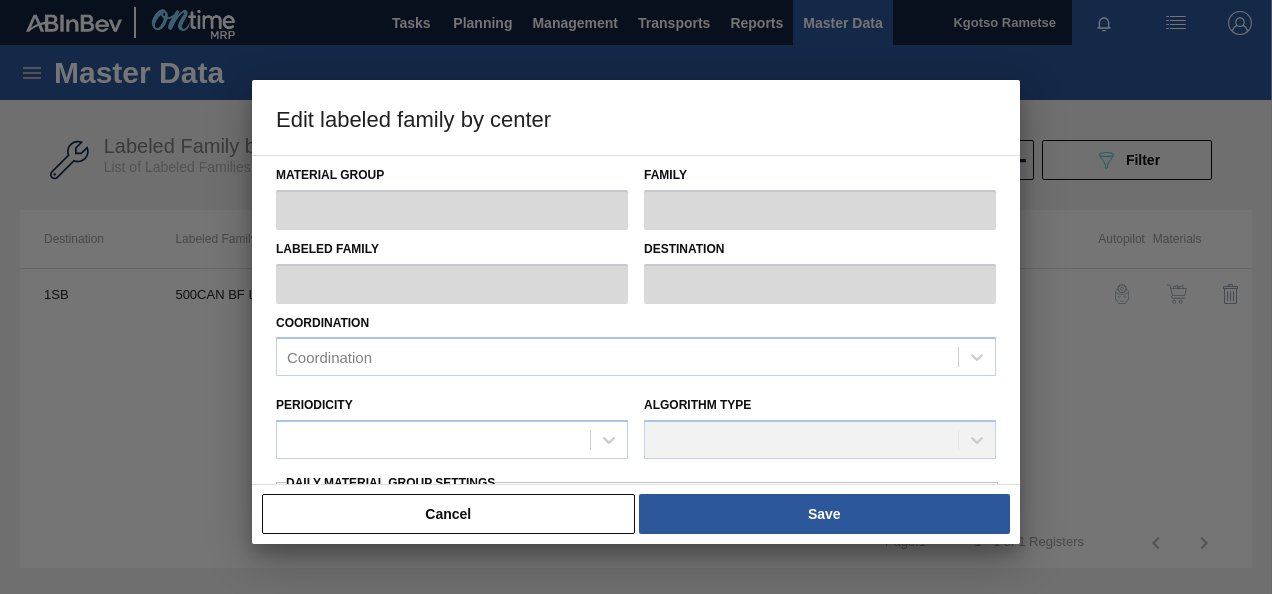 click on "Material Group Family Labeled Family Destination Coordination Coordination Periodicity Algorithm Type Daily Material Group Settings Order Grid Replanning Cleaning Pending Volumes Order clearing Programming Horizon Storage Location Settings Use Storage Location   Stock Policy   Minimum Stock Policy Maximum Stock Policy Target Stock Point (%) NaN TMS settings CIF Transport Drive General settings External Suggestions Future necessity OOR Relevance Reschedule Order By Capacity Break in full truck Negotiate load compositions Delivery Date Replanning" at bounding box center (636, 320) 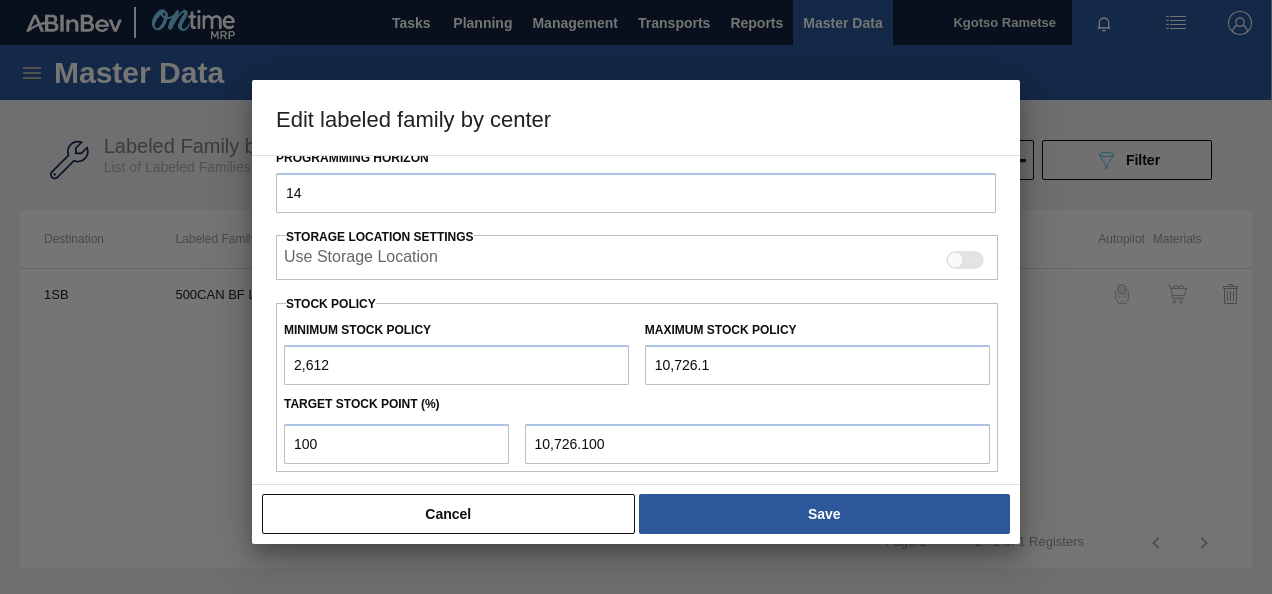 scroll, scrollTop: 400, scrollLeft: 0, axis: vertical 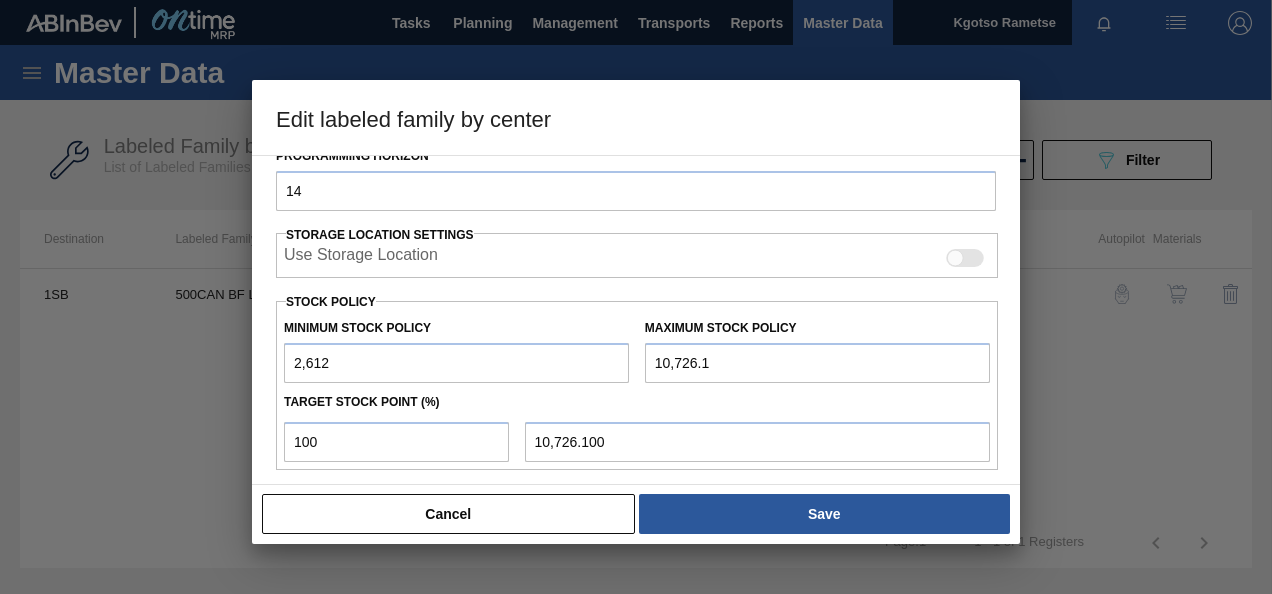 click on "2,612" at bounding box center (456, 363) 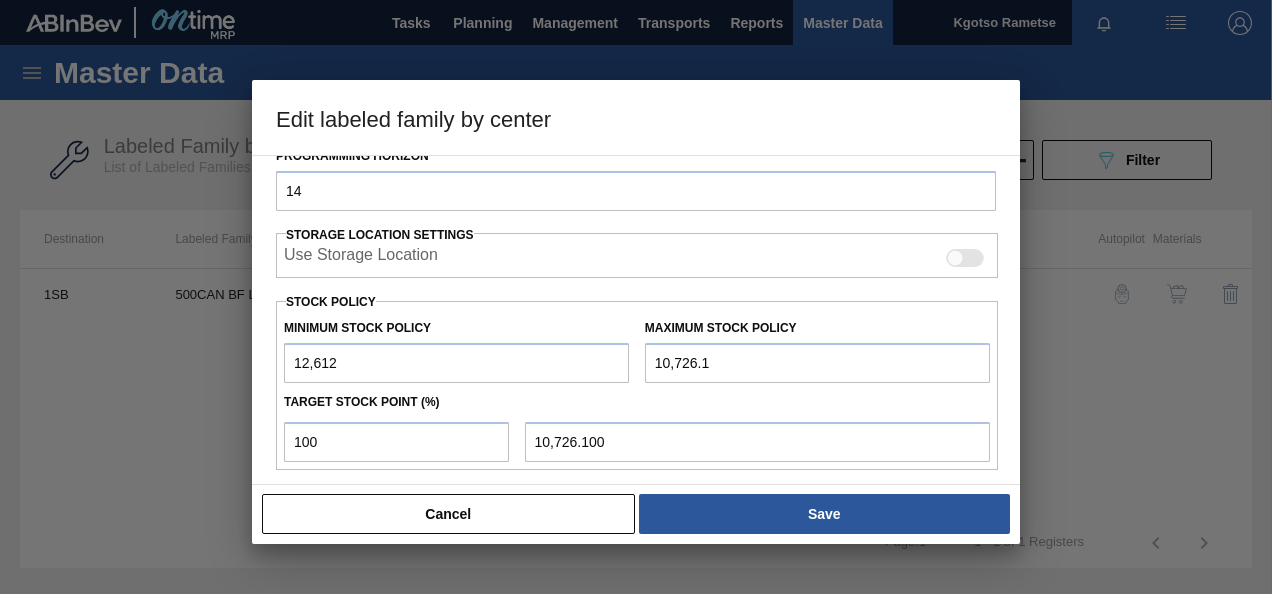 type on "12,612" 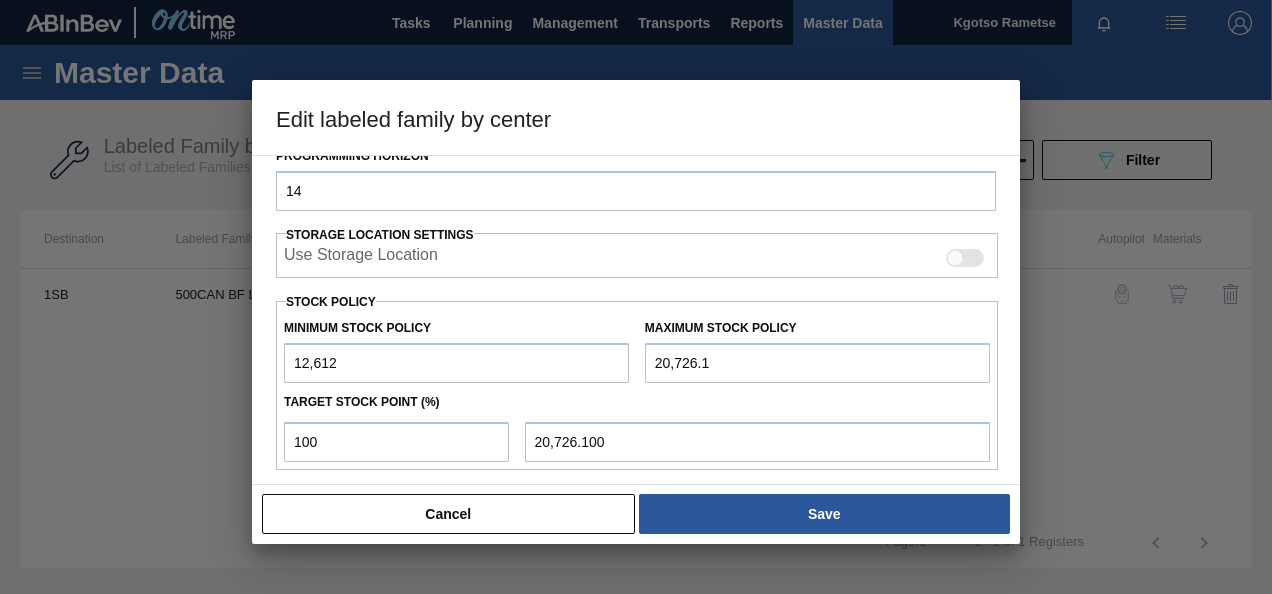 type on "20,726.1" 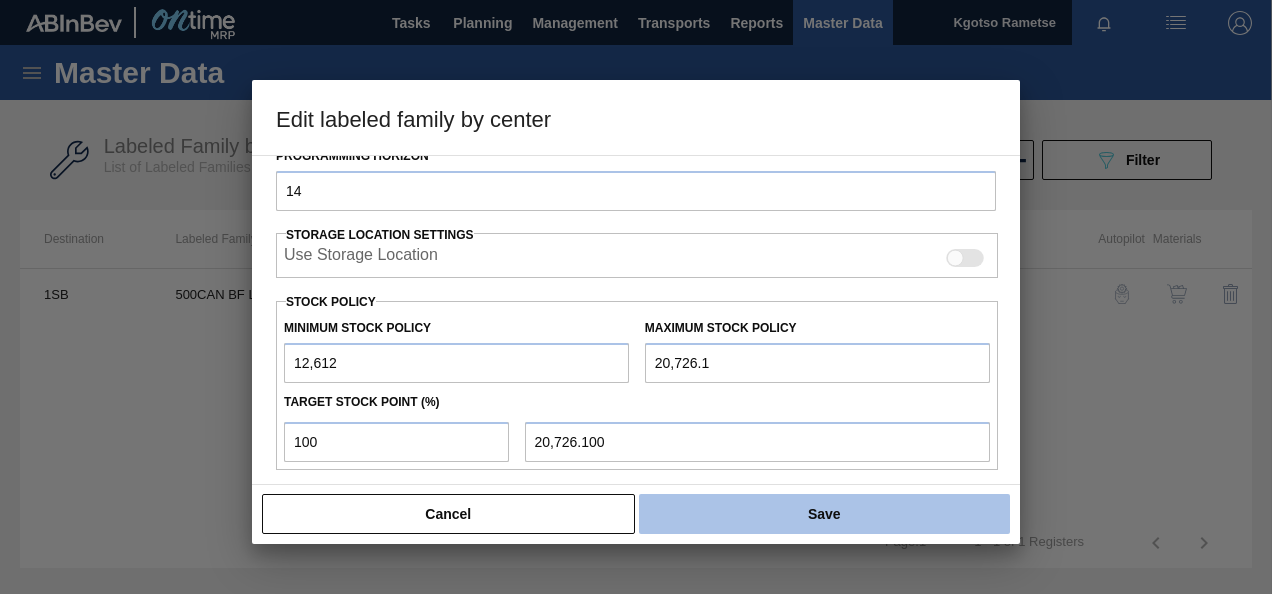 click on "Save" at bounding box center (824, 514) 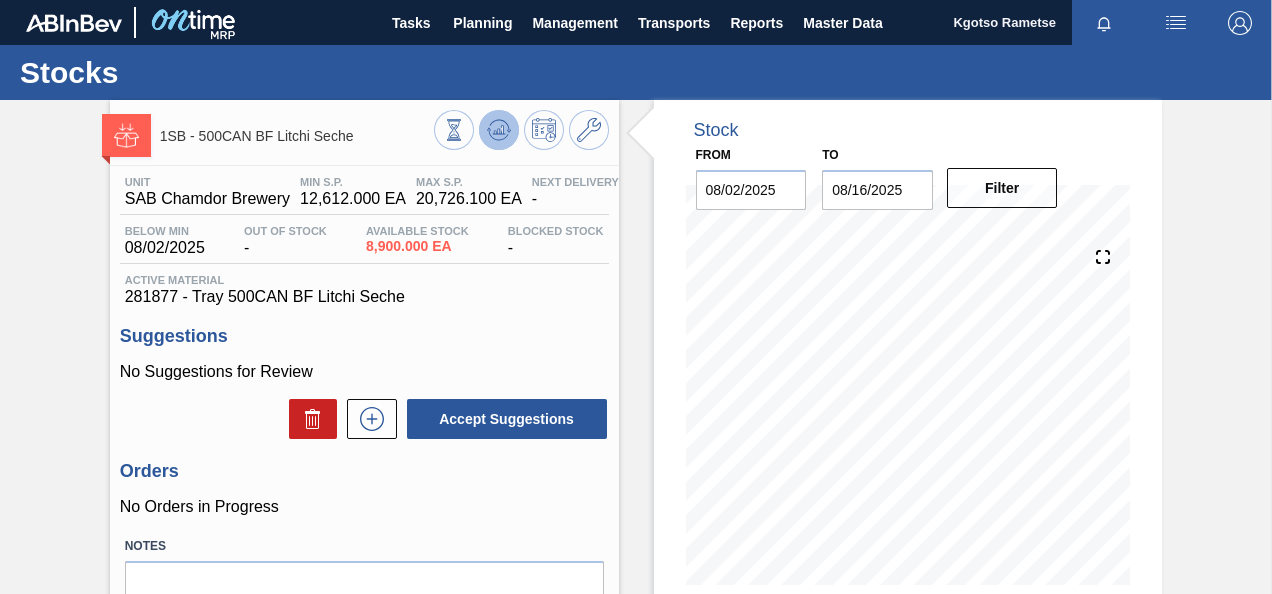 click 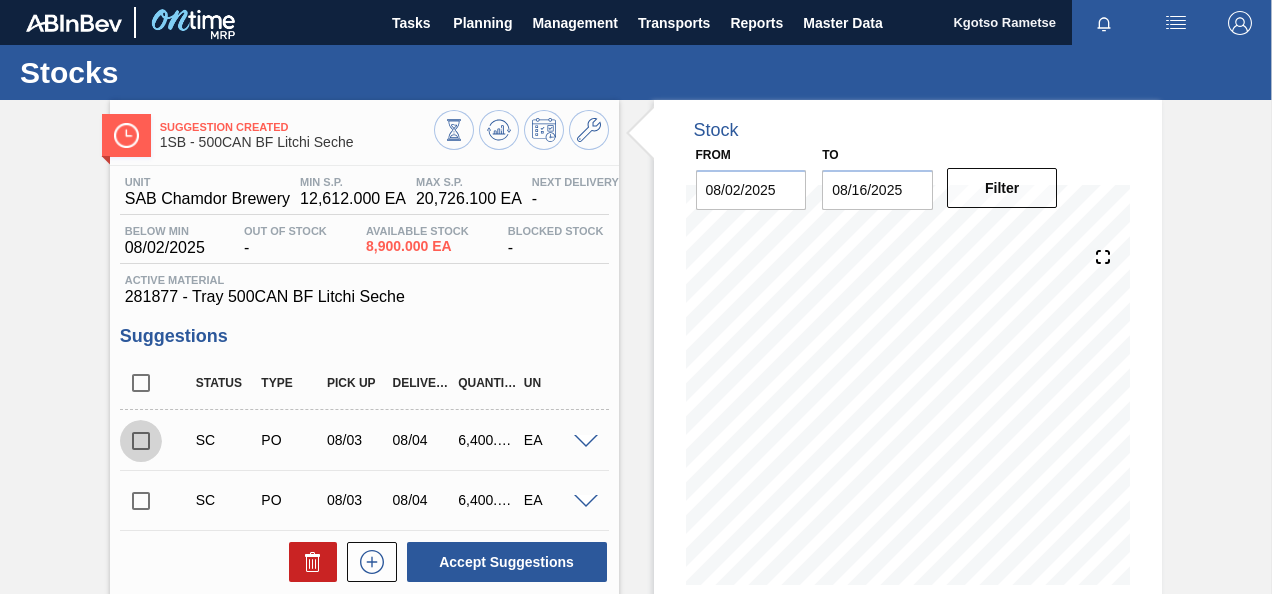 click at bounding box center (141, 441) 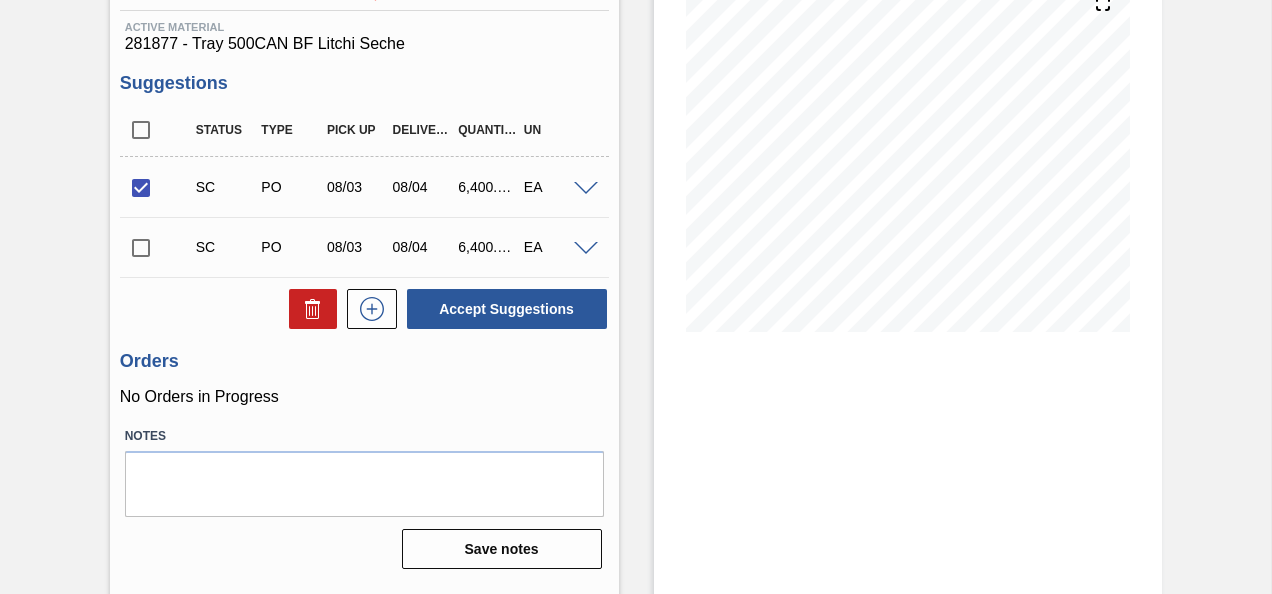 scroll, scrollTop: 0, scrollLeft: 0, axis: both 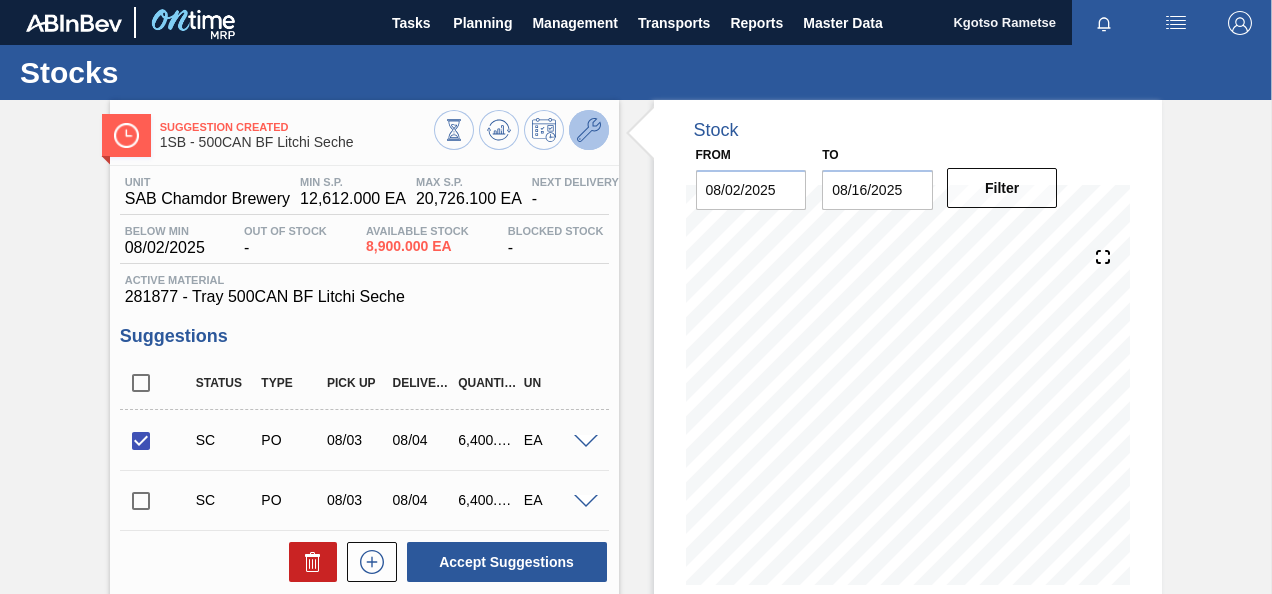 click at bounding box center [589, 130] 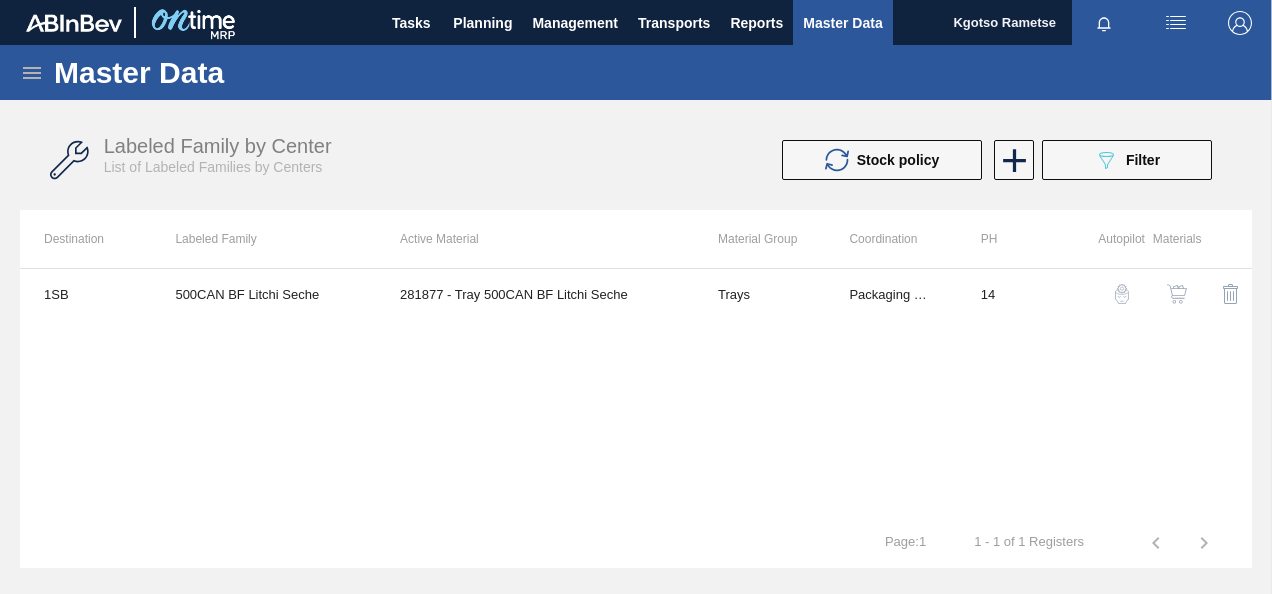 click at bounding box center [1177, 294] 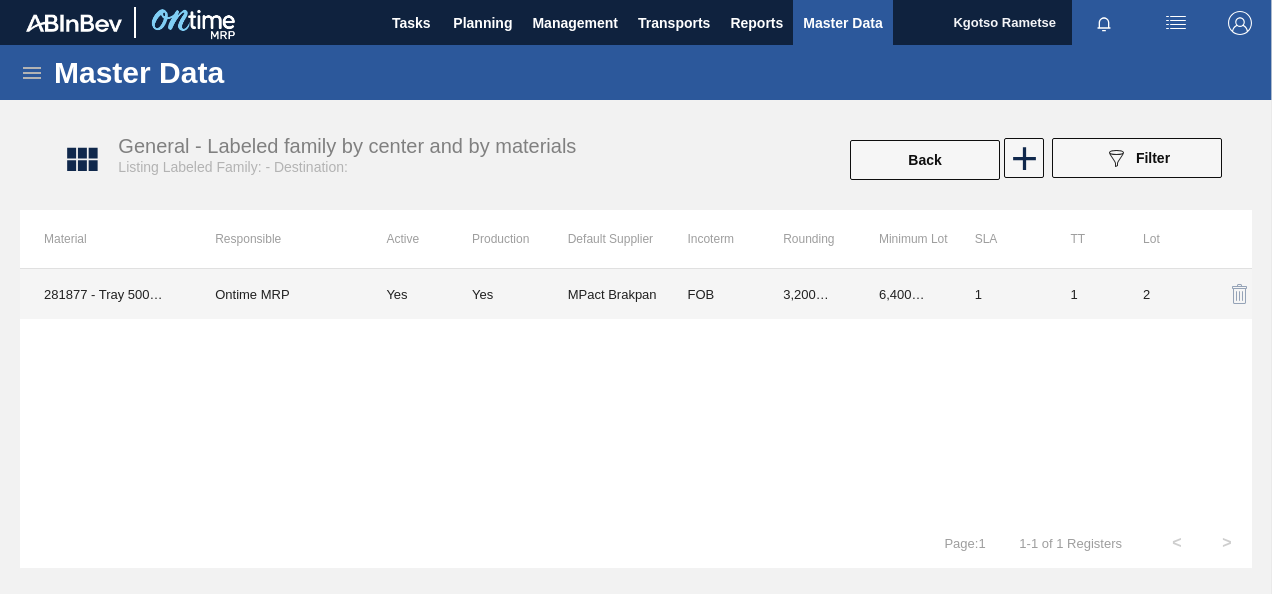 click on "3,200.000" at bounding box center (807, 294) 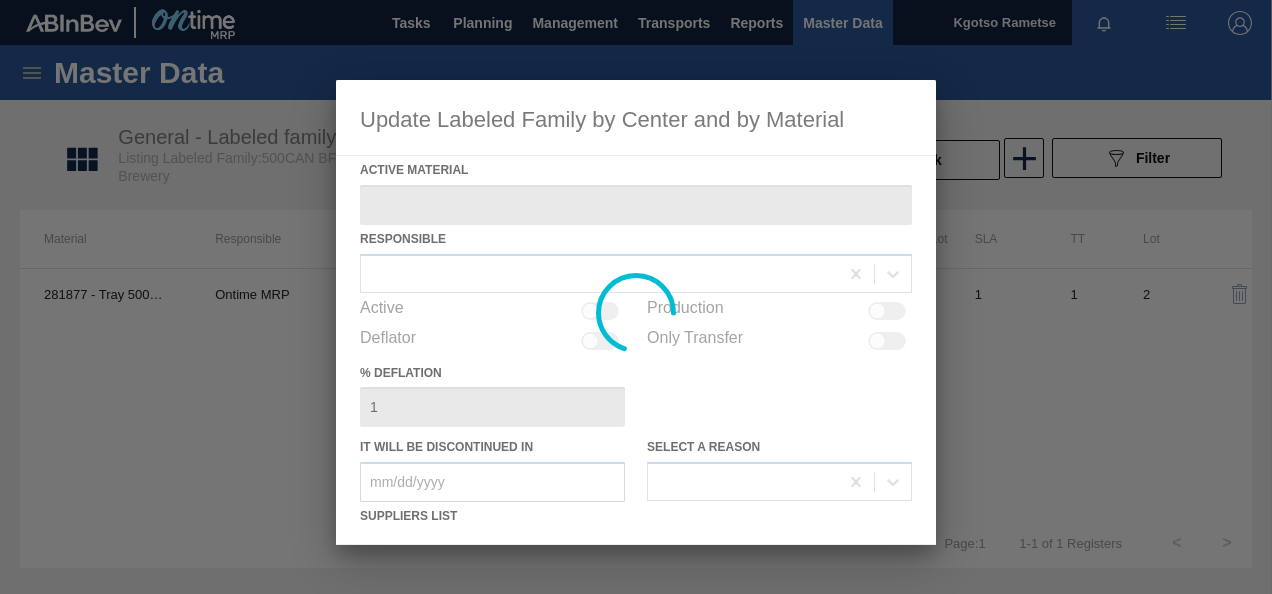 type on "281877 - Tray 500CAN BF Litchi Seche" 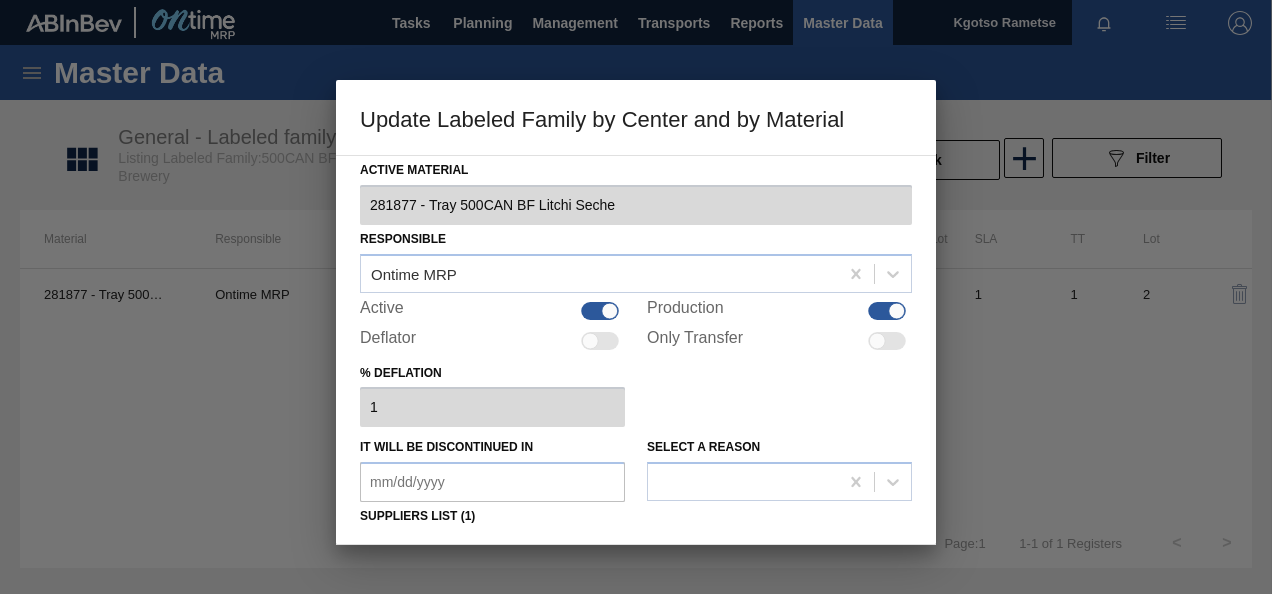 click on "% deflation 1" at bounding box center (636, 393) 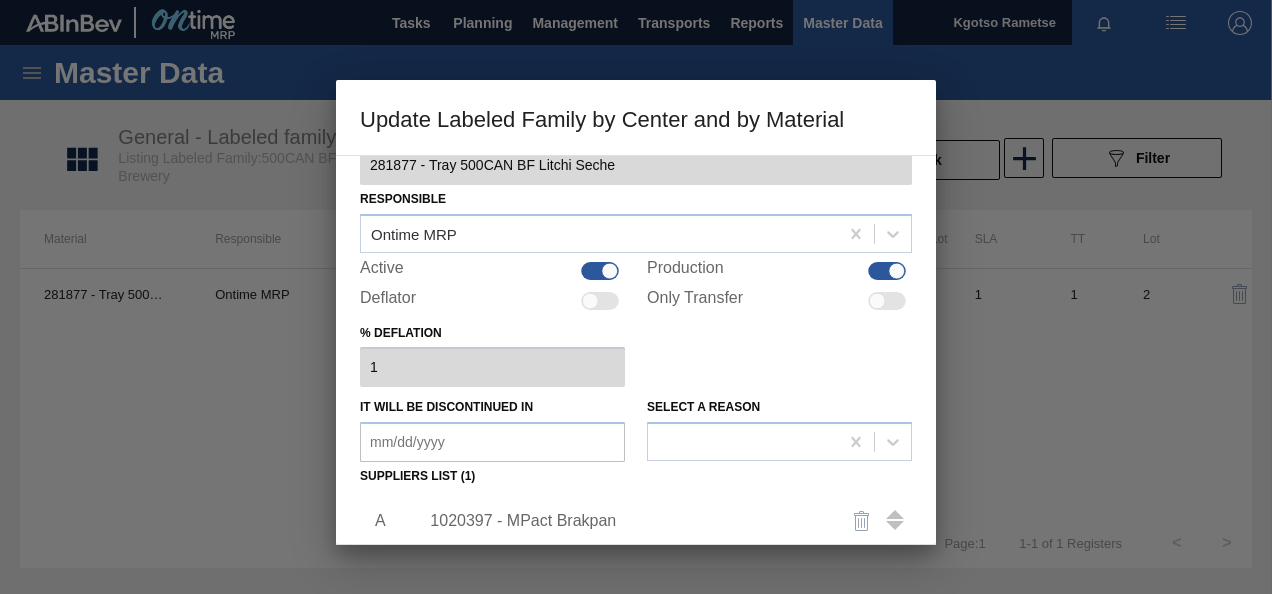 scroll, scrollTop: 120, scrollLeft: 0, axis: vertical 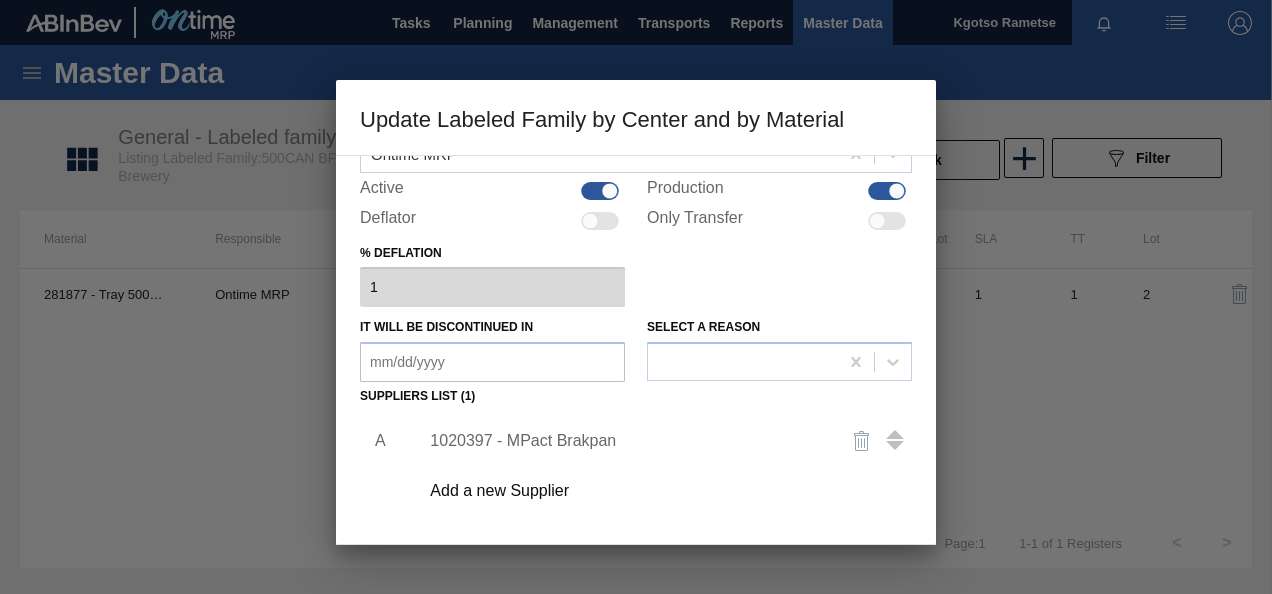 click on "1020397 - MPact Brakpan" at bounding box center (659, 441) 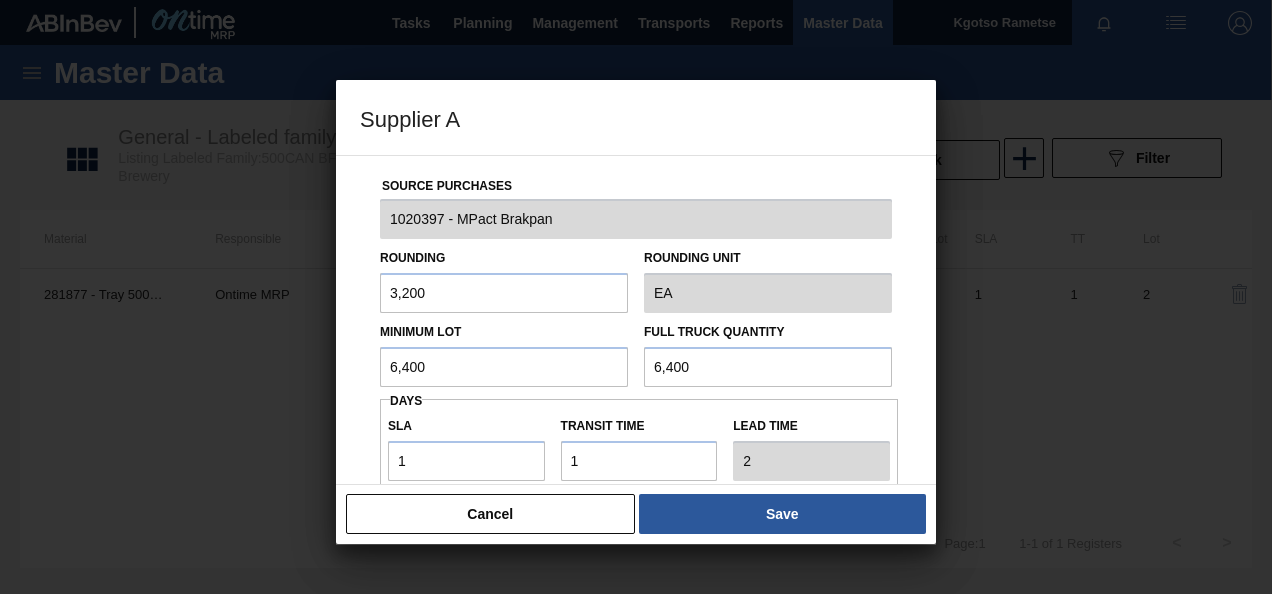 click on "Source Purchases 1020397 - MPact Brakpan Rounding 3,200 Rounding Unit EA Minimum Lot 6,400 Full Truck Quantity 6,400   Days     SLA 1 Transit time Lead time 2 Port to Door Transit Time (days) Incoterm FOB Monthly Material Group Settings Create automatic load composition Accept Orders Automatically" at bounding box center [636, 320] 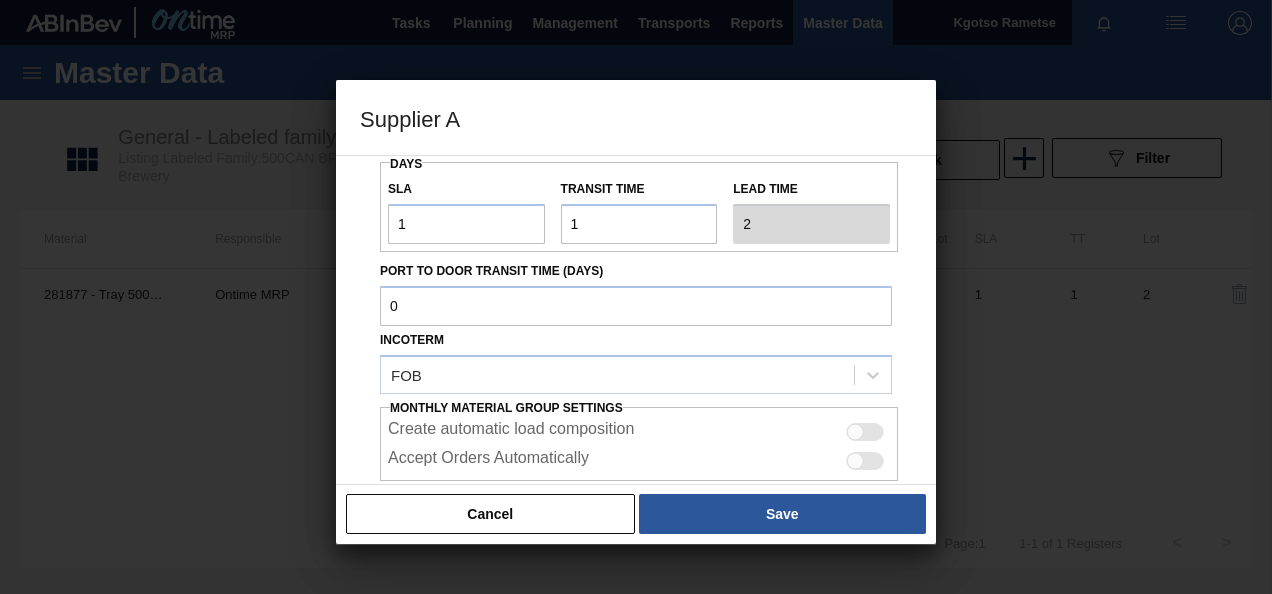 scroll, scrollTop: 355, scrollLeft: 0, axis: vertical 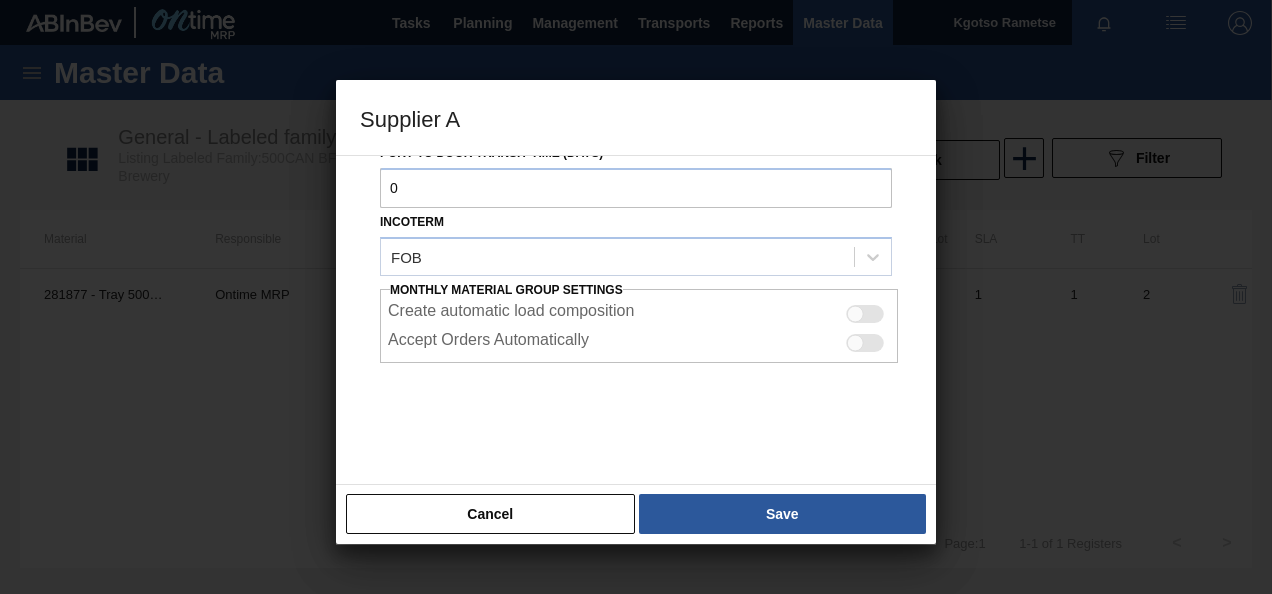 click at bounding box center (865, 343) 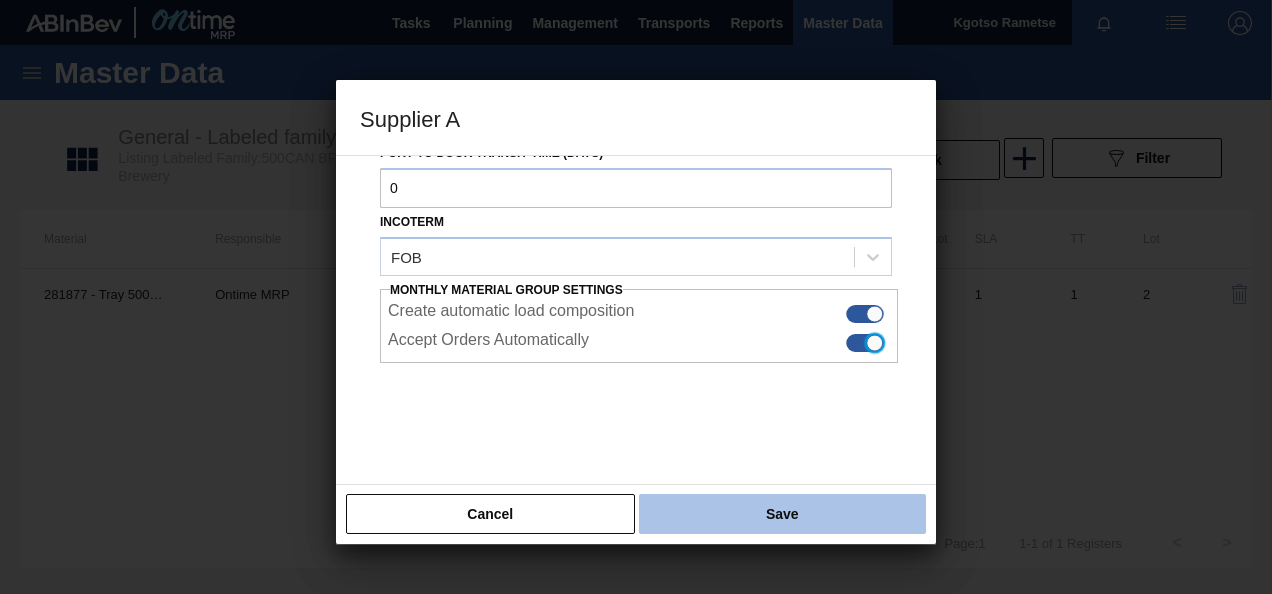 click on "Save" at bounding box center (782, 514) 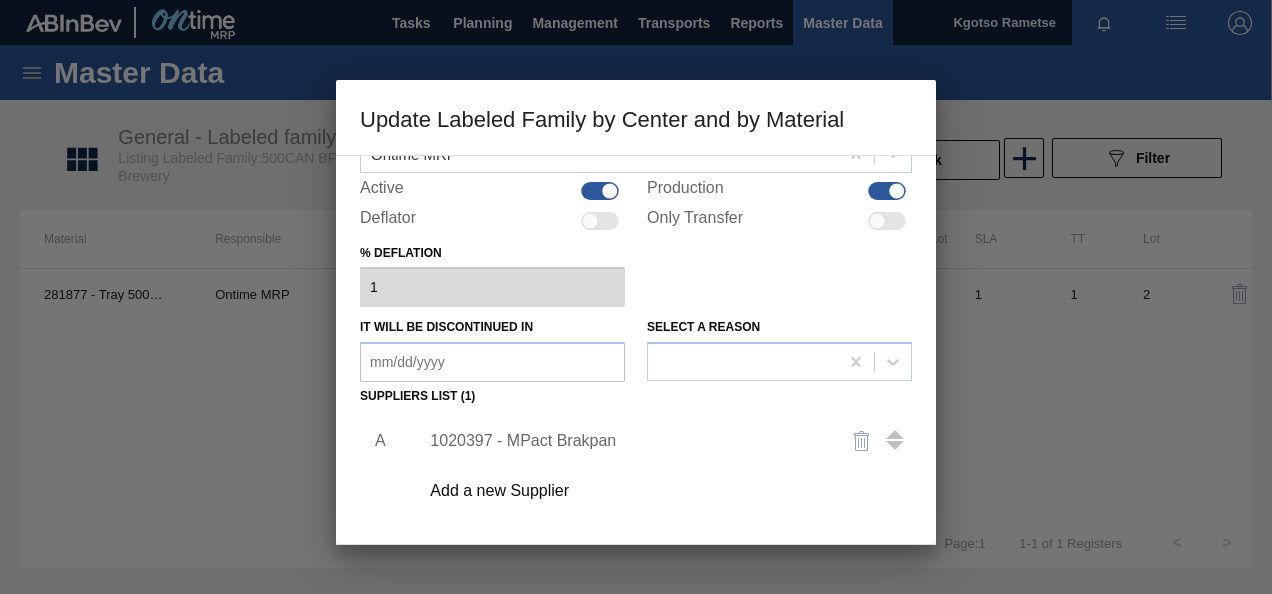 click on "Active Material 281877 - Tray 500CAN BF Litchi Seche Responsible Ontime MRP Active Production Deflator Only Transfer % deflation 1 It will be discontinued in Select a reason Suppliers list   (1) A     1020397 - MPact Brakpan Add a new Supplier Cancel Save" at bounding box center [636, 350] 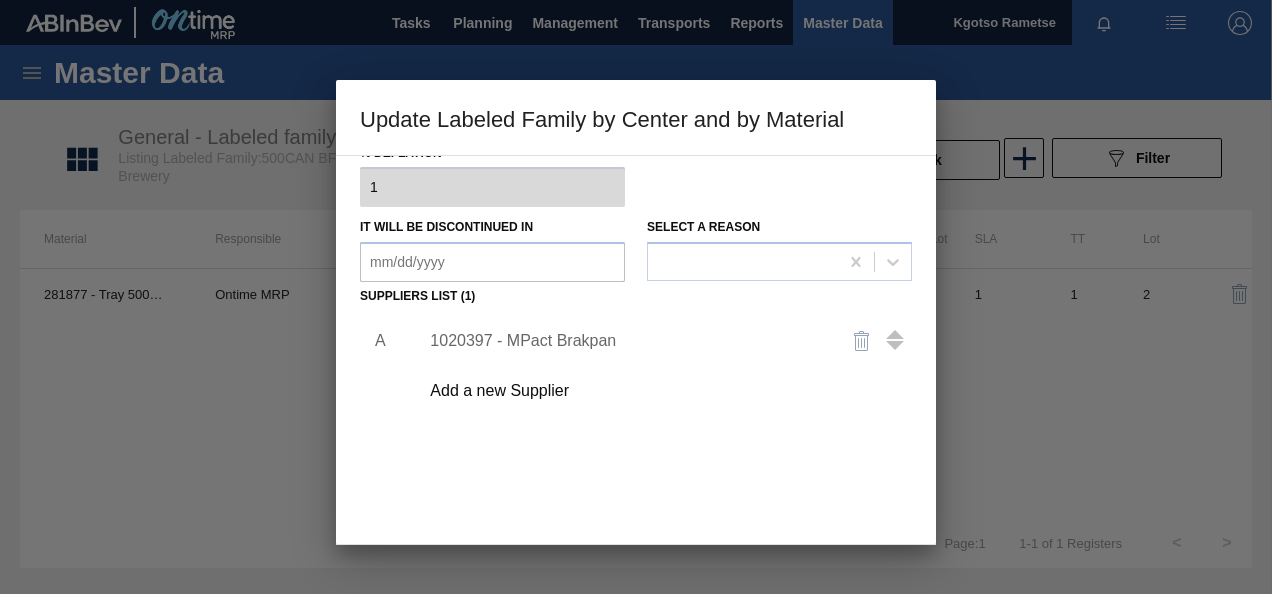 scroll, scrollTop: 280, scrollLeft: 0, axis: vertical 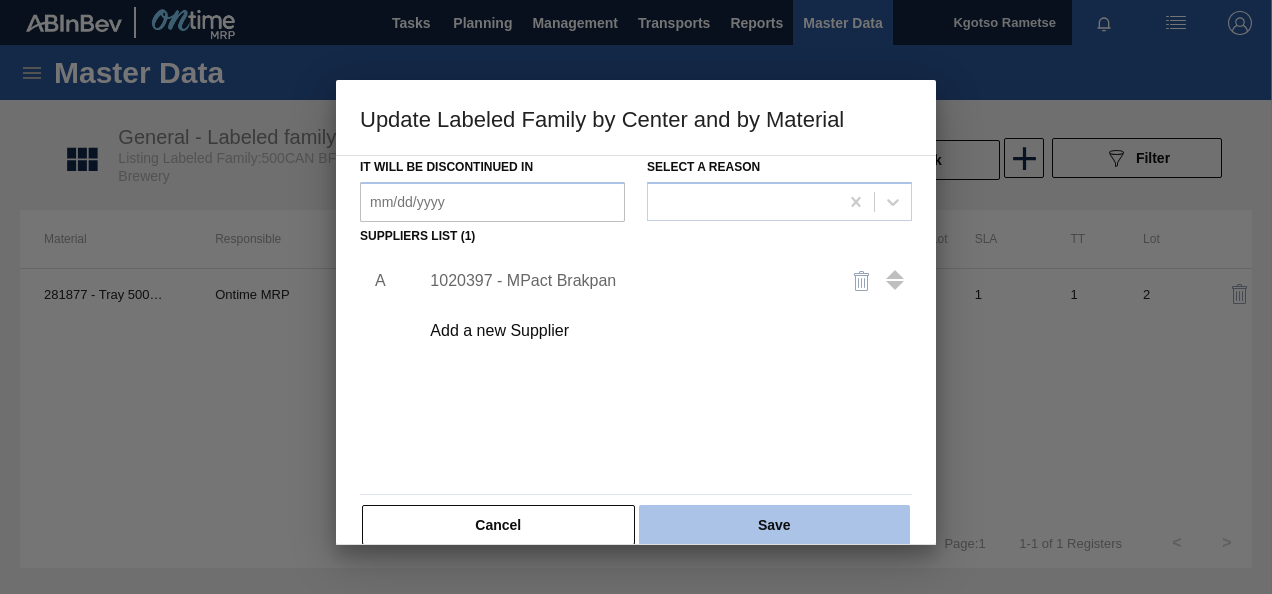 click on "Save" at bounding box center (774, 525) 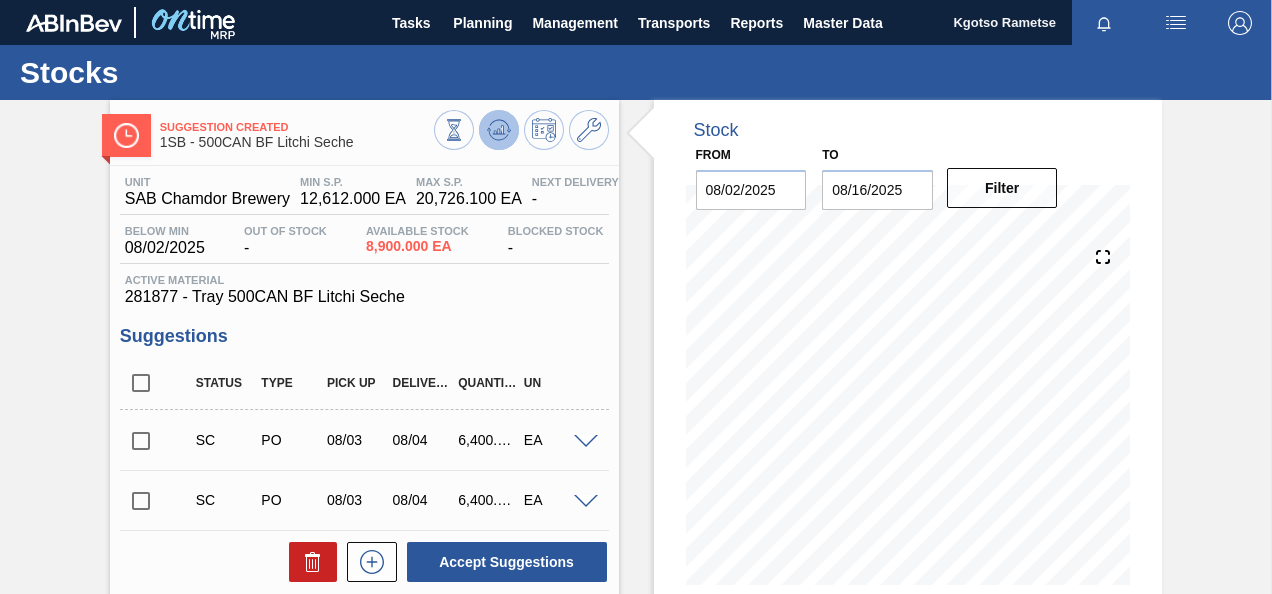 click at bounding box center (499, 130) 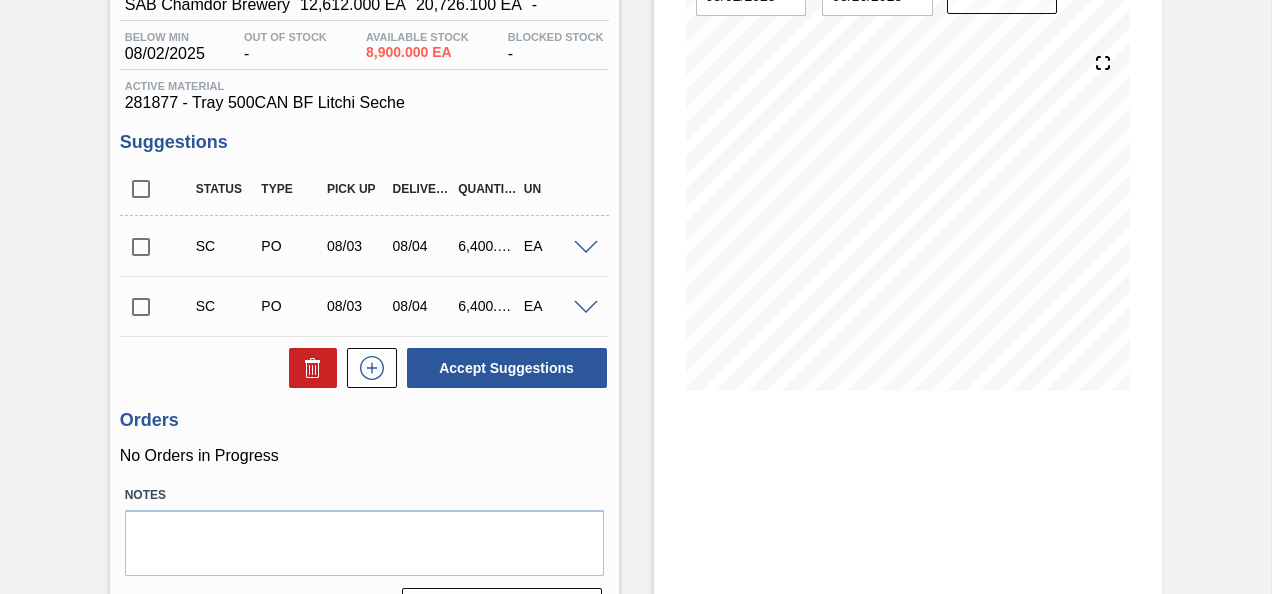 scroll, scrollTop: 266, scrollLeft: 0, axis: vertical 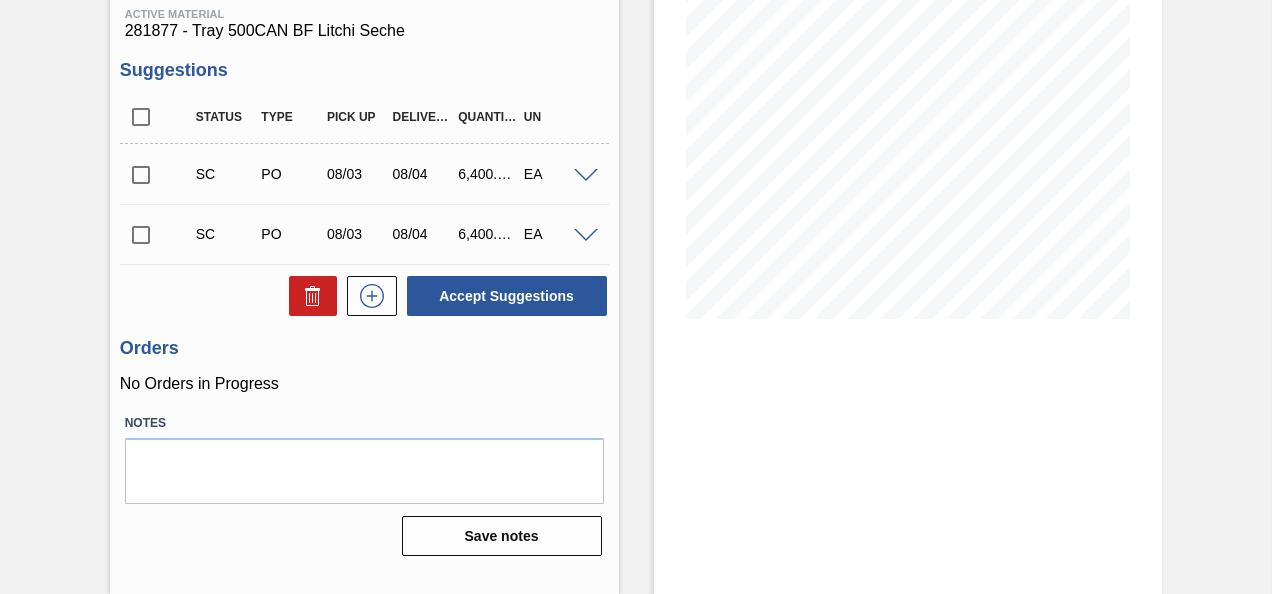 click at bounding box center (141, 175) 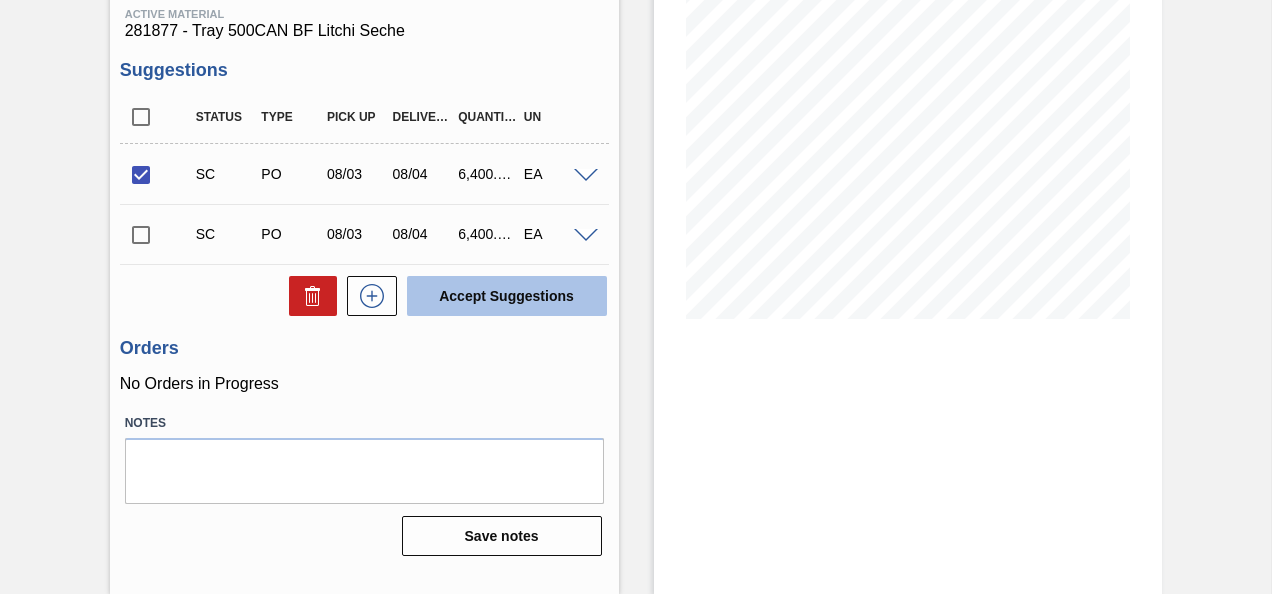 click on "Accept Suggestions" at bounding box center [507, 296] 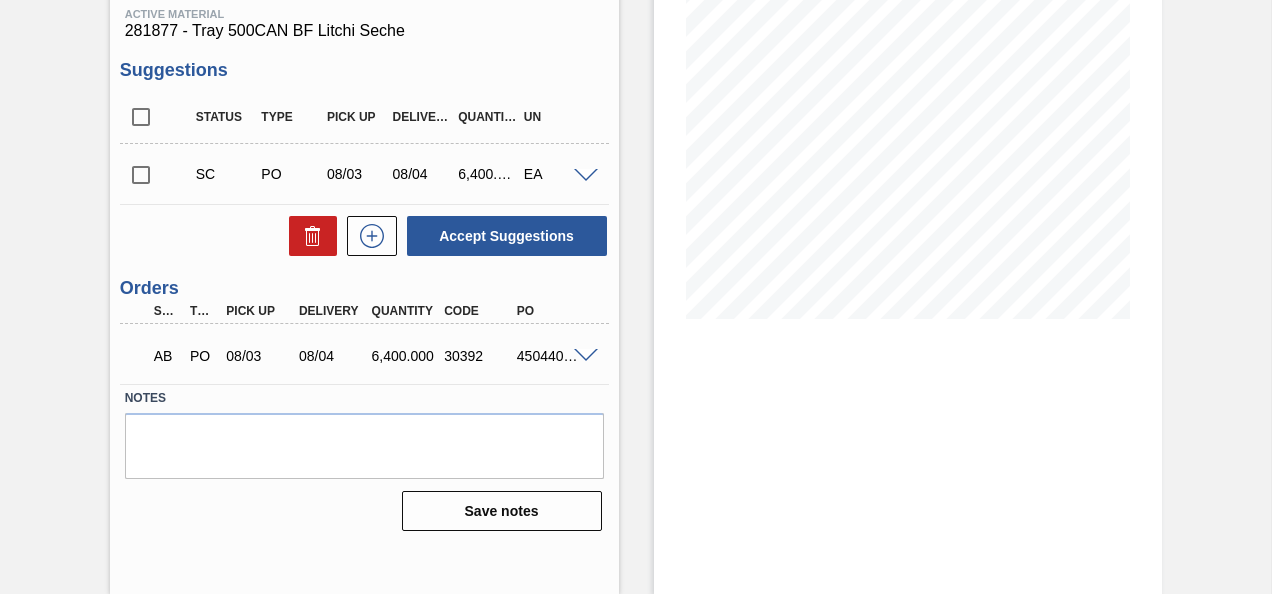 click at bounding box center (586, 356) 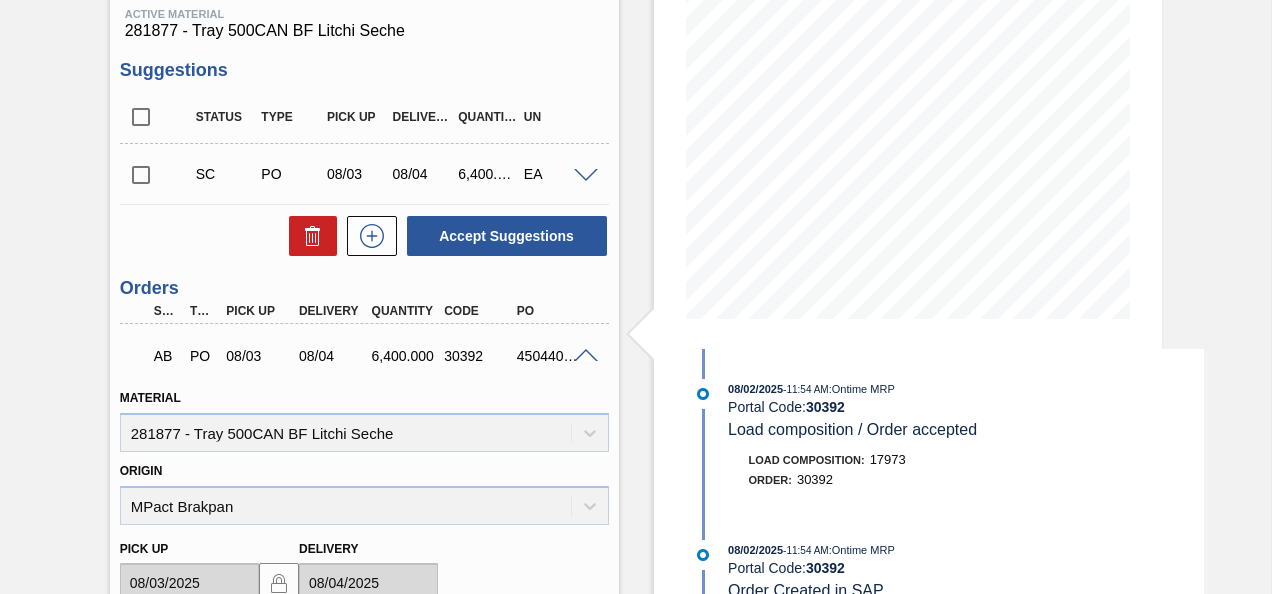 scroll, scrollTop: 706, scrollLeft: 0, axis: vertical 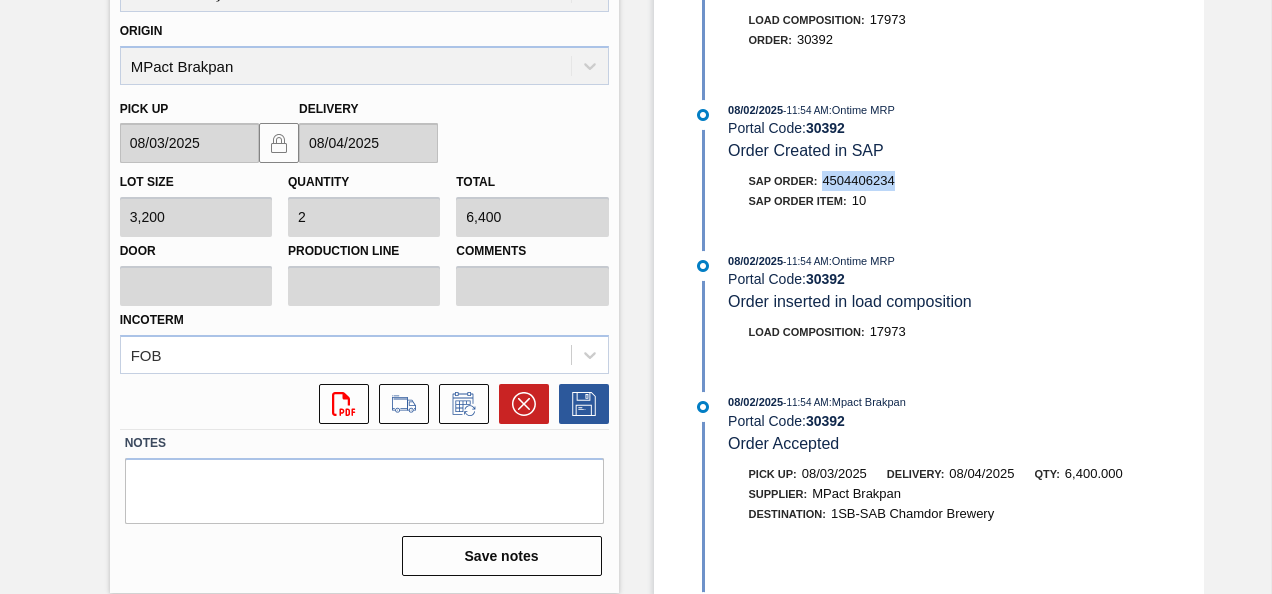drag, startPoint x: 898, startPoint y: 185, endPoint x: 825, endPoint y: 183, distance: 73.02739 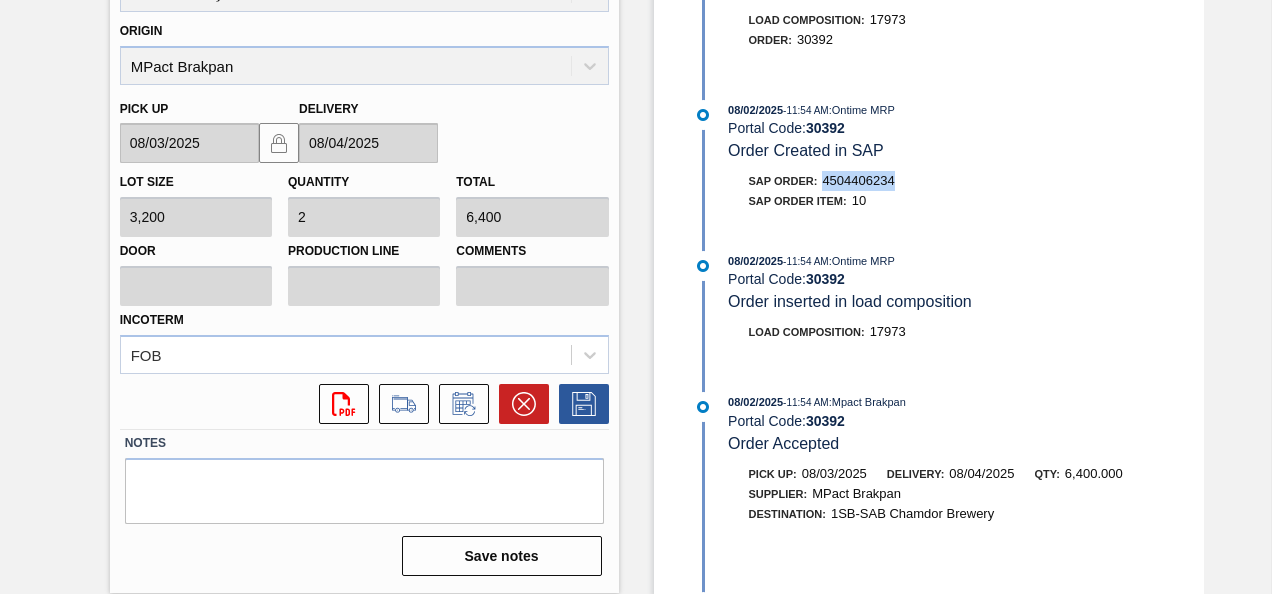 click on "SAP Order:  4504406234" at bounding box center [966, 181] 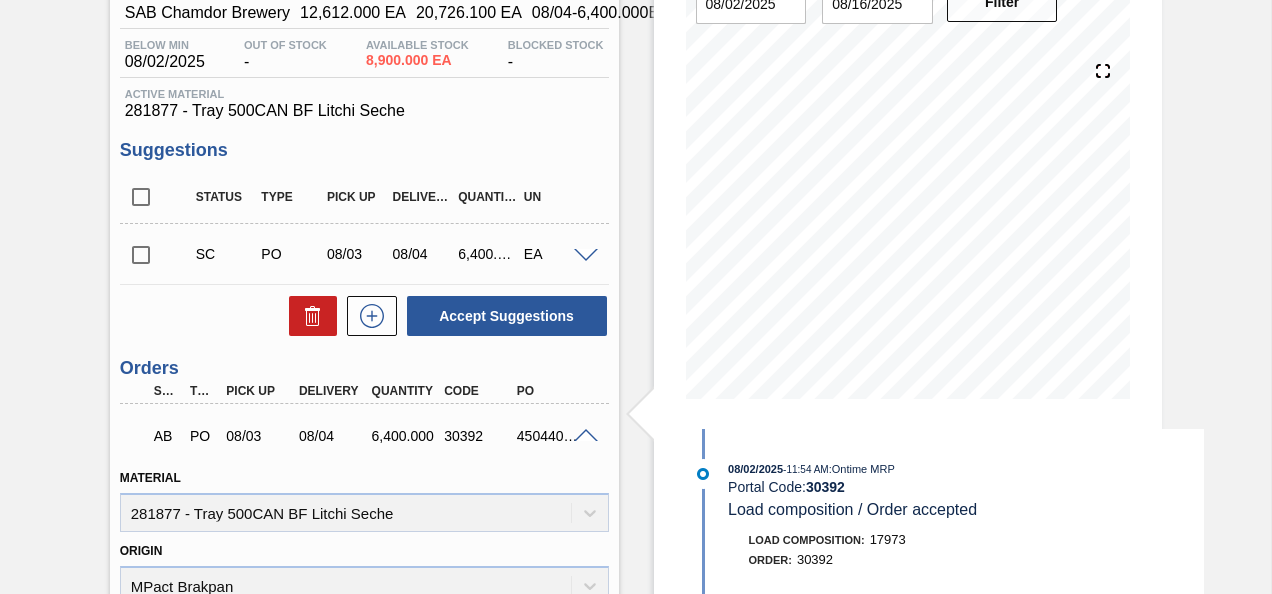 scroll, scrollTop: 0, scrollLeft: 0, axis: both 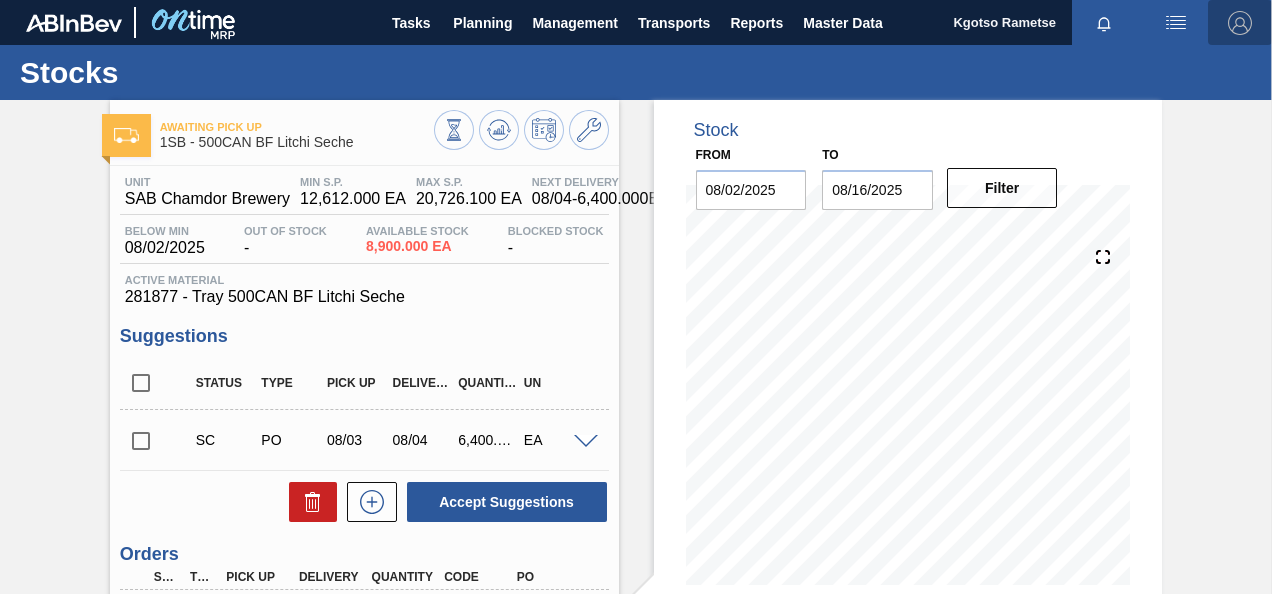 click at bounding box center [1240, 23] 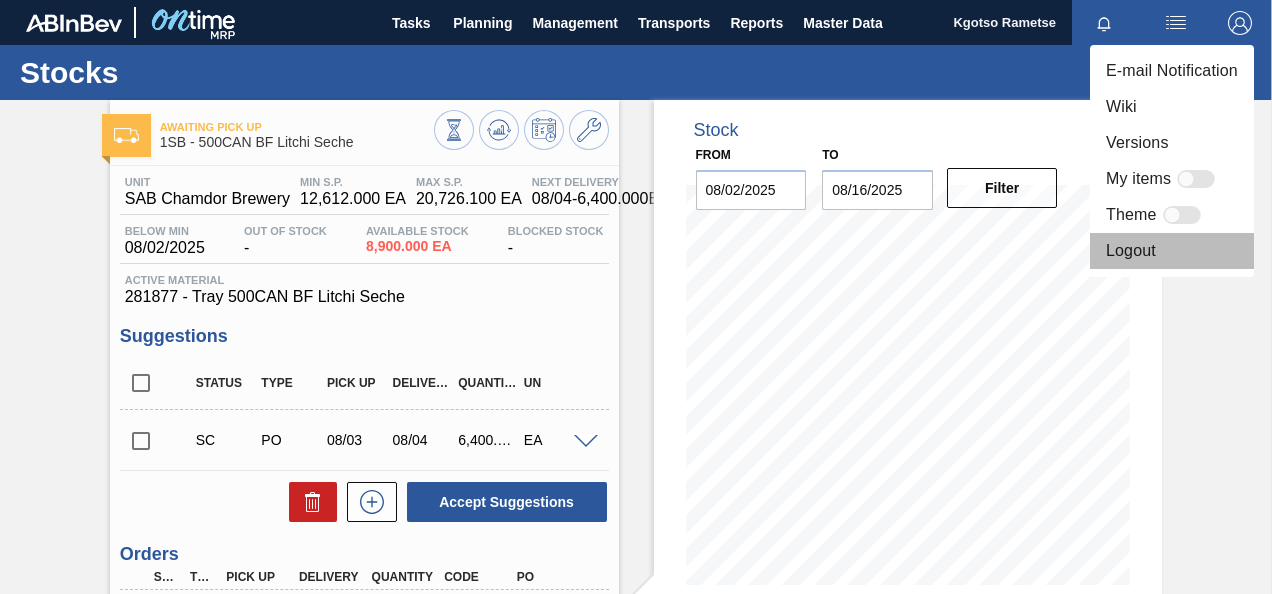 click on "Logout" at bounding box center (1172, 251) 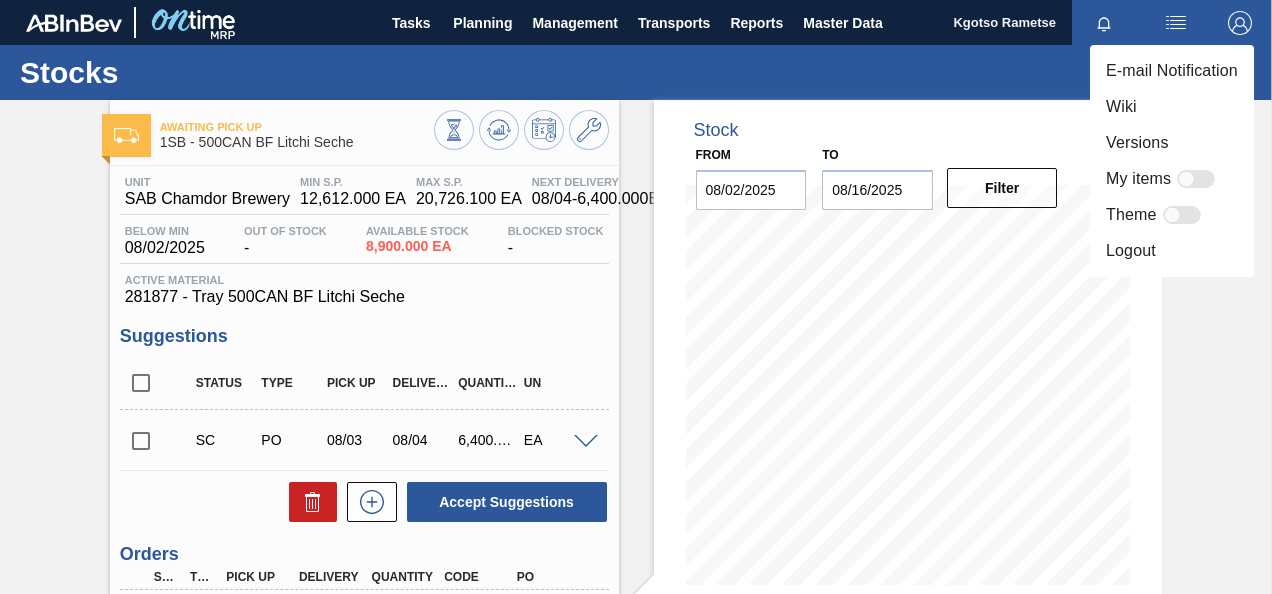 click on "Logout" at bounding box center (1172, 251) 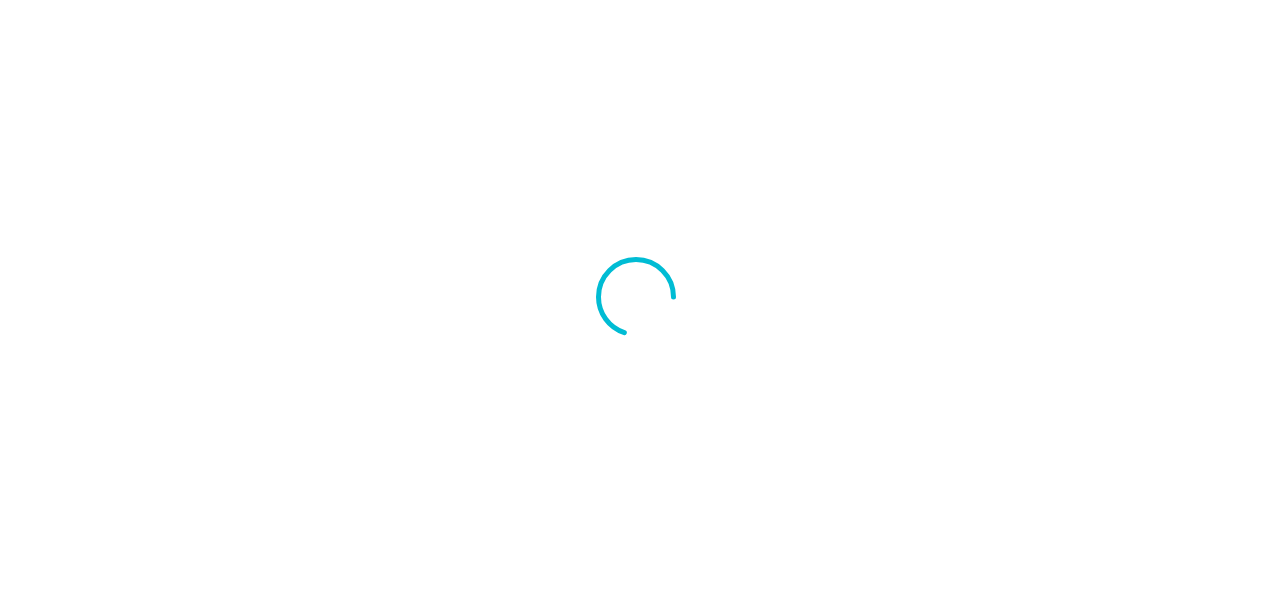 scroll, scrollTop: 0, scrollLeft: 0, axis: both 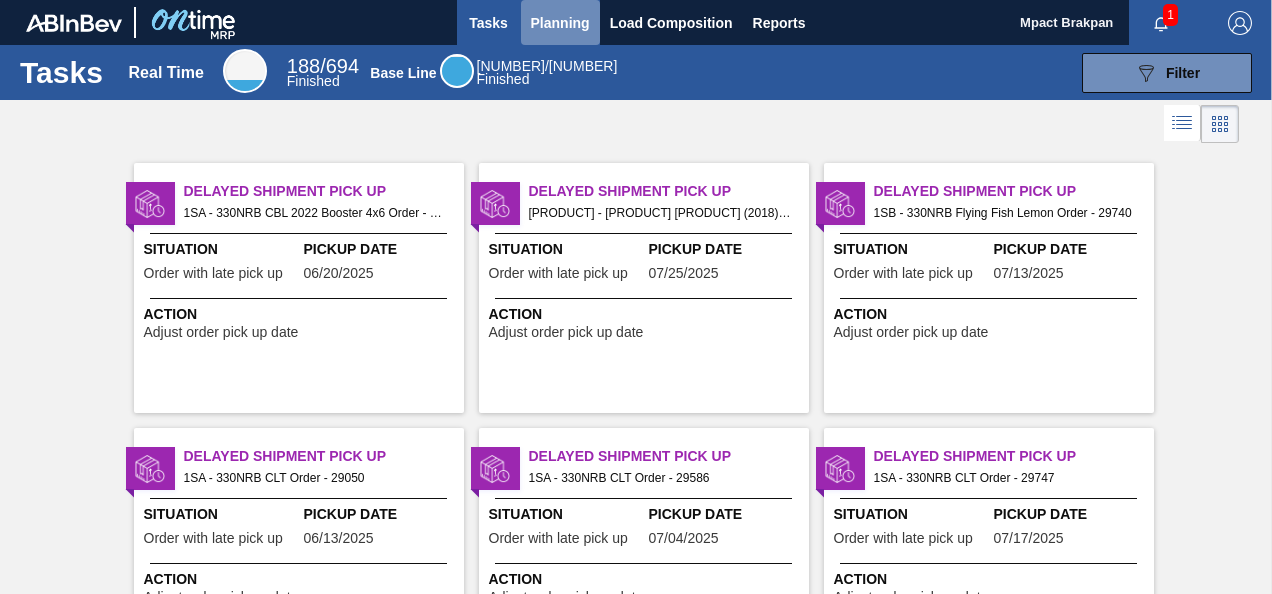click on "Planning" at bounding box center (560, 23) 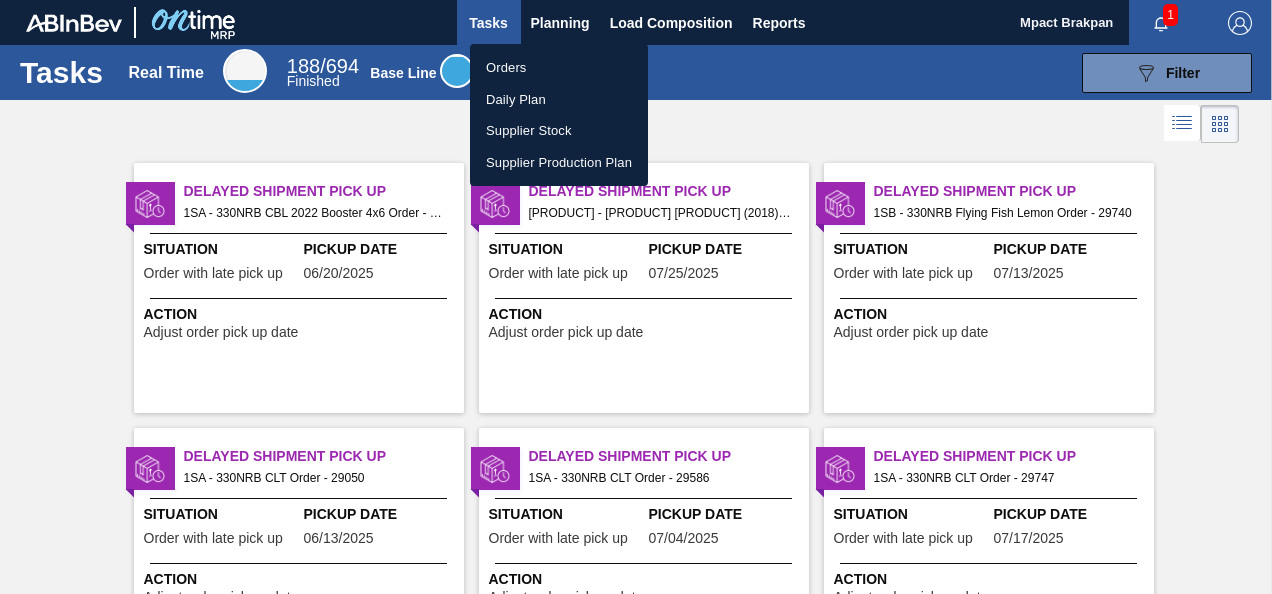 click at bounding box center [636, 297] 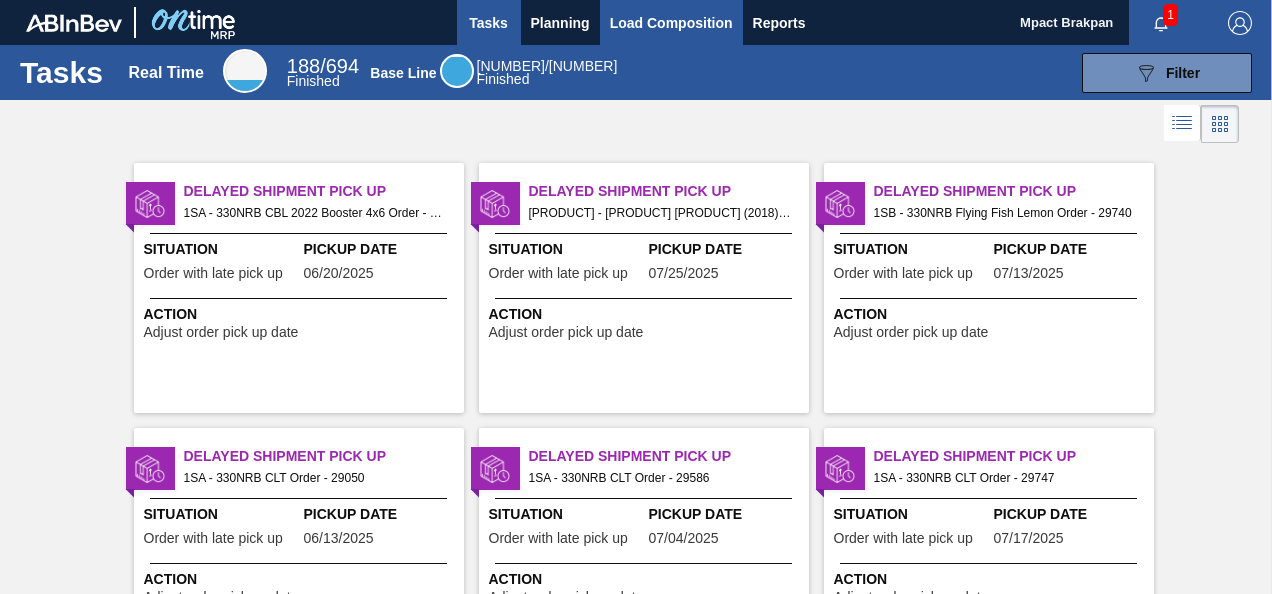 click on "Load Composition" at bounding box center (671, 23) 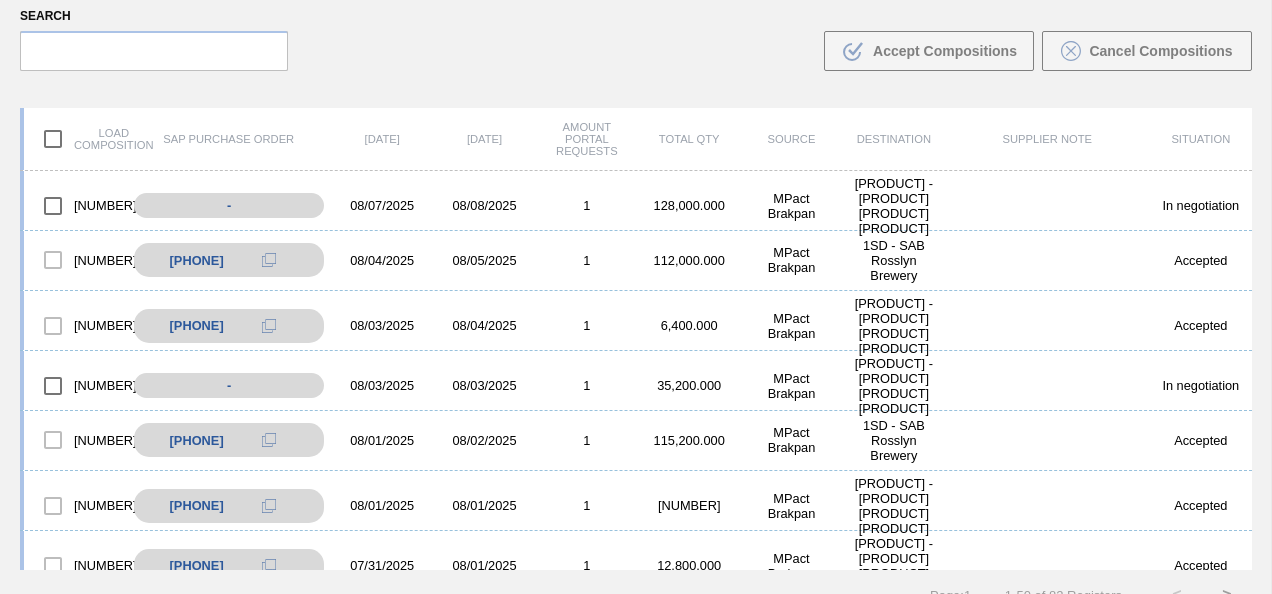 scroll, scrollTop: 143, scrollLeft: 0, axis: vertical 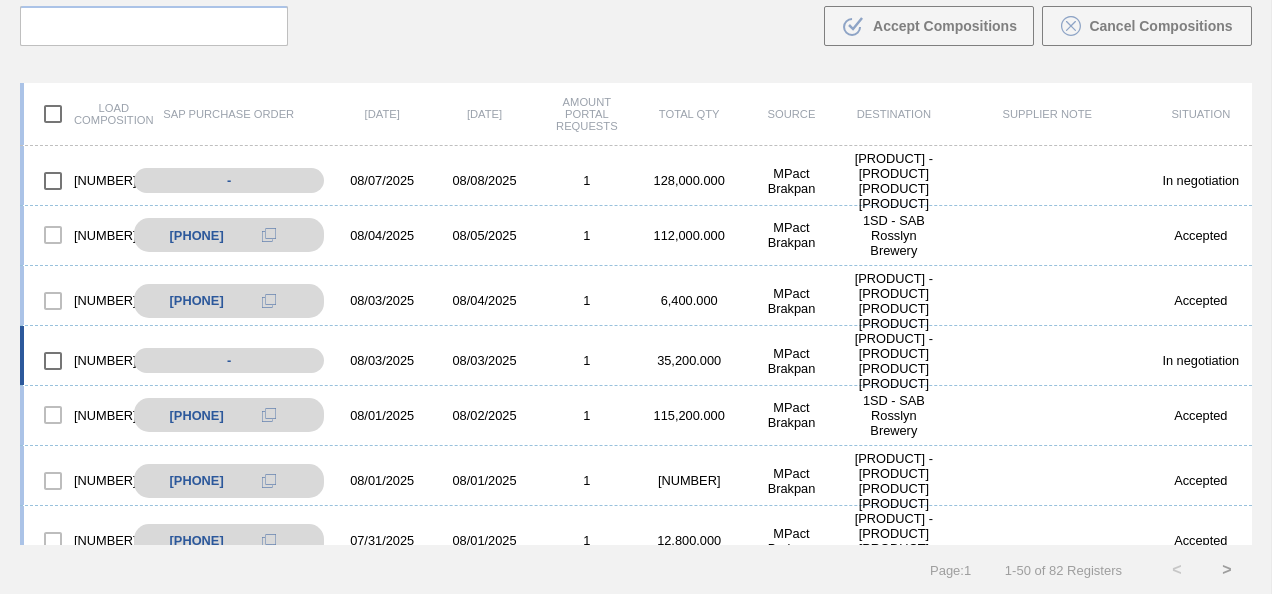 click at bounding box center [53, 361] 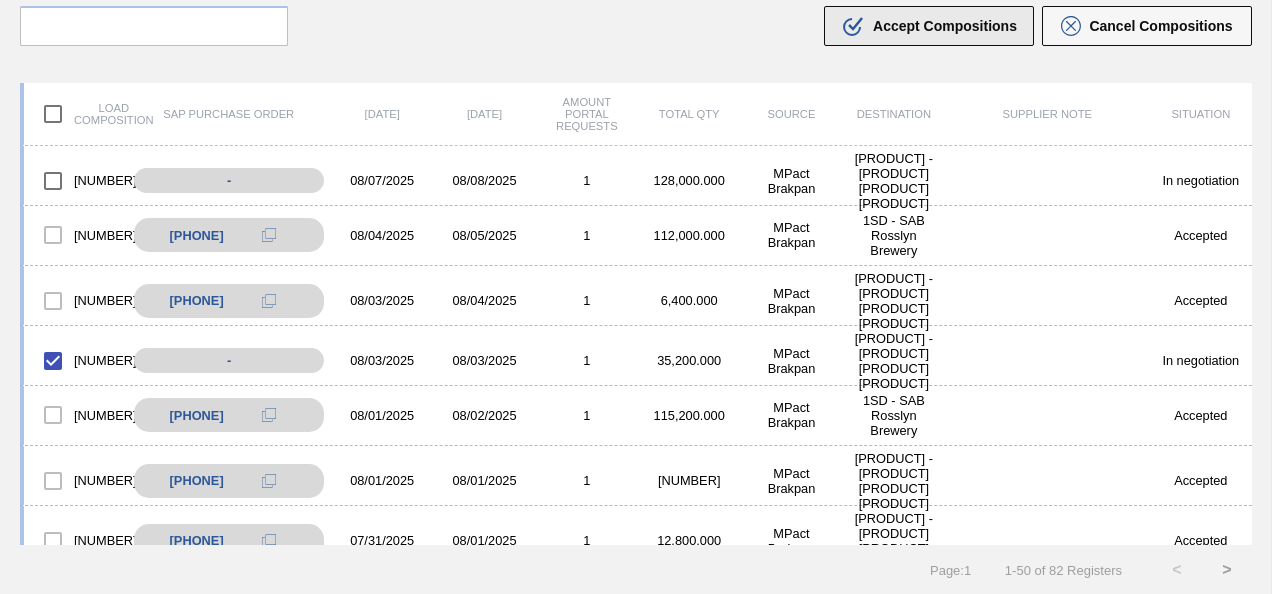 click on ".b{fill:var(--color-action-default)} Accept Compositions" at bounding box center (929, 26) 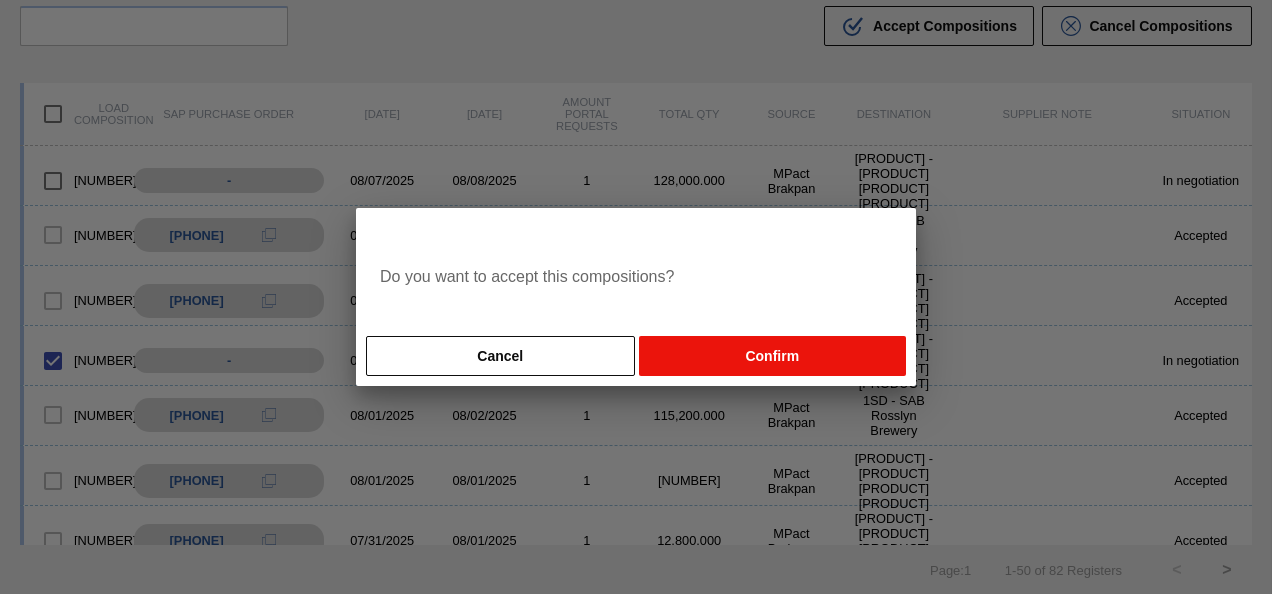 click on "Confirm" at bounding box center [772, 356] 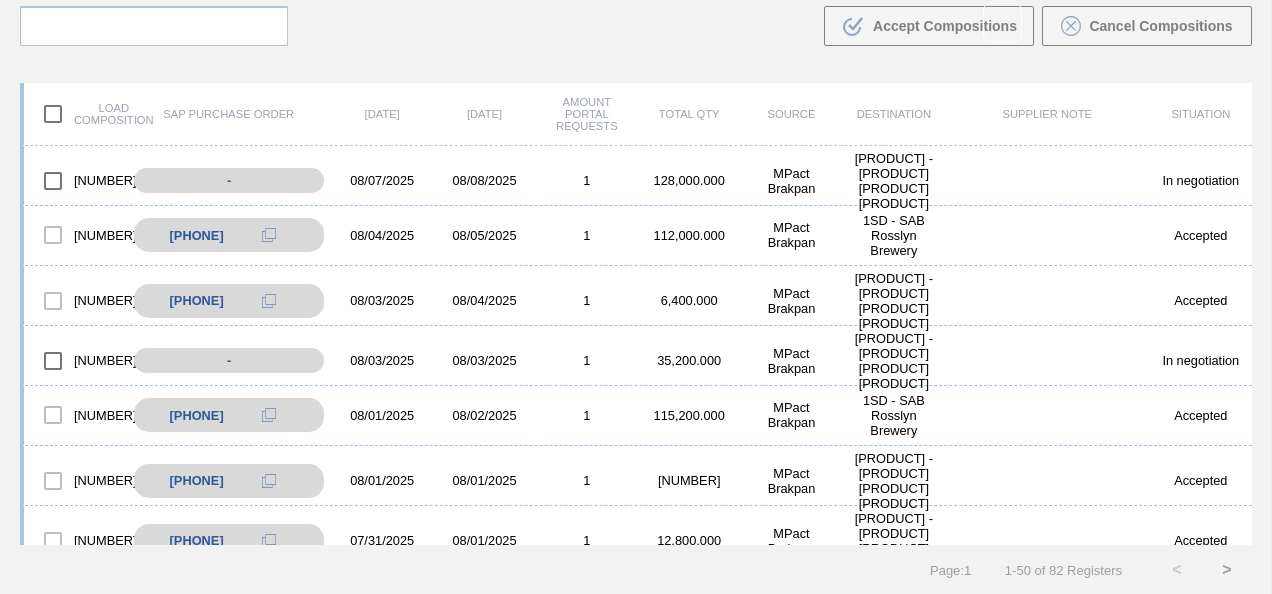 checkbox on "false" 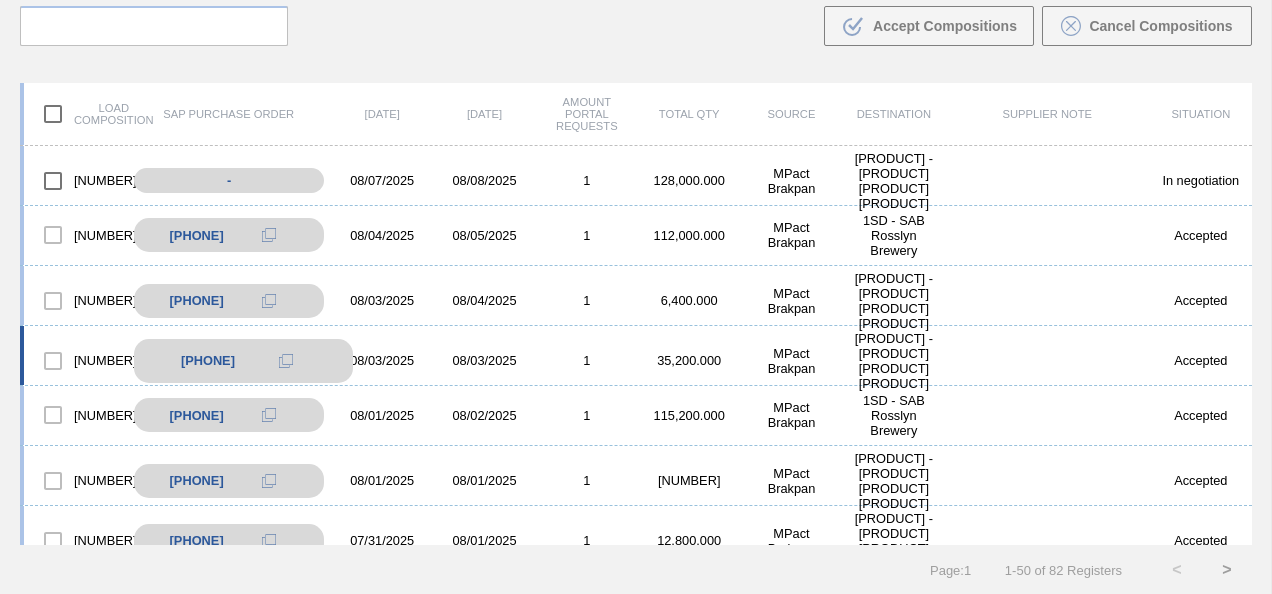 drag, startPoint x: 236, startPoint y: 350, endPoint x: 169, endPoint y: 358, distance: 67.47592 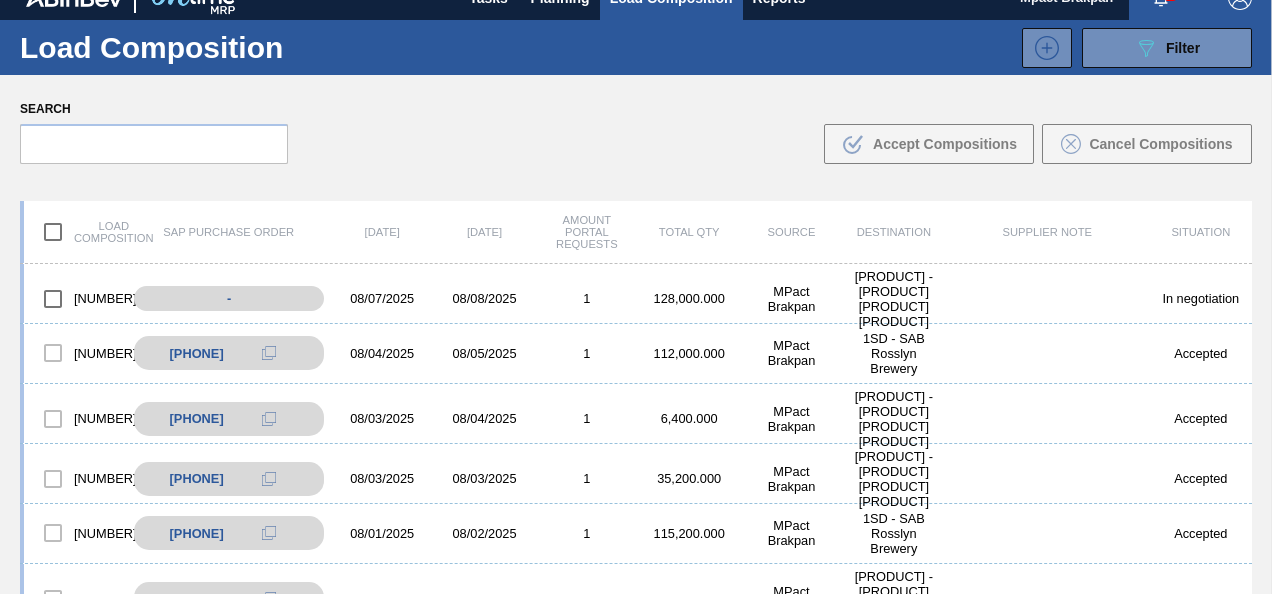 scroll, scrollTop: 0, scrollLeft: 0, axis: both 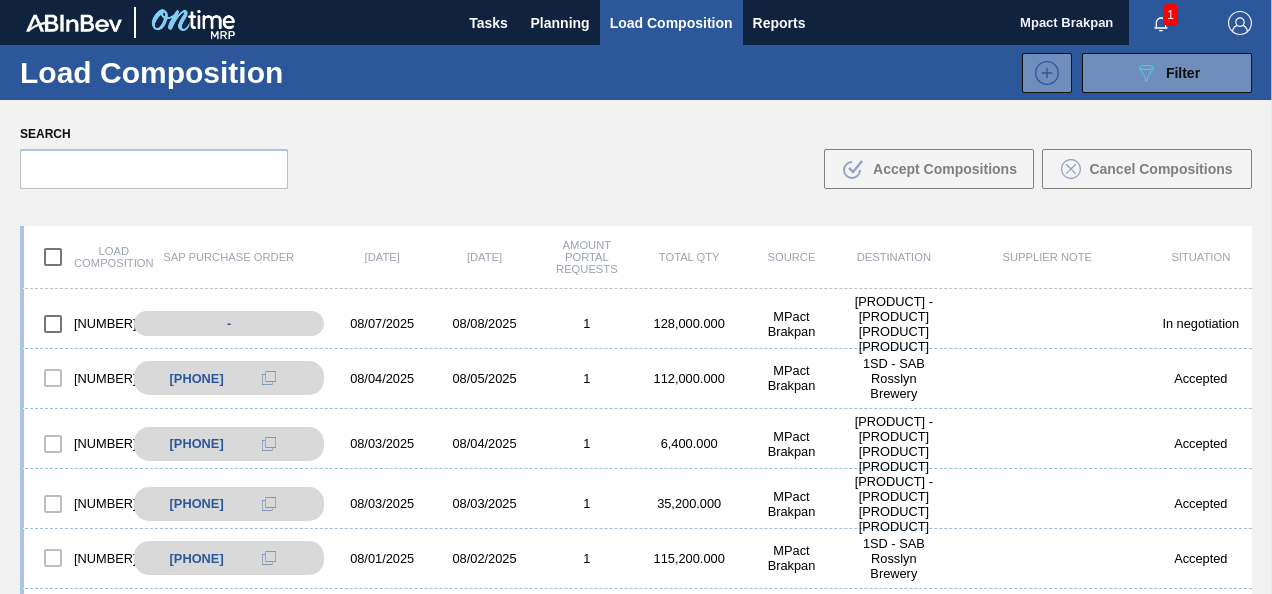 click at bounding box center (1240, 23) 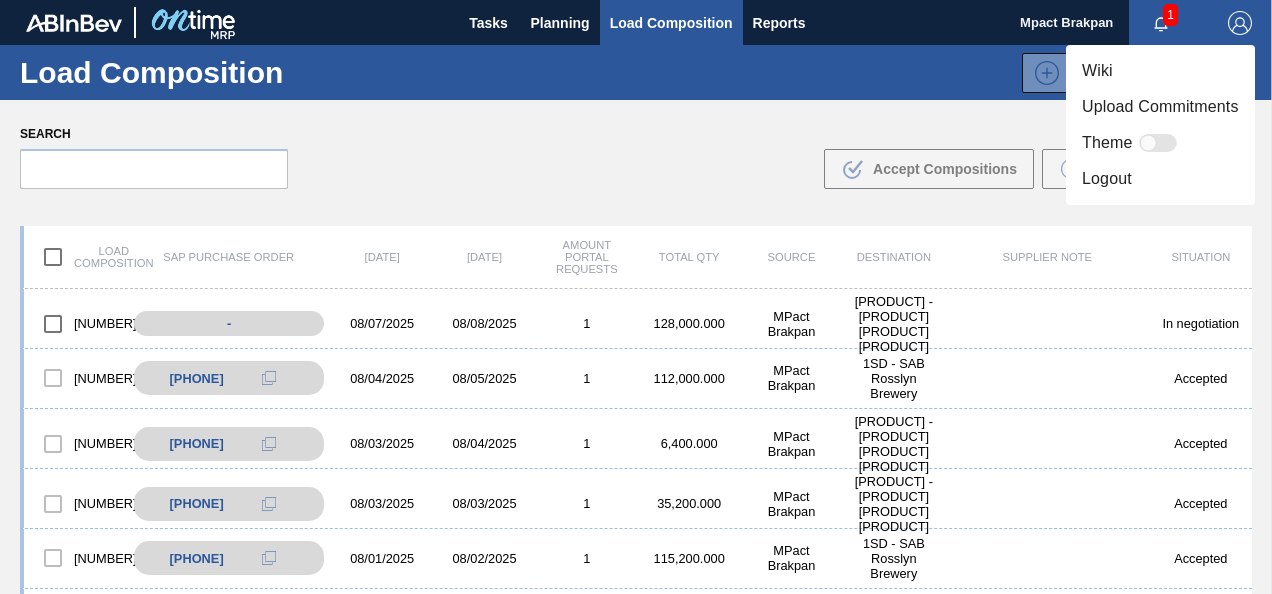 click at bounding box center [636, 297] 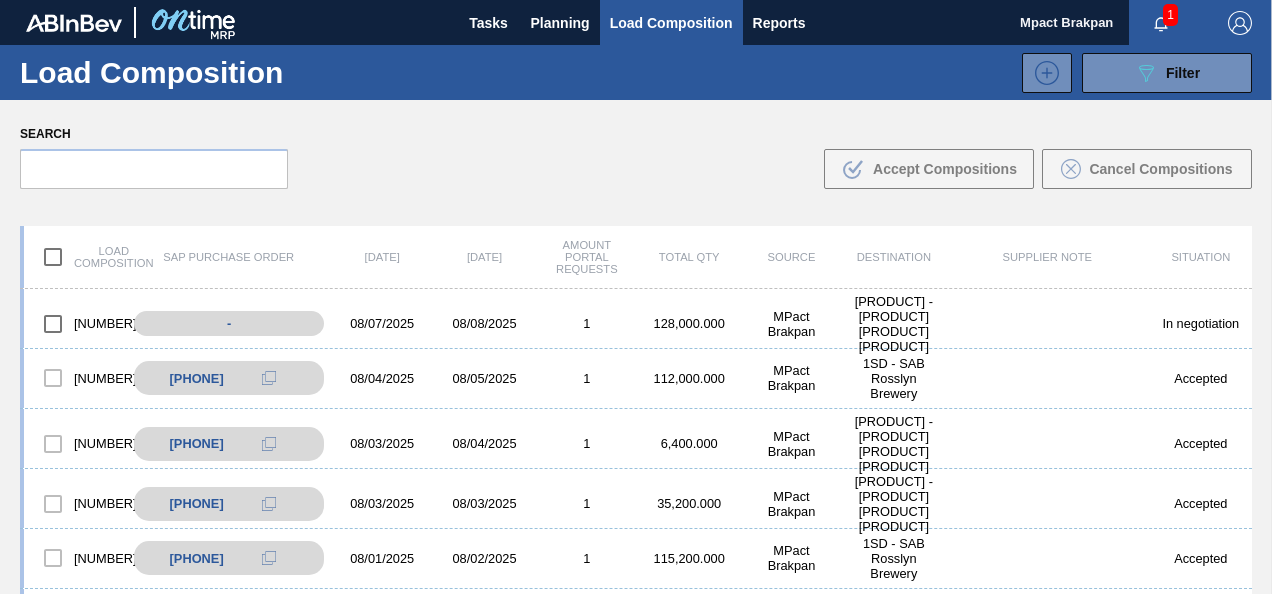 click at bounding box center [1240, 23] 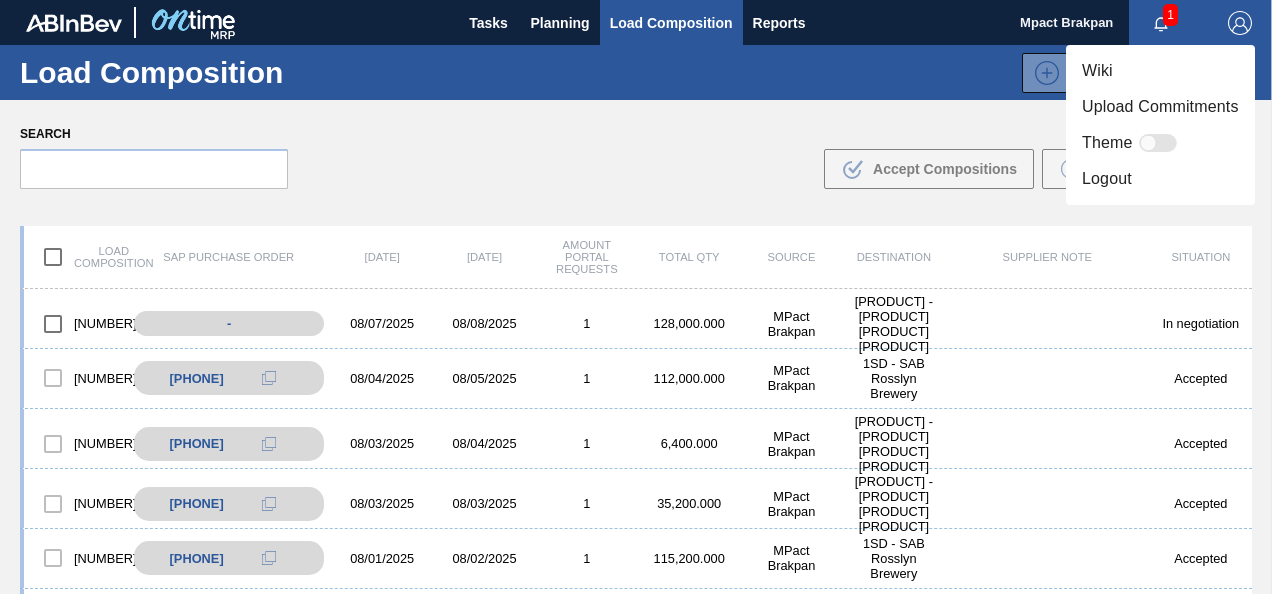 click on "Logout" at bounding box center [1160, 179] 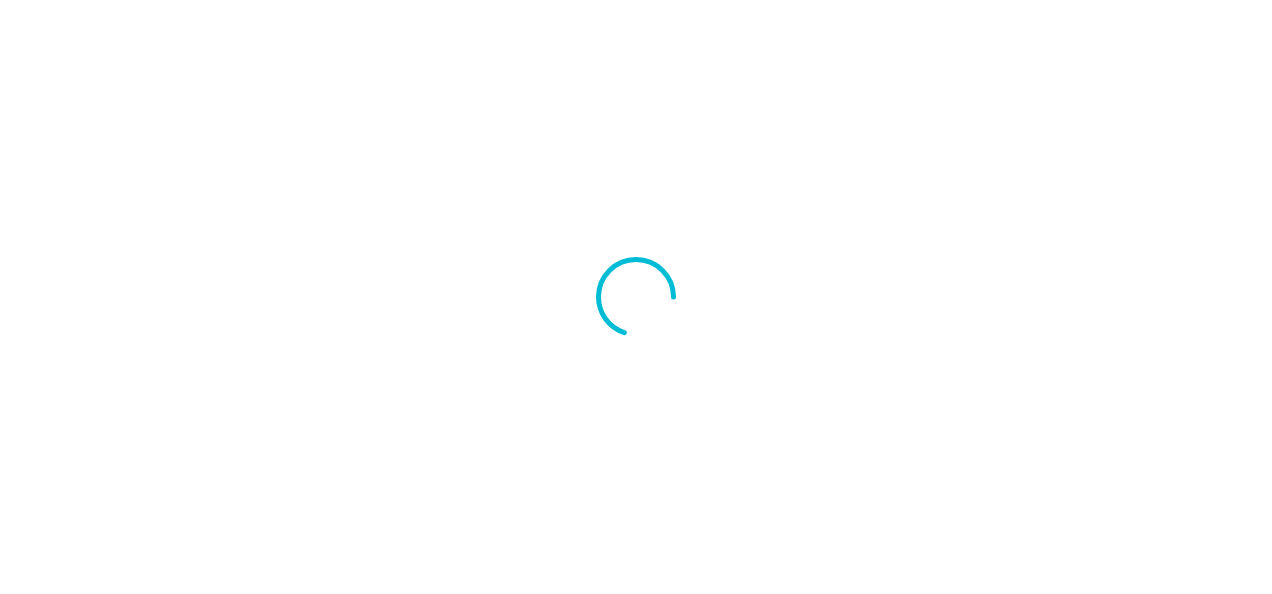 scroll, scrollTop: 0, scrollLeft: 0, axis: both 